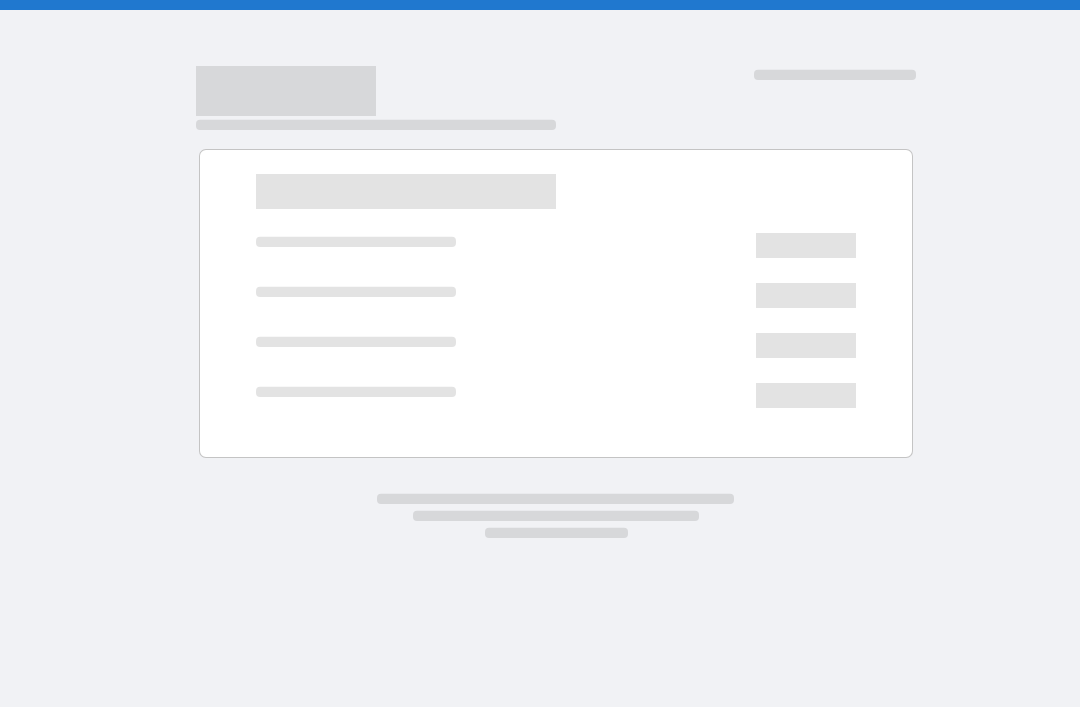 scroll, scrollTop: 0, scrollLeft: 0, axis: both 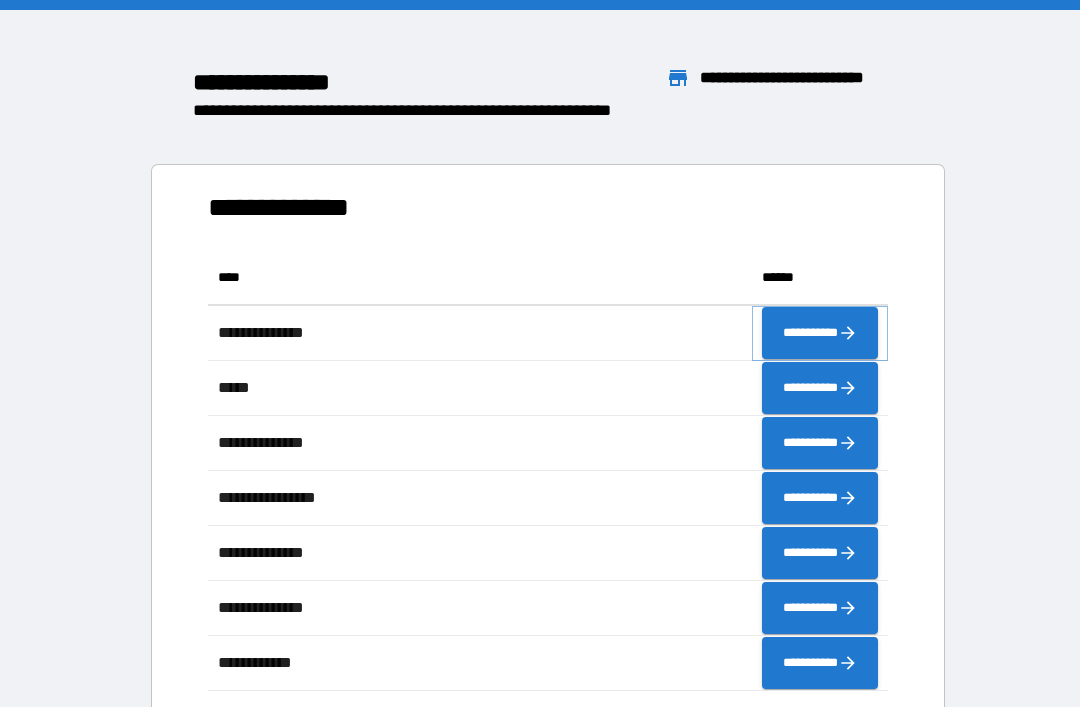 click on "**********" at bounding box center (820, 333) 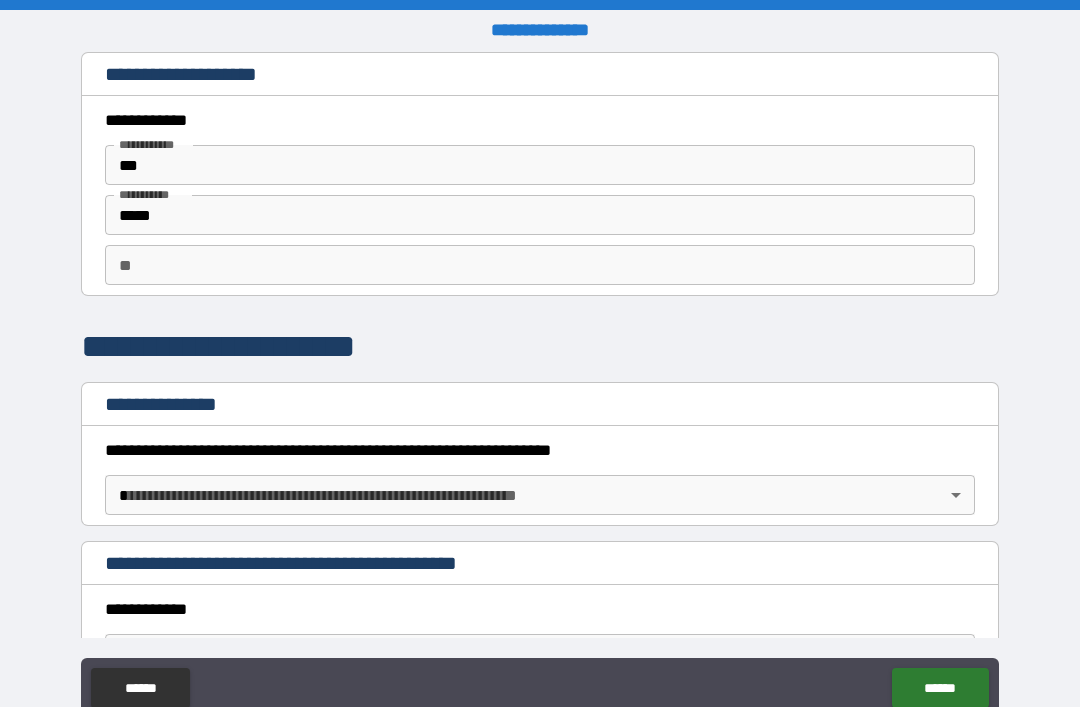 click on "**********" at bounding box center [540, 385] 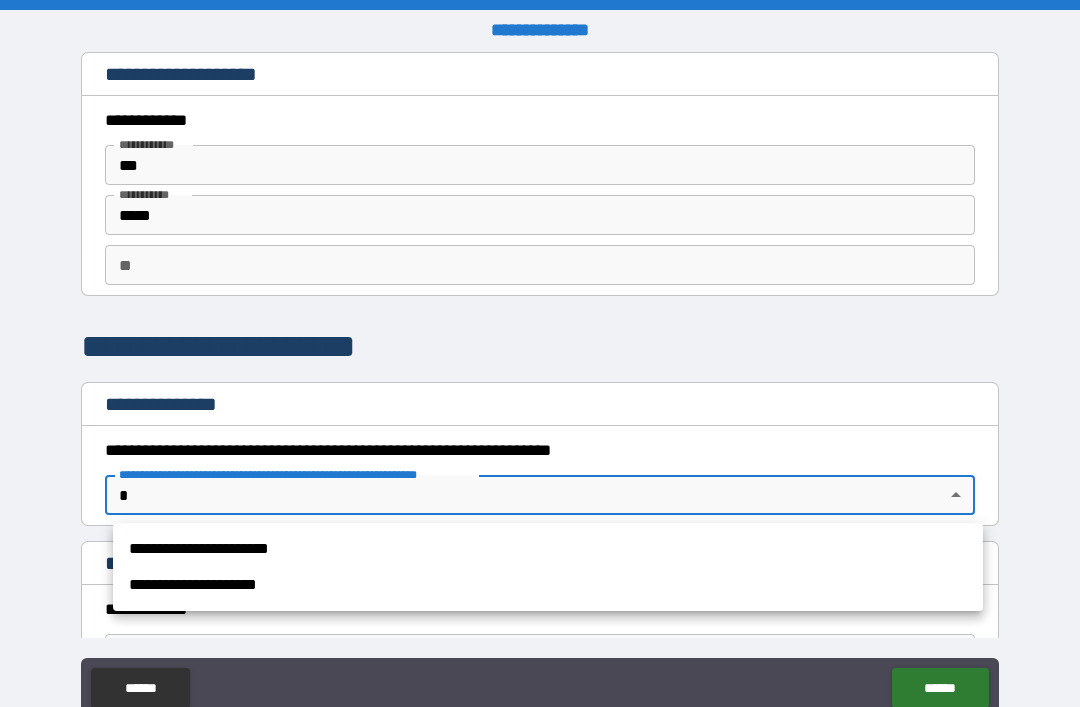 click on "**********" at bounding box center (548, 549) 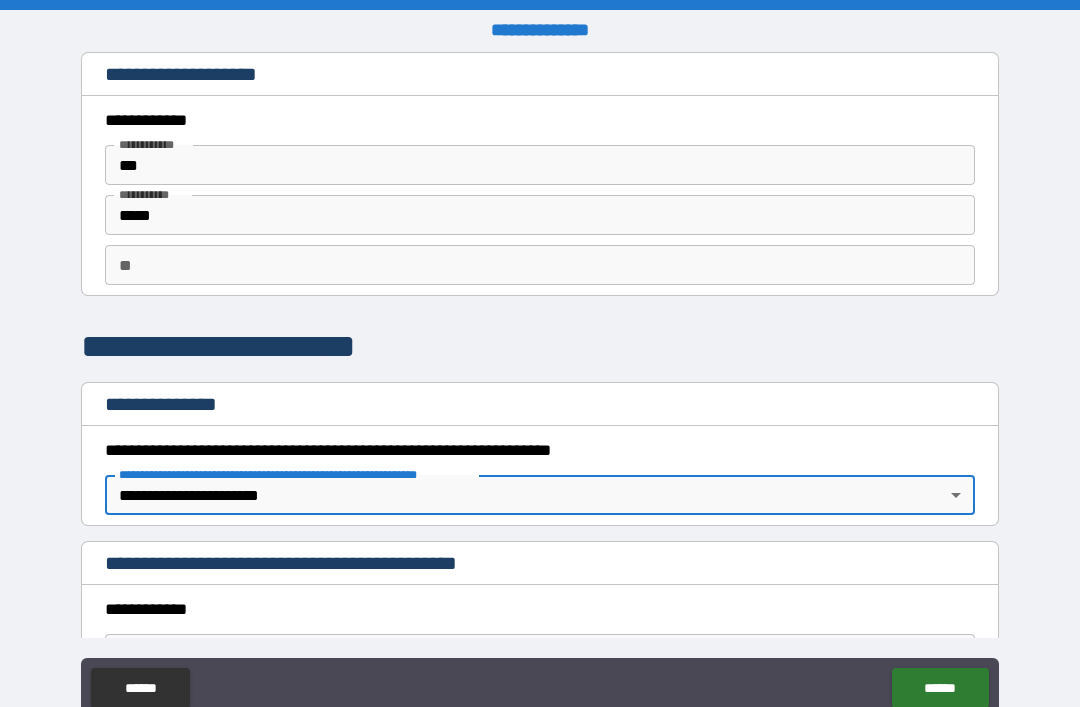 type on "*" 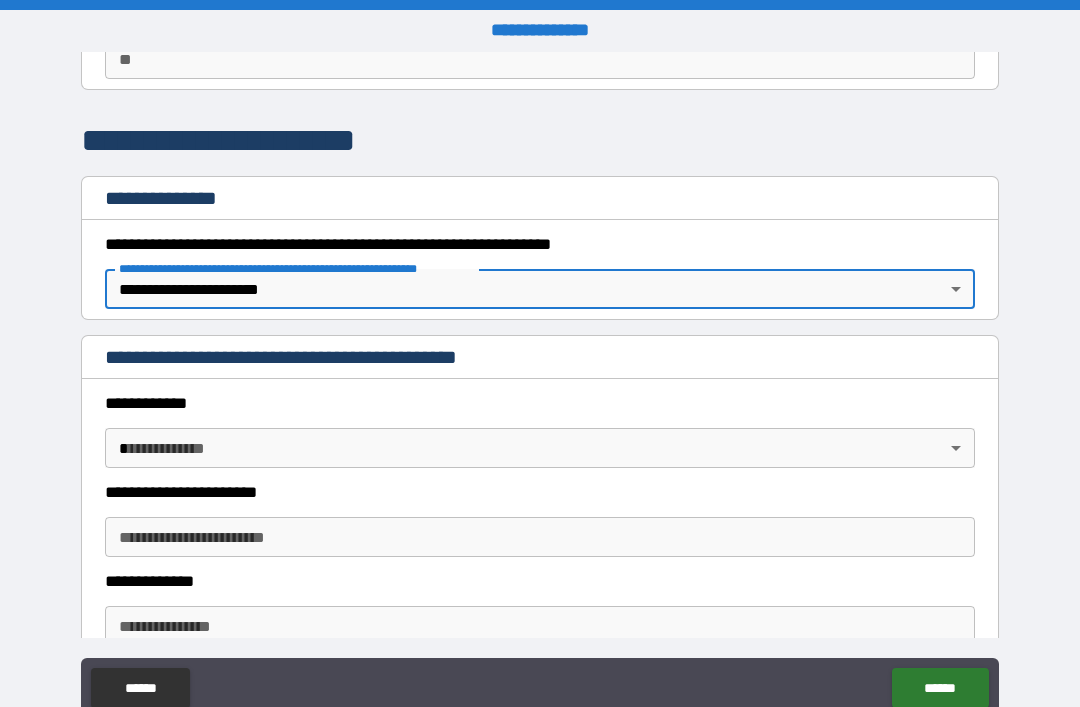 scroll, scrollTop: 212, scrollLeft: 0, axis: vertical 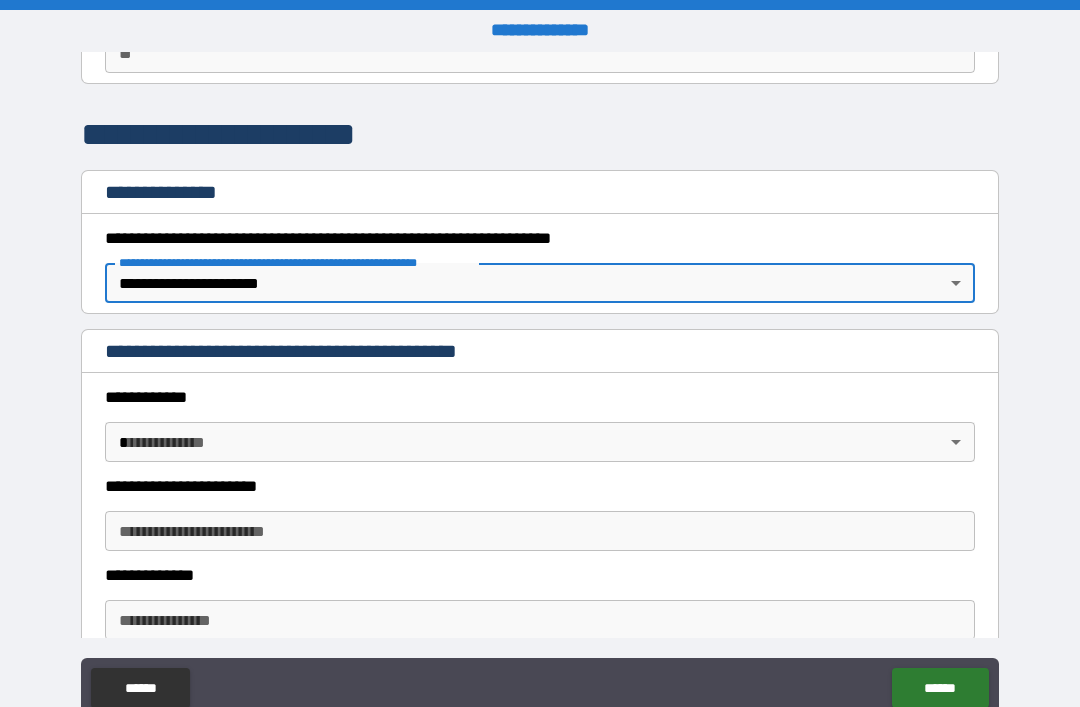 click on "**********" at bounding box center [540, 385] 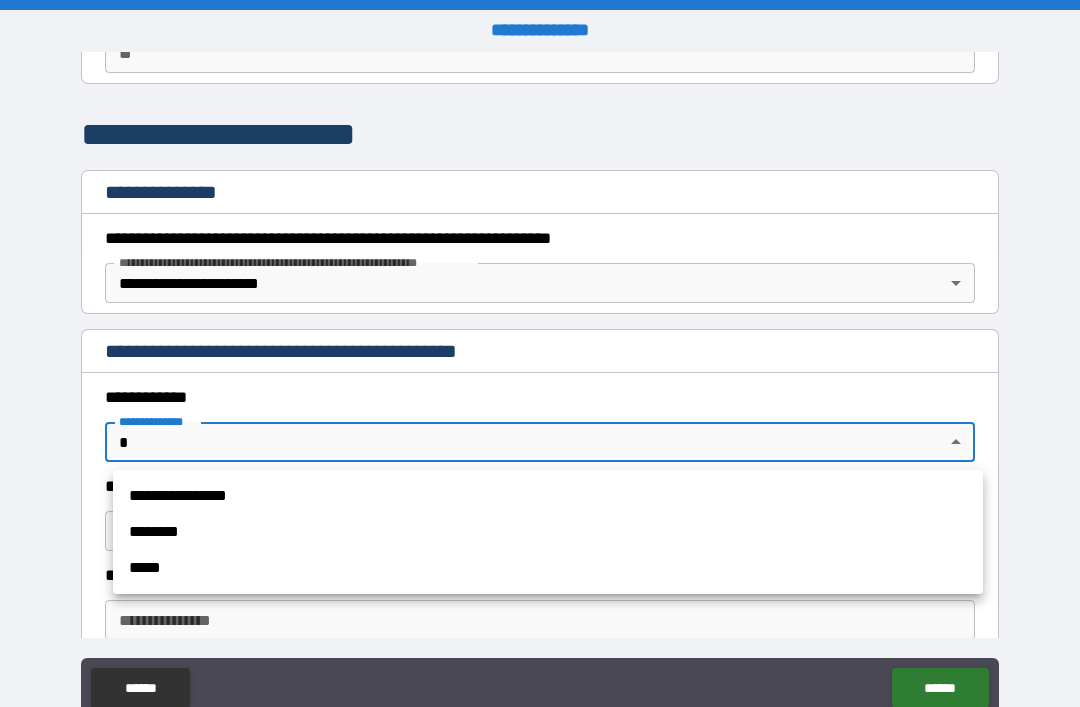 click on "**********" at bounding box center [548, 496] 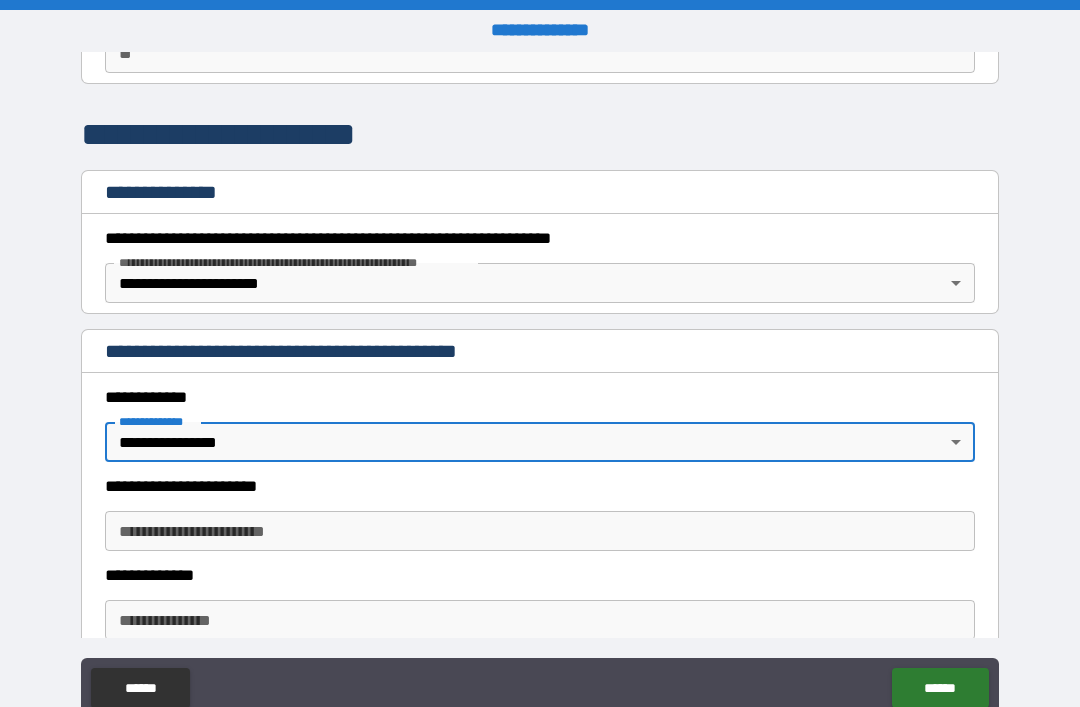 type on "*" 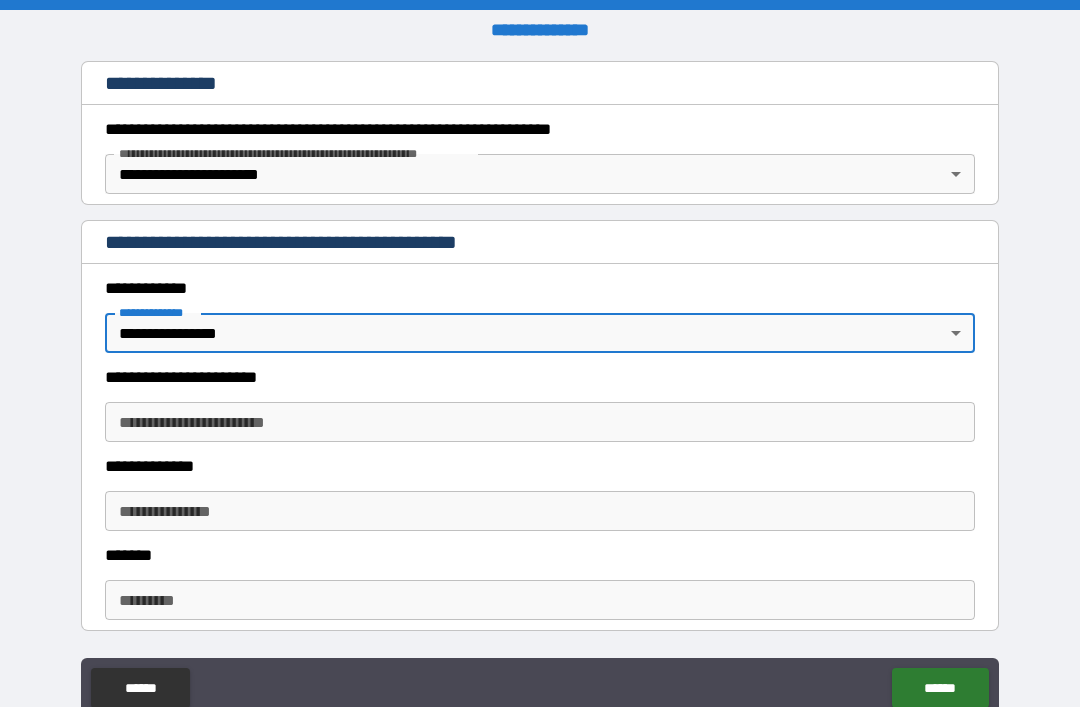 scroll, scrollTop: 343, scrollLeft: 0, axis: vertical 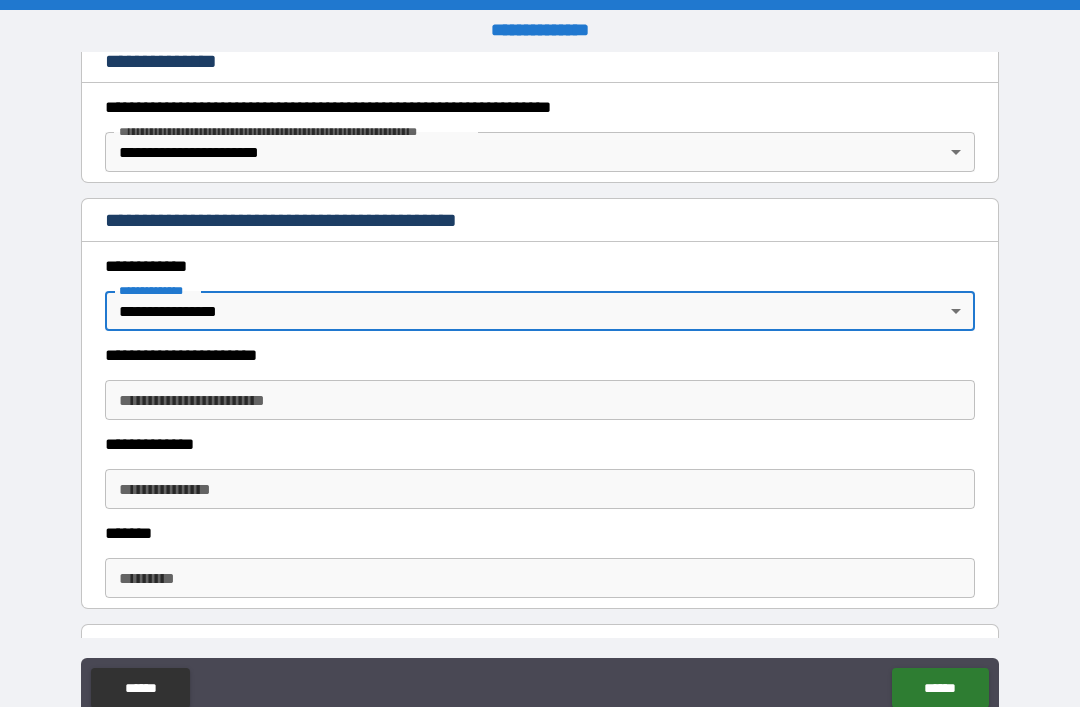 click on "**********" at bounding box center (540, 400) 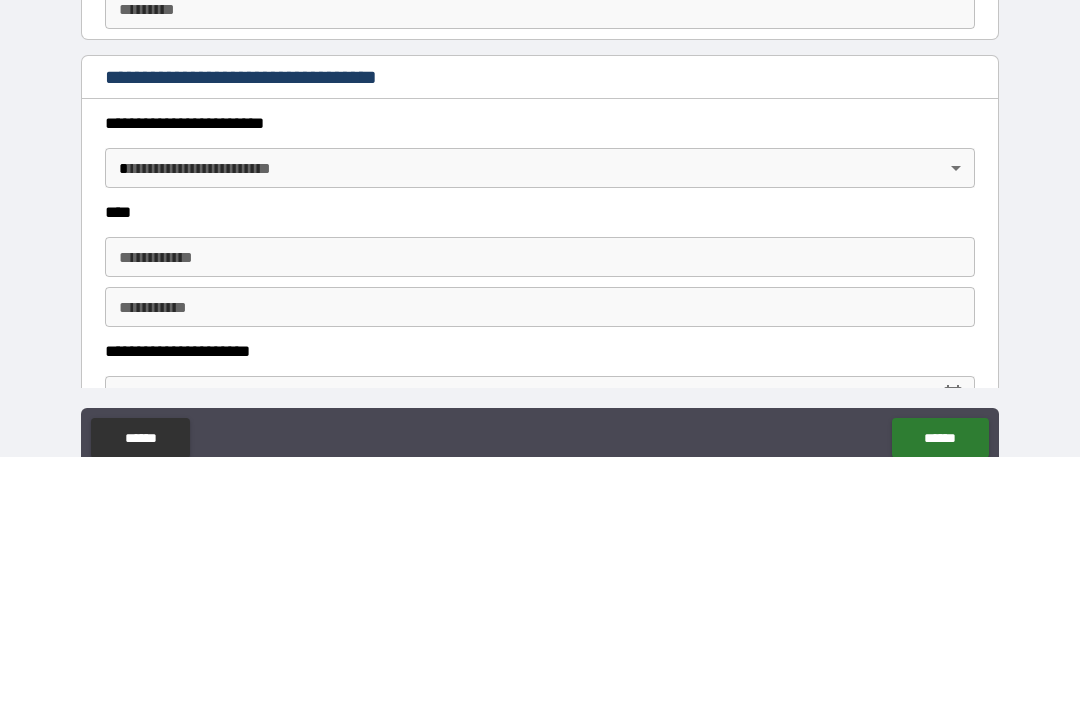 scroll, scrollTop: 667, scrollLeft: 0, axis: vertical 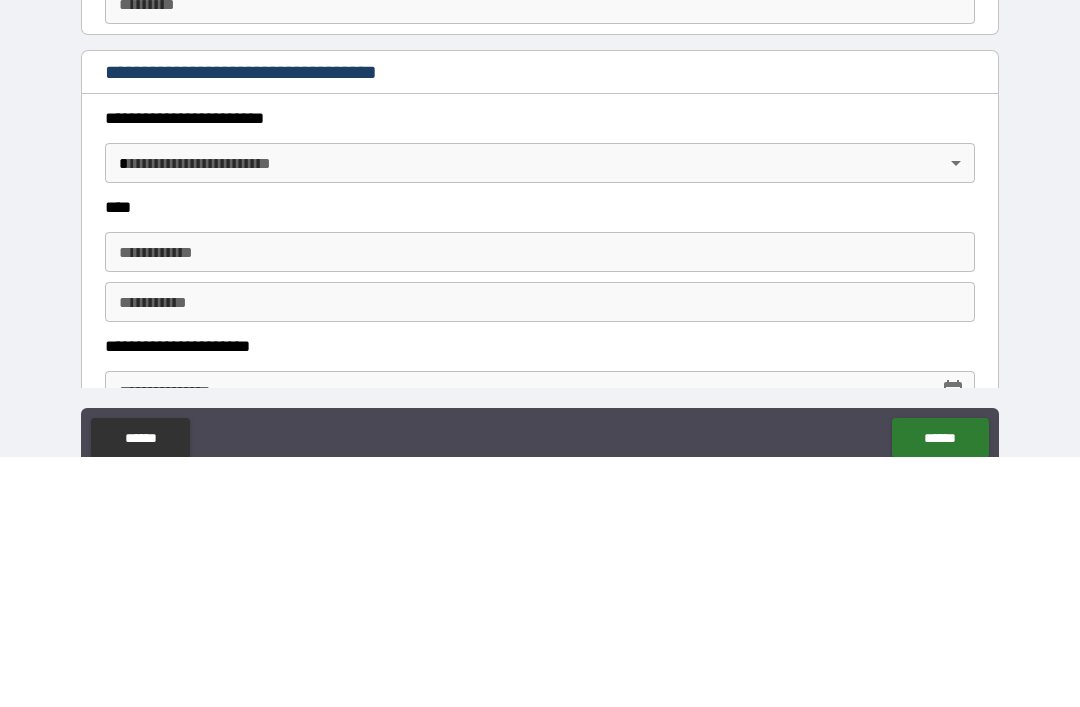 type on "*****" 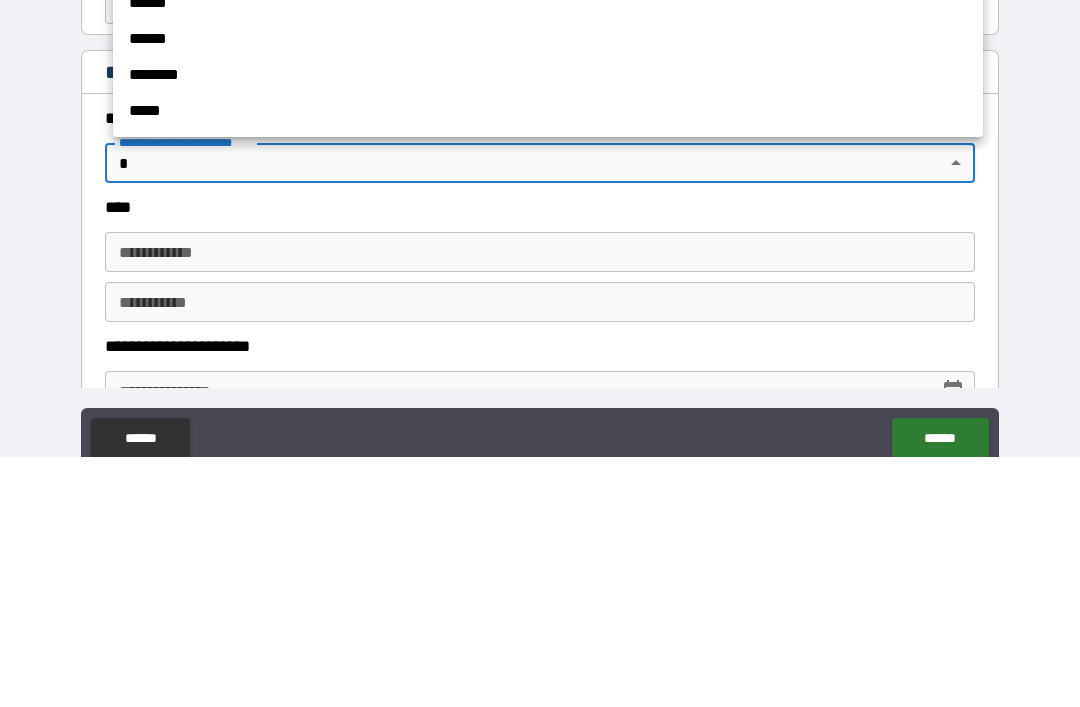 scroll, scrollTop: 64, scrollLeft: 0, axis: vertical 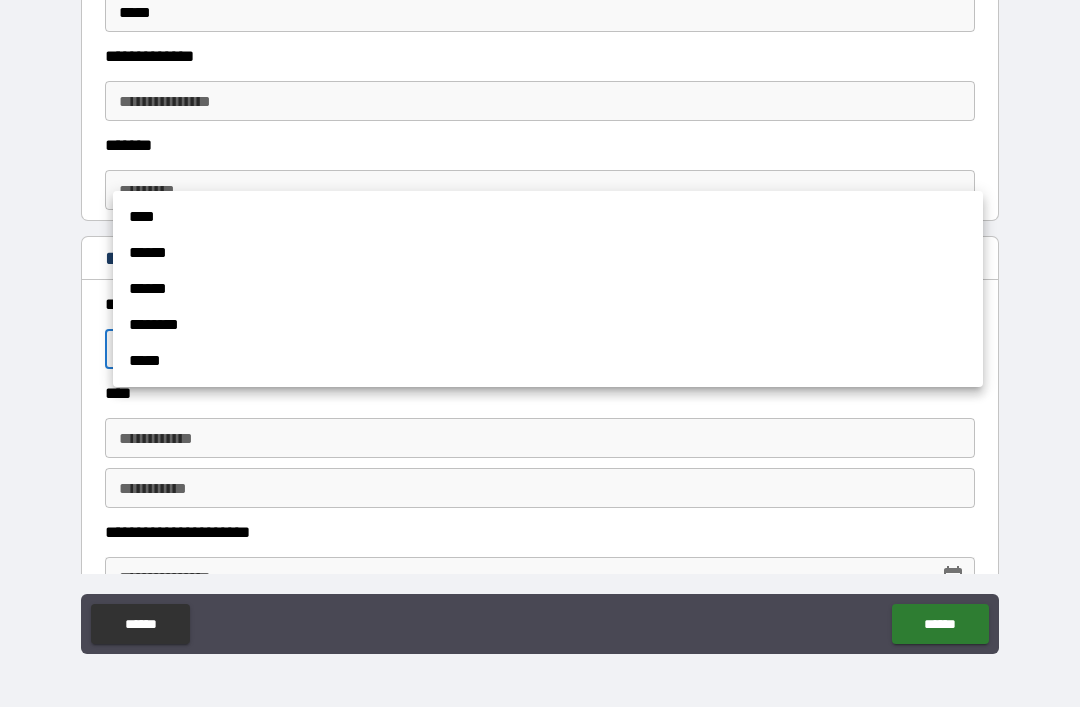 click on "****" at bounding box center (548, 217) 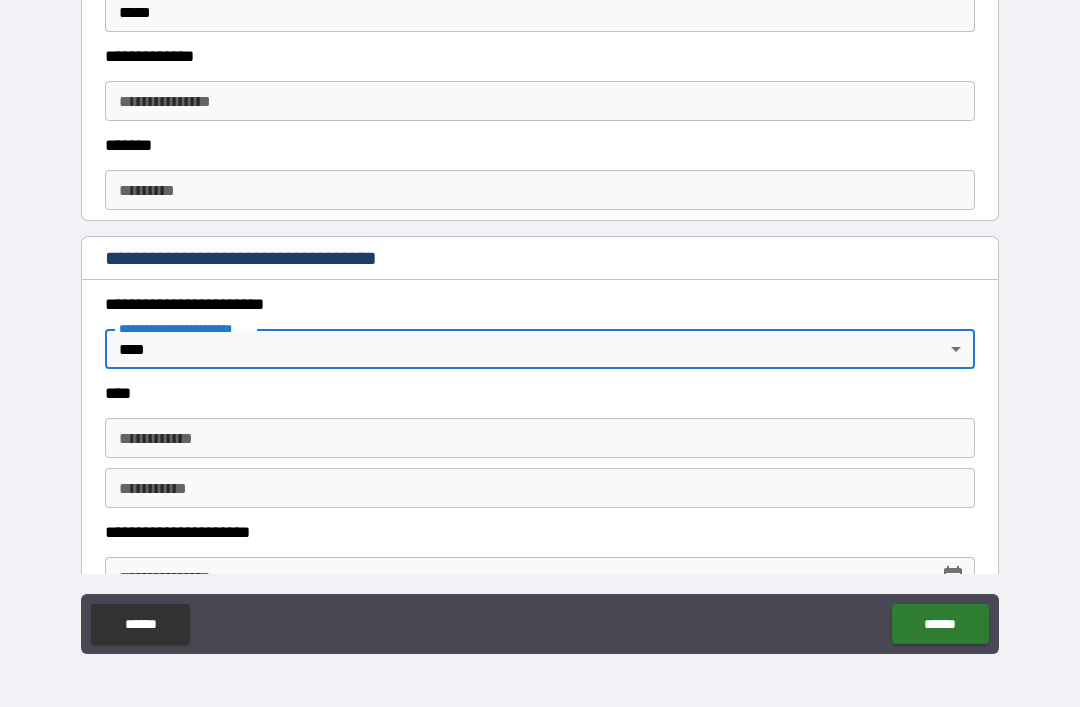 type on "*" 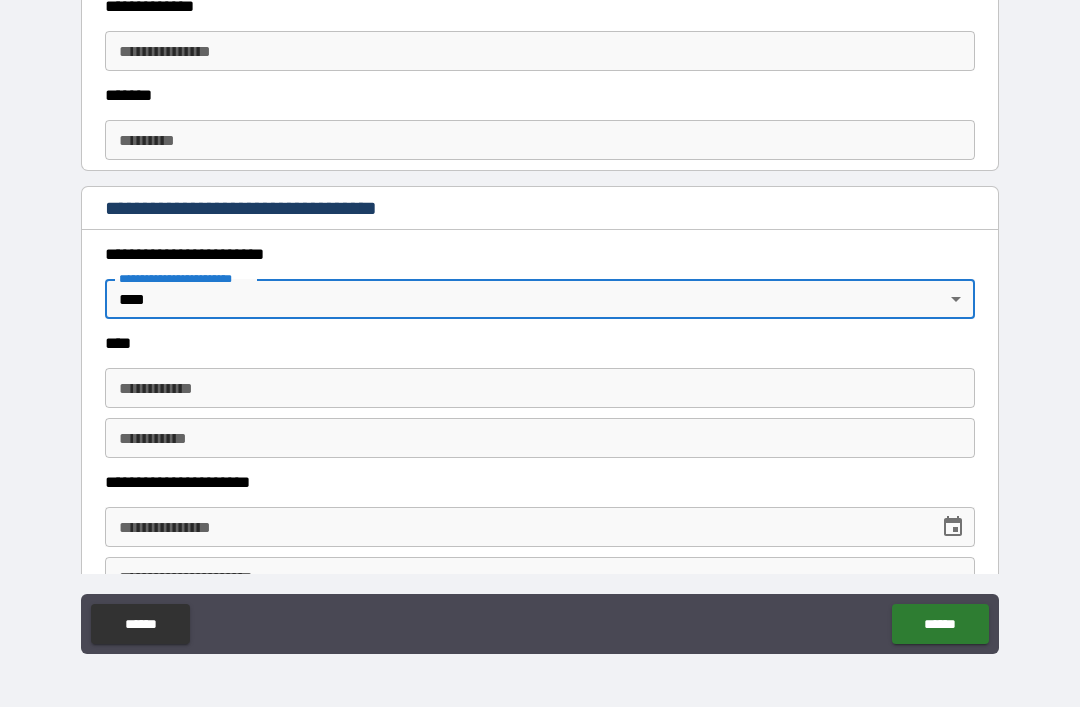 scroll, scrollTop: 733, scrollLeft: 0, axis: vertical 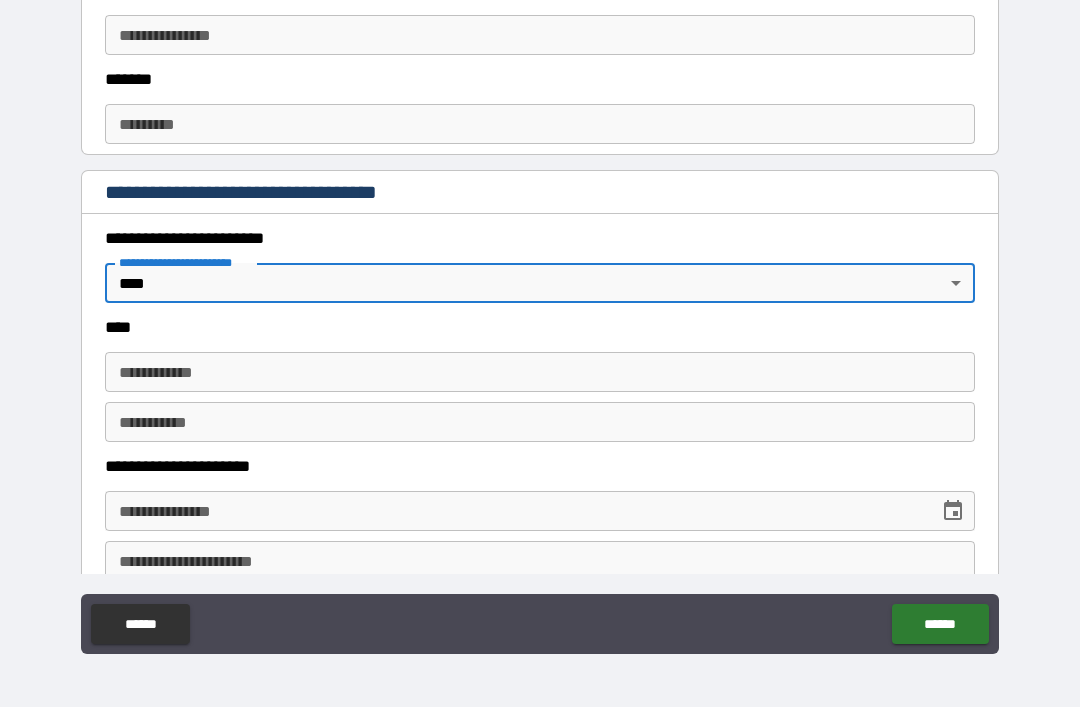 click on "**********" at bounding box center (540, 372) 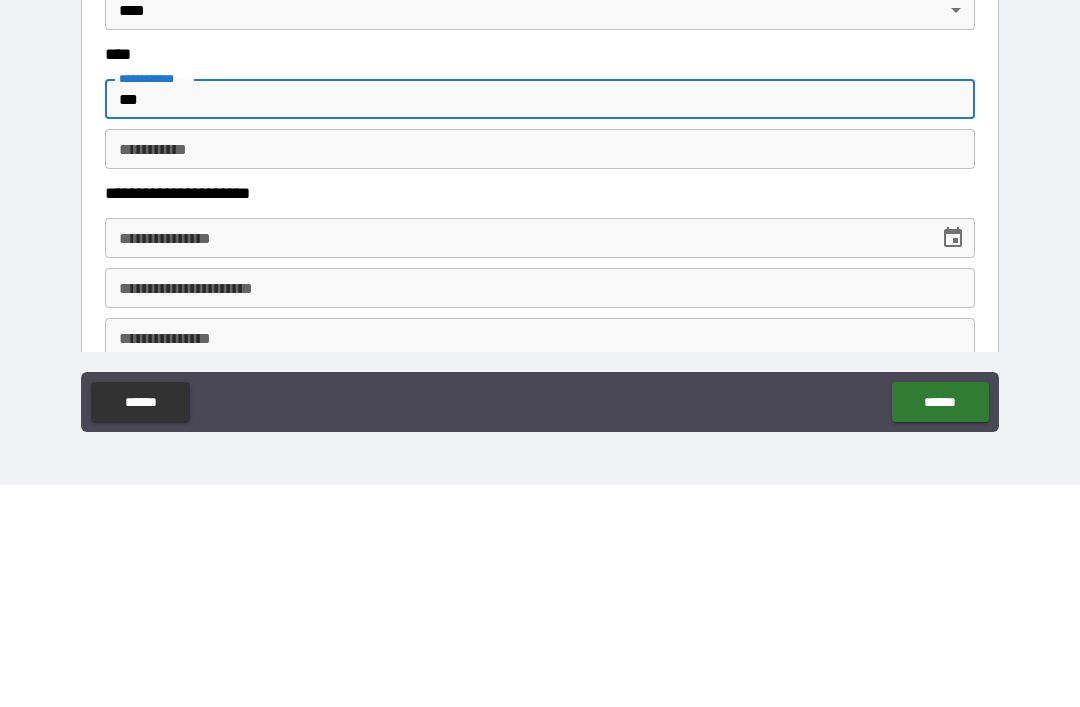 scroll, scrollTop: 822, scrollLeft: 0, axis: vertical 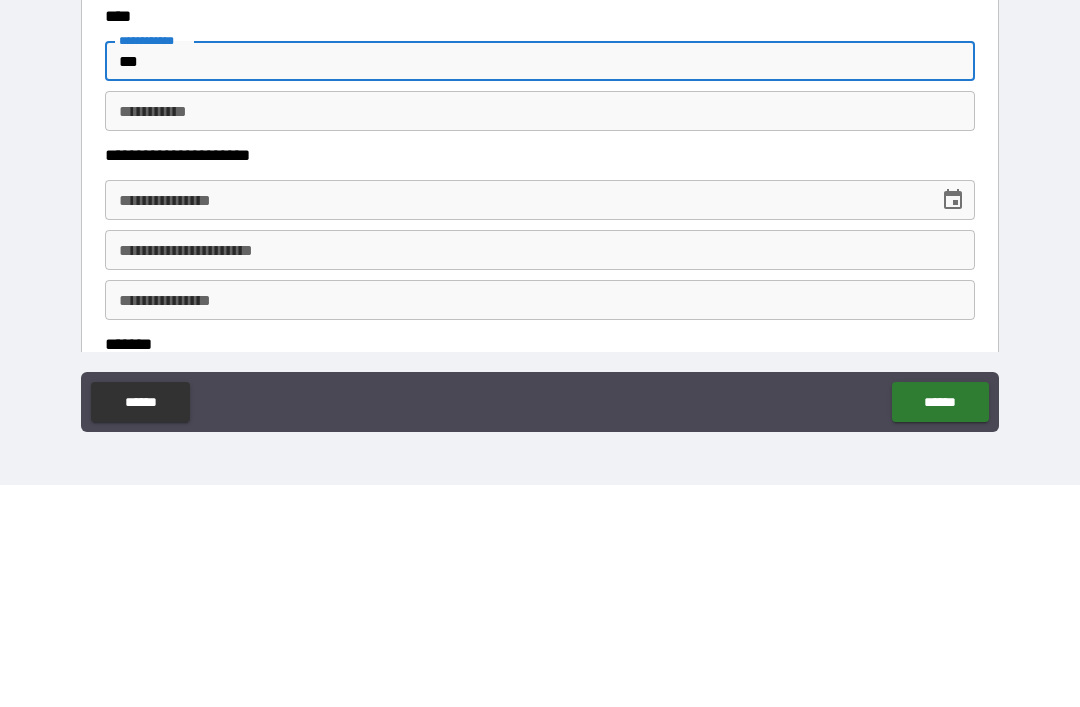 type on "***" 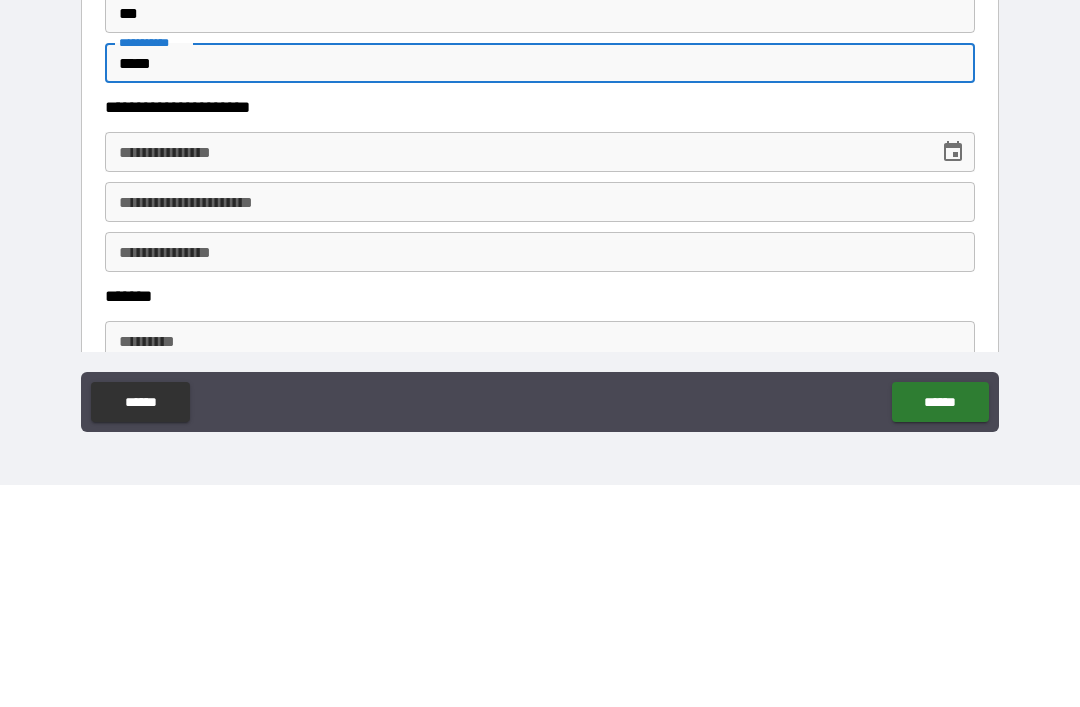 scroll, scrollTop: 874, scrollLeft: 0, axis: vertical 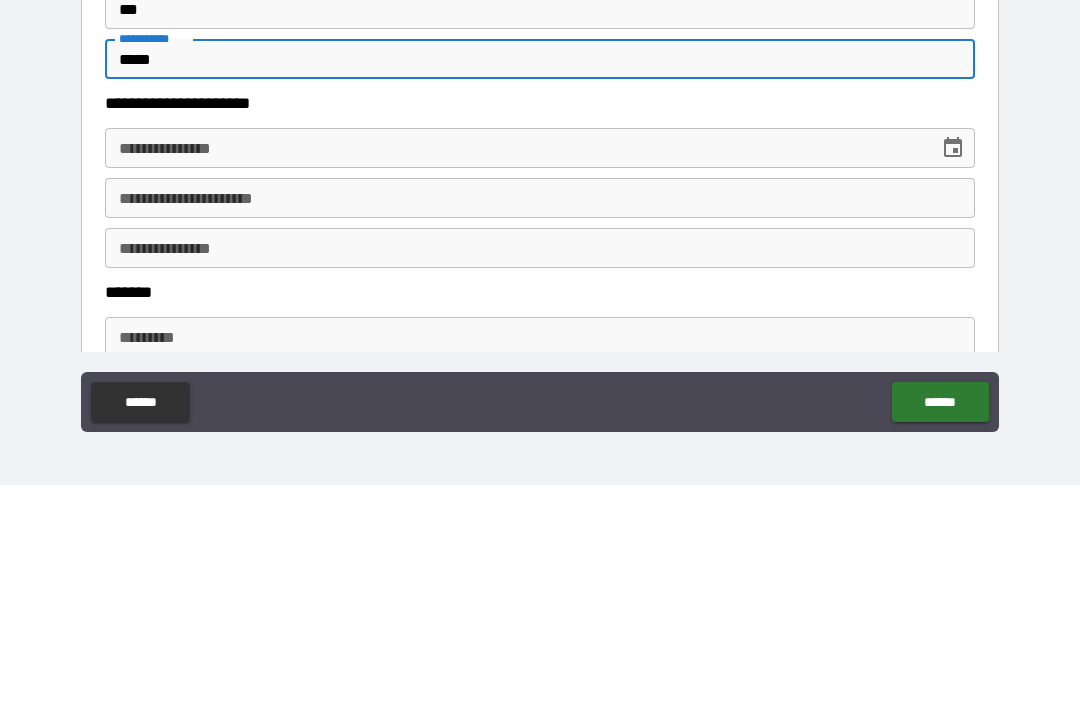 type on "*****" 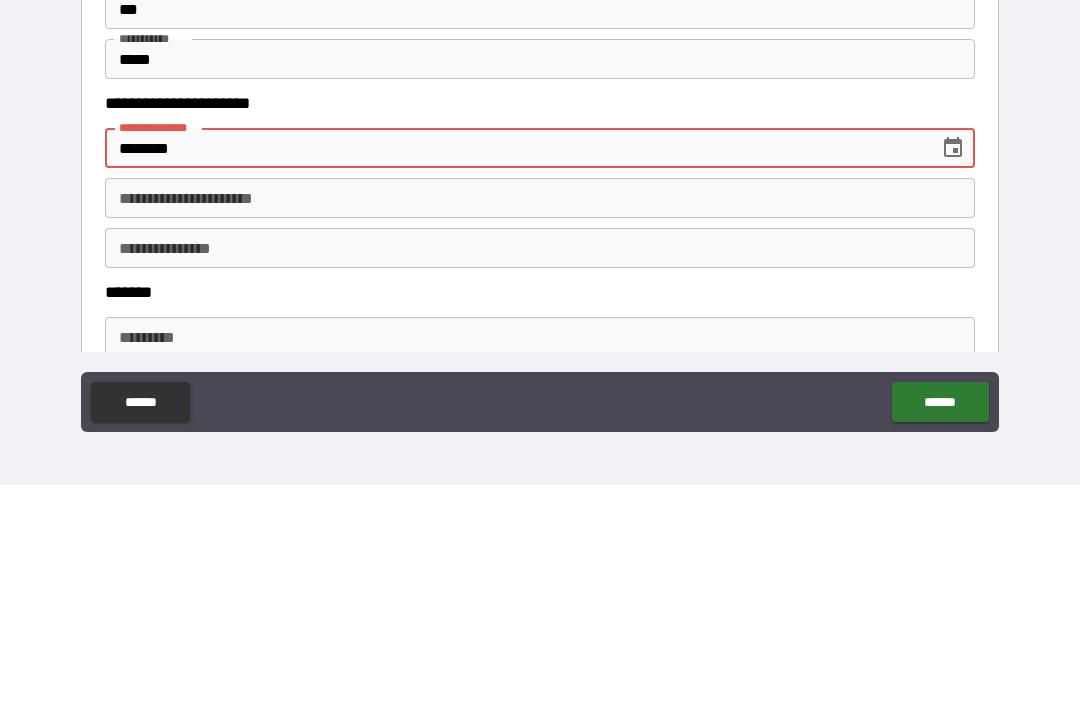 type on "********" 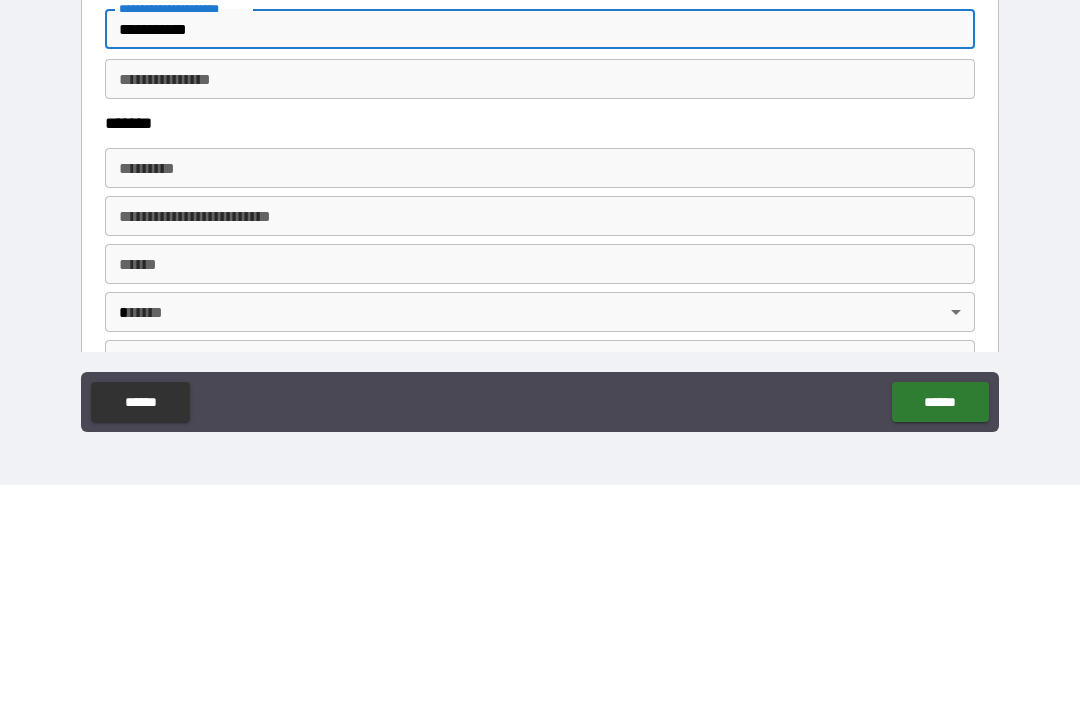 scroll, scrollTop: 1041, scrollLeft: 0, axis: vertical 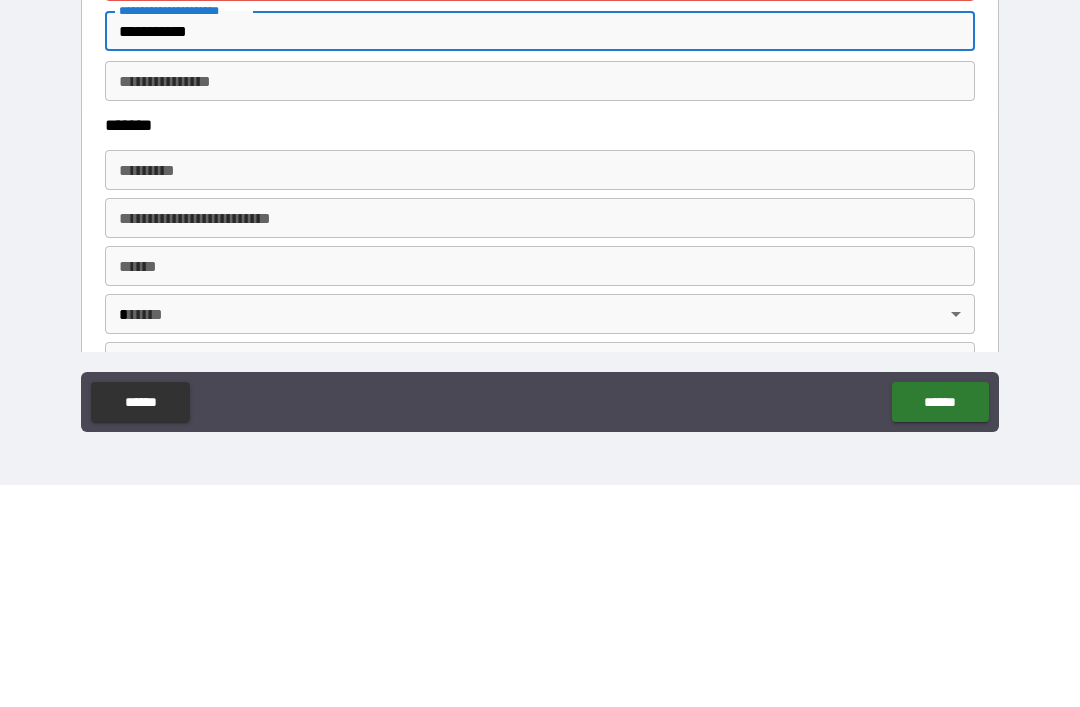 type on "**********" 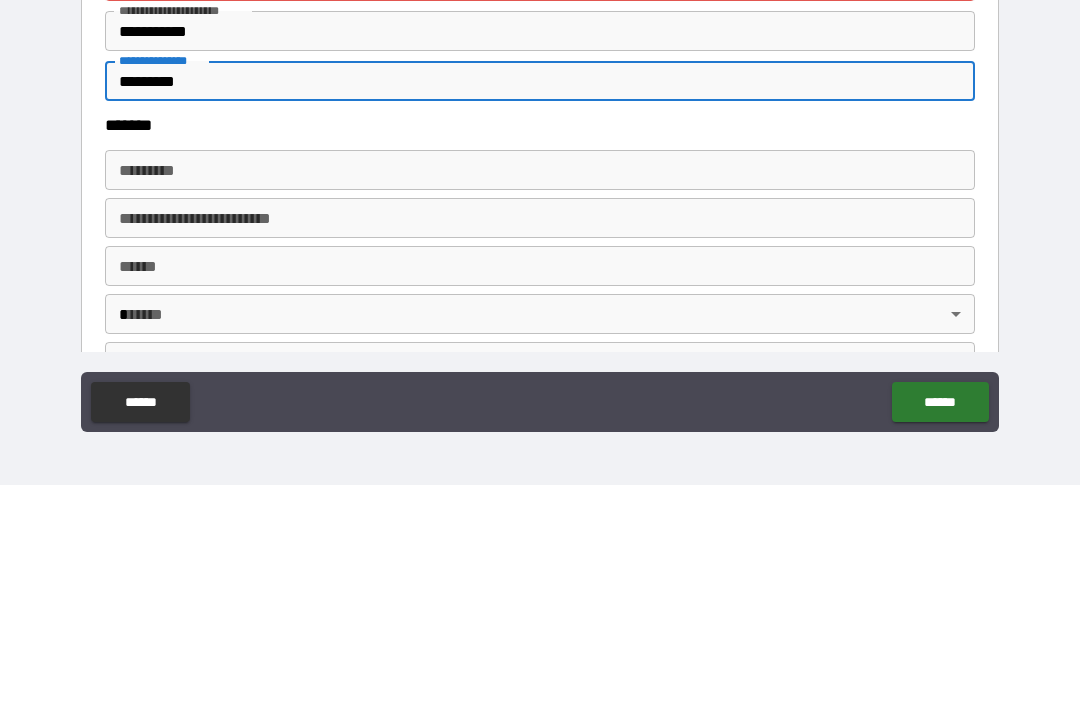 type on "*********" 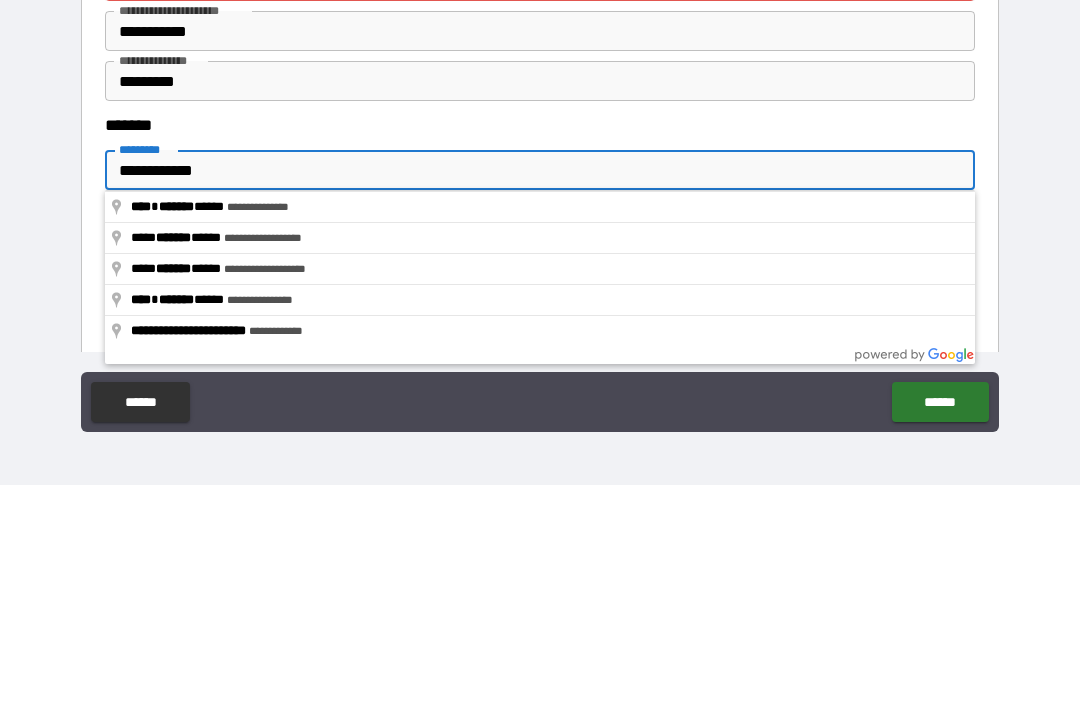 type on "**********" 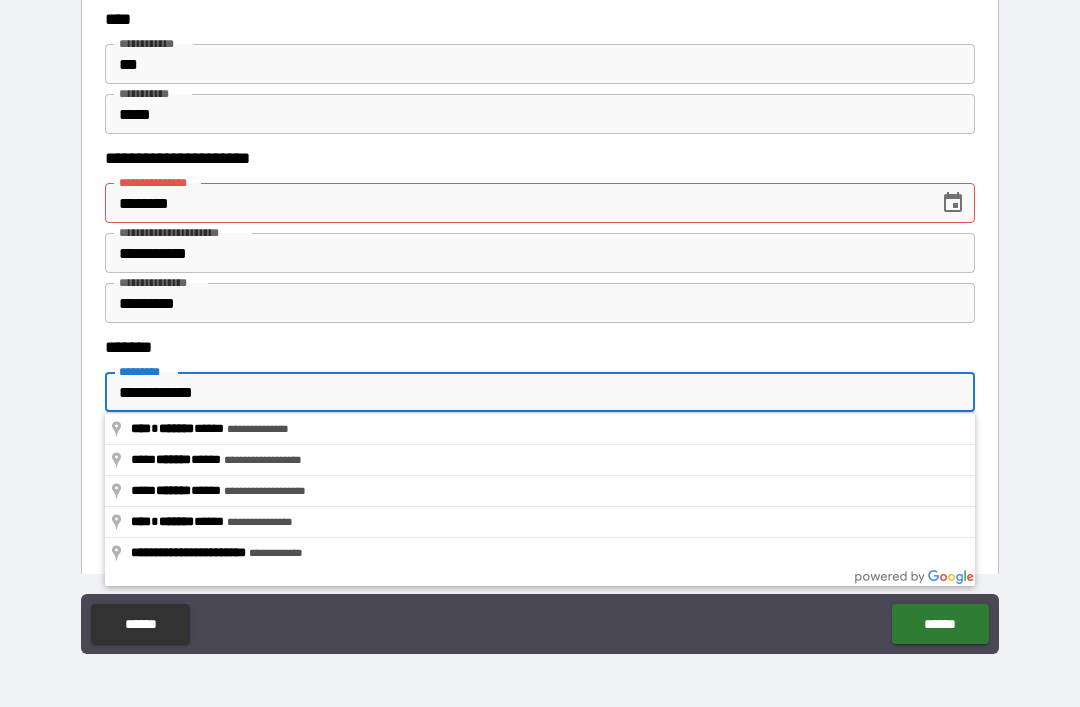 type on "**********" 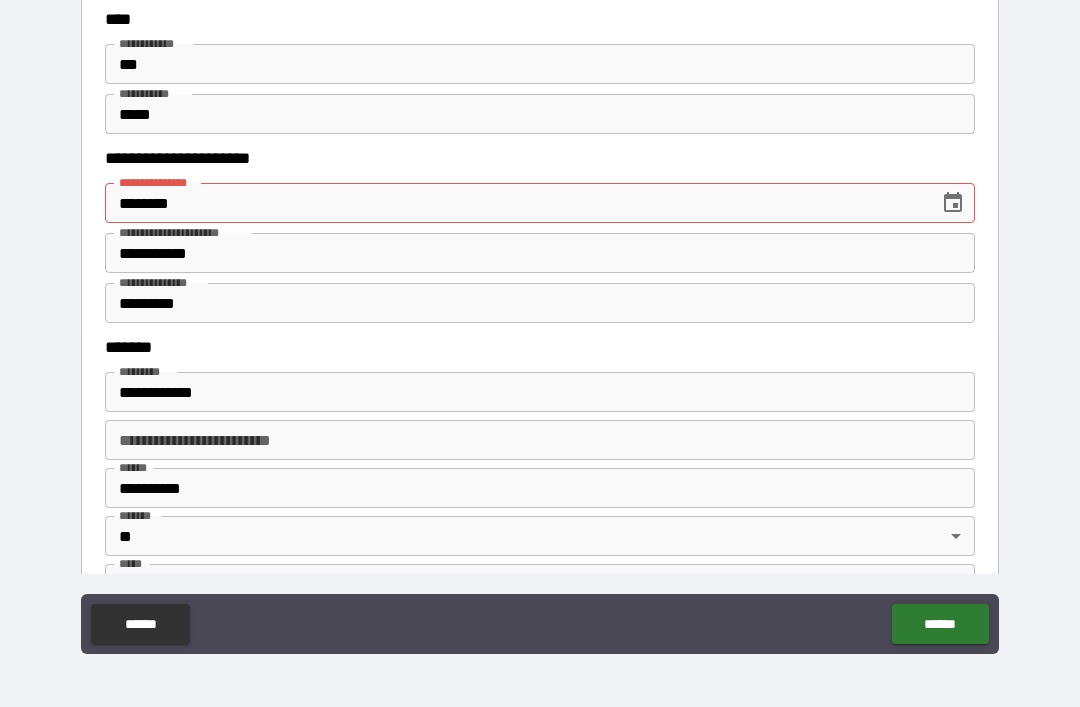 click on "**********" at bounding box center [540, 488] 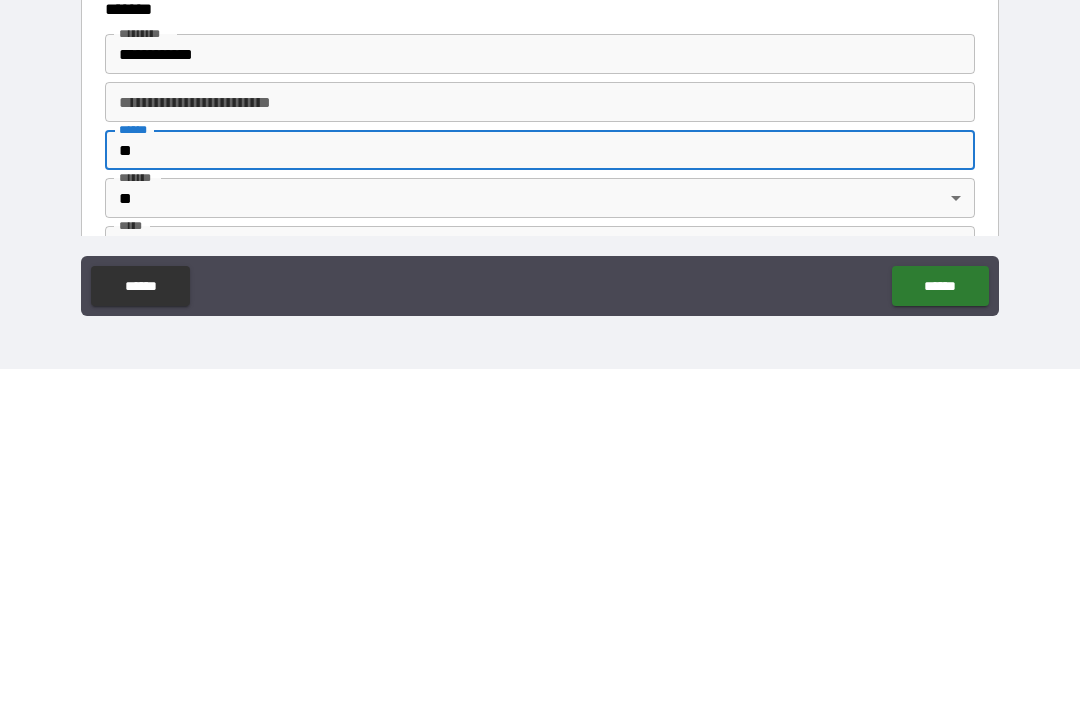 type on "*" 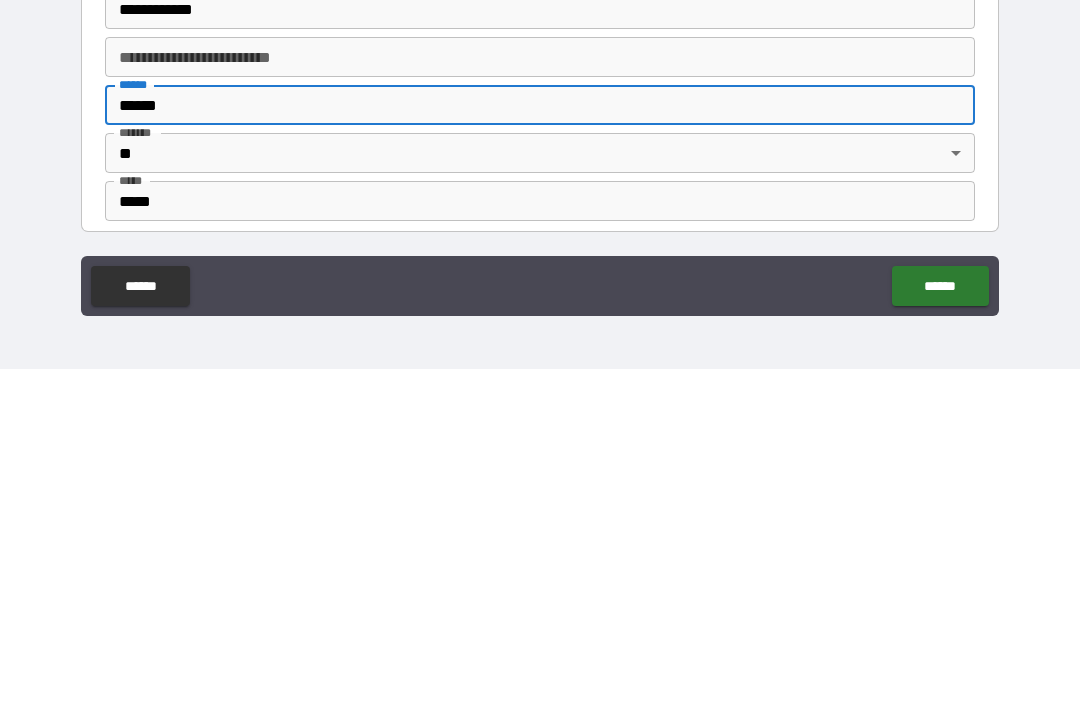 scroll, scrollTop: 1087, scrollLeft: 0, axis: vertical 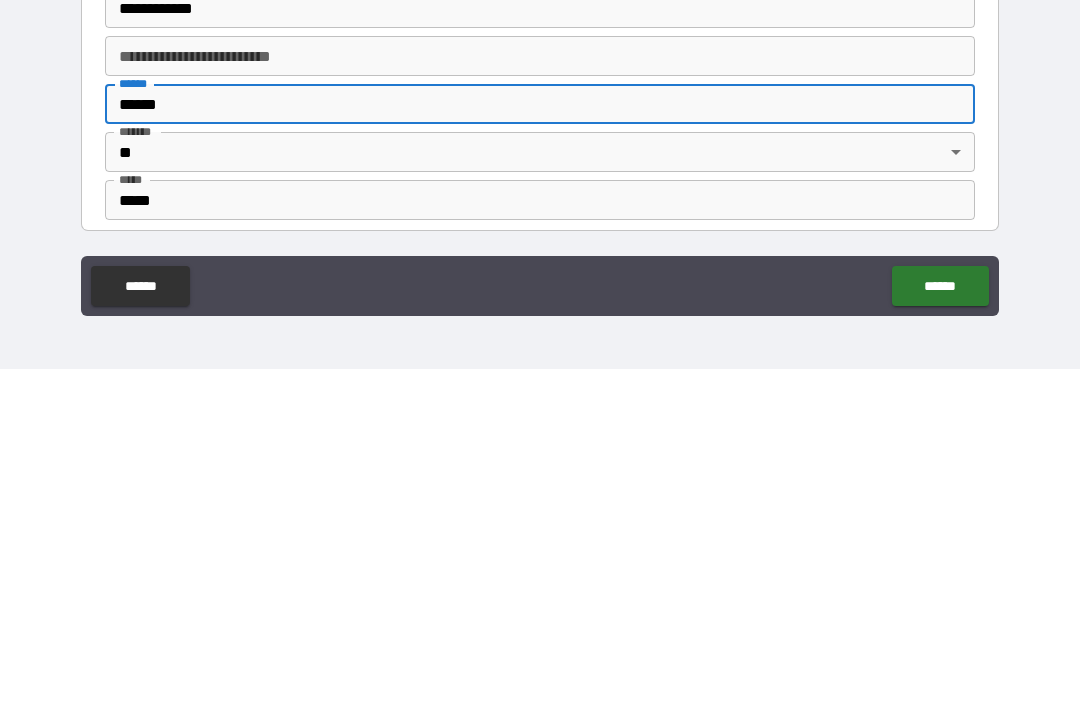 type on "******" 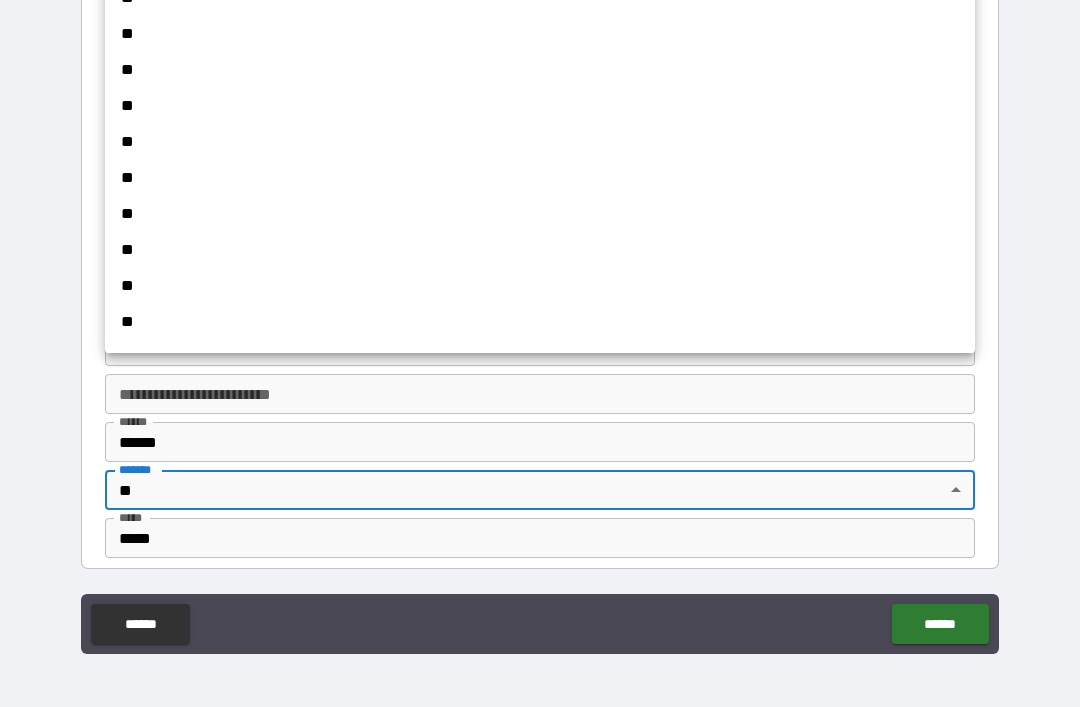scroll, scrollTop: 1436, scrollLeft: 0, axis: vertical 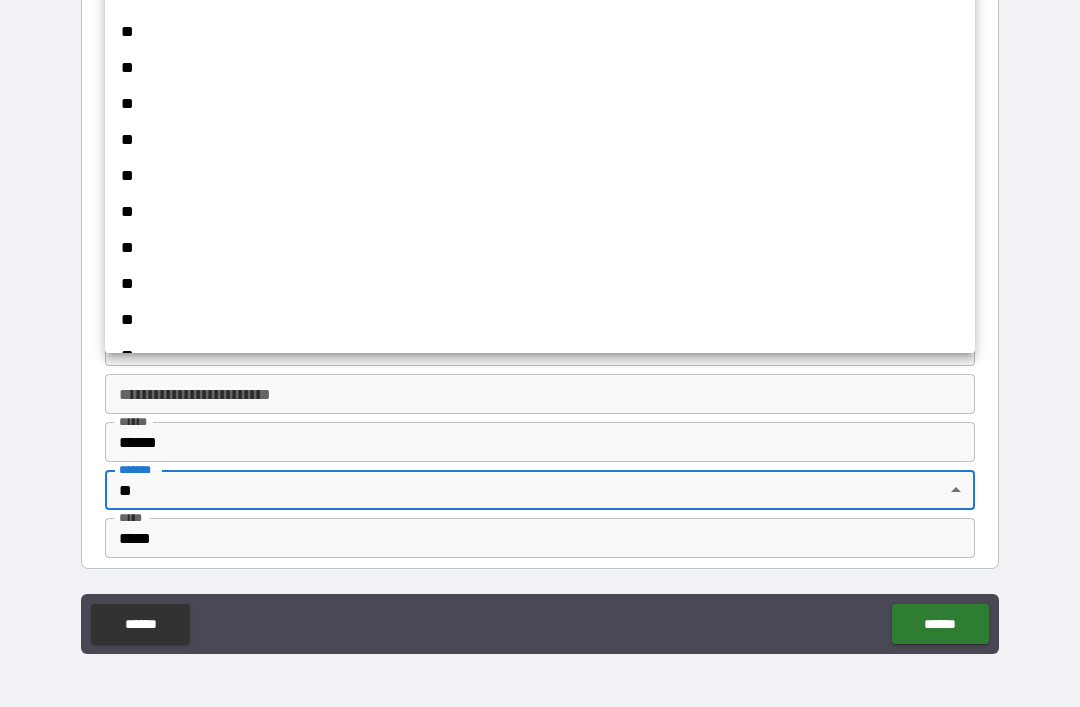 click on "**" at bounding box center (540, 212) 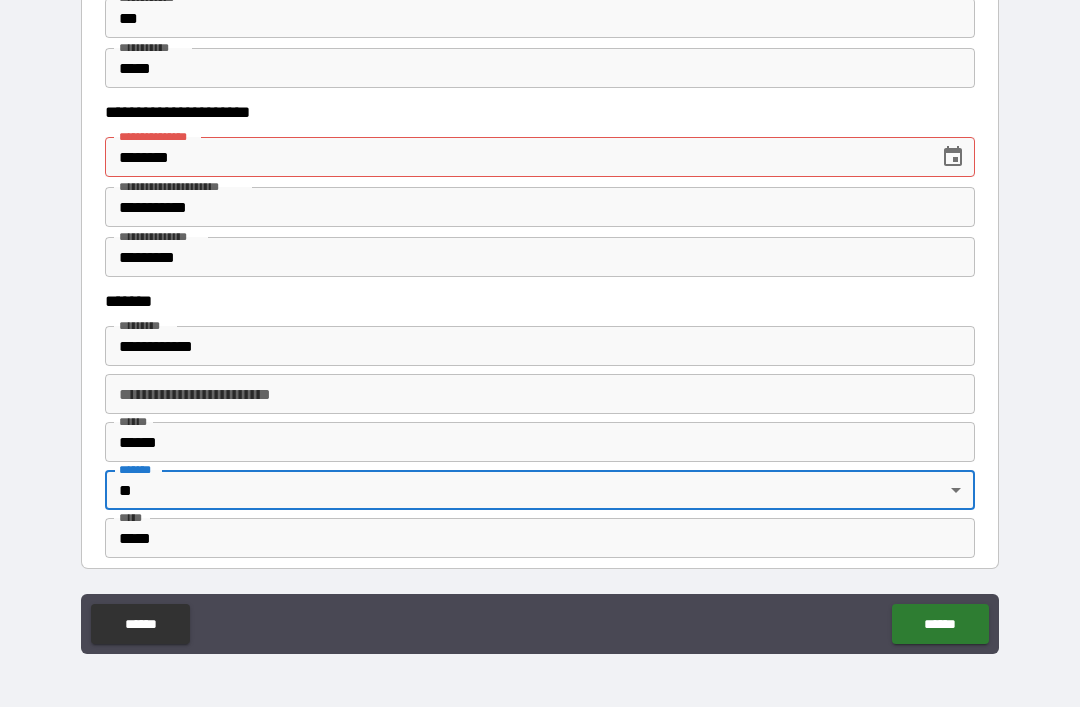click on "*****" at bounding box center [540, 538] 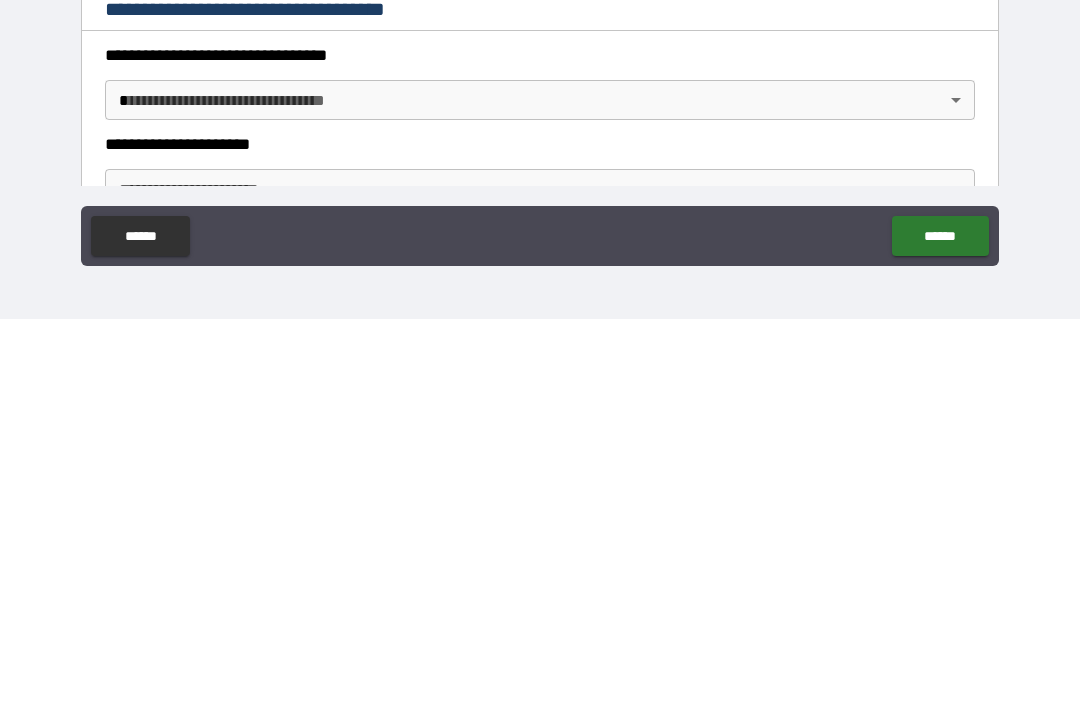 scroll, scrollTop: 1297, scrollLeft: 0, axis: vertical 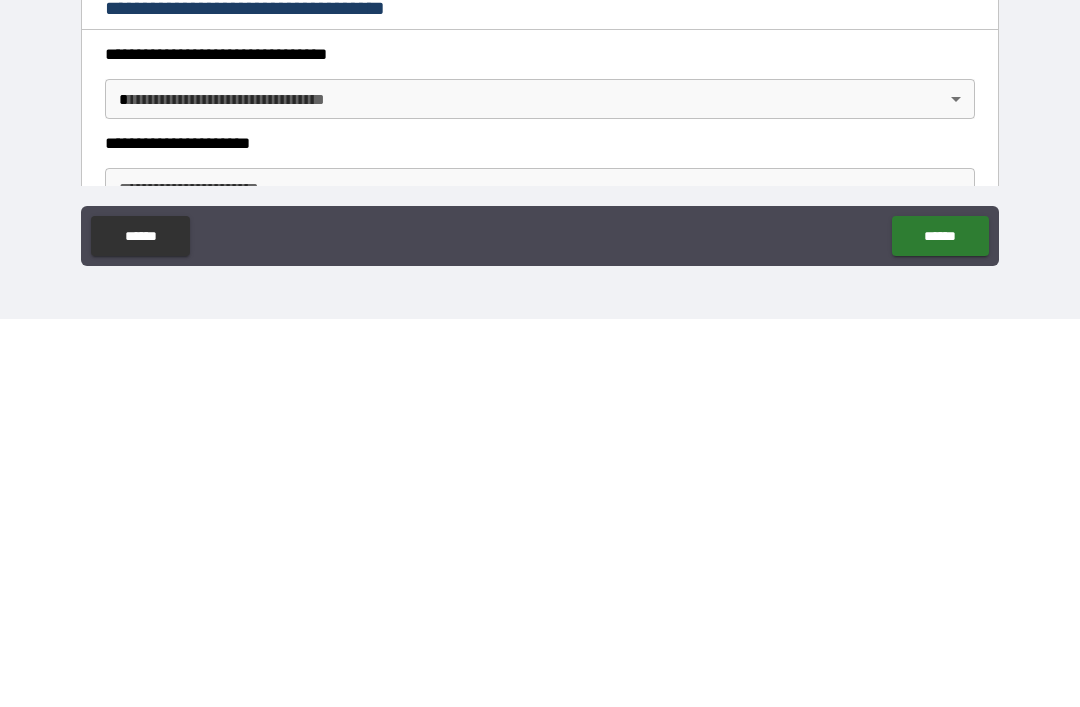 type on "*****" 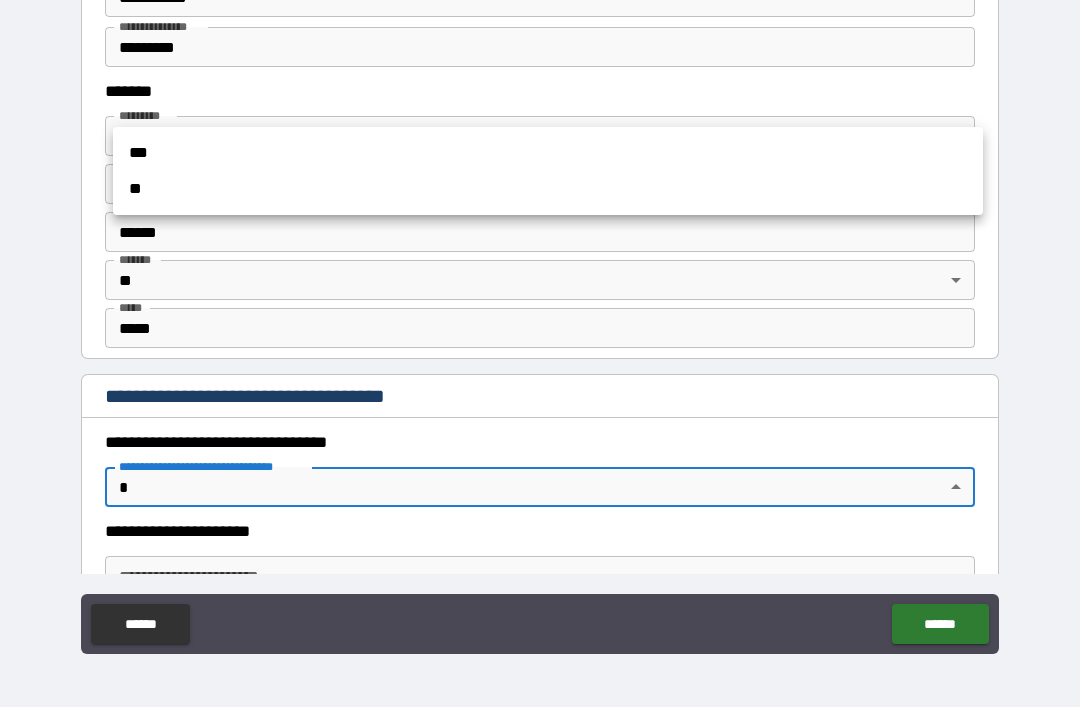 click at bounding box center [540, 353] 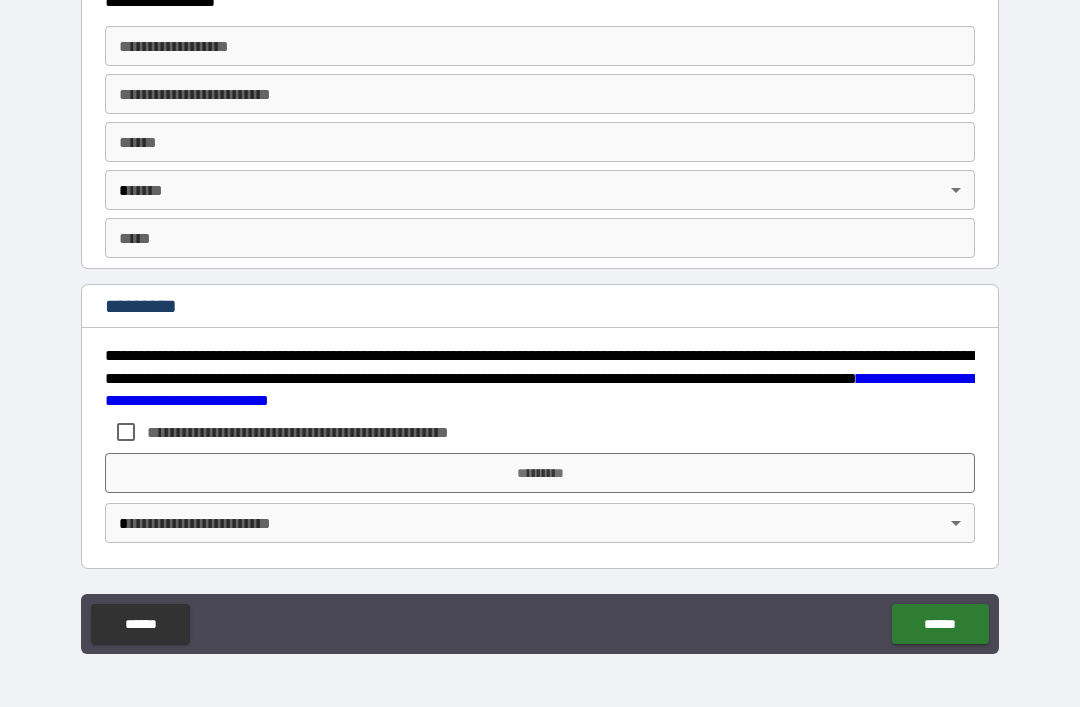 scroll, scrollTop: 3728, scrollLeft: 0, axis: vertical 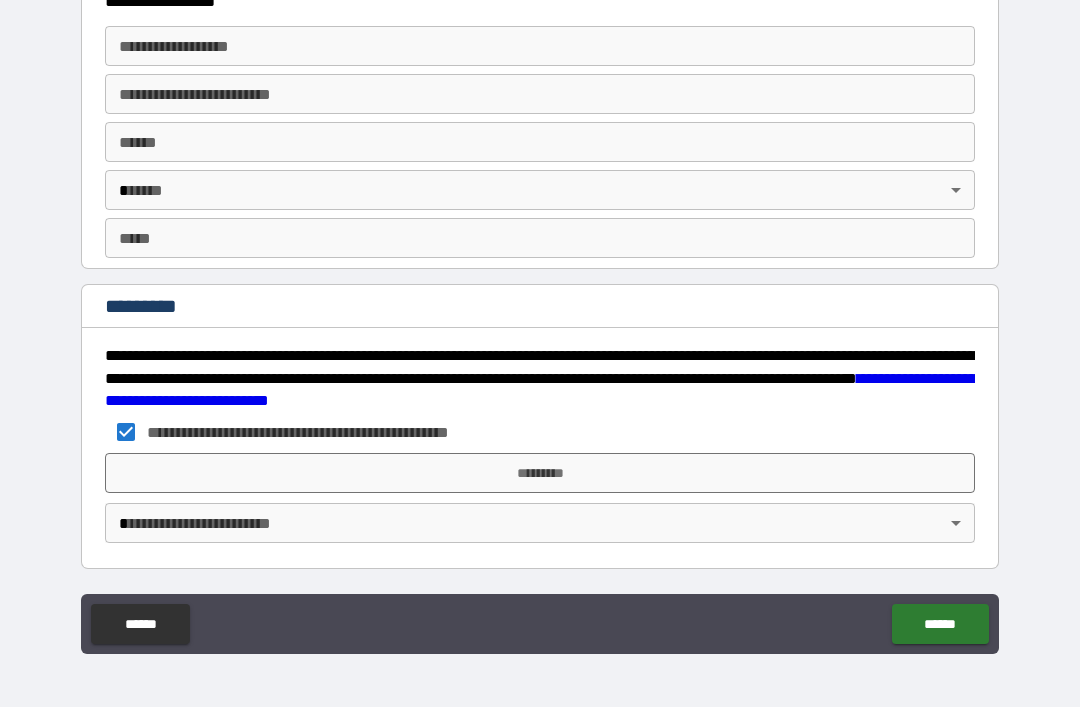 click on "*********" at bounding box center (540, 473) 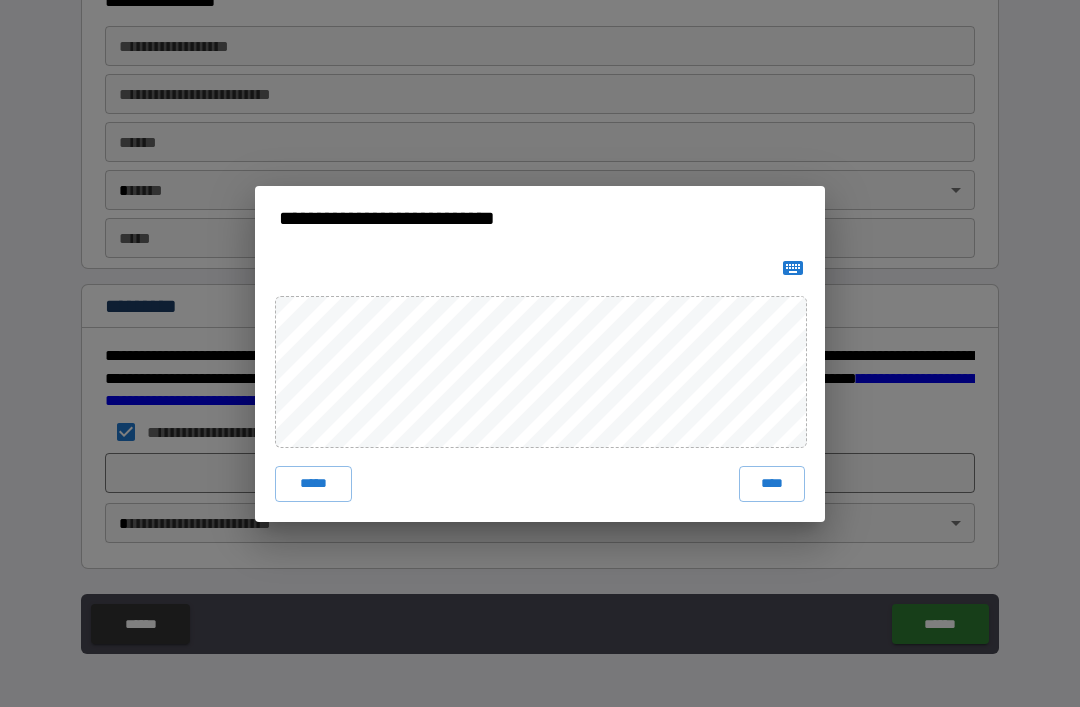 click on "****" at bounding box center [772, 484] 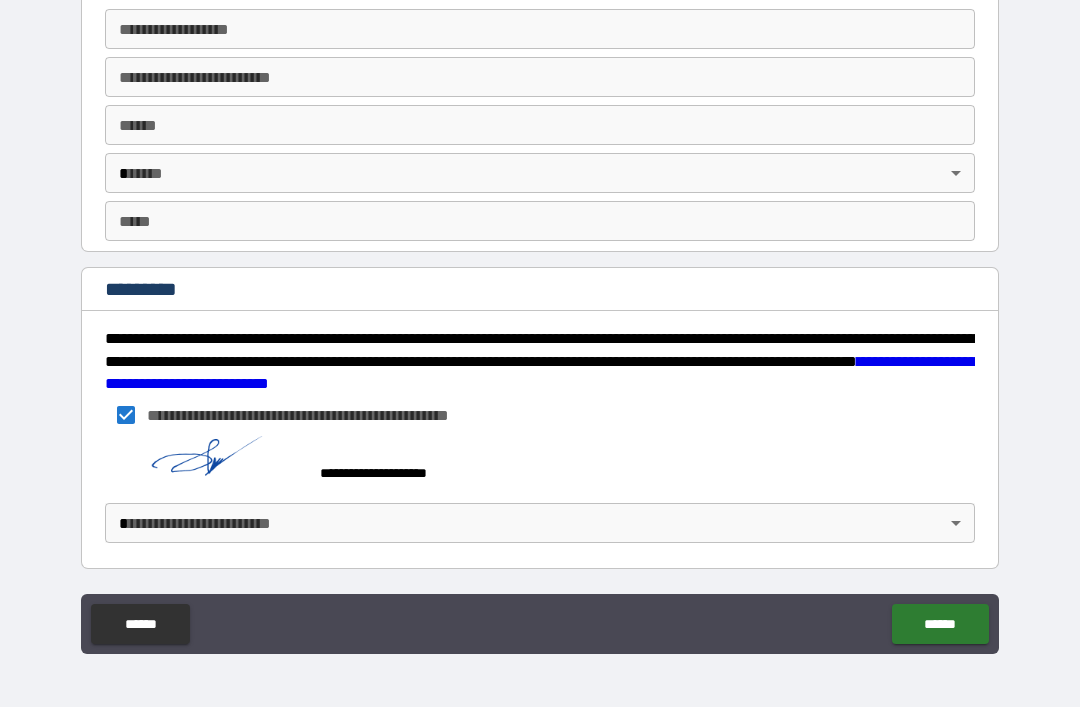 scroll, scrollTop: 3745, scrollLeft: 0, axis: vertical 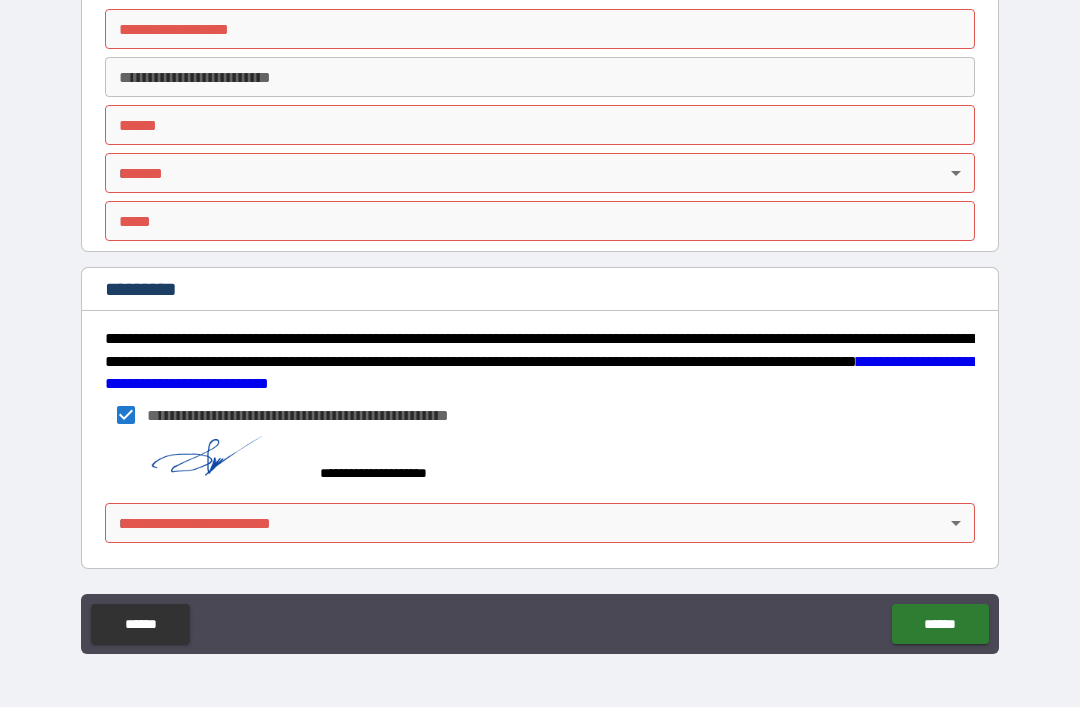 click on "******" at bounding box center [940, 624] 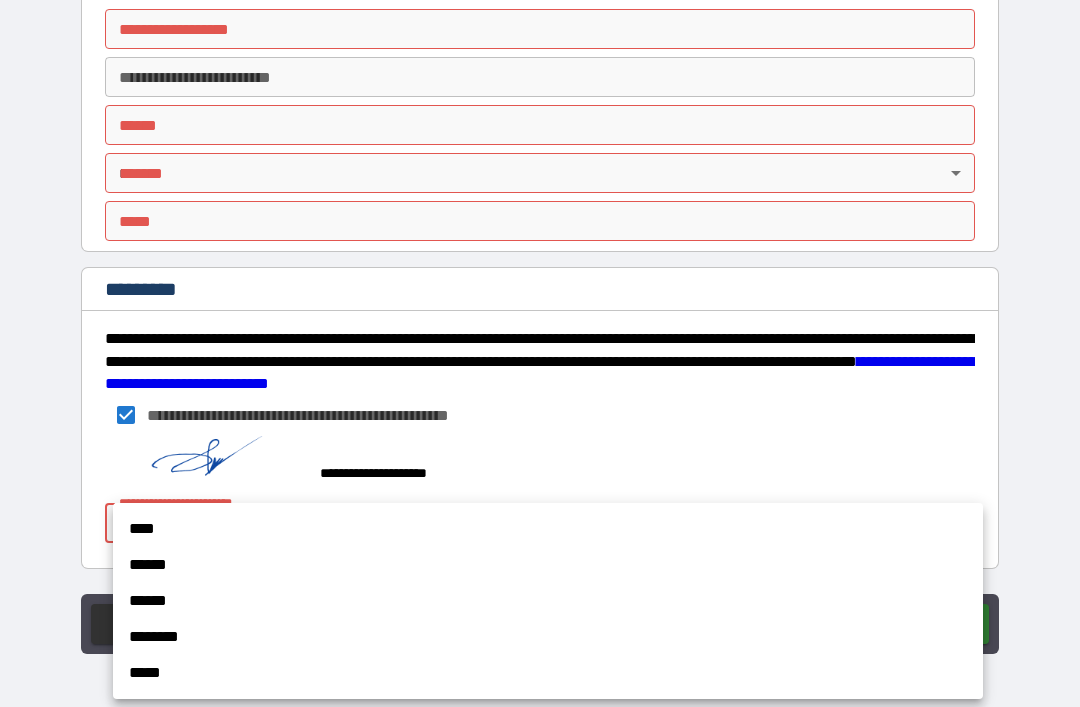 click on "****" at bounding box center (548, 529) 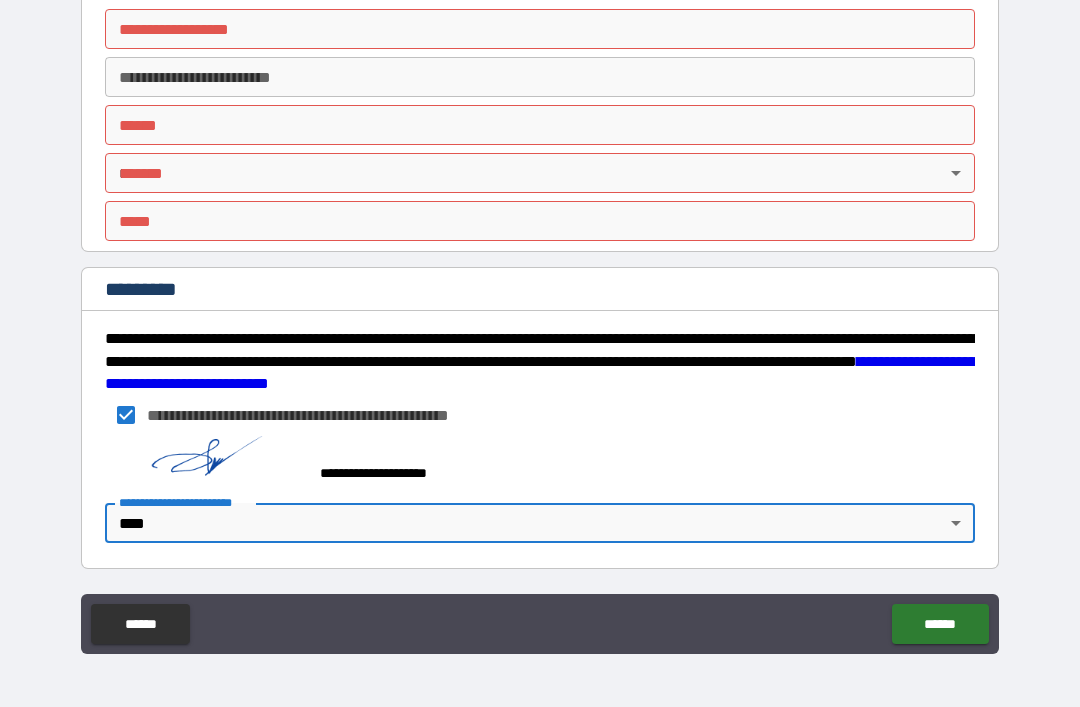 click on "******" at bounding box center (940, 624) 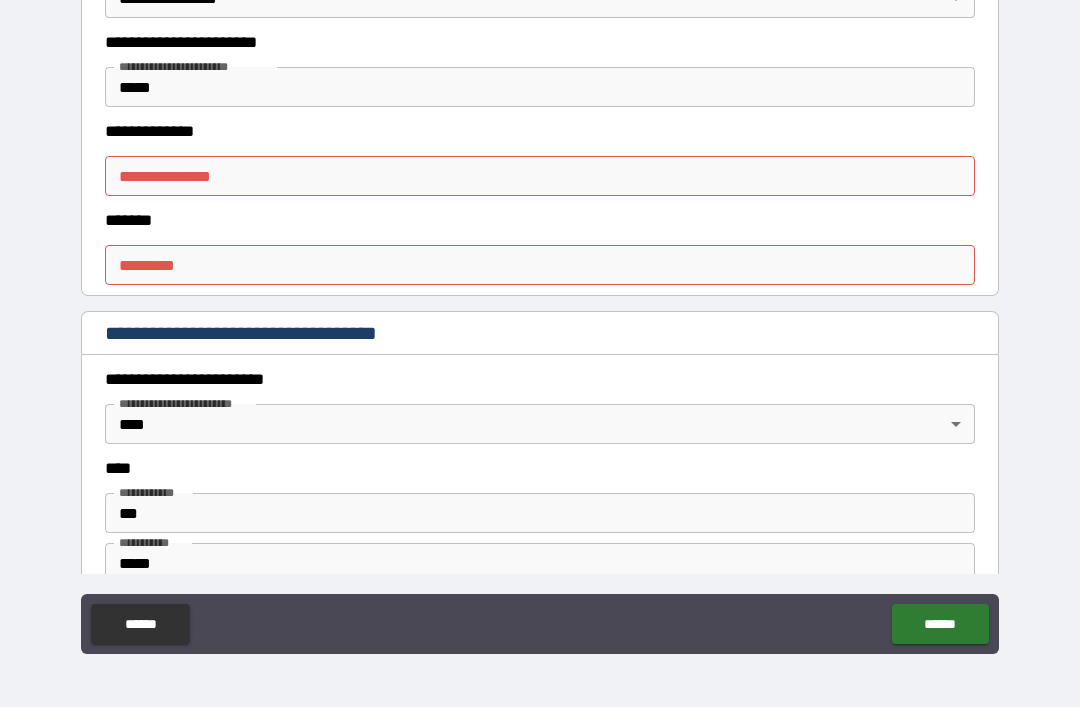 scroll, scrollTop: 594, scrollLeft: 0, axis: vertical 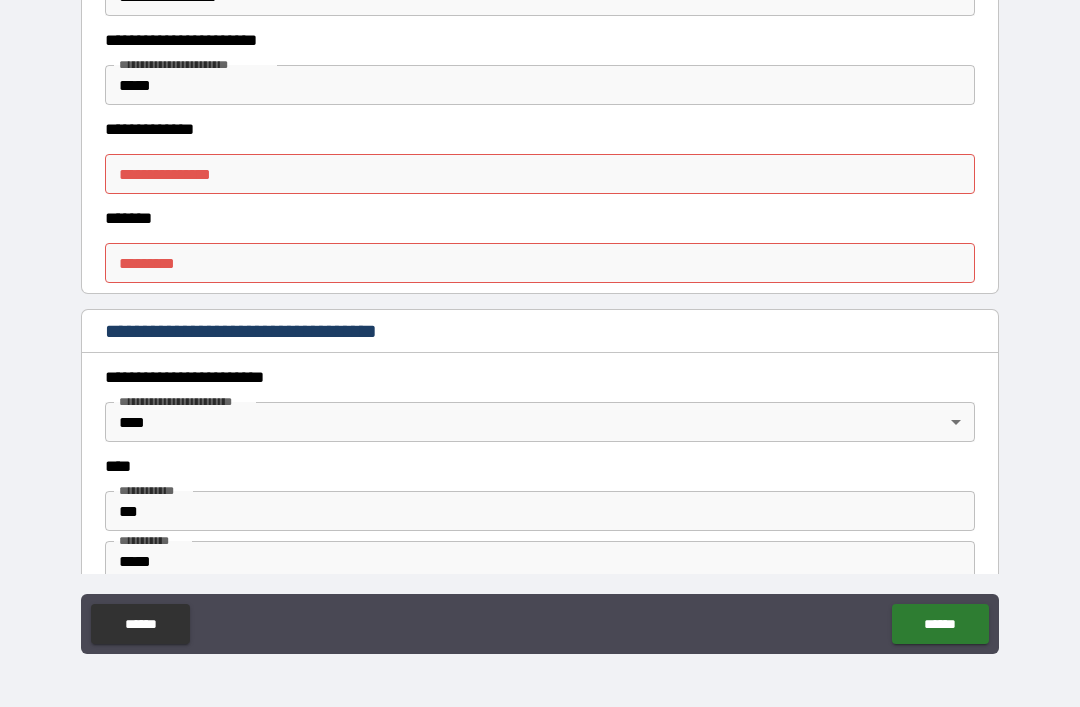 click on "*****" at bounding box center (540, 85) 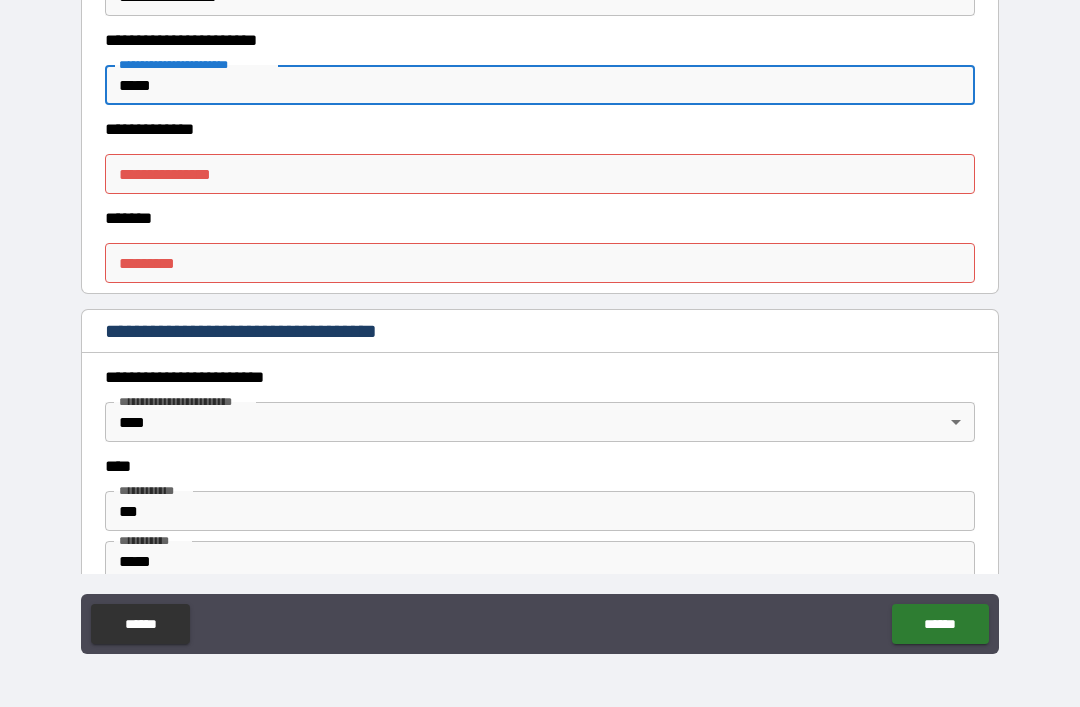 click on "**********" at bounding box center (194, 64) 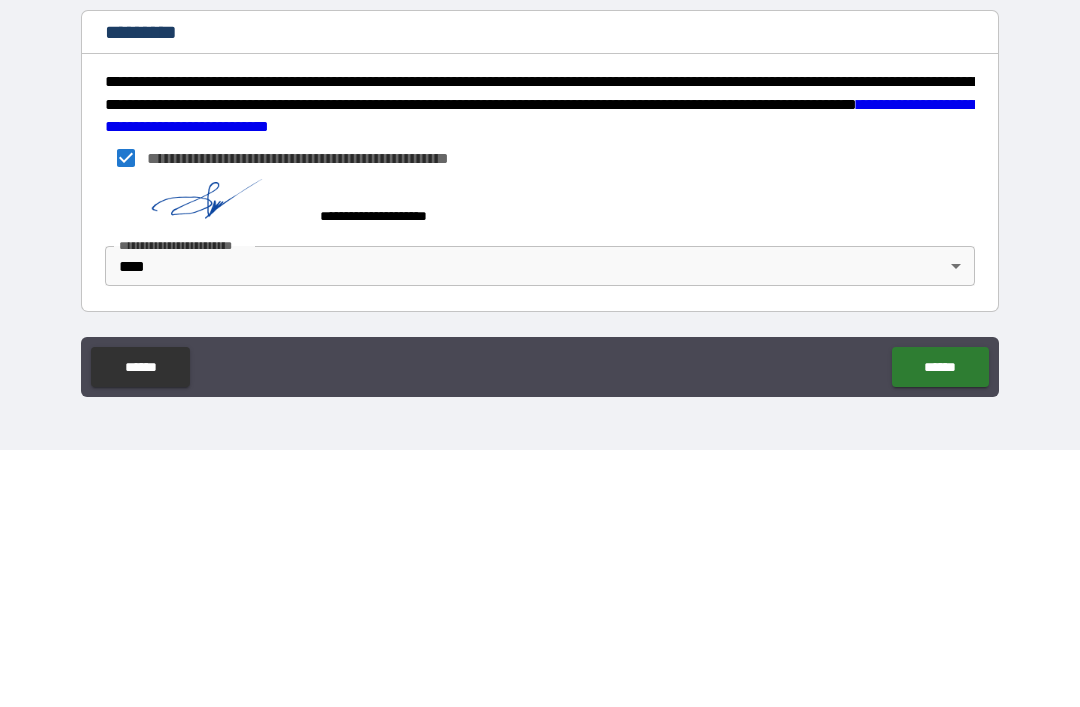 scroll, scrollTop: 3745, scrollLeft: 0, axis: vertical 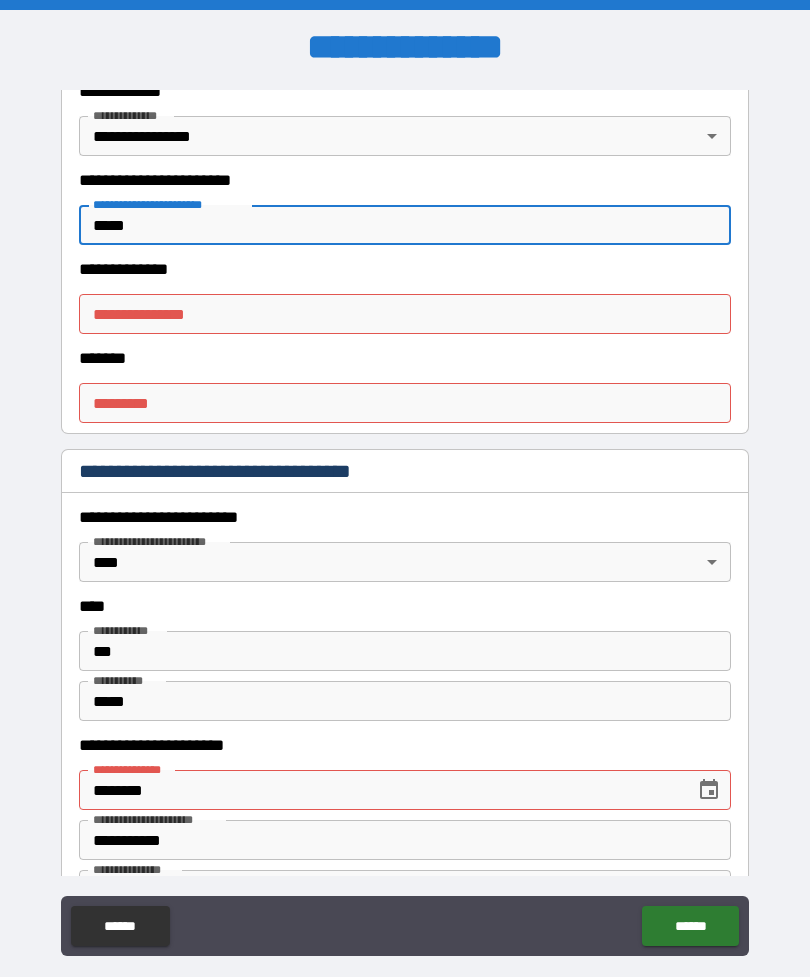 type on "*****" 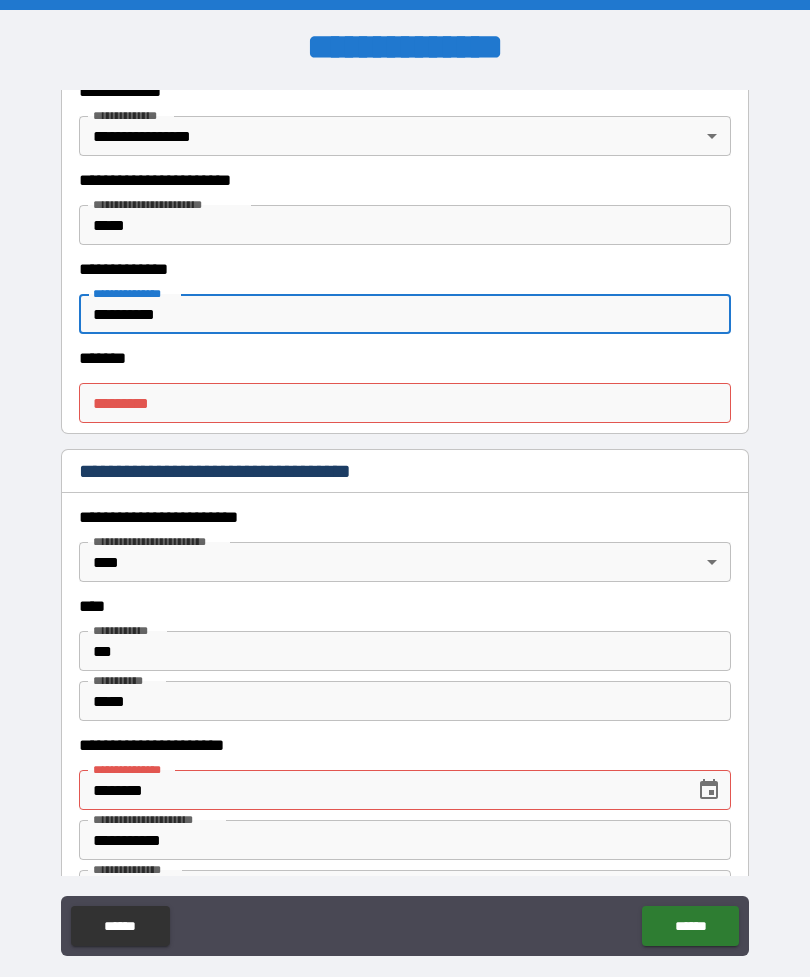 type on "**********" 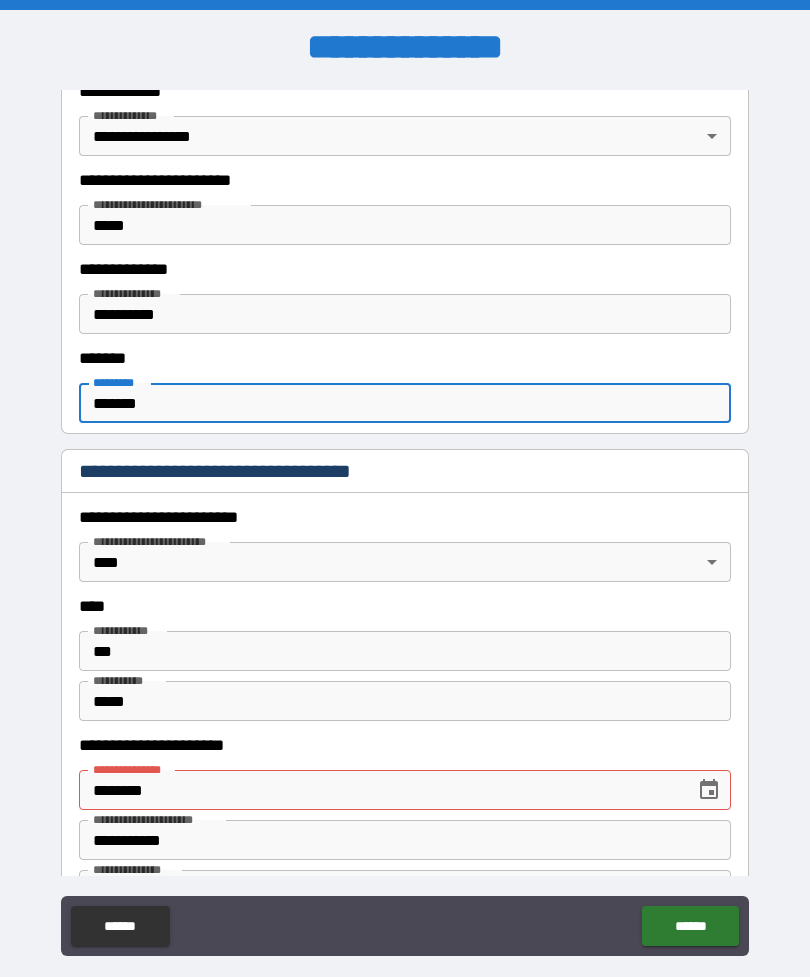 scroll, scrollTop: 64, scrollLeft: 0, axis: vertical 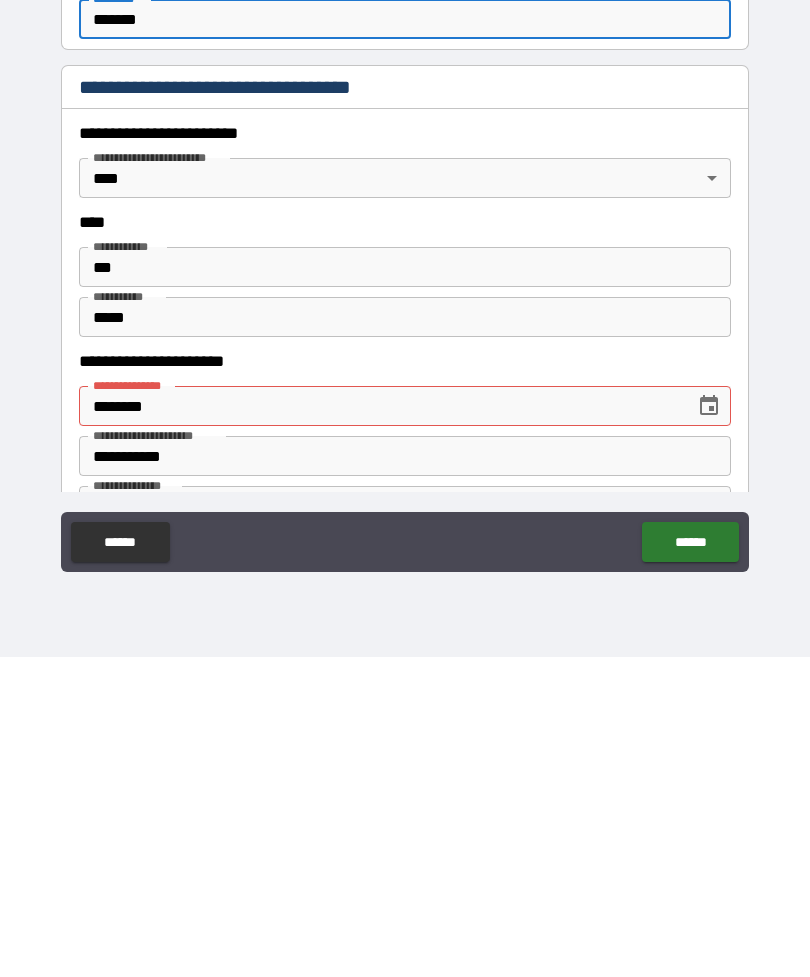 type on "*******" 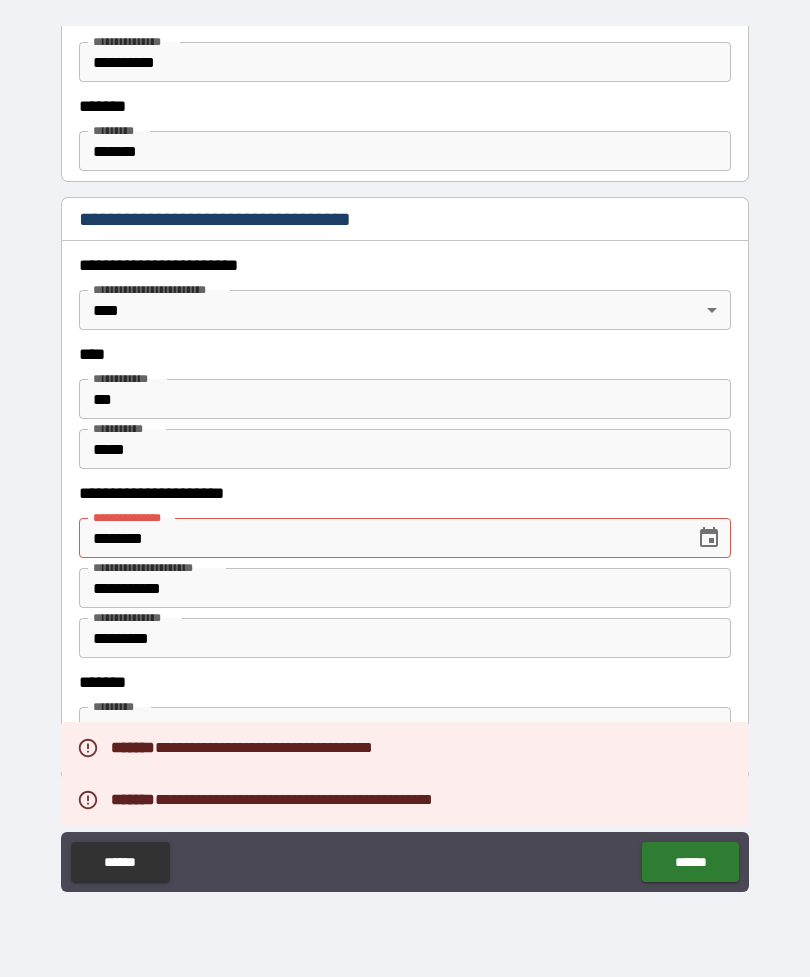 scroll, scrollTop: 745, scrollLeft: 0, axis: vertical 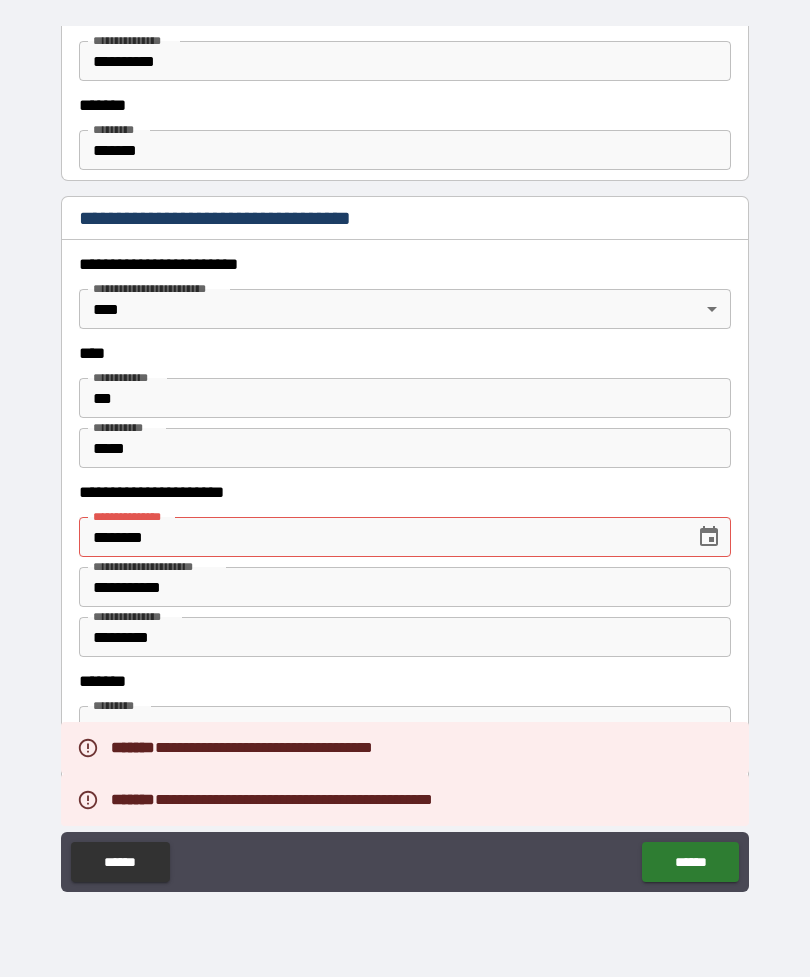 click at bounding box center (709, 537) 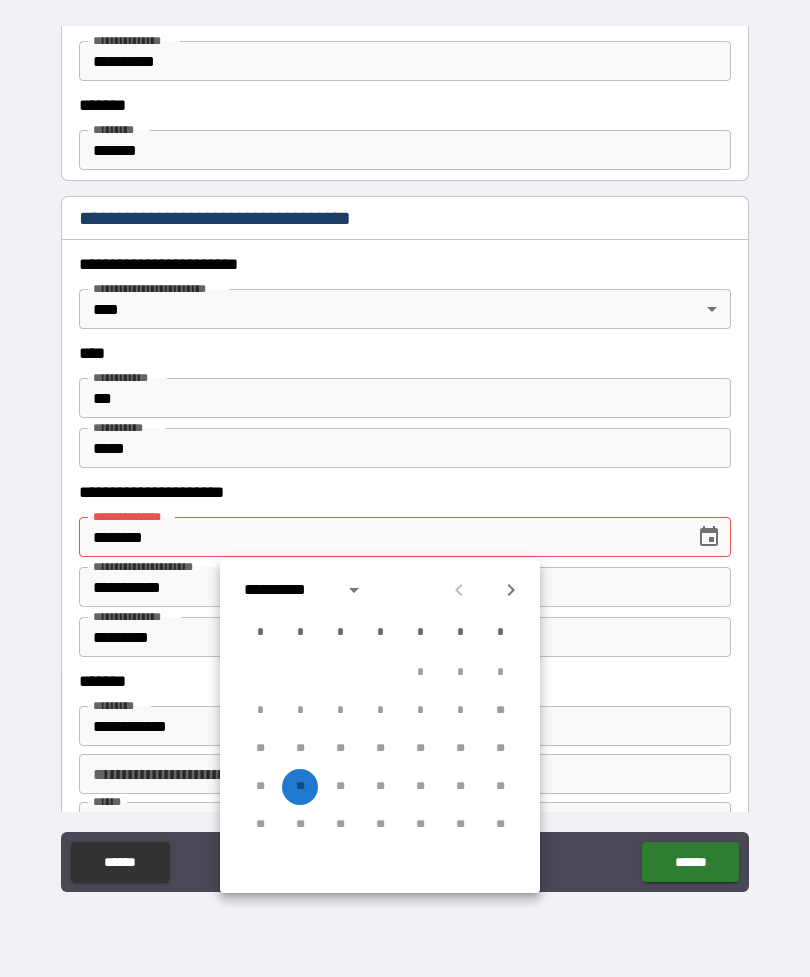 click on "********" at bounding box center [380, 537] 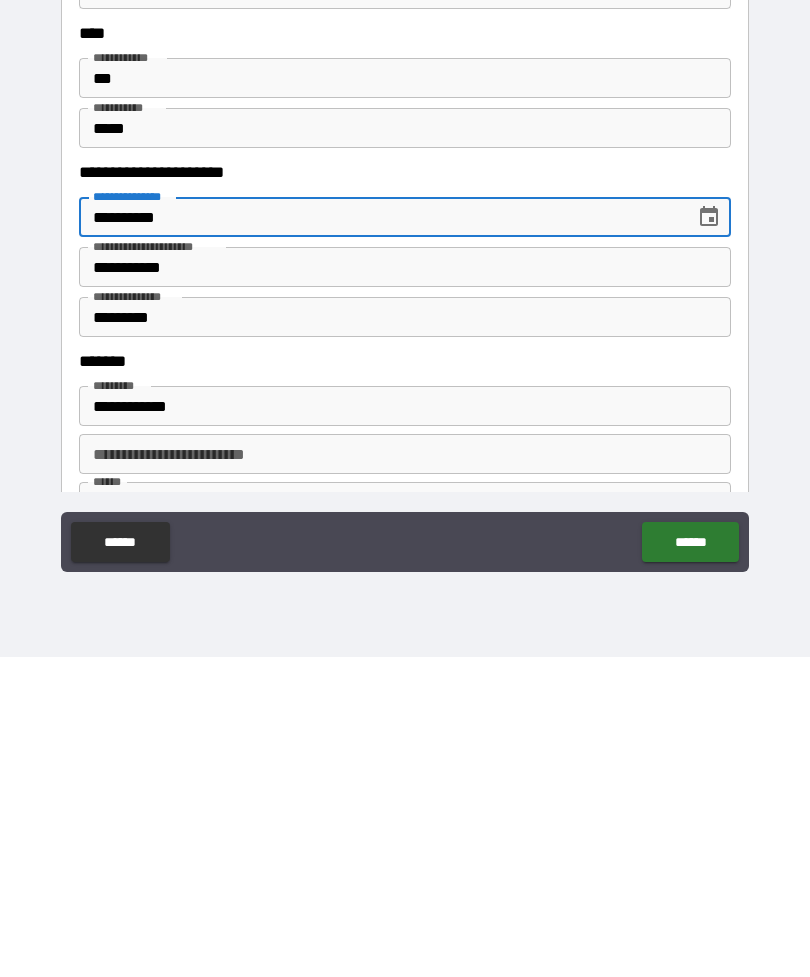 type on "**********" 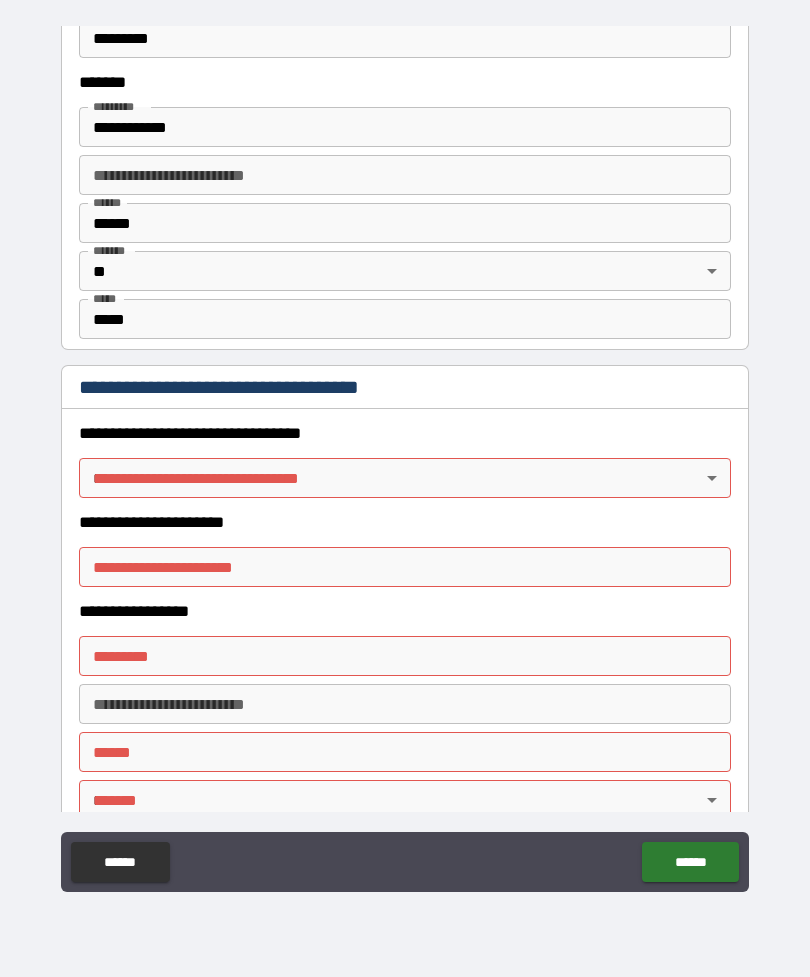 scroll, scrollTop: 1345, scrollLeft: 0, axis: vertical 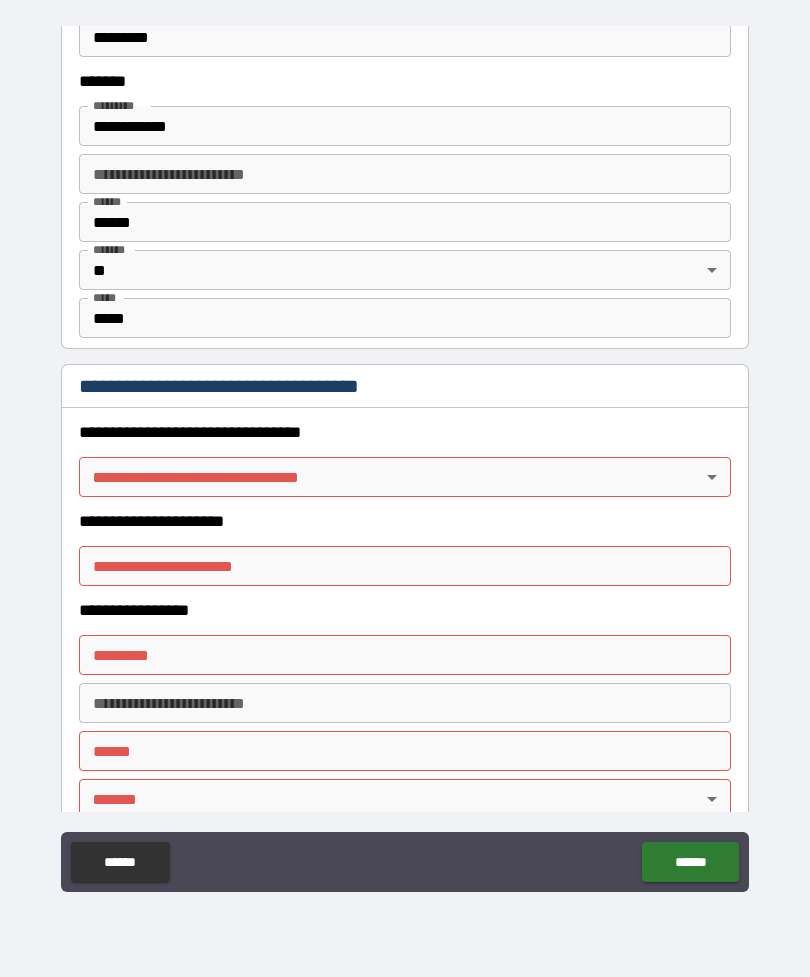 click on "**********" at bounding box center [405, 456] 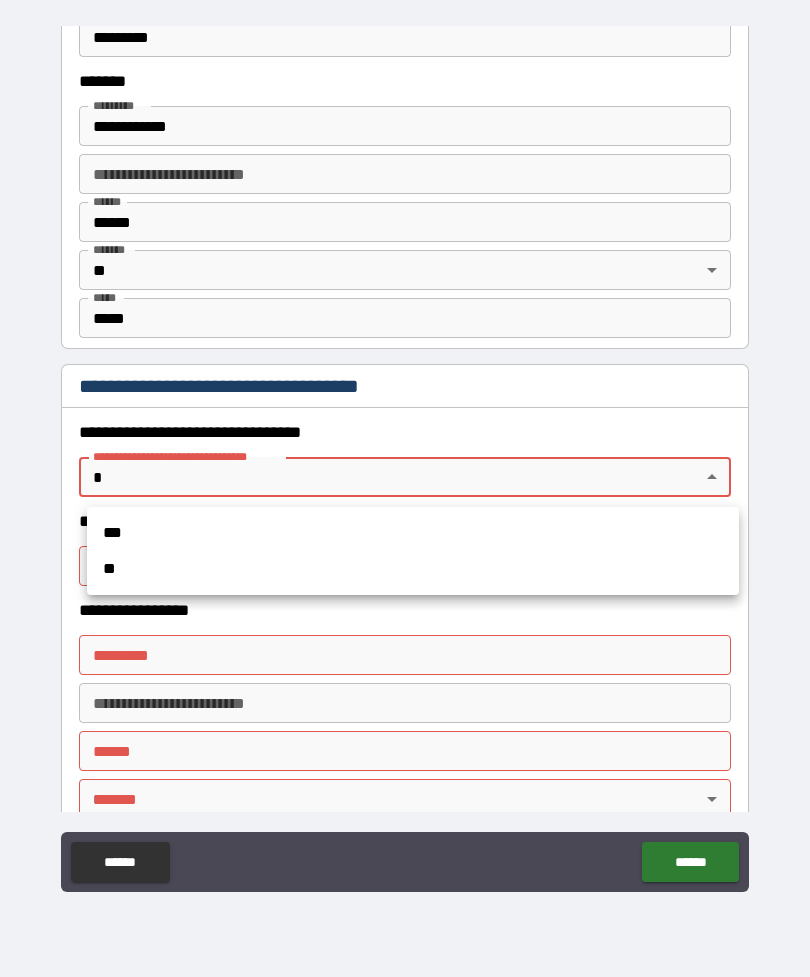click on "***" at bounding box center (413, 533) 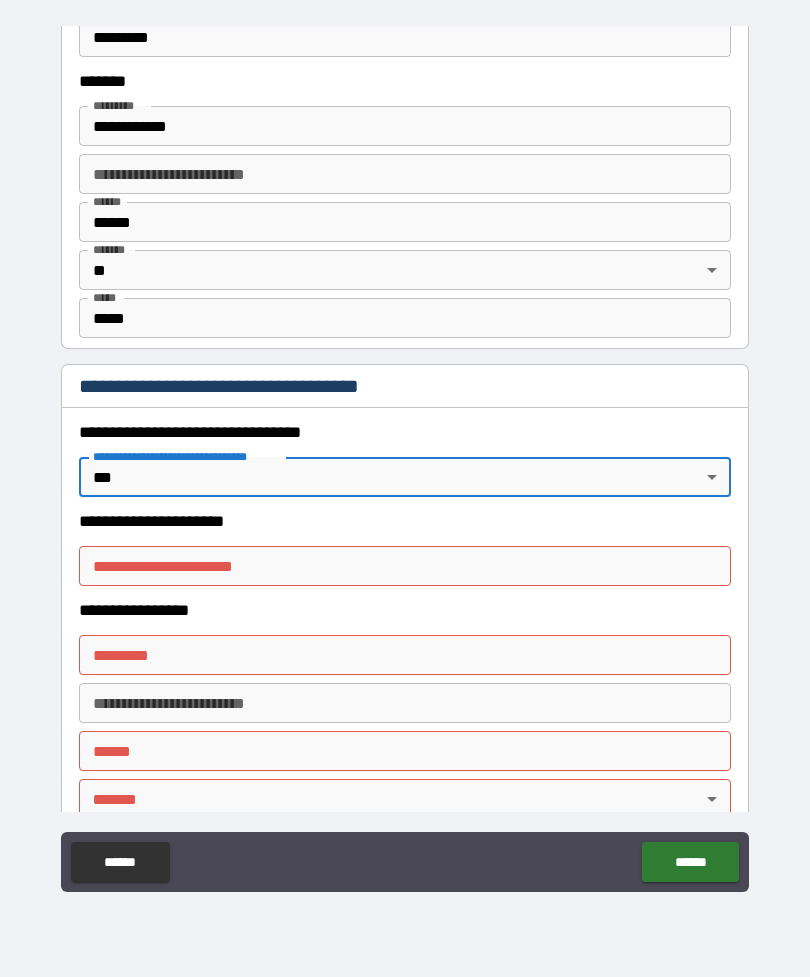 click on "**********" at bounding box center [405, 566] 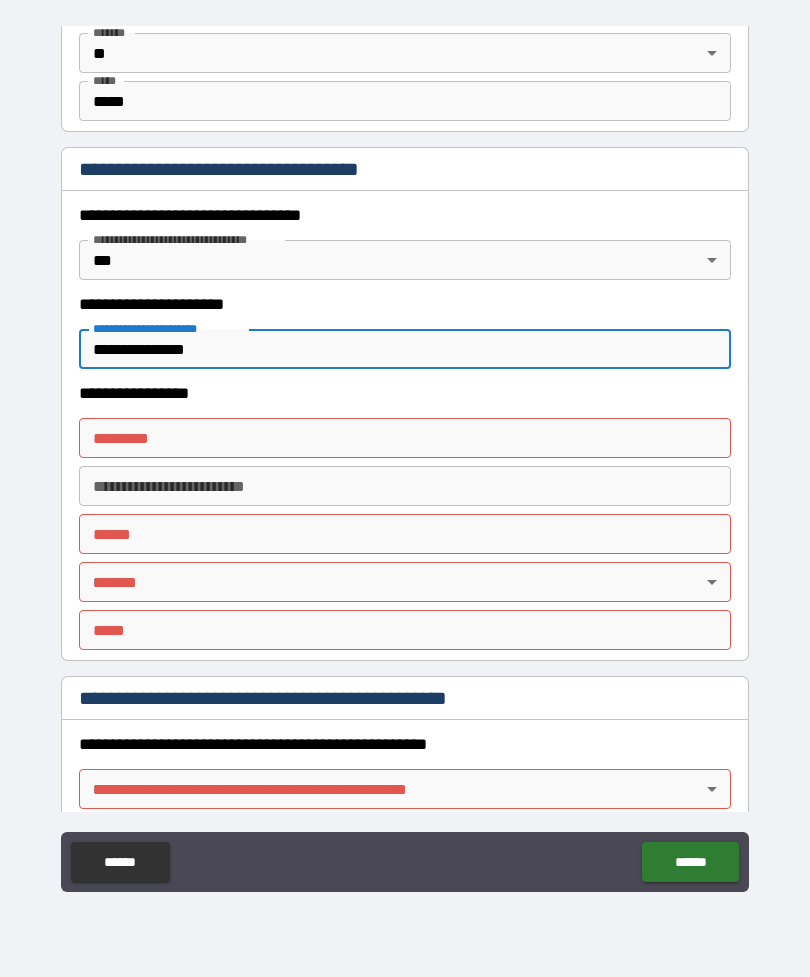 scroll, scrollTop: 1580, scrollLeft: 0, axis: vertical 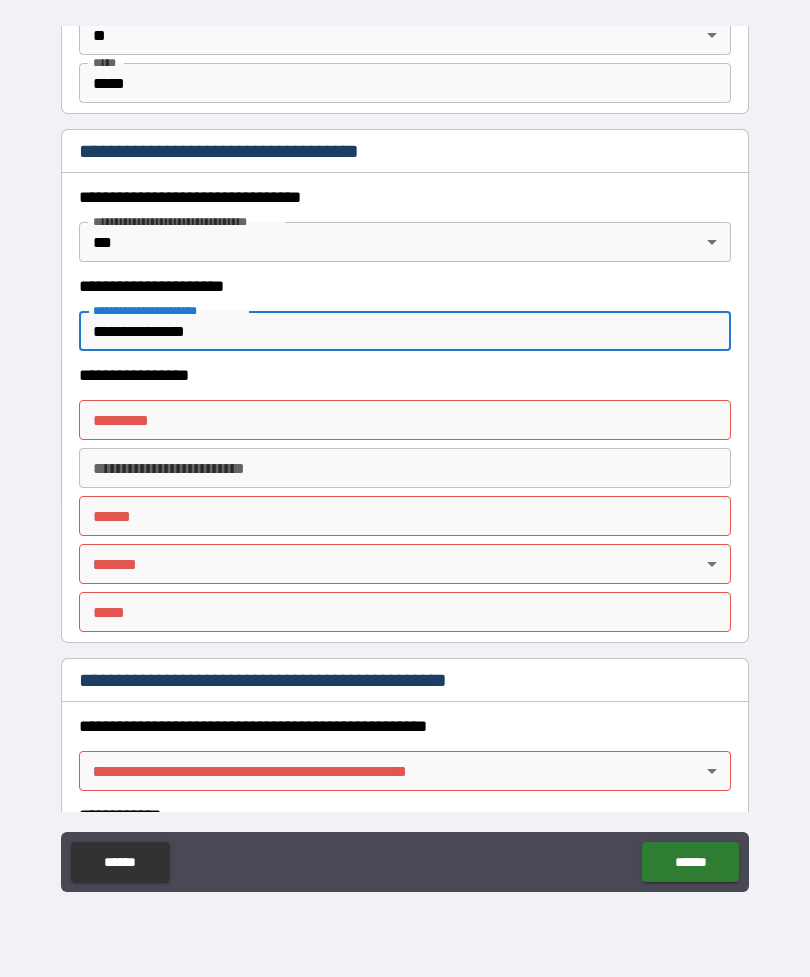type on "**********" 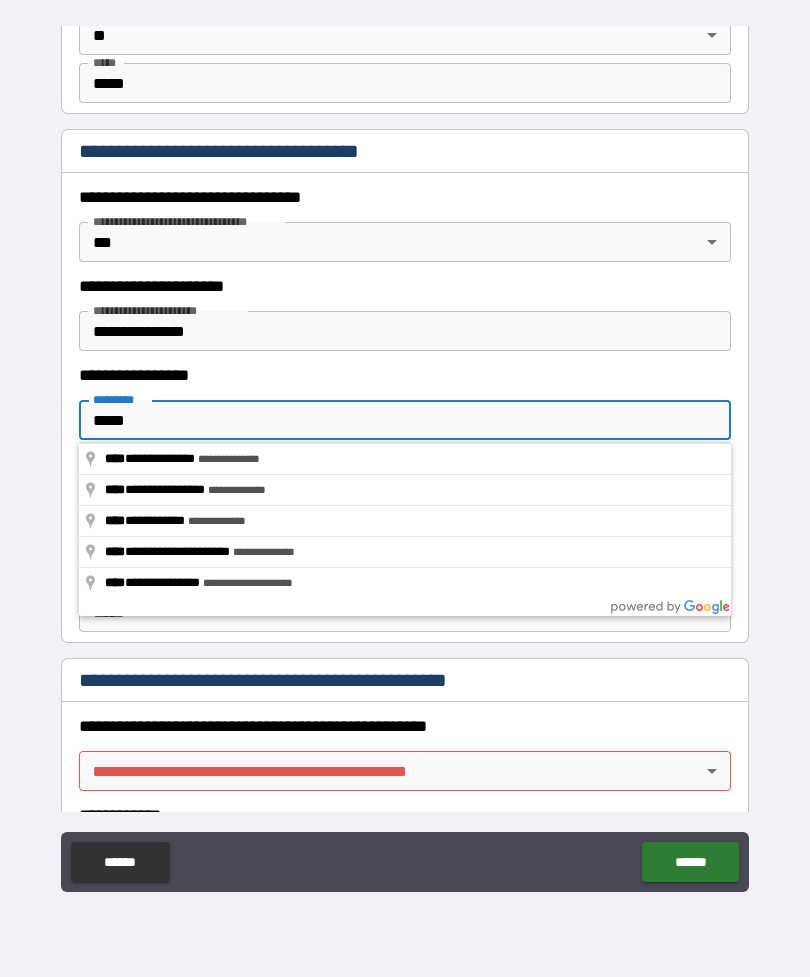 type on "**********" 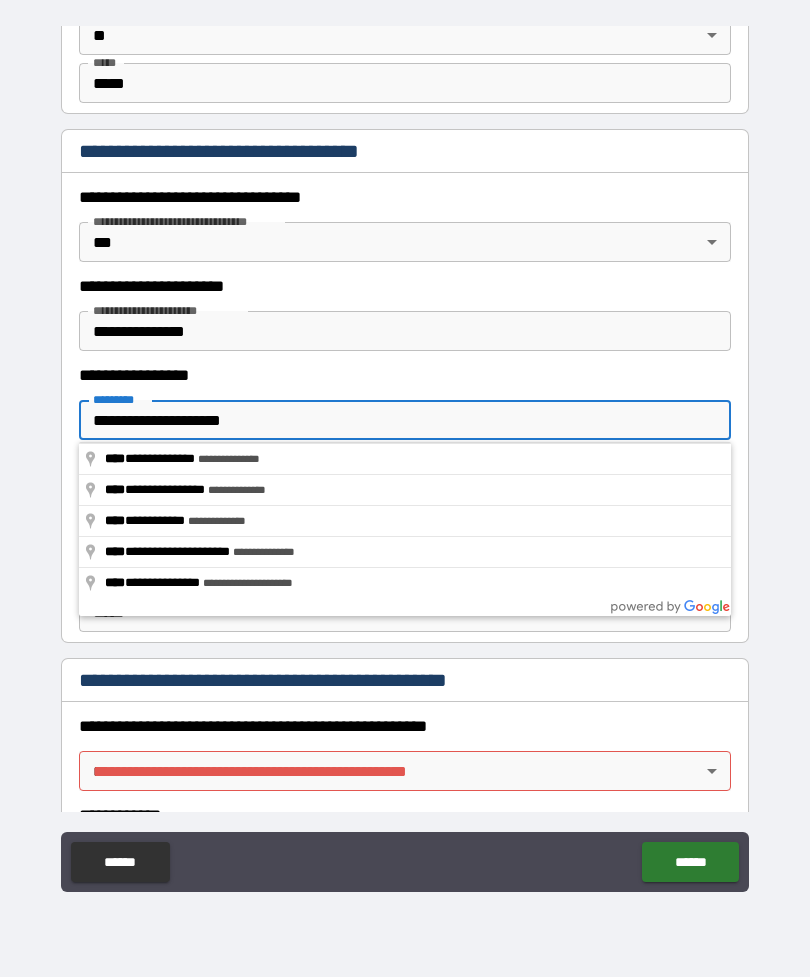 type on "******" 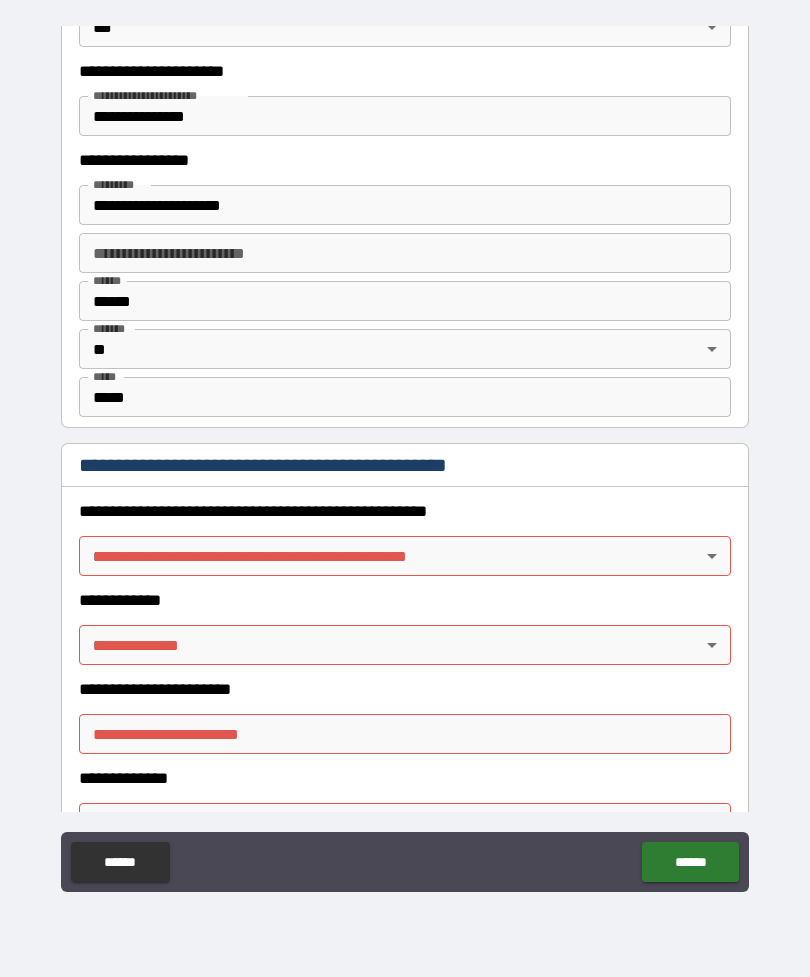 scroll, scrollTop: 1816, scrollLeft: 0, axis: vertical 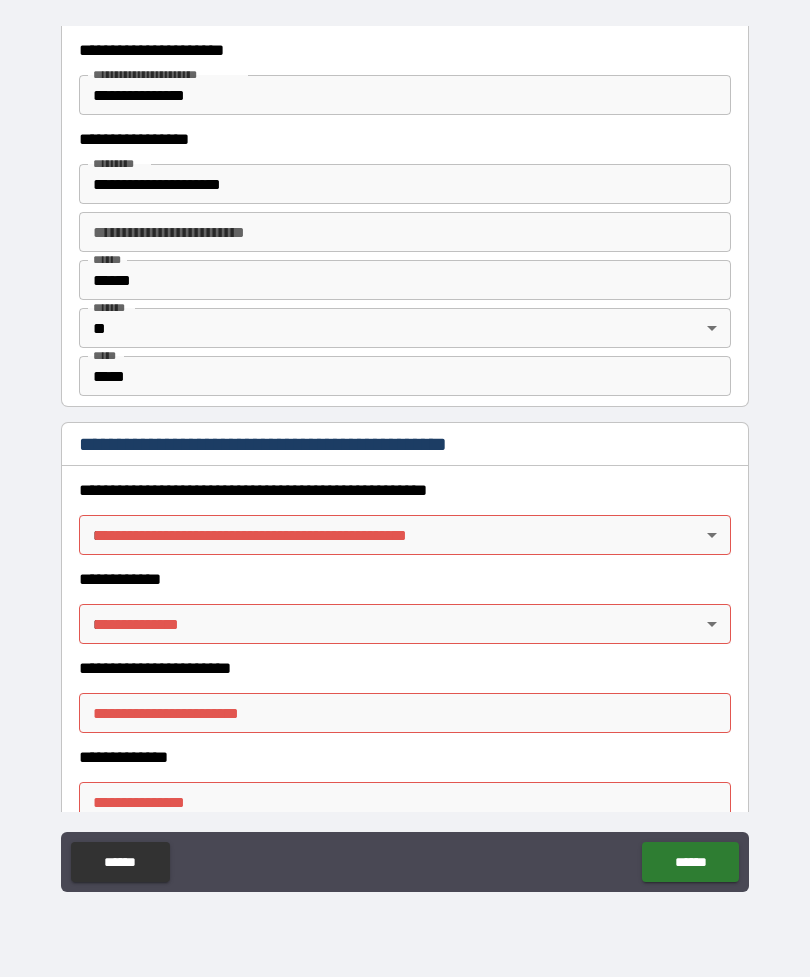 click on "**********" at bounding box center [405, 456] 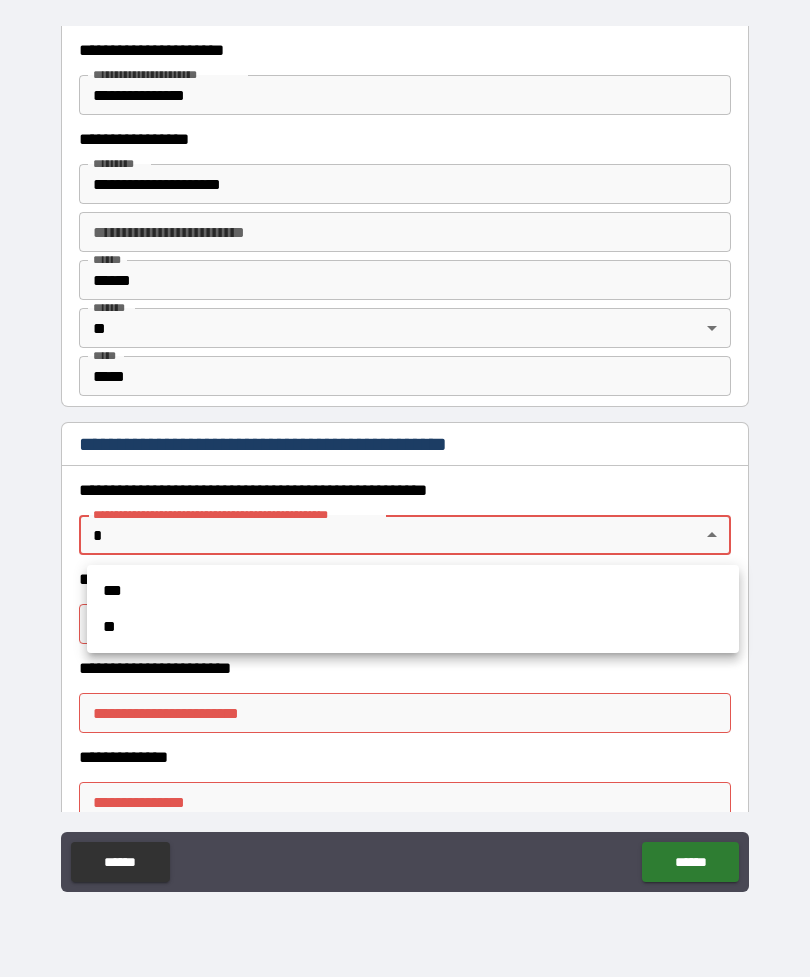 click on "**" at bounding box center [413, 627] 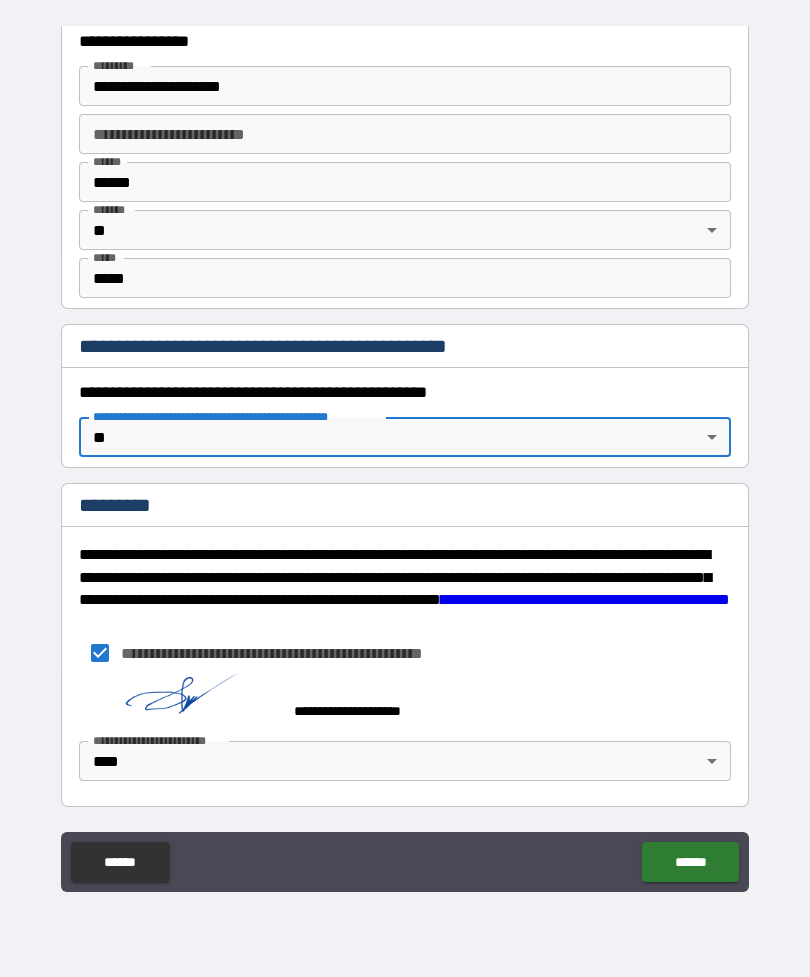 scroll, scrollTop: 1914, scrollLeft: 0, axis: vertical 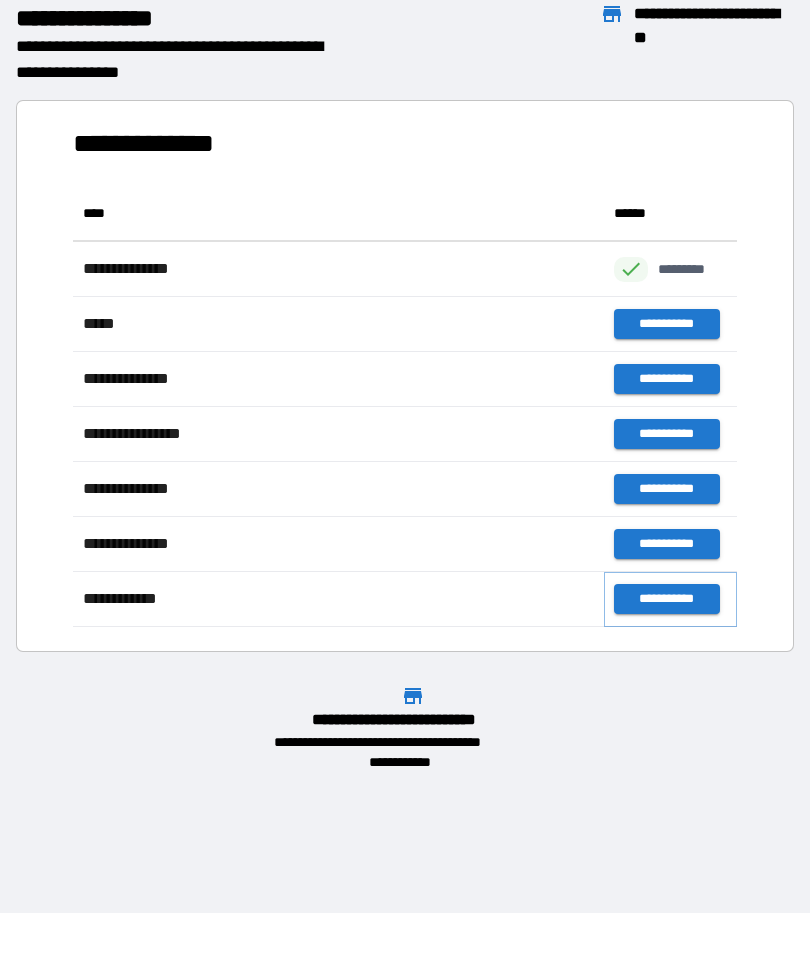 click on "**********" at bounding box center (666, 599) 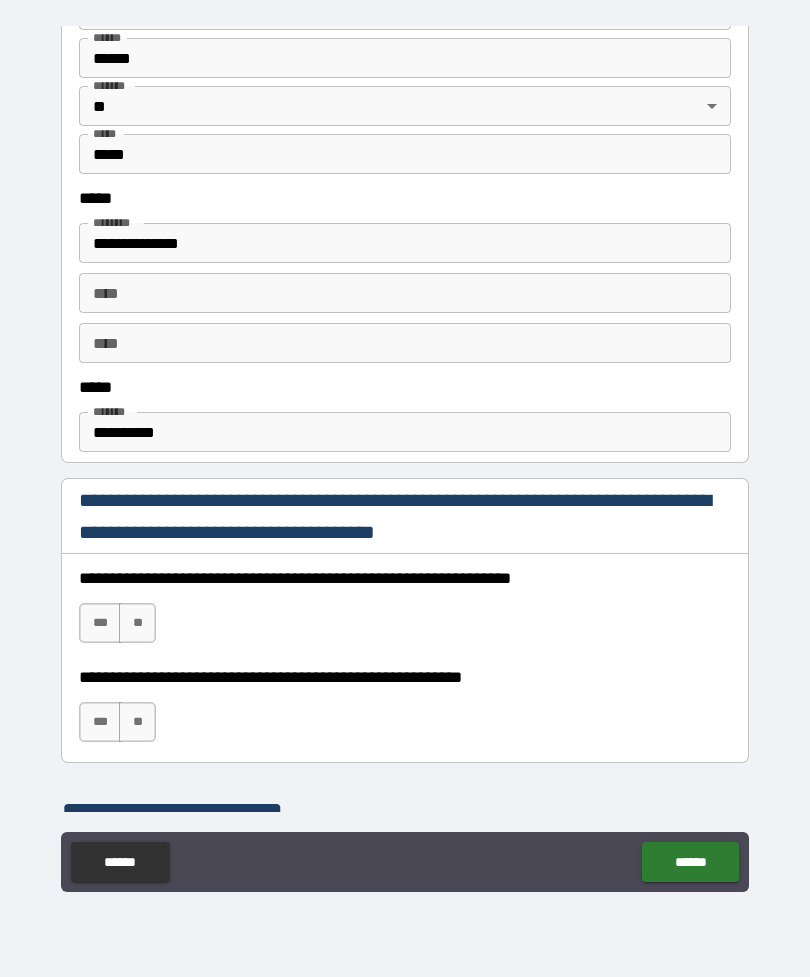 scroll, scrollTop: 914, scrollLeft: 0, axis: vertical 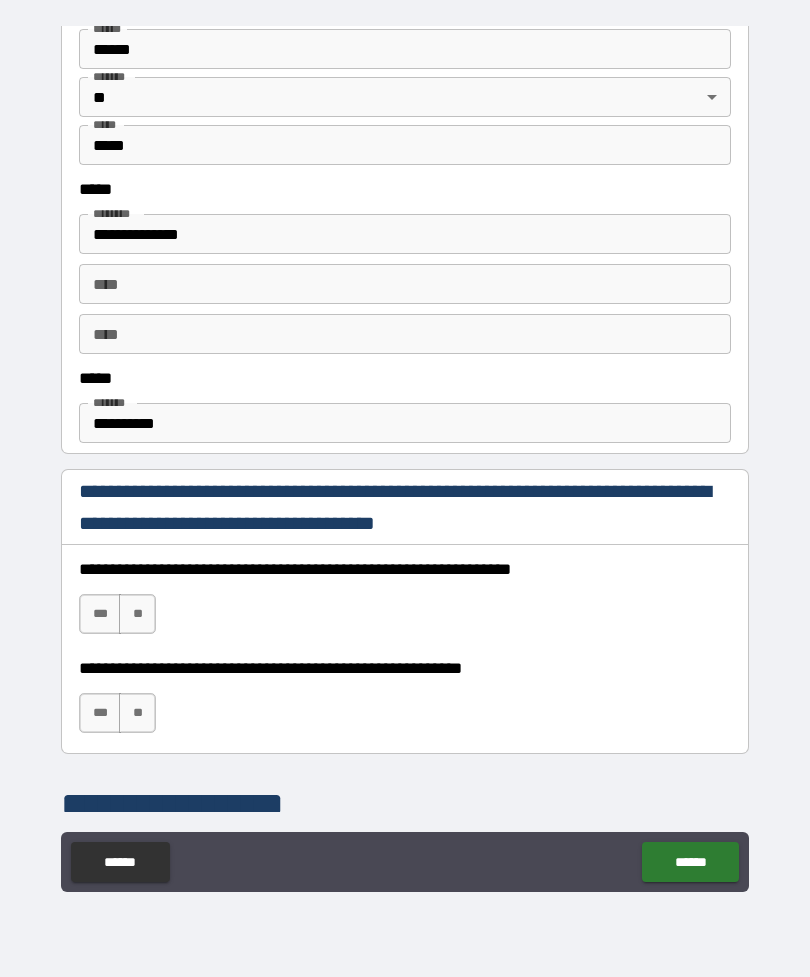 click on "***" at bounding box center (100, 614) 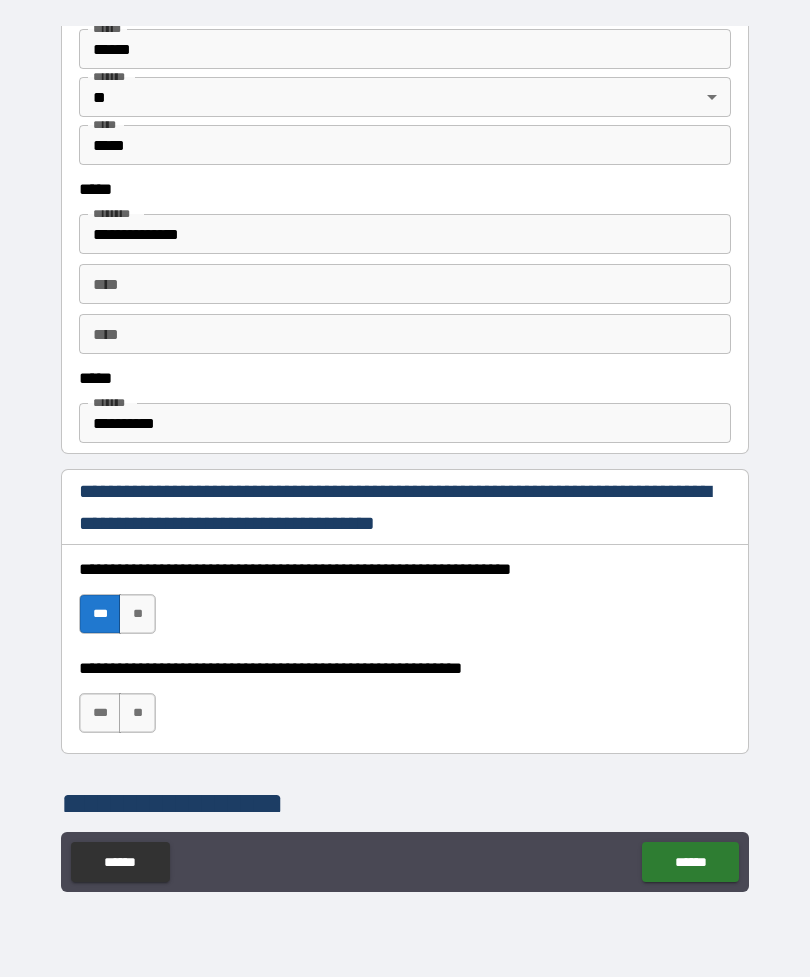 click on "***" at bounding box center [100, 713] 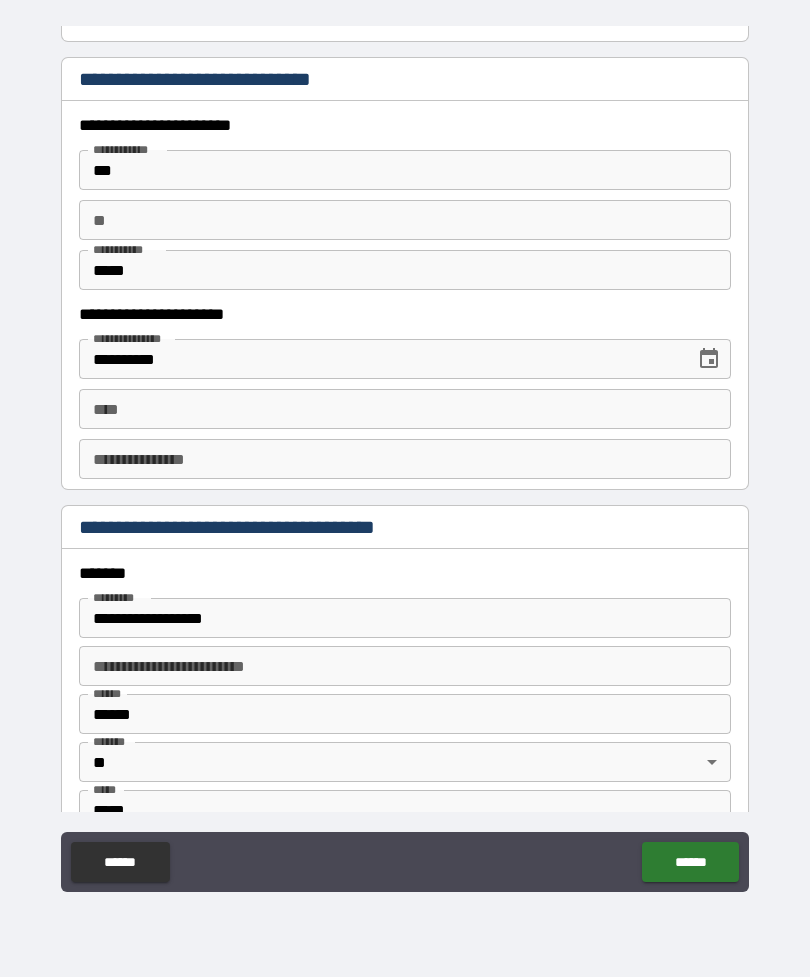 scroll, scrollTop: 1885, scrollLeft: 0, axis: vertical 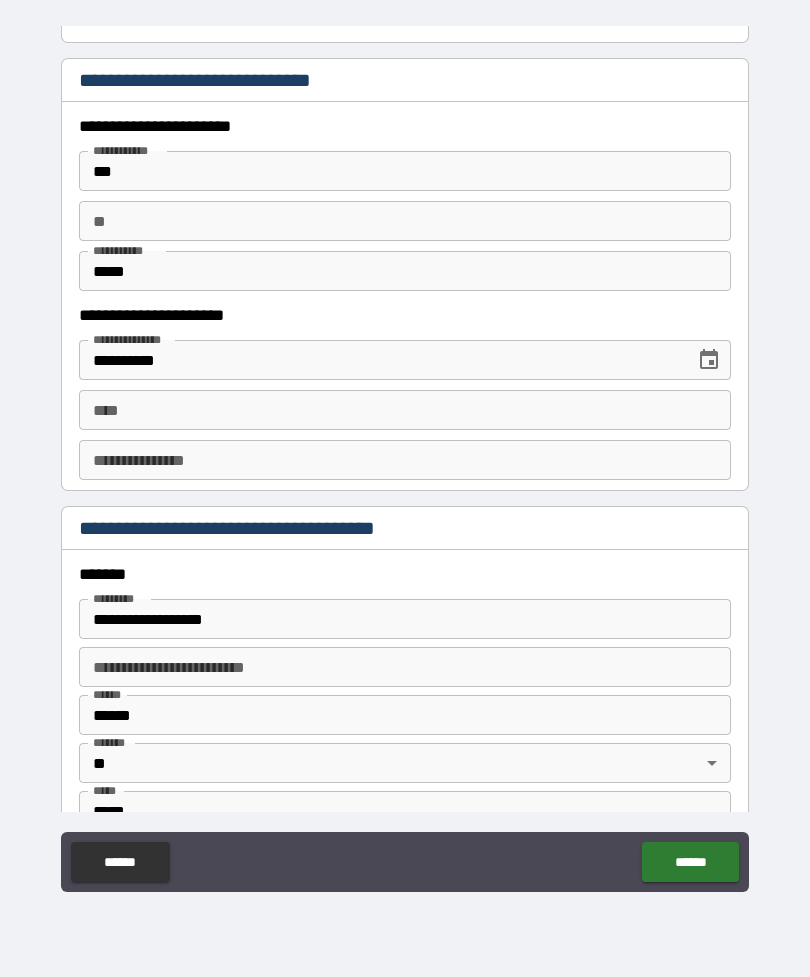 click on "**********" at bounding box center [380, 360] 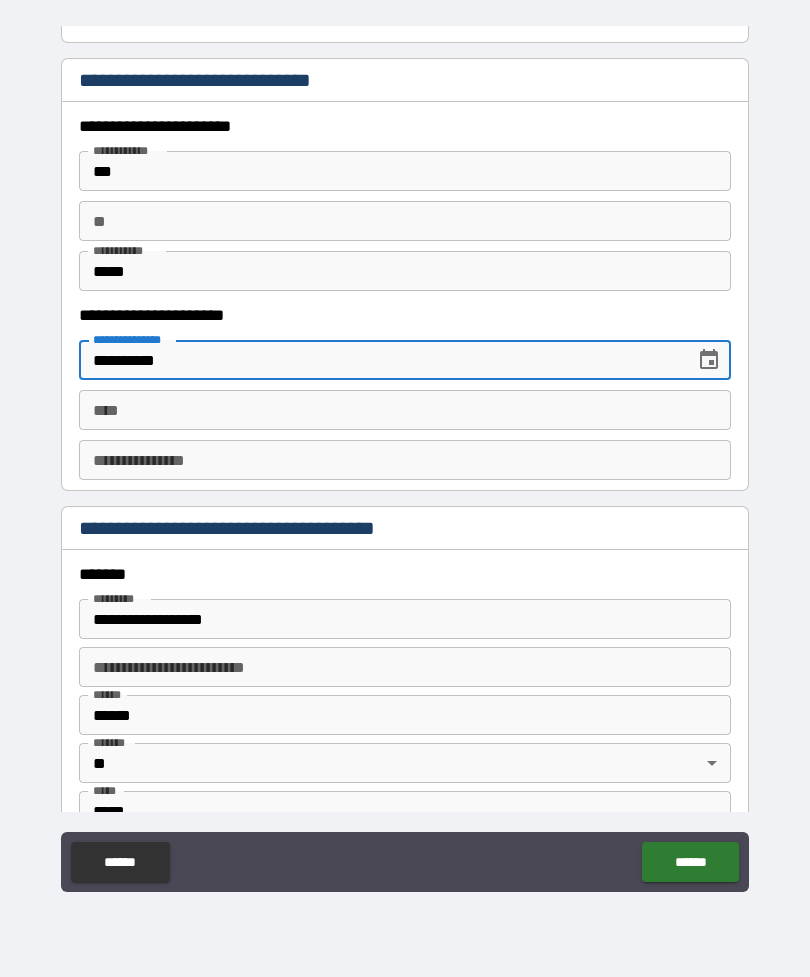 type on "**********" 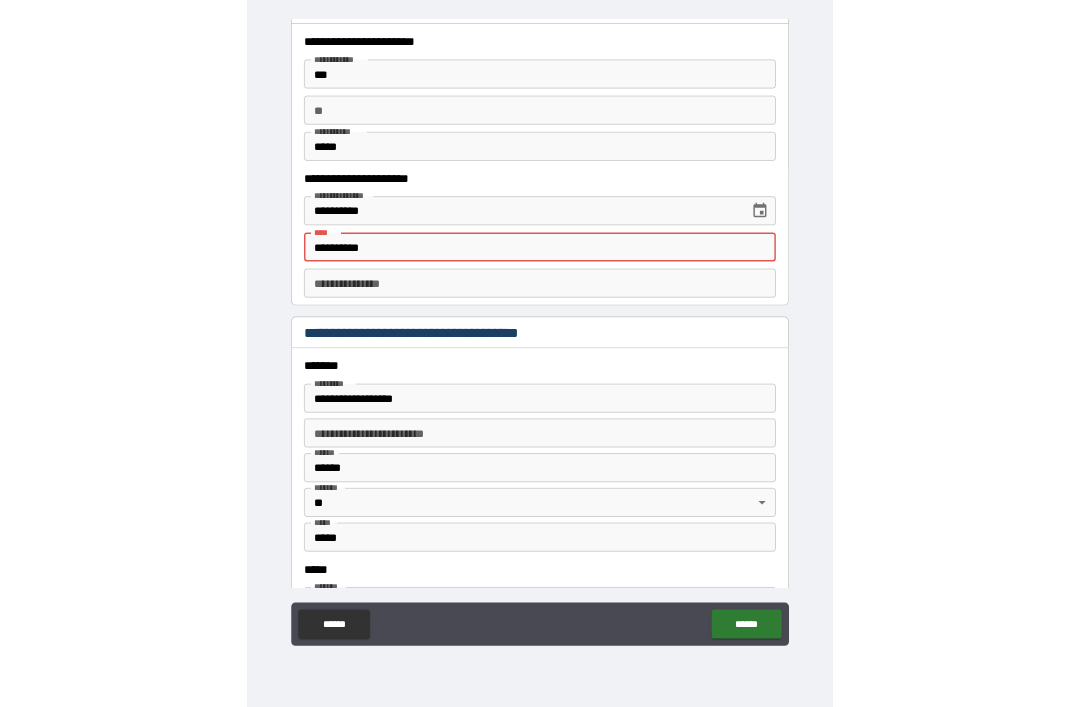 scroll, scrollTop: 1955, scrollLeft: 0, axis: vertical 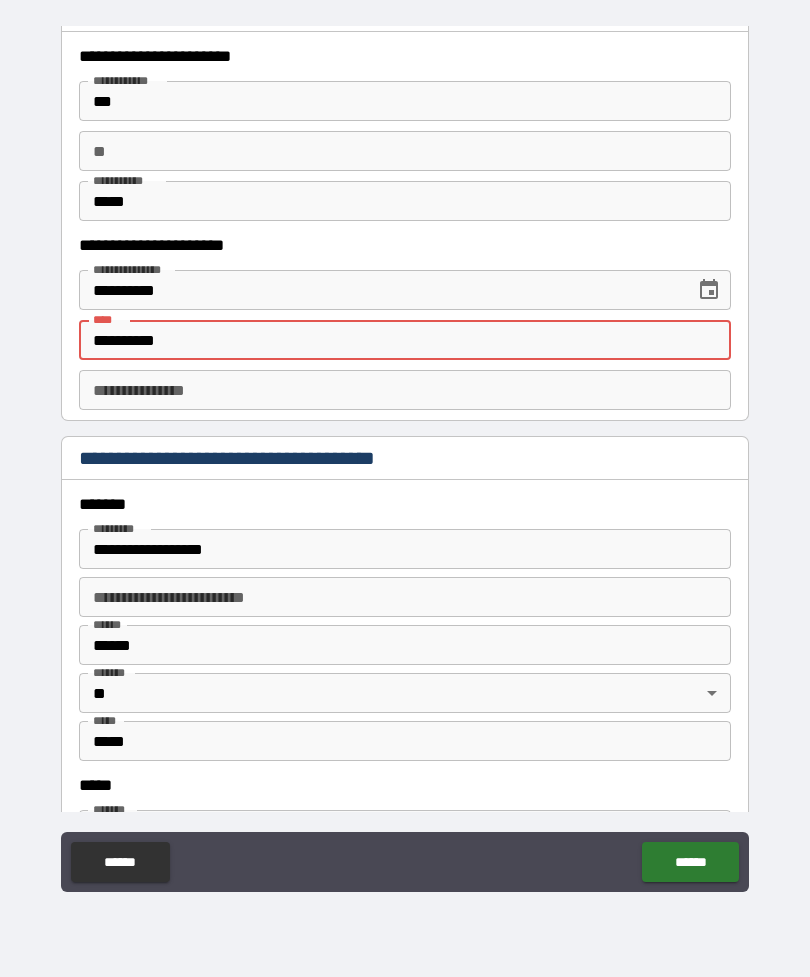 type on "**********" 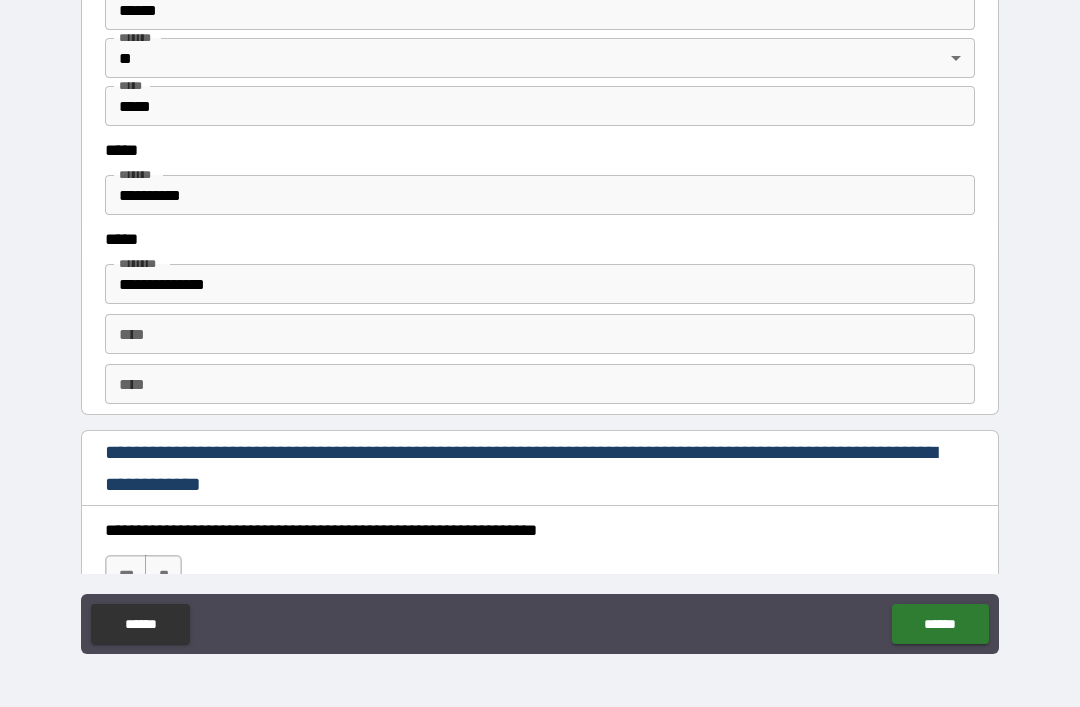scroll, scrollTop: 2553, scrollLeft: 0, axis: vertical 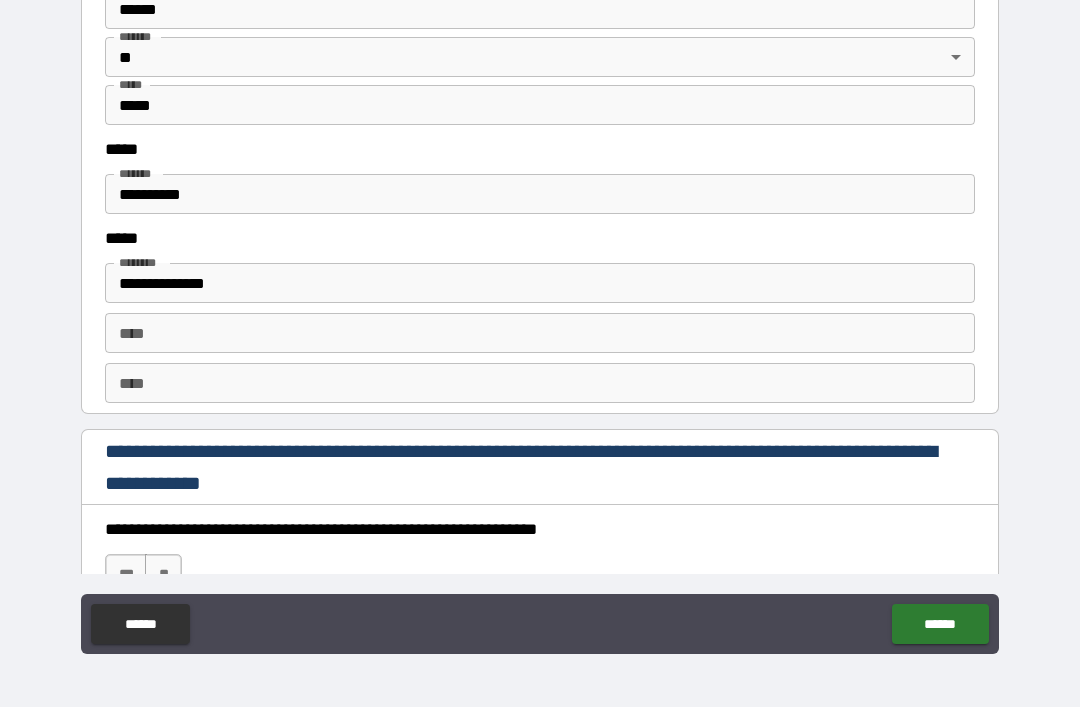 type on "*********" 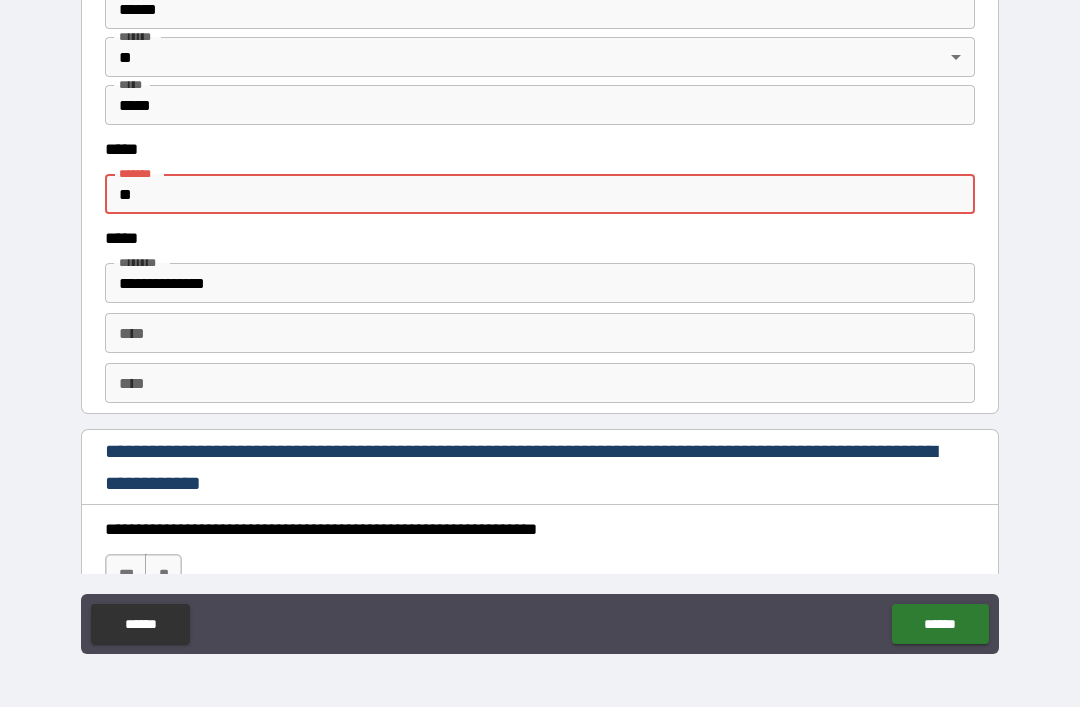 type on "*" 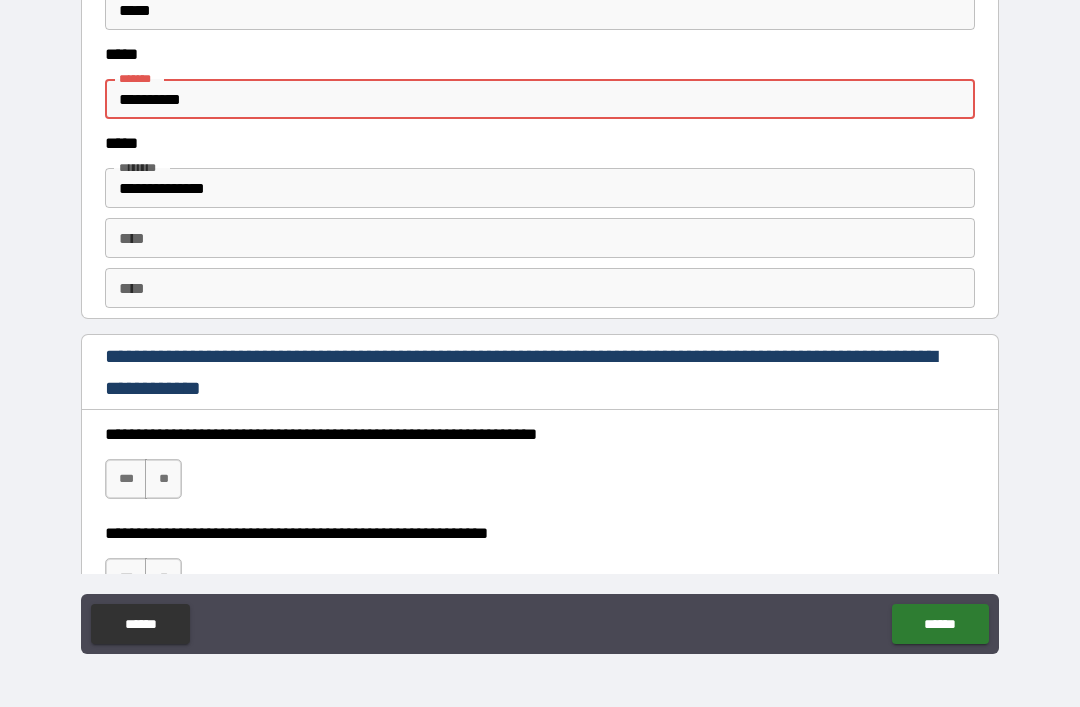 scroll, scrollTop: 2660, scrollLeft: 0, axis: vertical 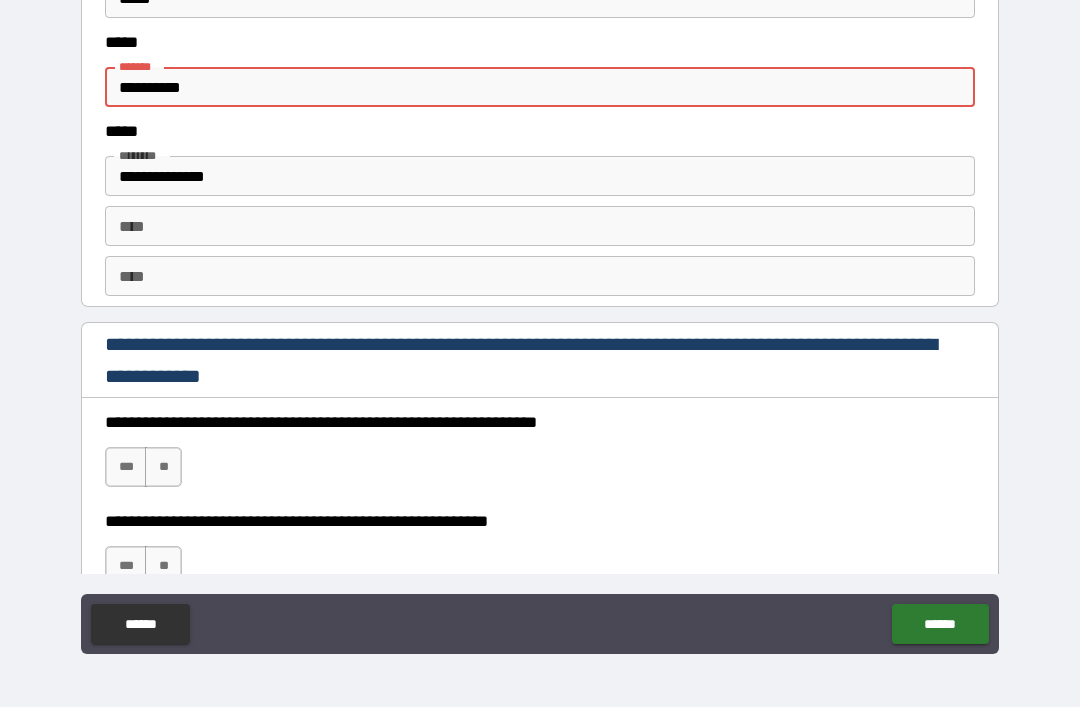 type on "**********" 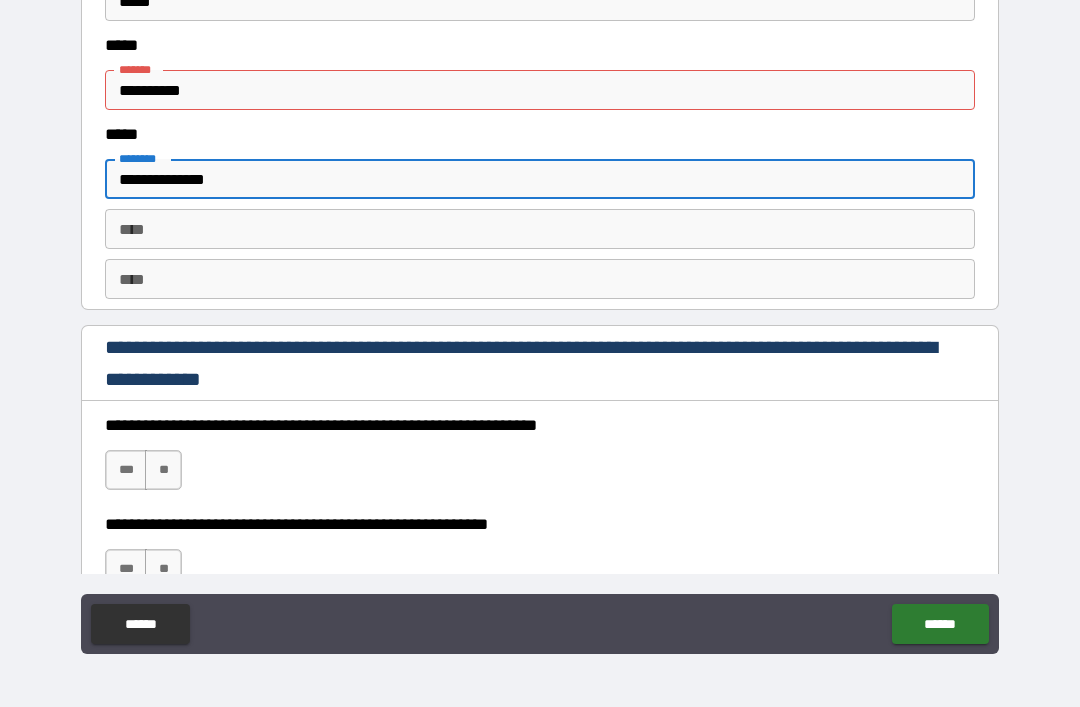 scroll, scrollTop: 2653, scrollLeft: 0, axis: vertical 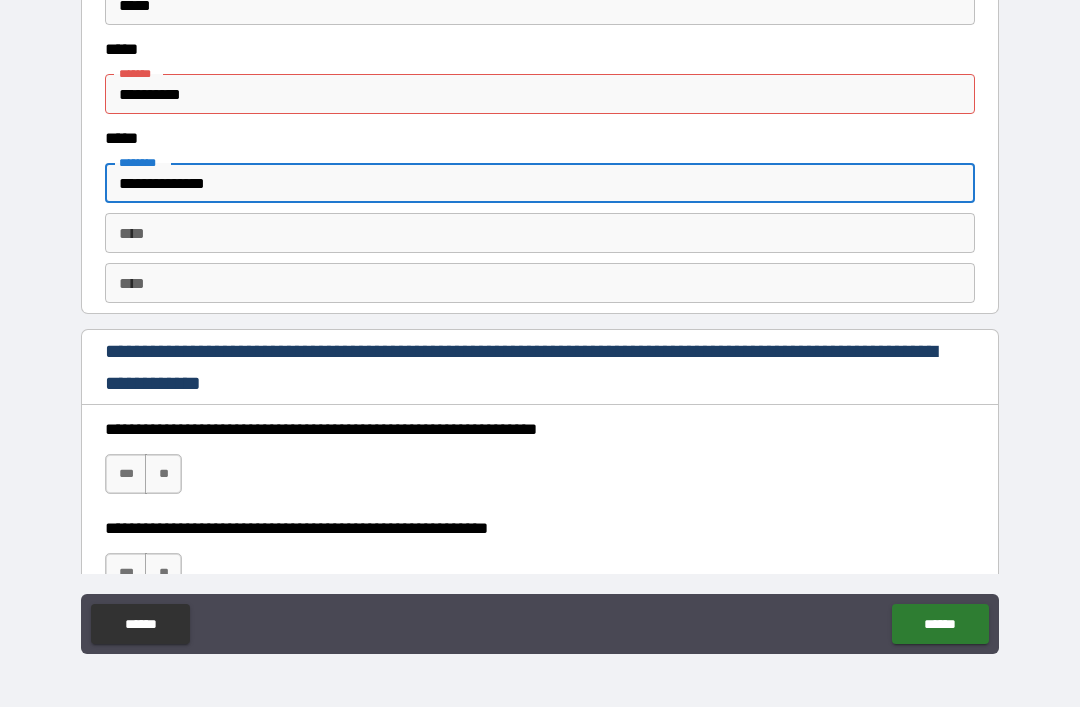 type on "**********" 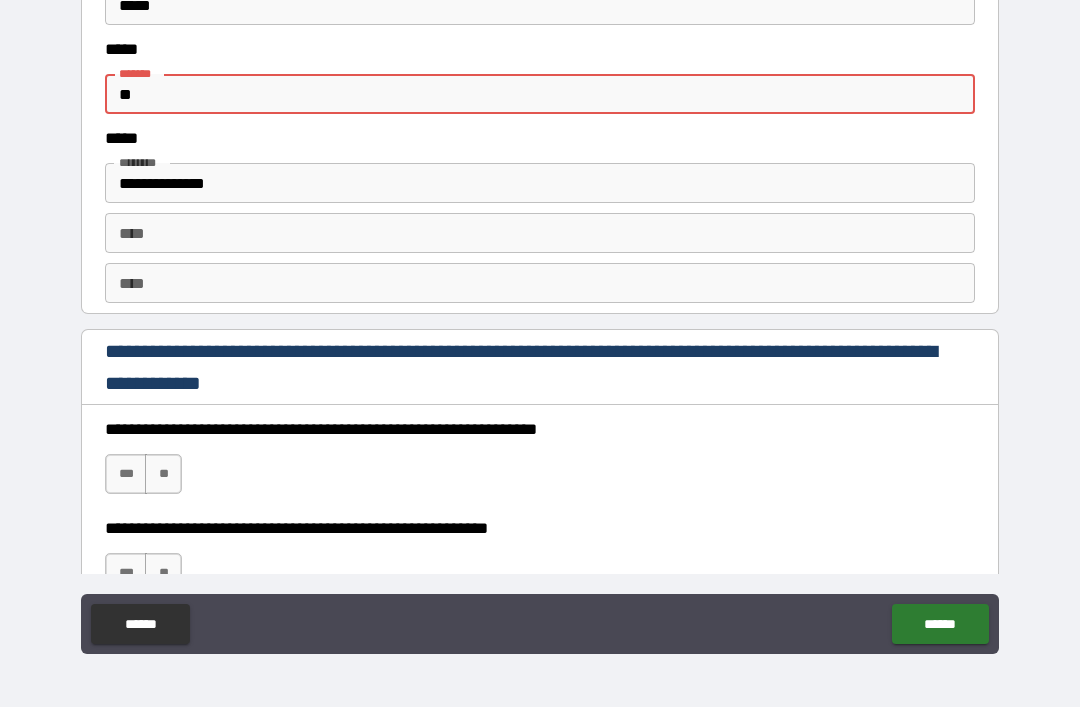 type on "*" 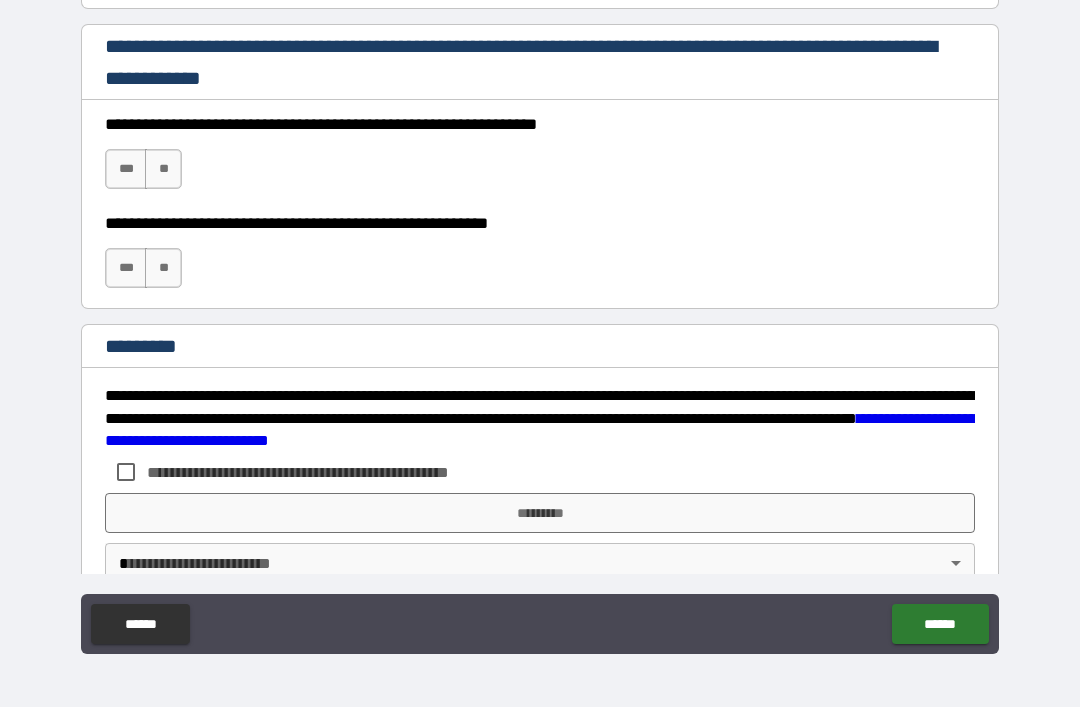 scroll, scrollTop: 2960, scrollLeft: 0, axis: vertical 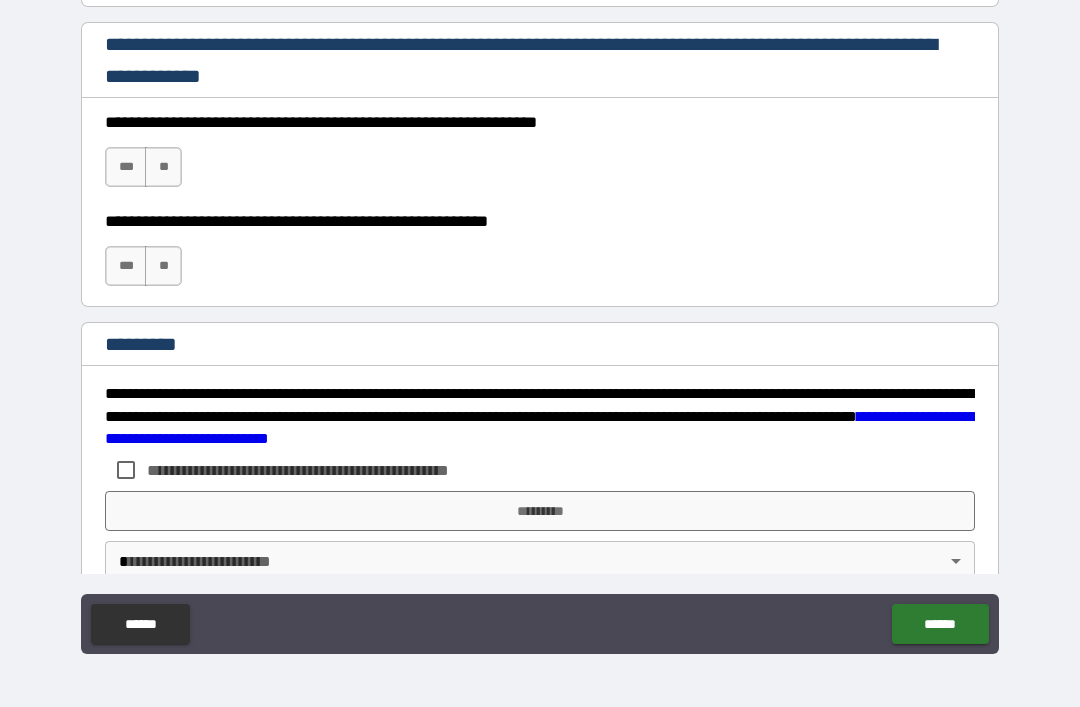 type on "**********" 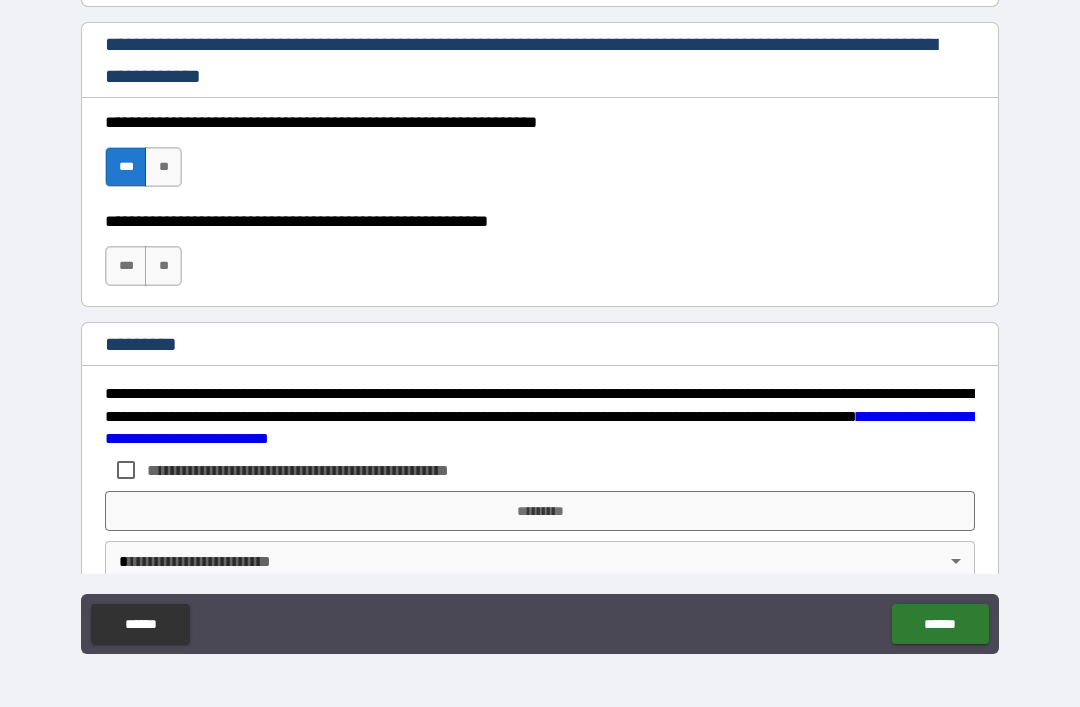 click on "***" at bounding box center [126, 266] 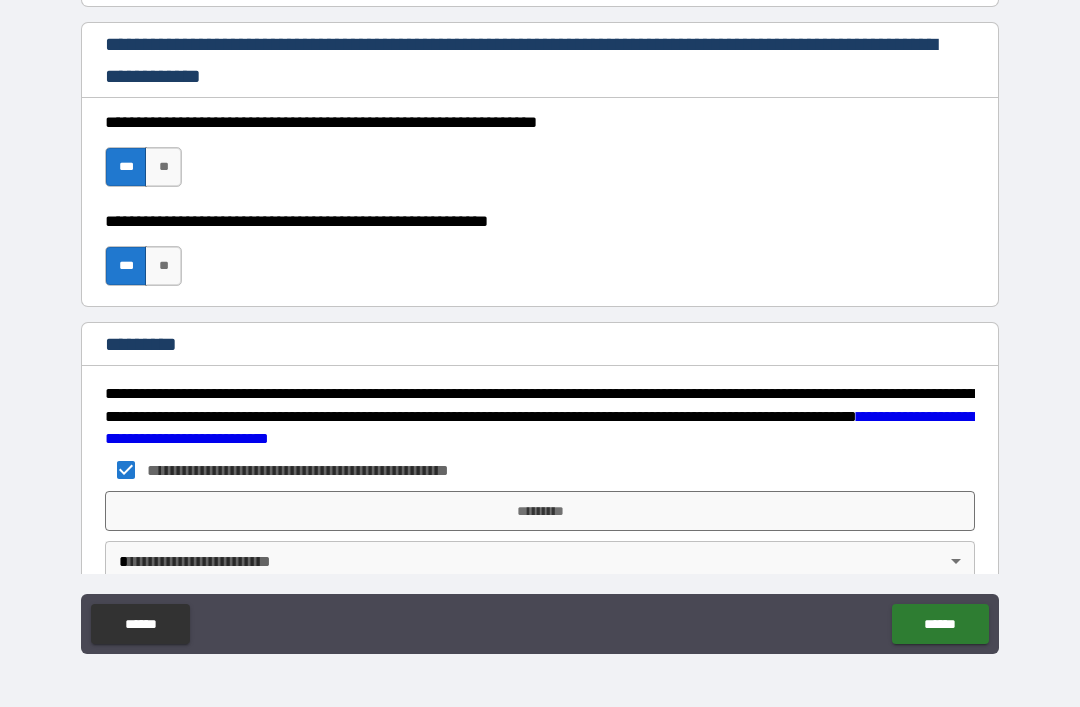 click on "*********" at bounding box center (540, 511) 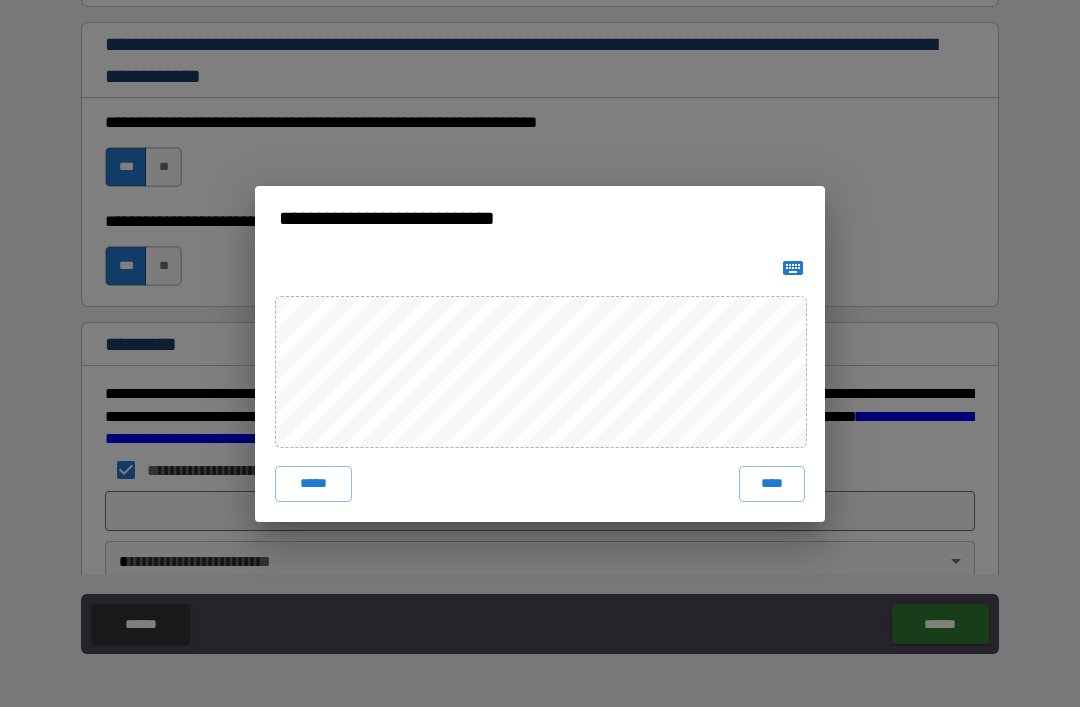 click on "****" at bounding box center (772, 484) 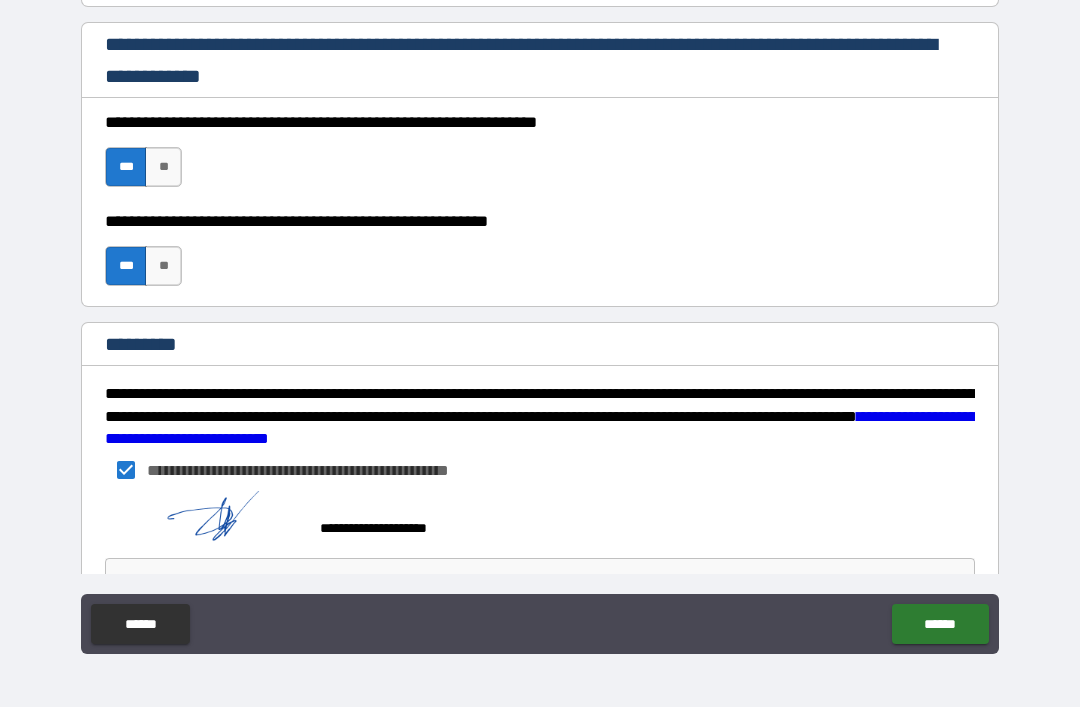 click on "******" at bounding box center (940, 624) 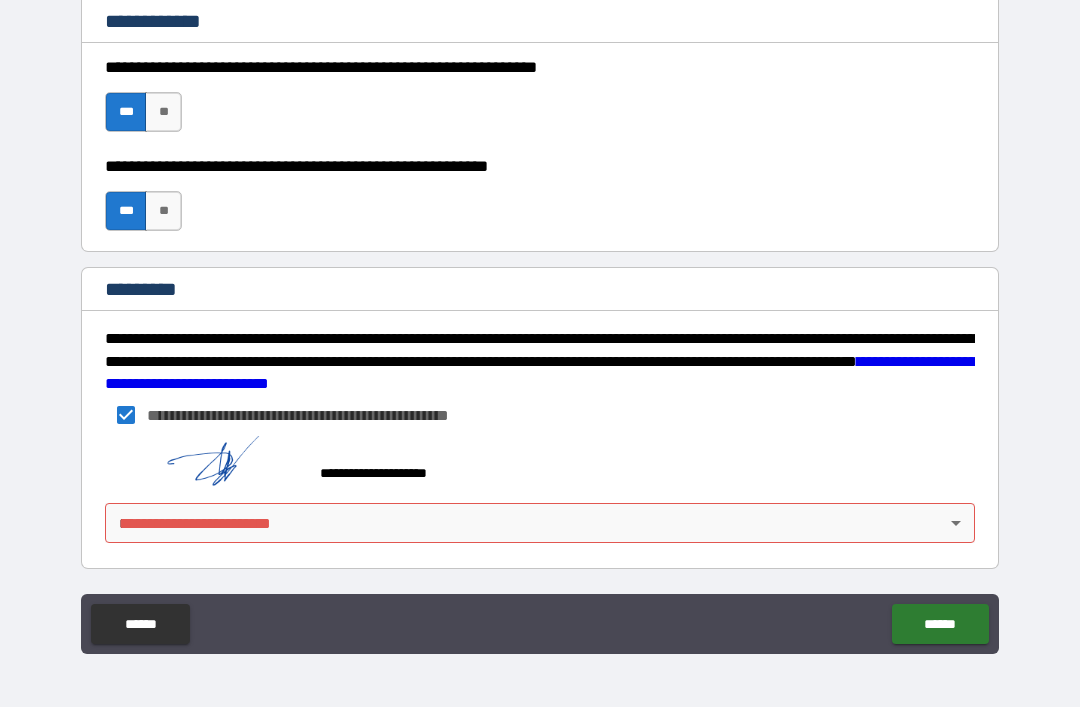scroll, scrollTop: 3015, scrollLeft: 0, axis: vertical 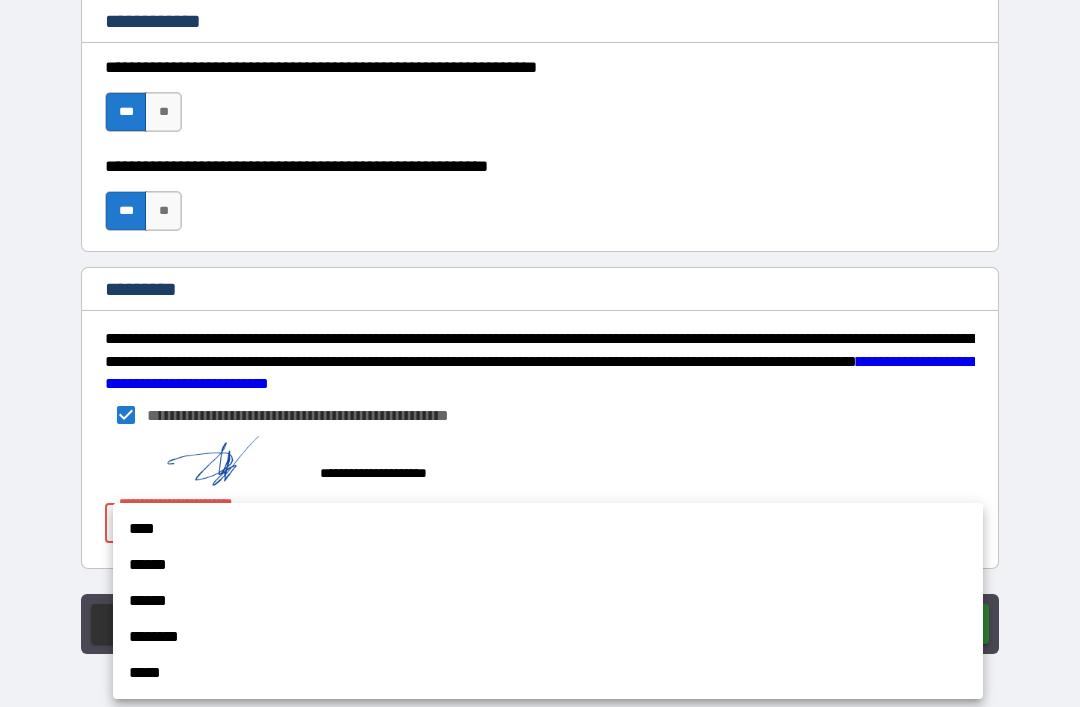 click on "****" at bounding box center (548, 529) 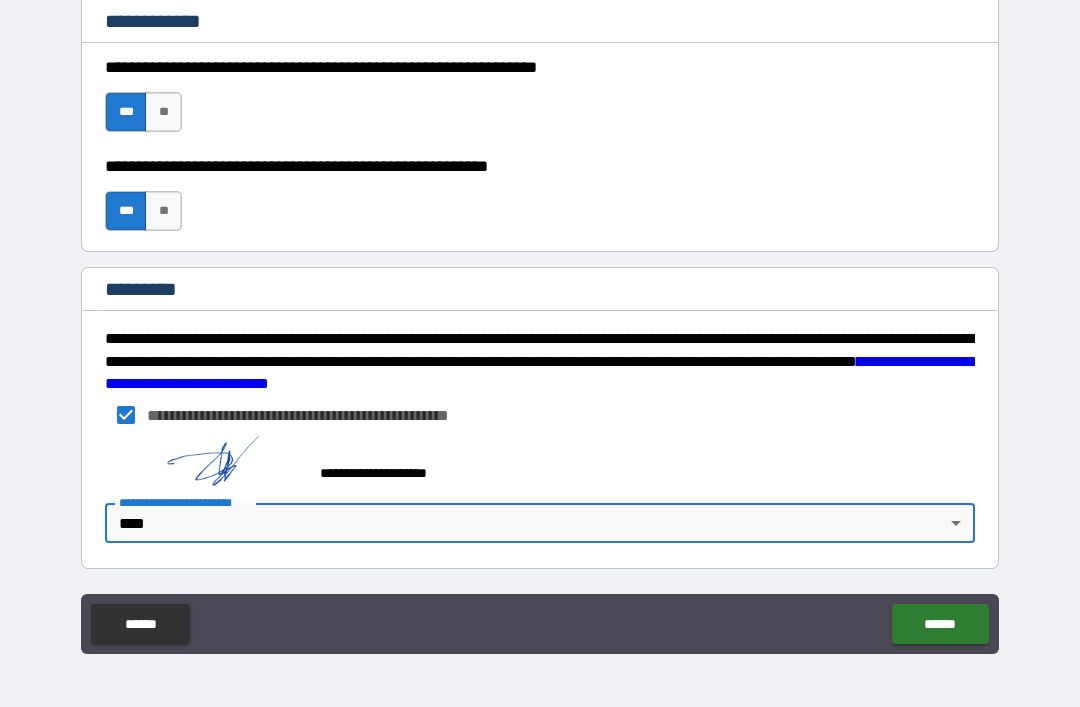 click on "******" at bounding box center (940, 624) 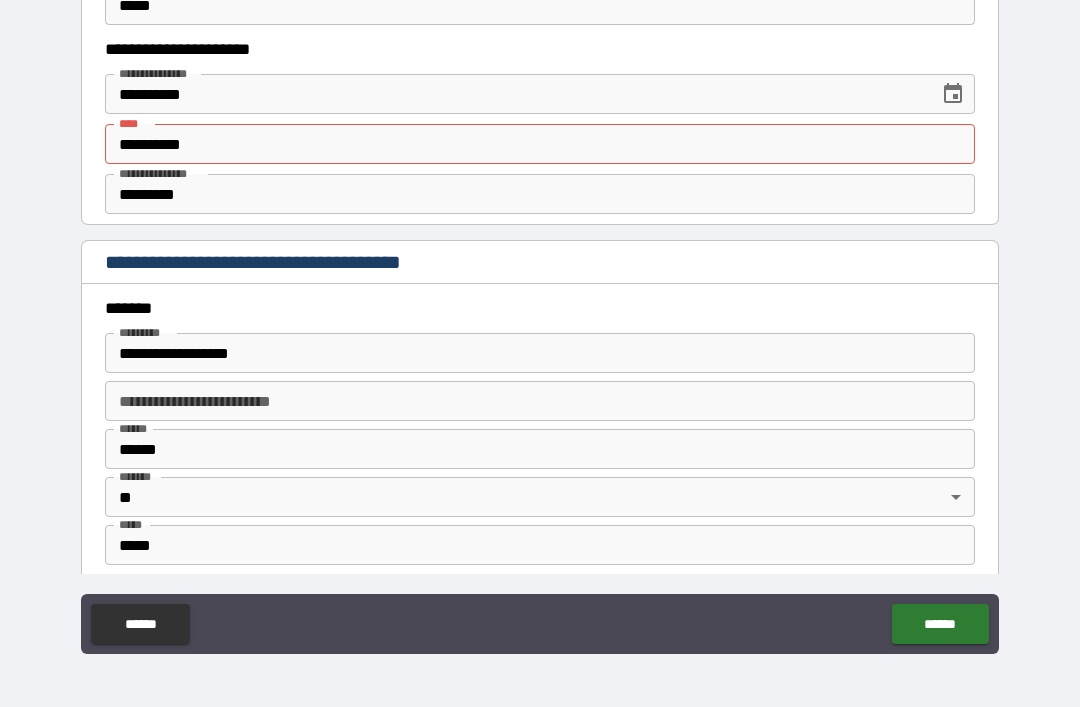 scroll, scrollTop: 2107, scrollLeft: 0, axis: vertical 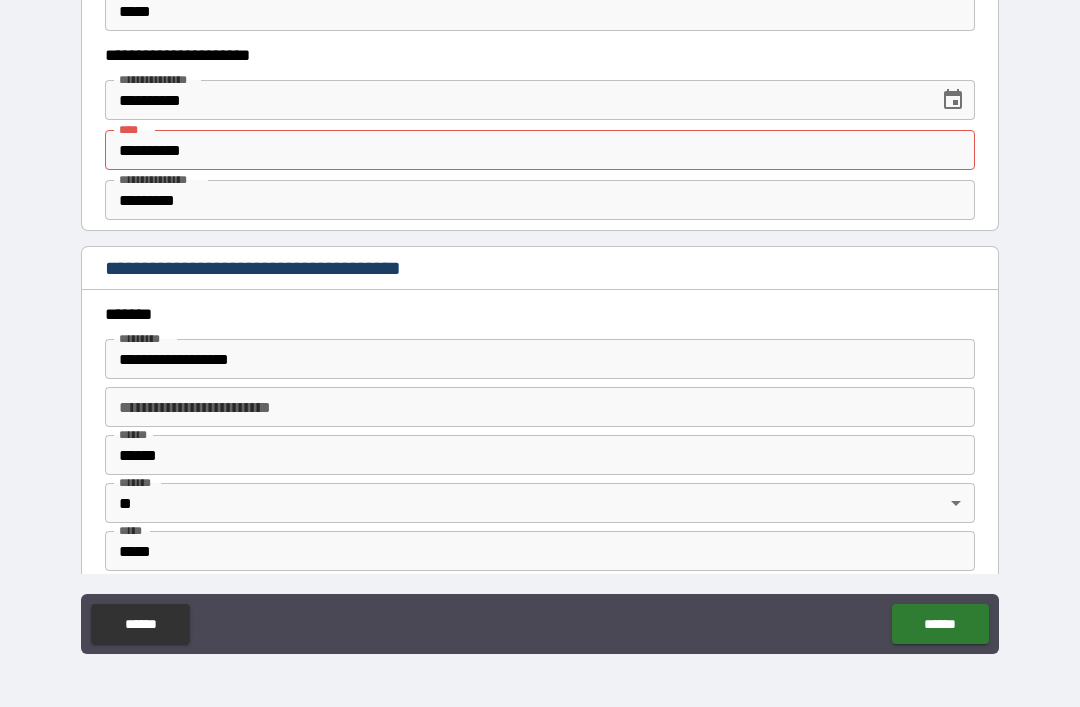 click on "**********" at bounding box center (540, 150) 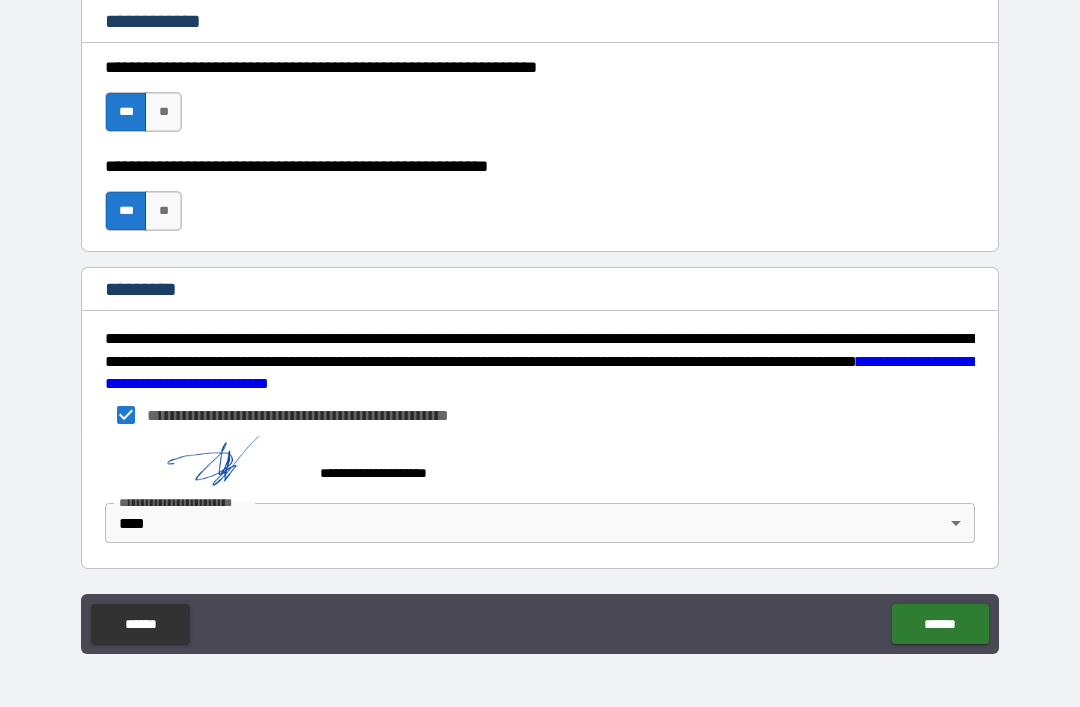 scroll, scrollTop: 3015, scrollLeft: 0, axis: vertical 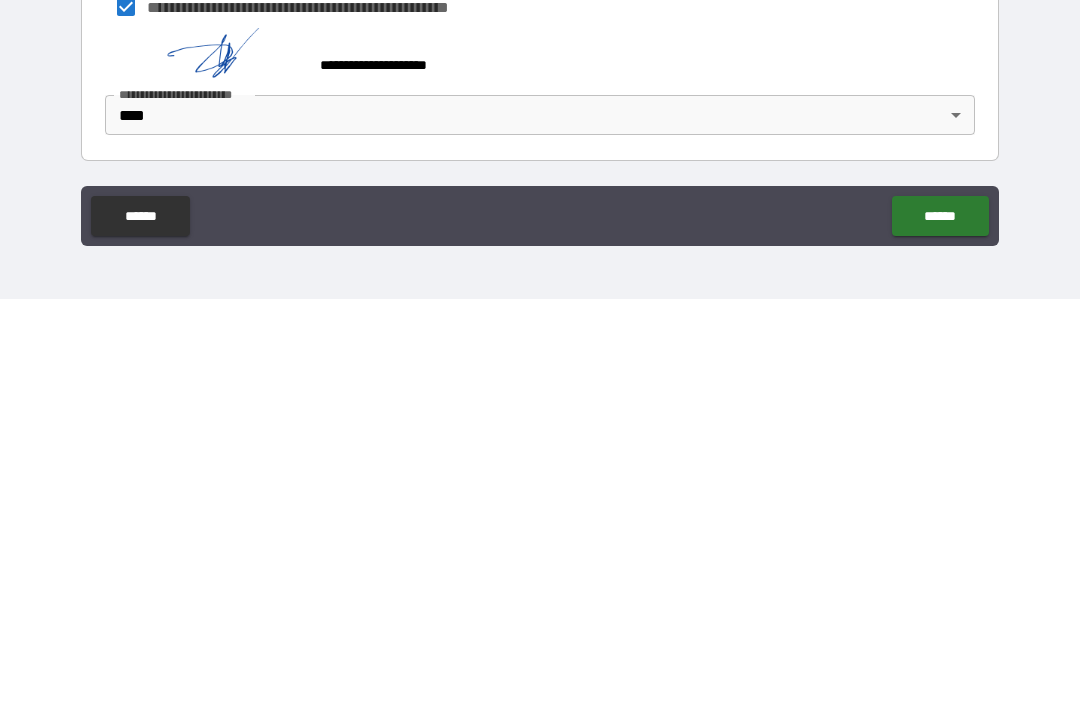 type on "**********" 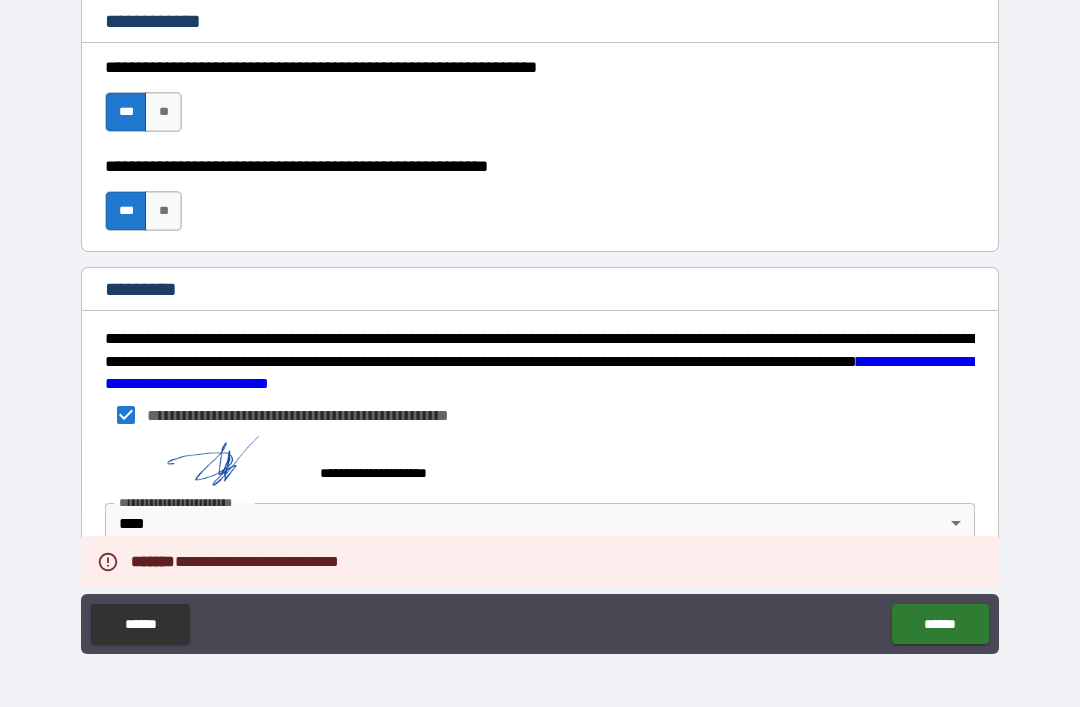 click on "******" at bounding box center [940, 624] 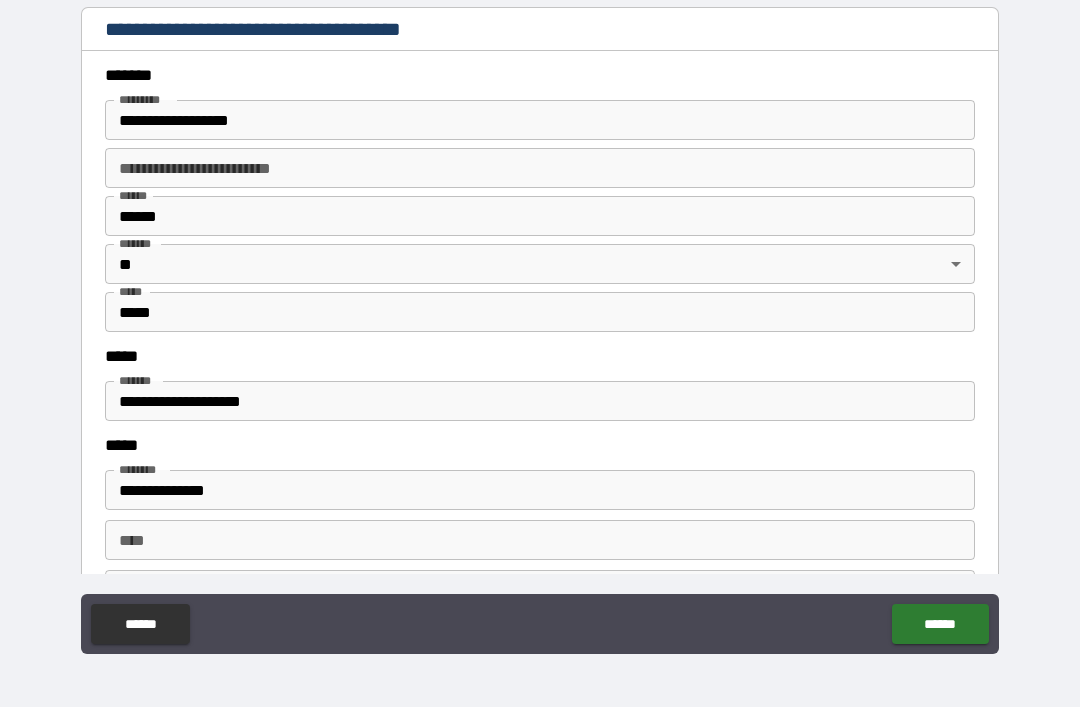 scroll, scrollTop: 2345, scrollLeft: 0, axis: vertical 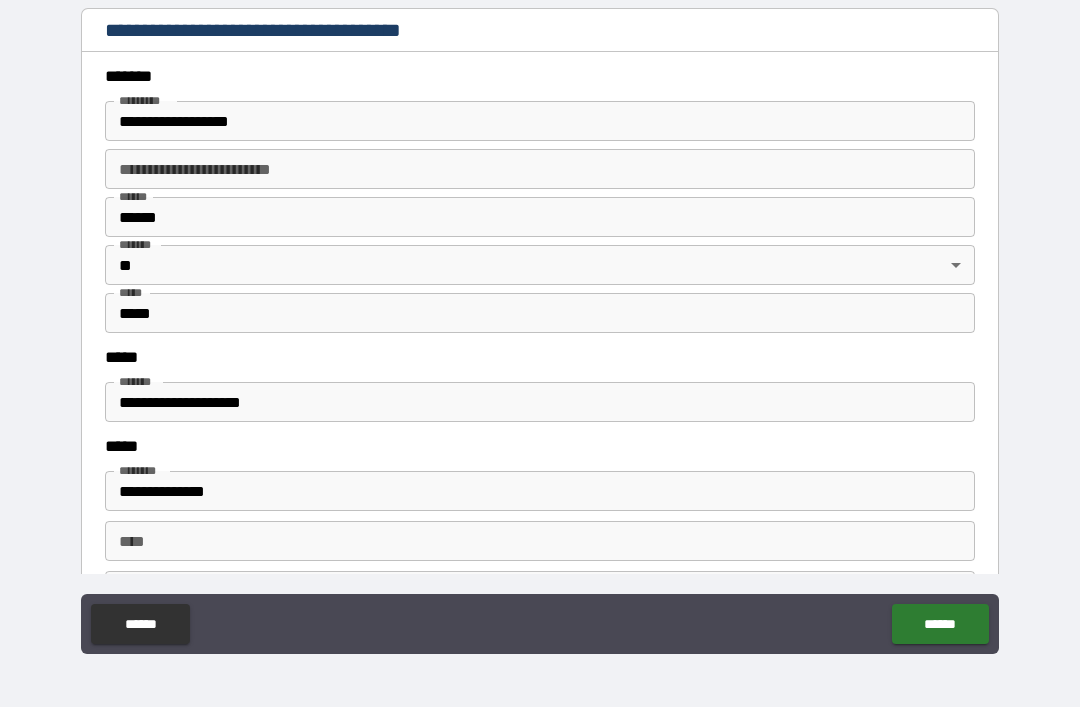 click on "**********" at bounding box center [540, 402] 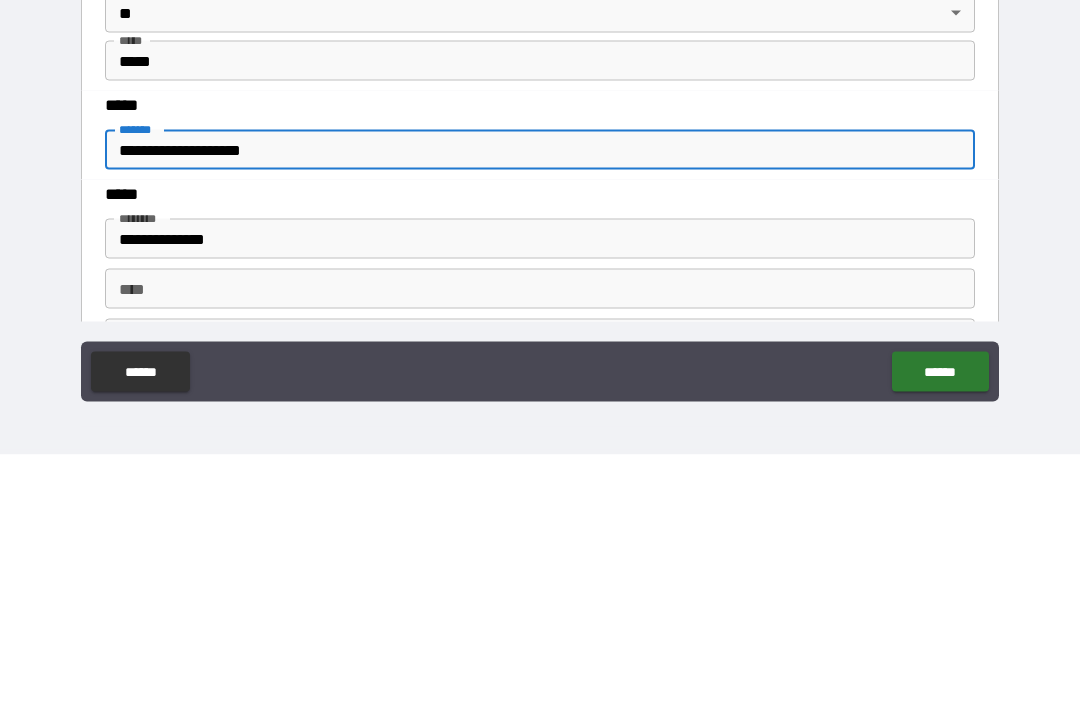 click on "**********" at bounding box center [540, 402] 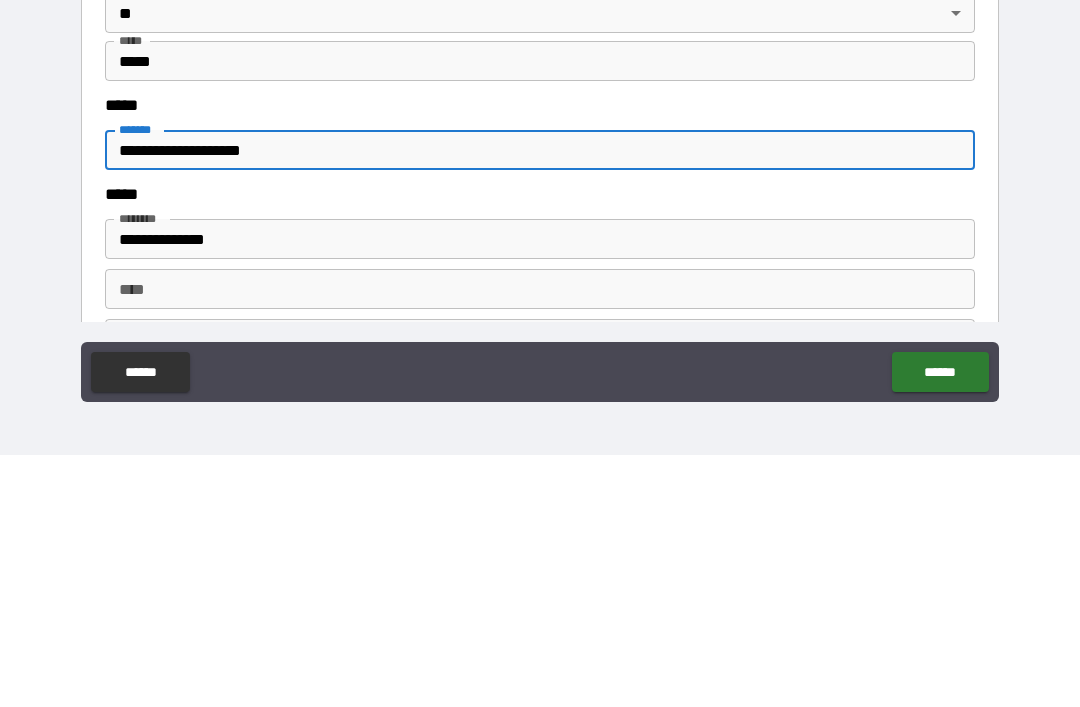click on "**********" at bounding box center (540, 402) 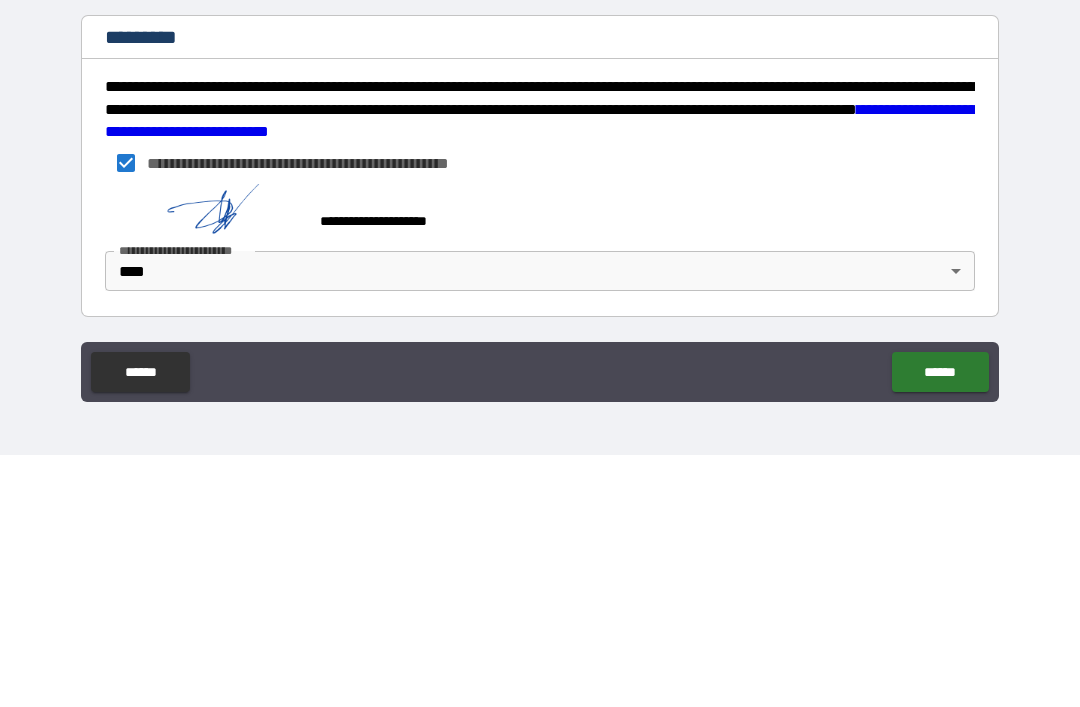 scroll, scrollTop: 3015, scrollLeft: 0, axis: vertical 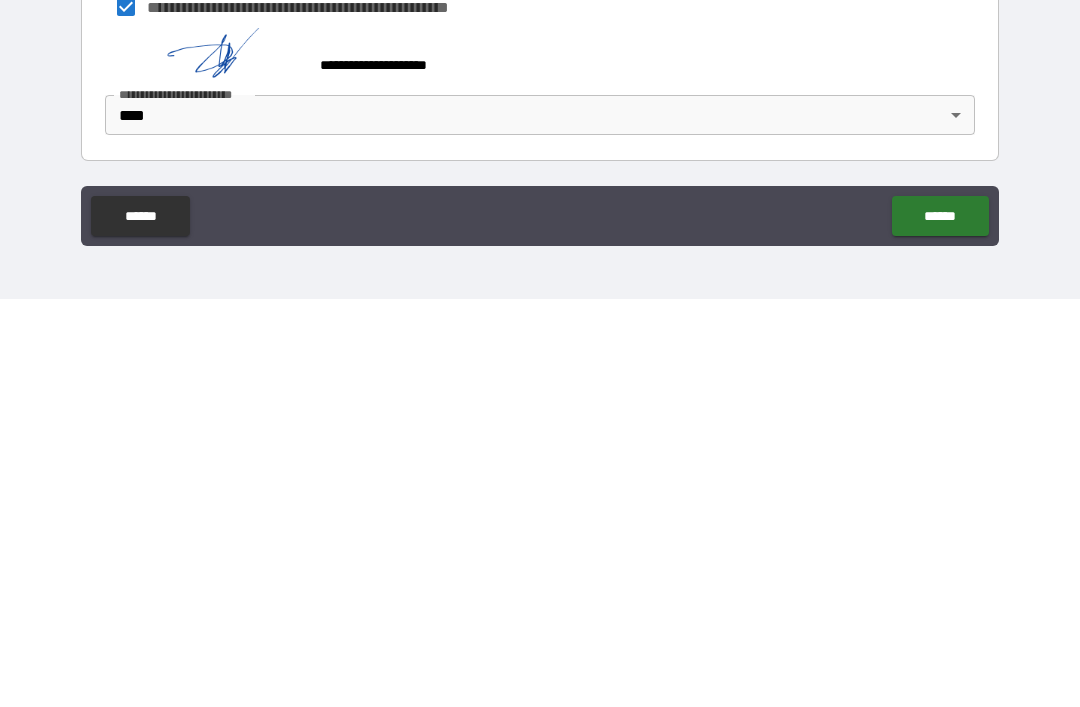 type on "**********" 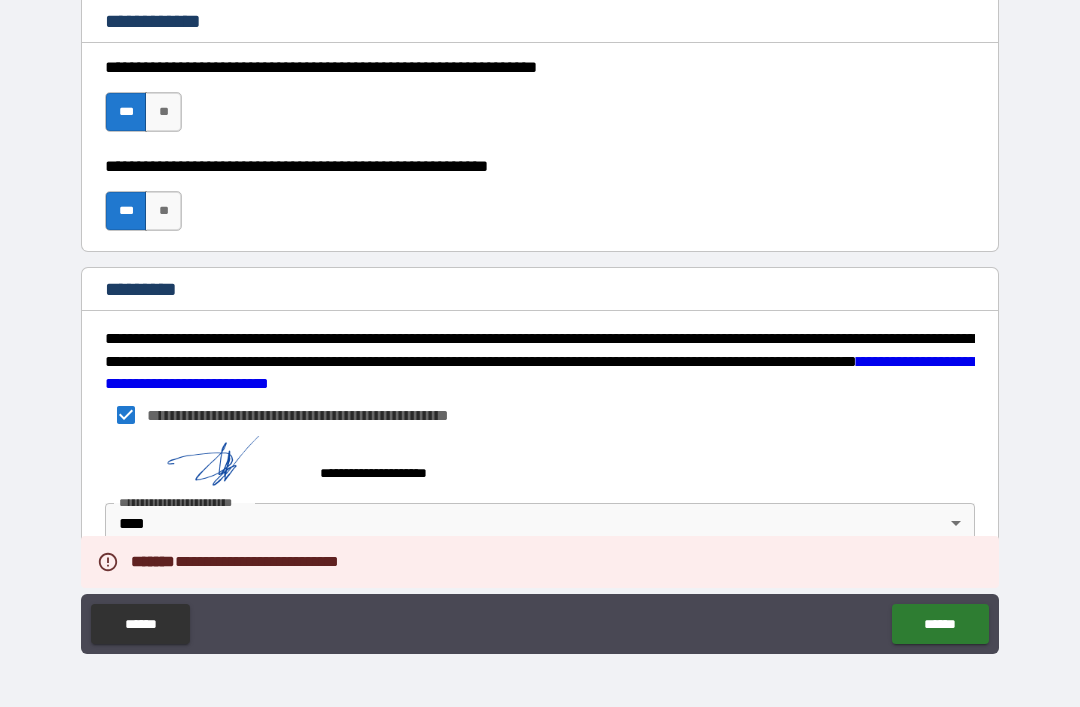 click on "******" at bounding box center [940, 624] 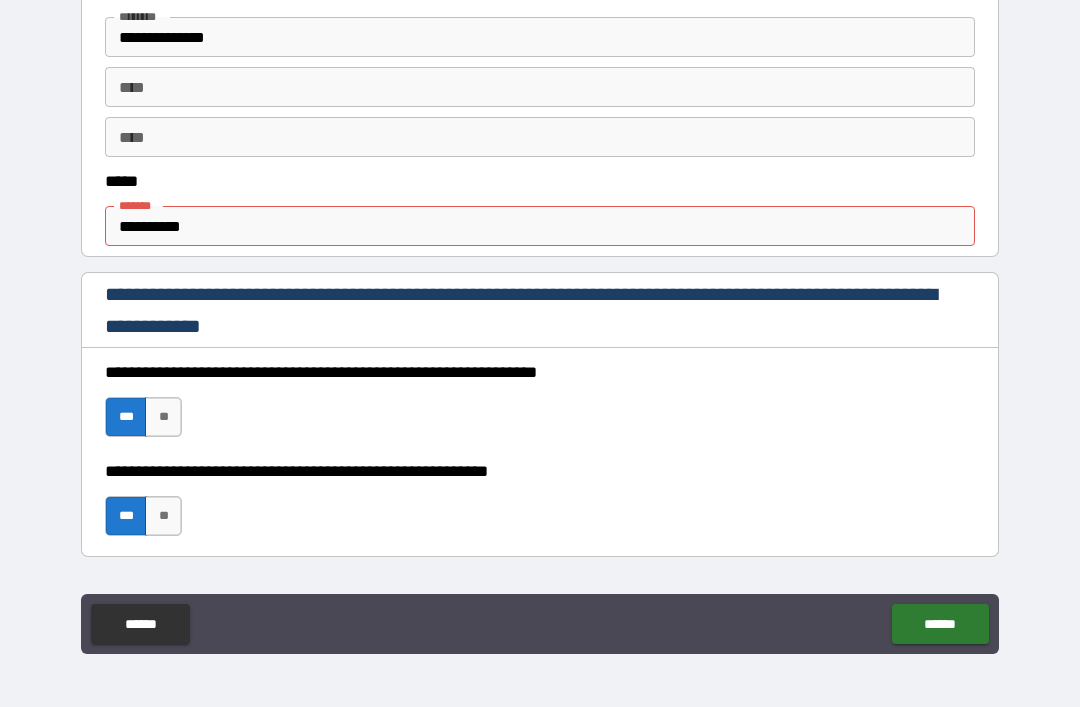 scroll, scrollTop: 1062, scrollLeft: 0, axis: vertical 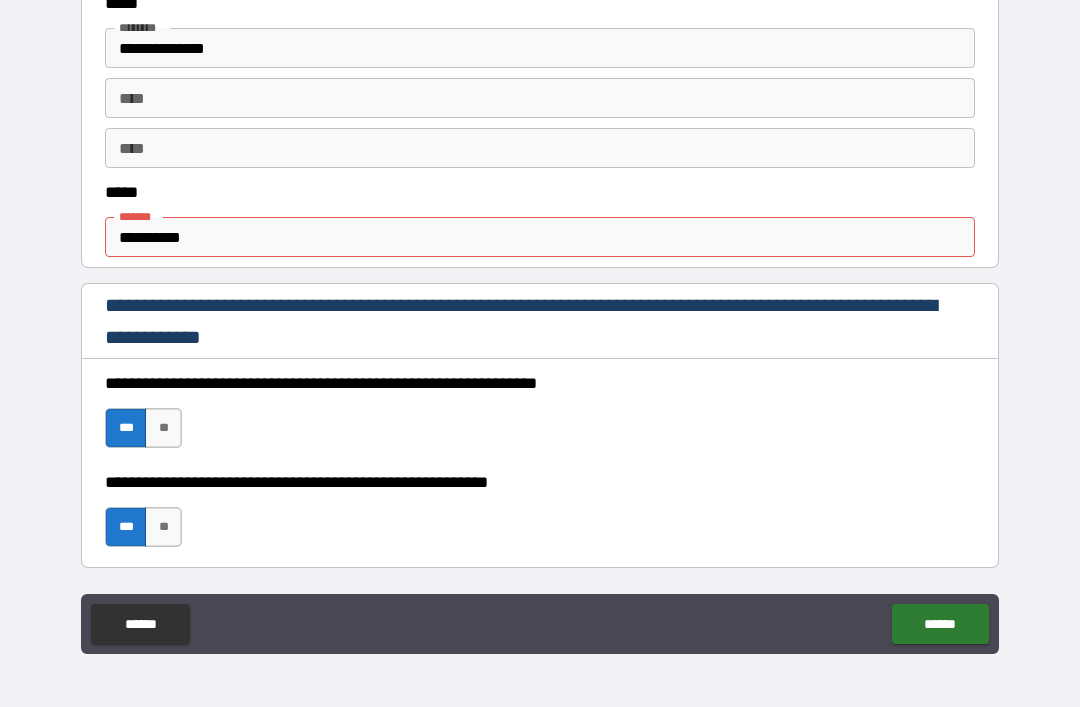 click on "**********" at bounding box center [540, 237] 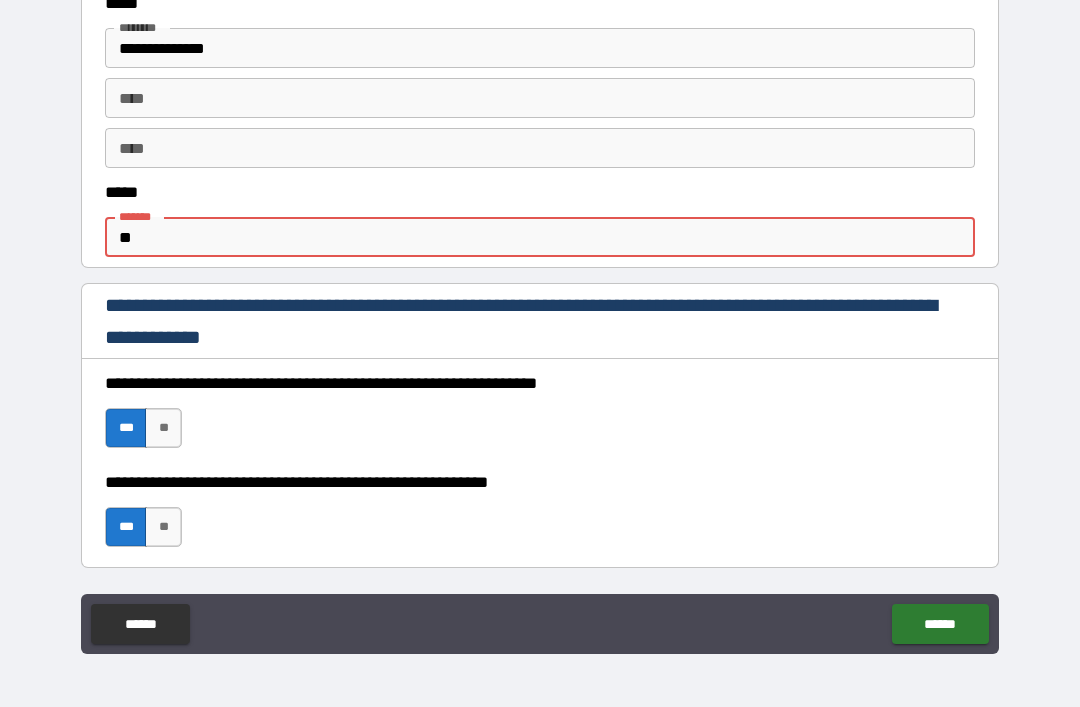type on "*" 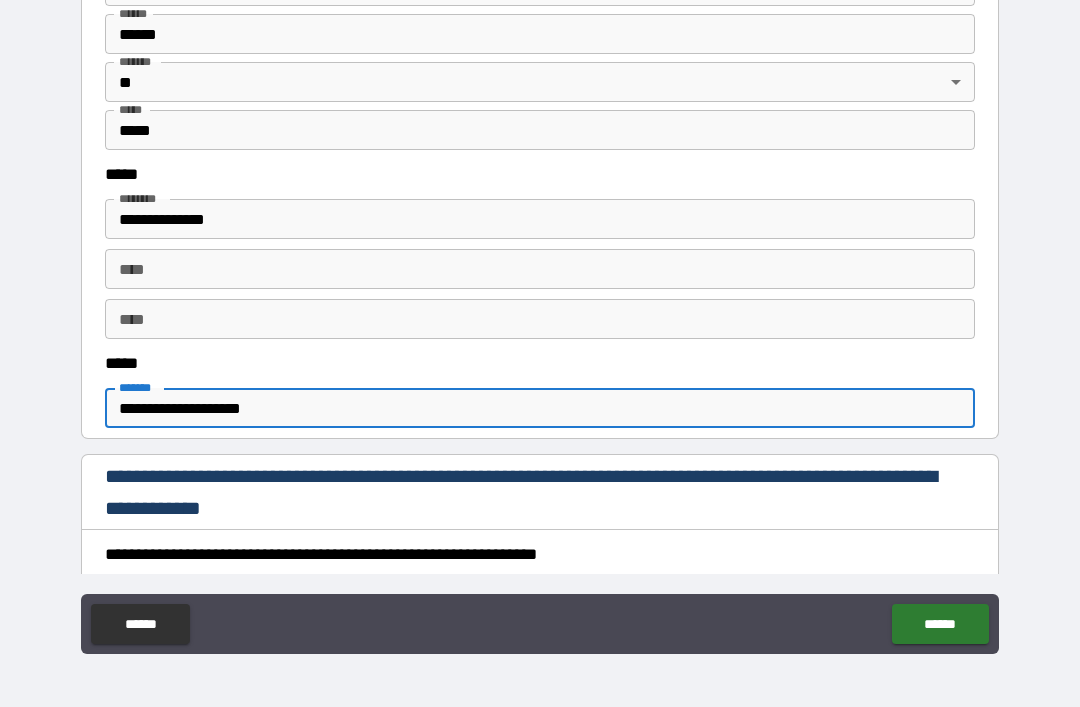 scroll, scrollTop: 889, scrollLeft: 0, axis: vertical 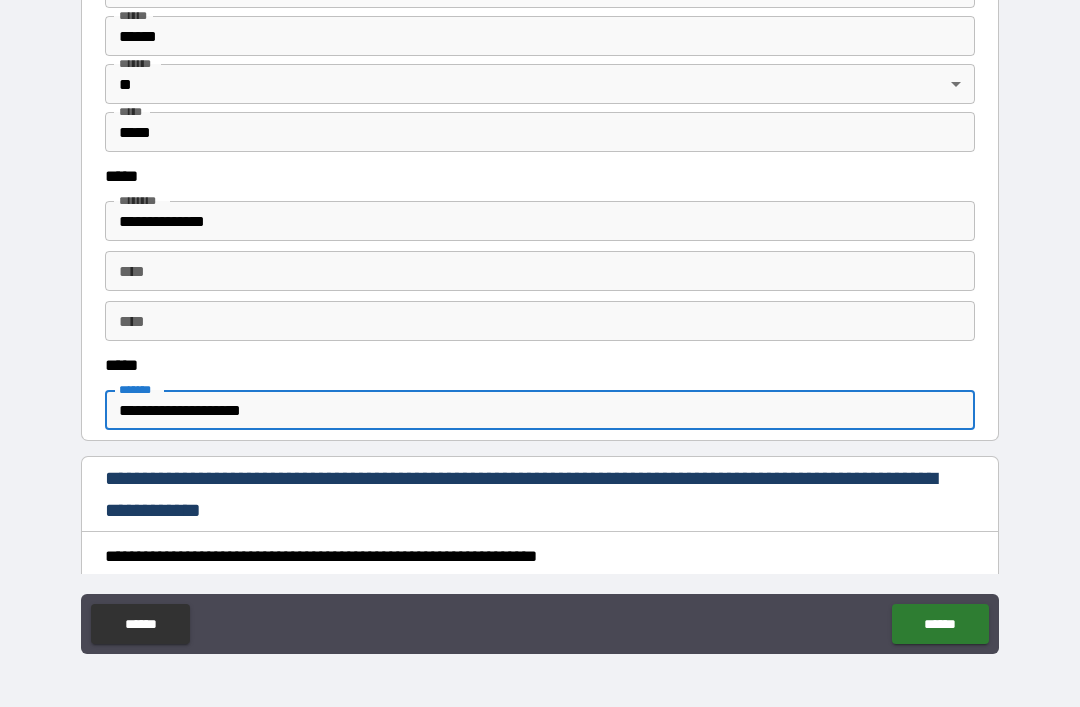 type on "**********" 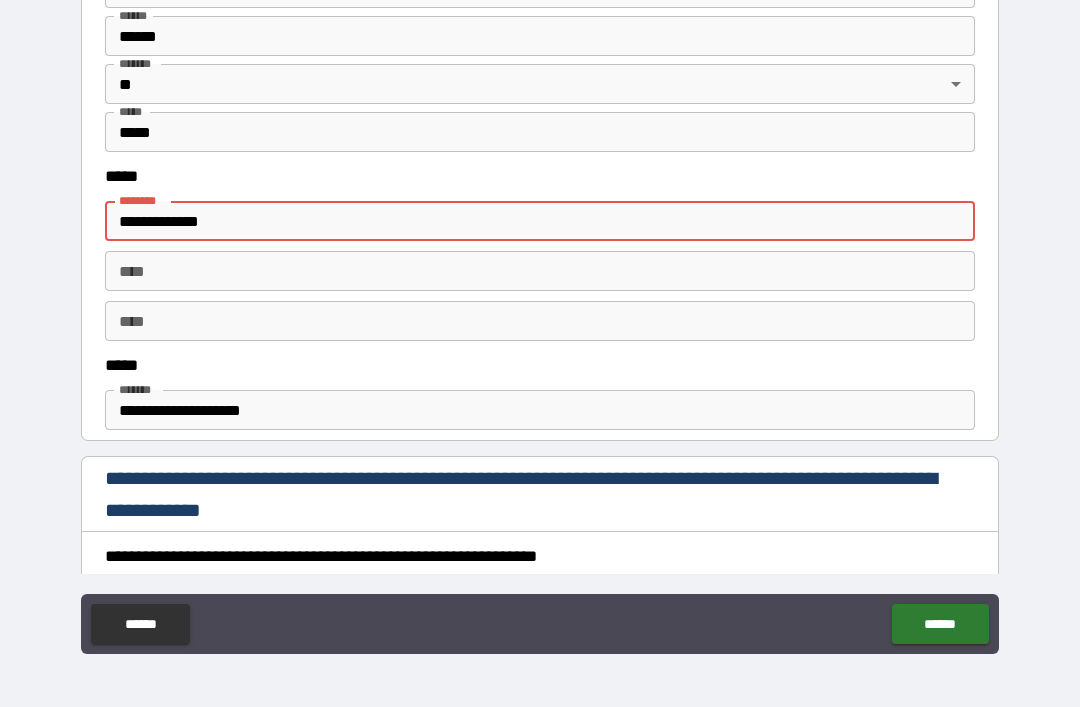 type on "**********" 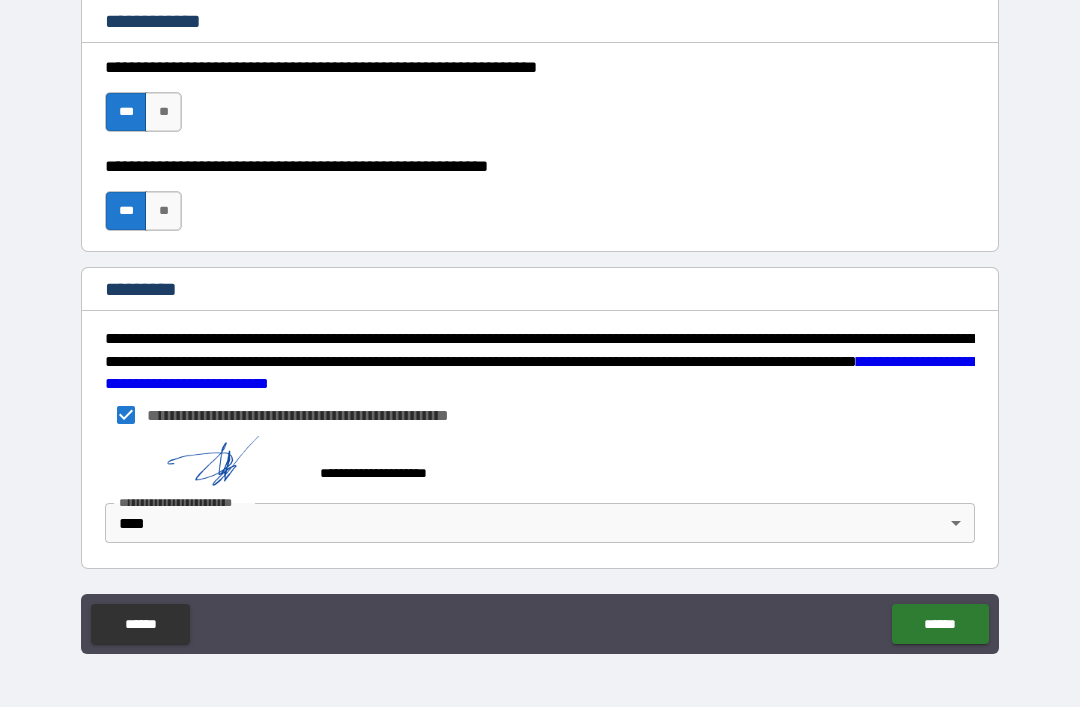 scroll, scrollTop: 3015, scrollLeft: 0, axis: vertical 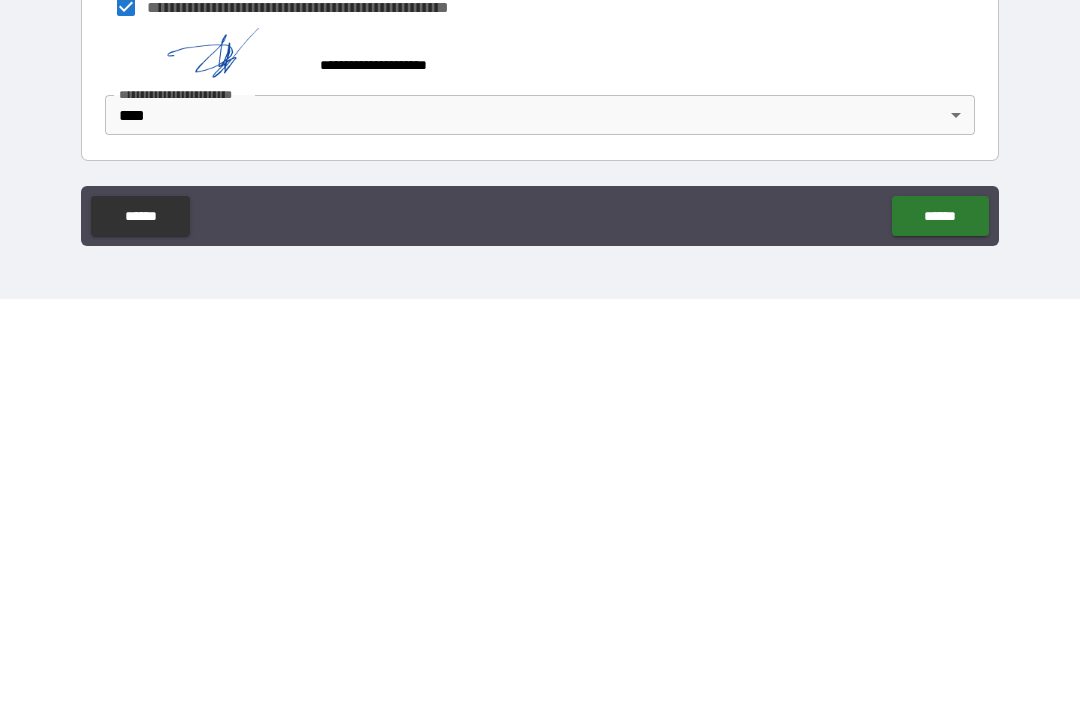 click on "******" at bounding box center (940, 624) 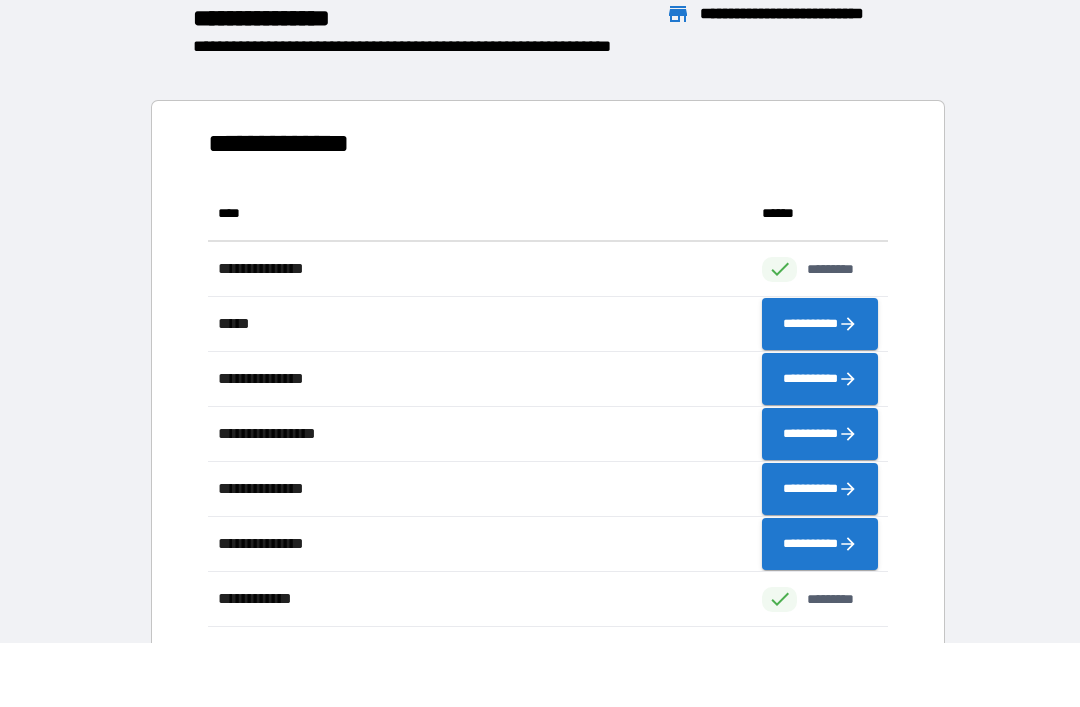 scroll, scrollTop: 1, scrollLeft: 1, axis: both 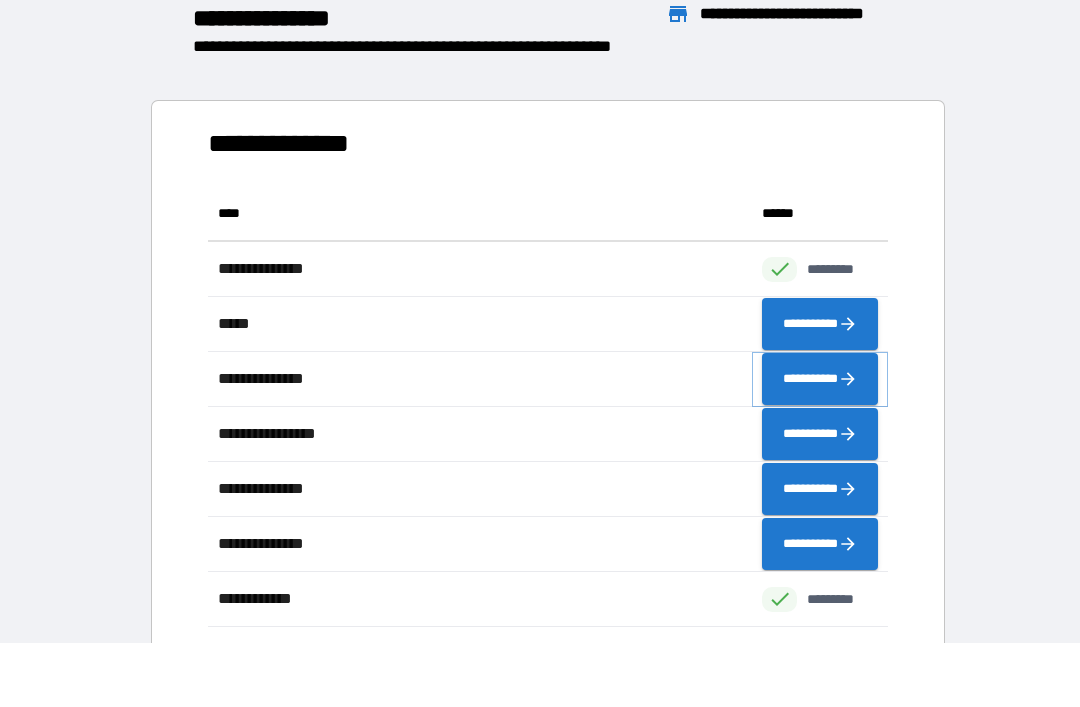 click on "**********" at bounding box center (820, 379) 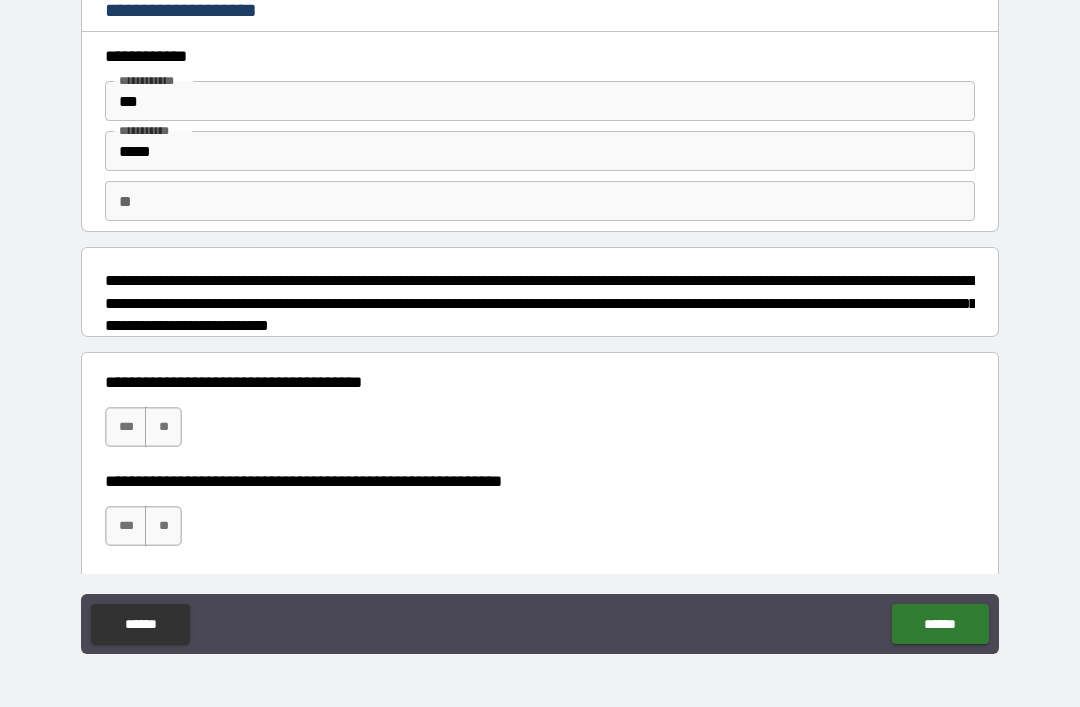 click on "**" at bounding box center [163, 526] 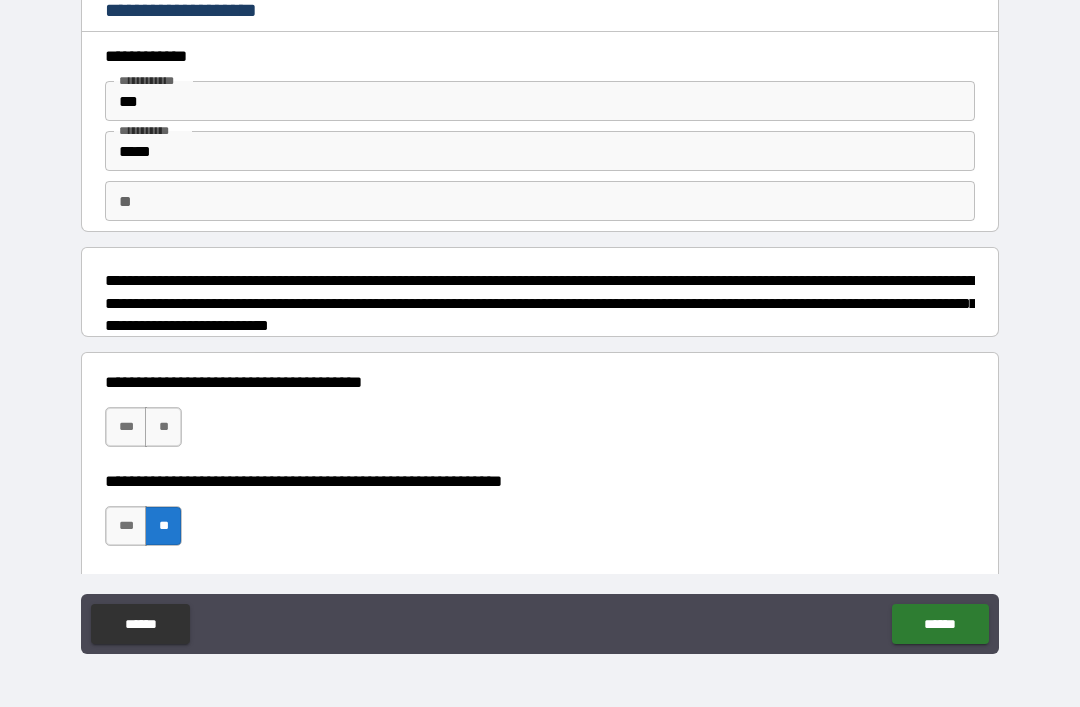 click on "***" at bounding box center (126, 427) 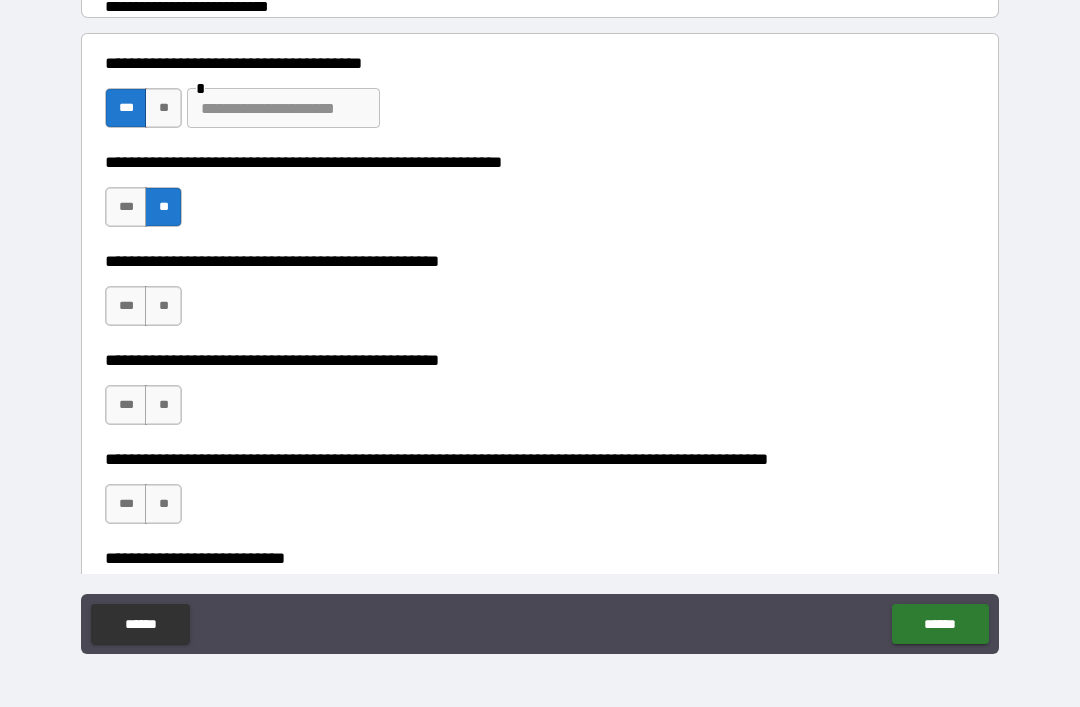 scroll, scrollTop: 318, scrollLeft: 0, axis: vertical 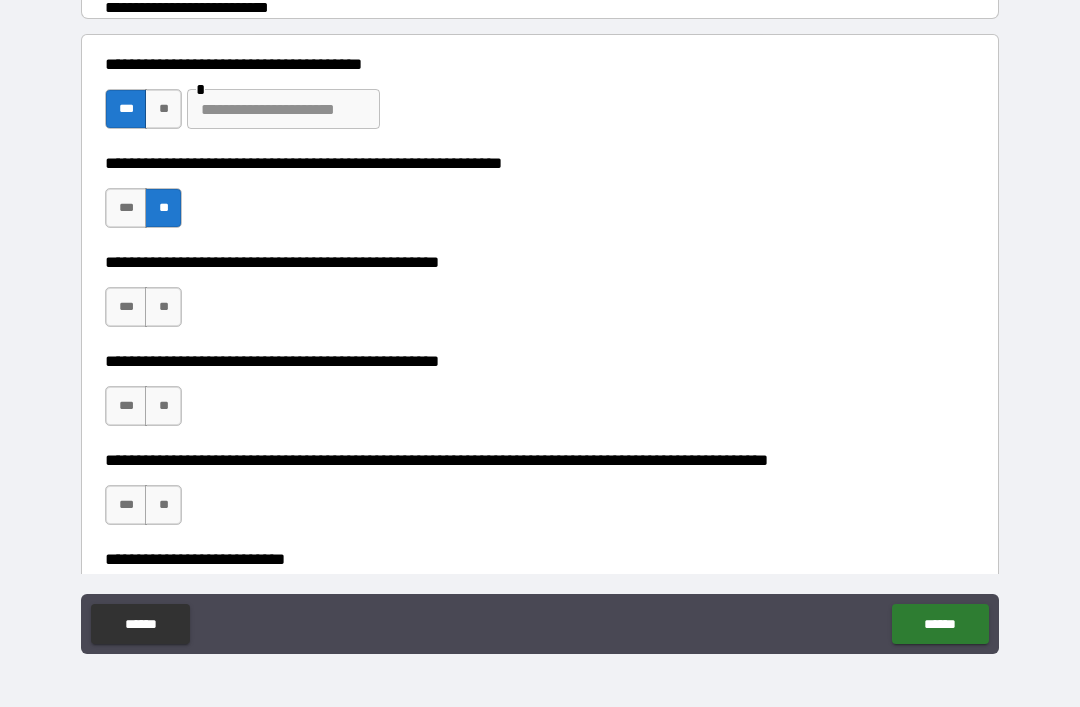 click on "***" at bounding box center (126, 307) 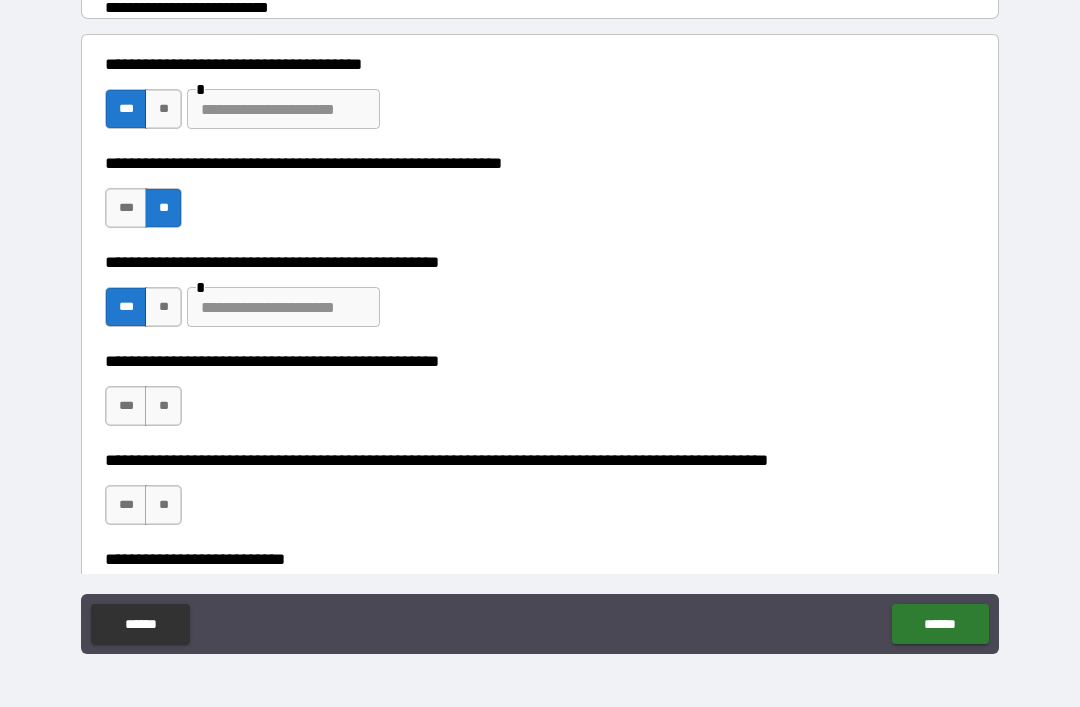 click on "**" at bounding box center (163, 406) 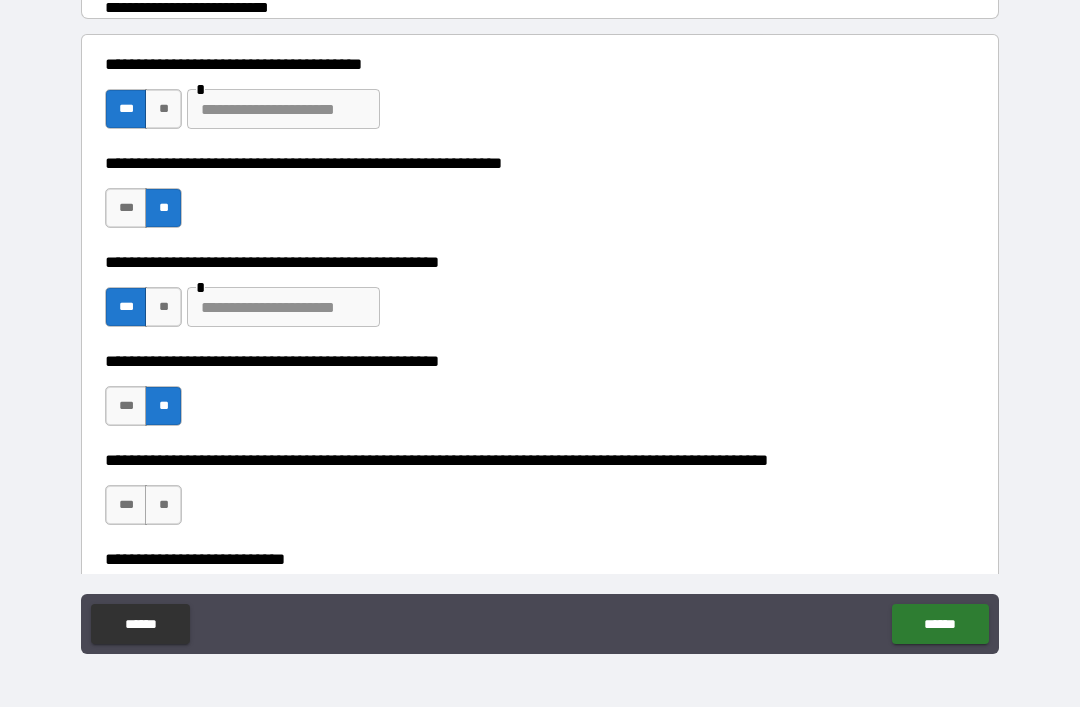 click on "**" at bounding box center [163, 505] 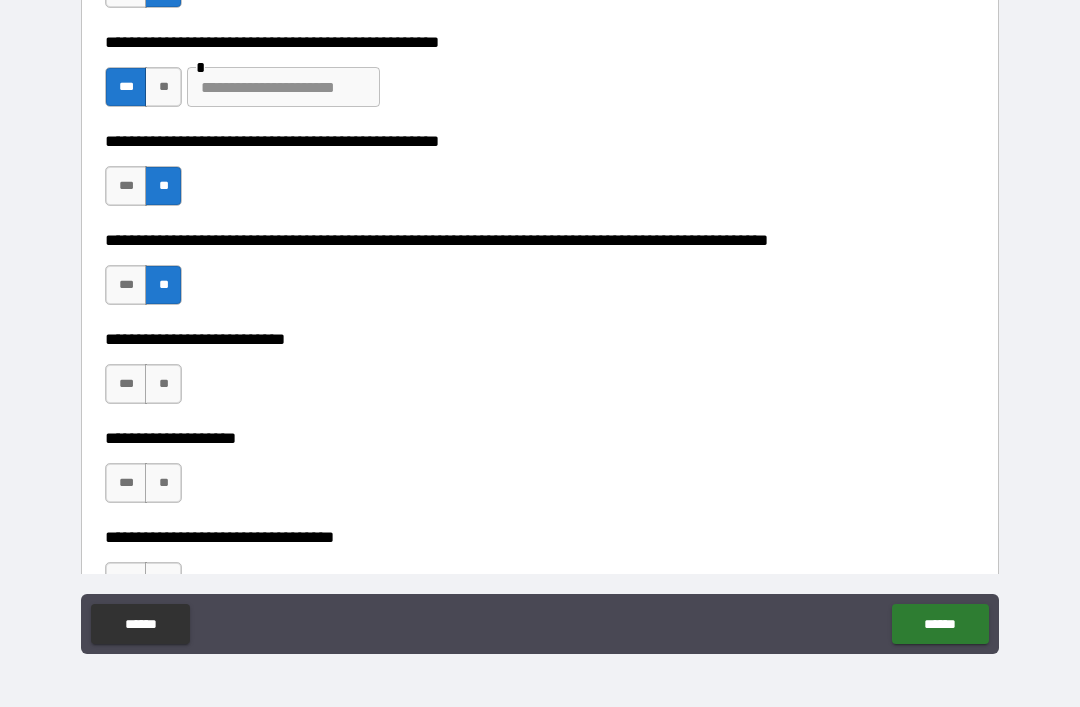 scroll, scrollTop: 538, scrollLeft: 0, axis: vertical 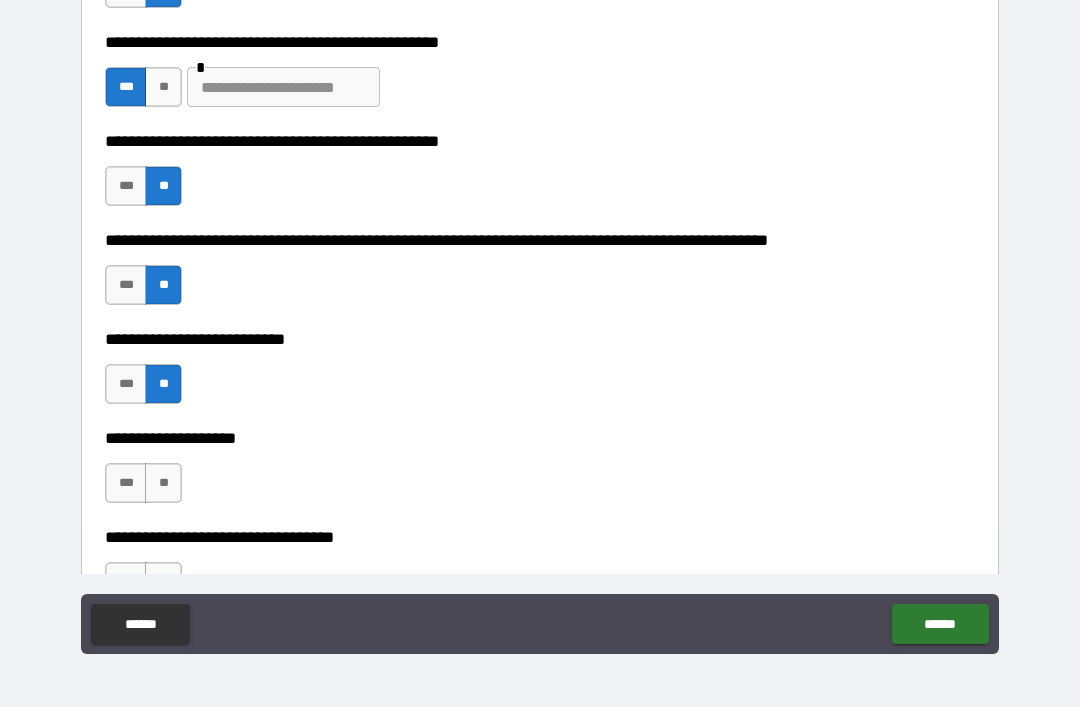click on "**" at bounding box center [163, 483] 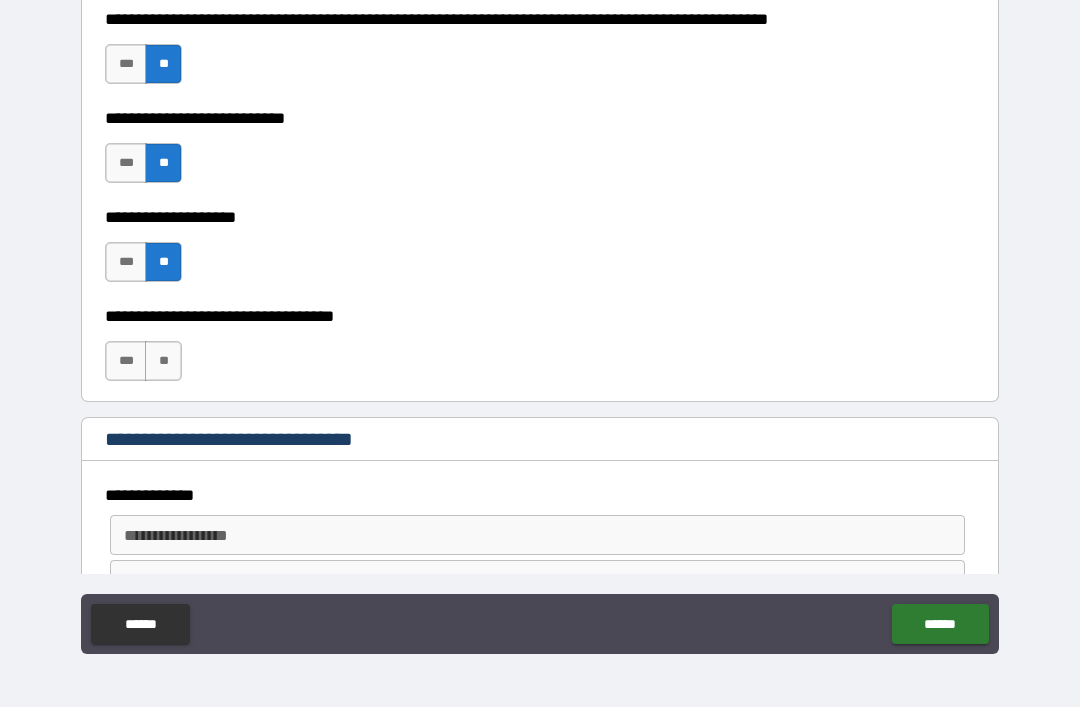 scroll, scrollTop: 769, scrollLeft: 0, axis: vertical 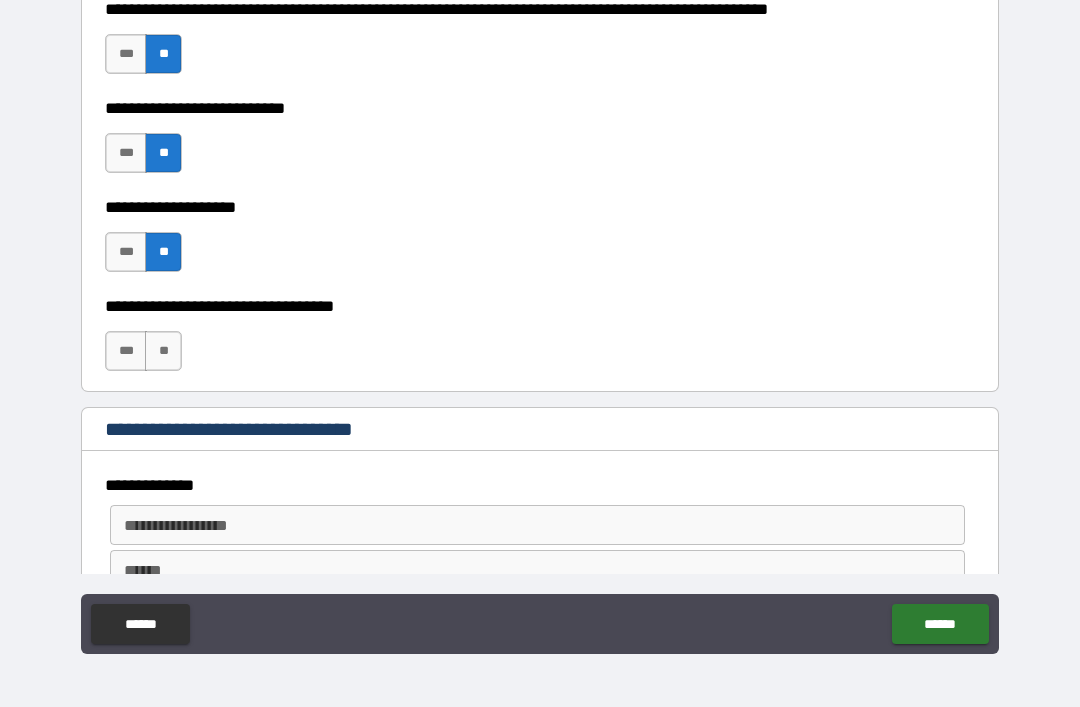 click on "**" at bounding box center (163, 351) 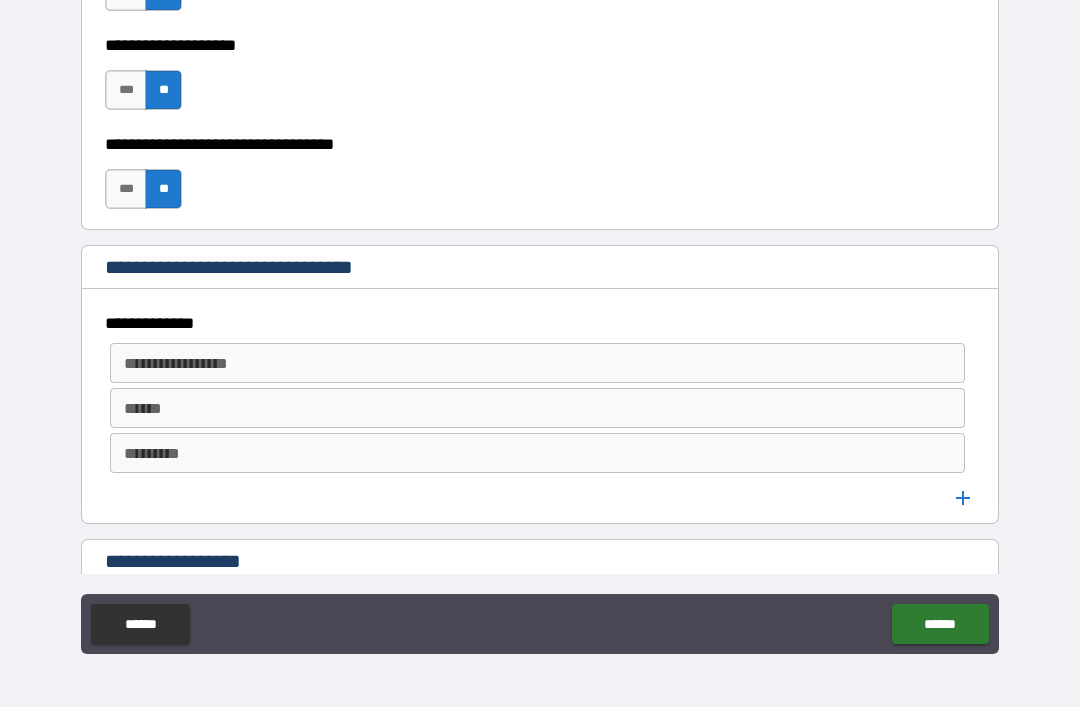 scroll, scrollTop: 941, scrollLeft: 0, axis: vertical 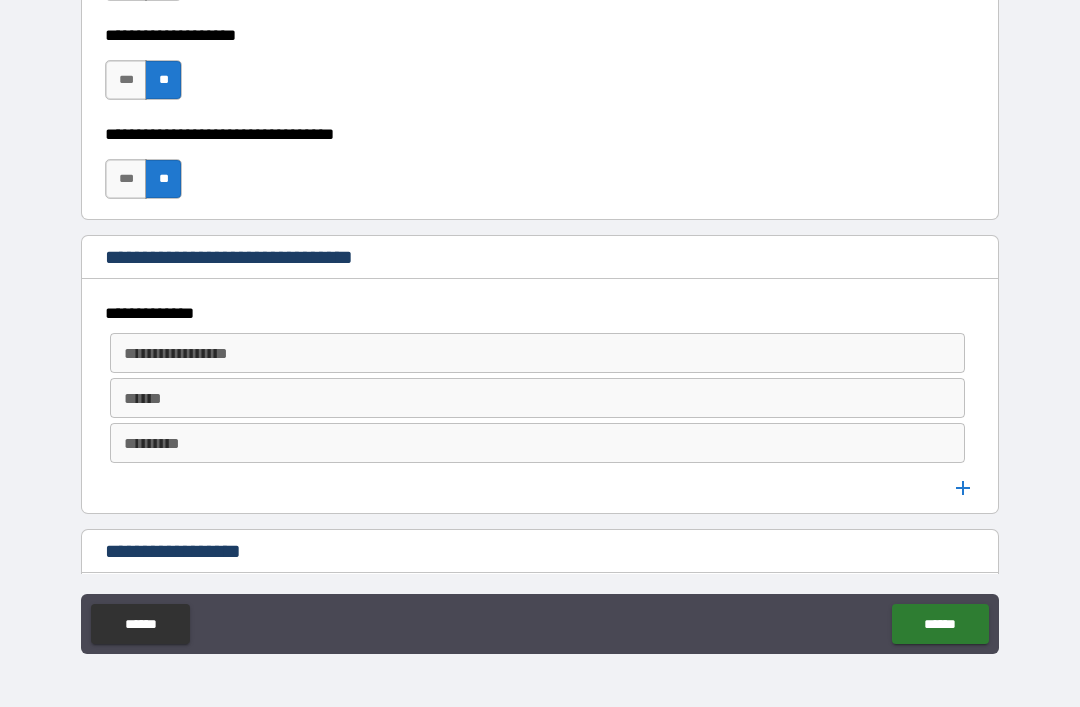 click on "**********" at bounding box center [536, 353] 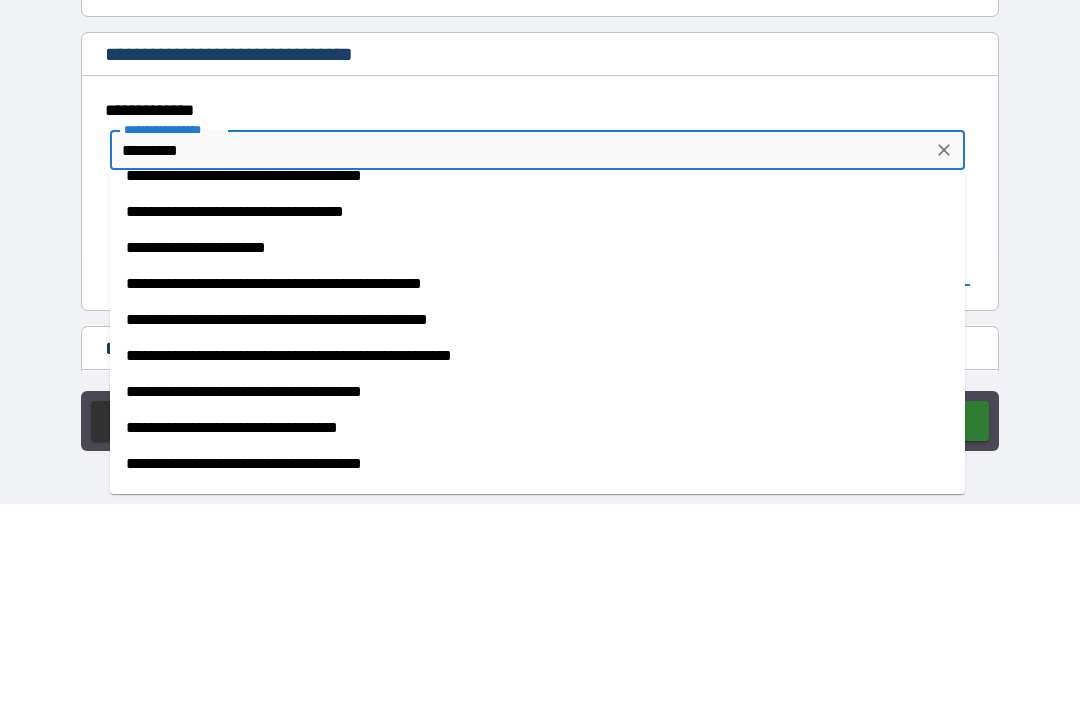 scroll, scrollTop: 307, scrollLeft: 0, axis: vertical 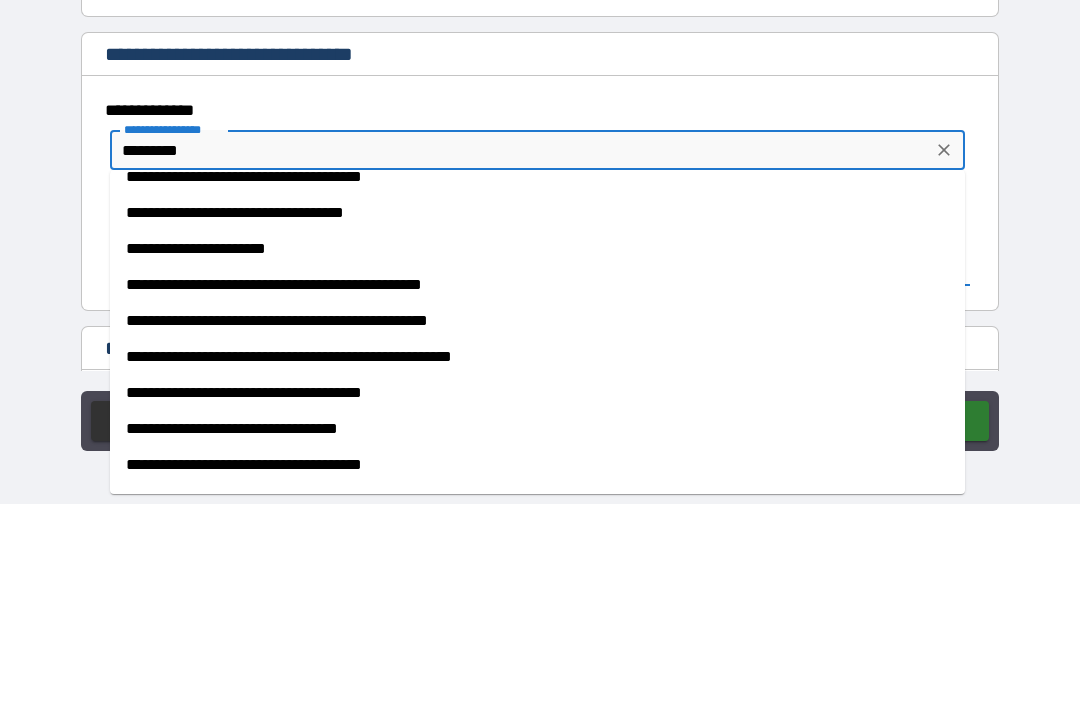 click on "**********" at bounding box center (537, 452) 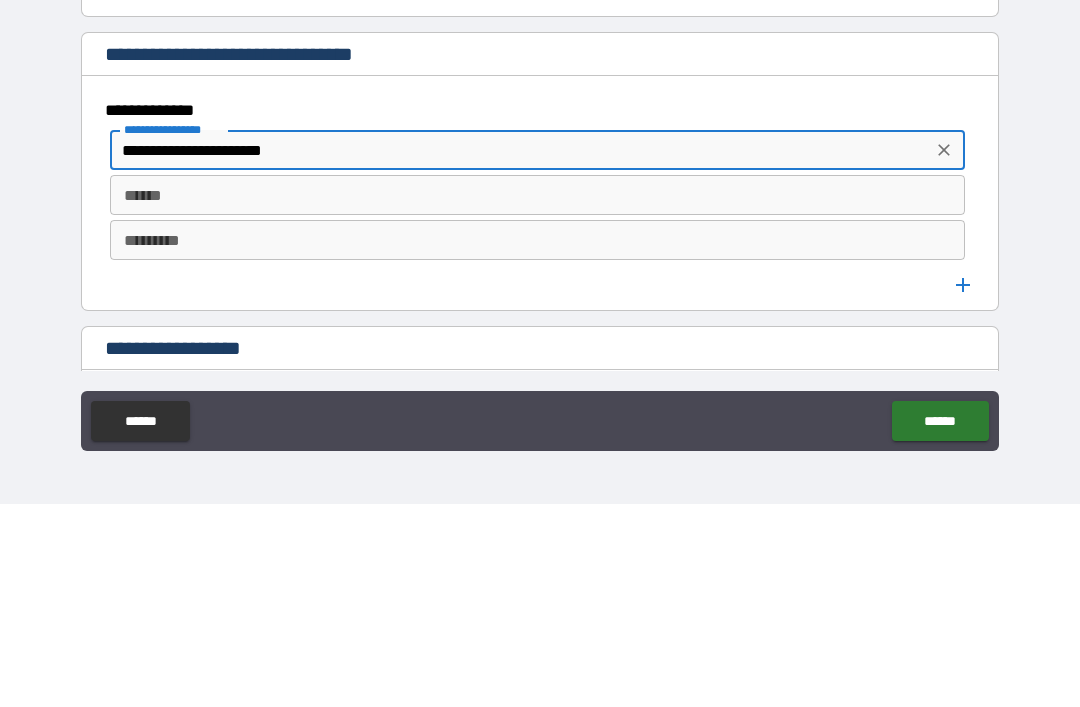 click on "******" at bounding box center [537, 398] 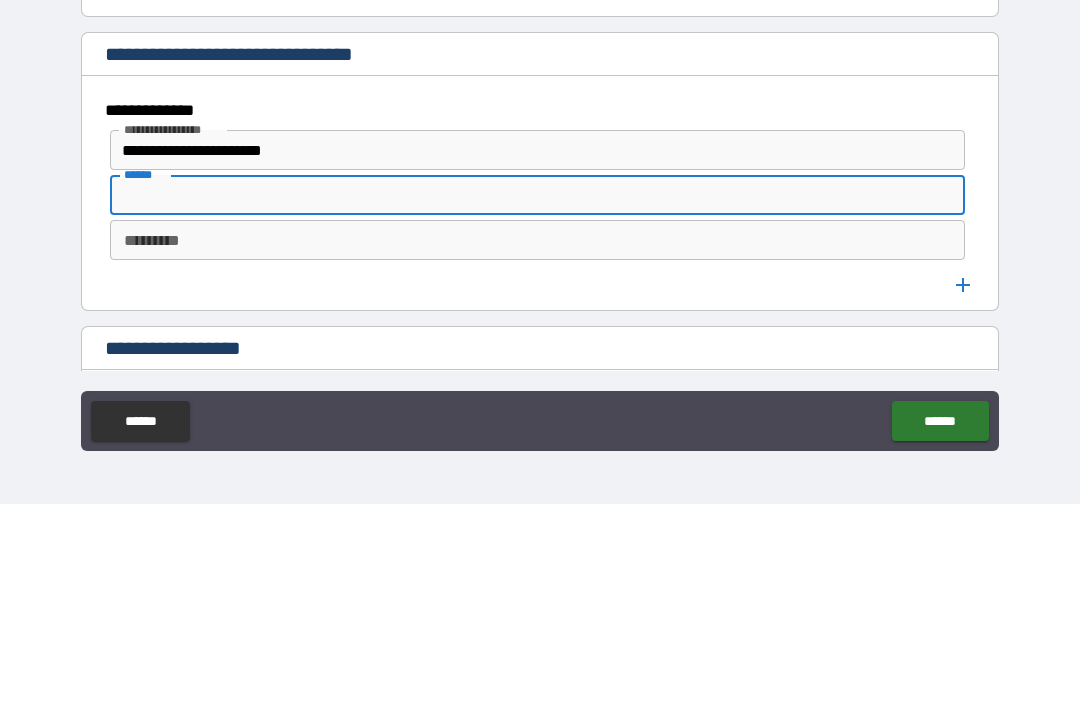click on "*********" at bounding box center [537, 443] 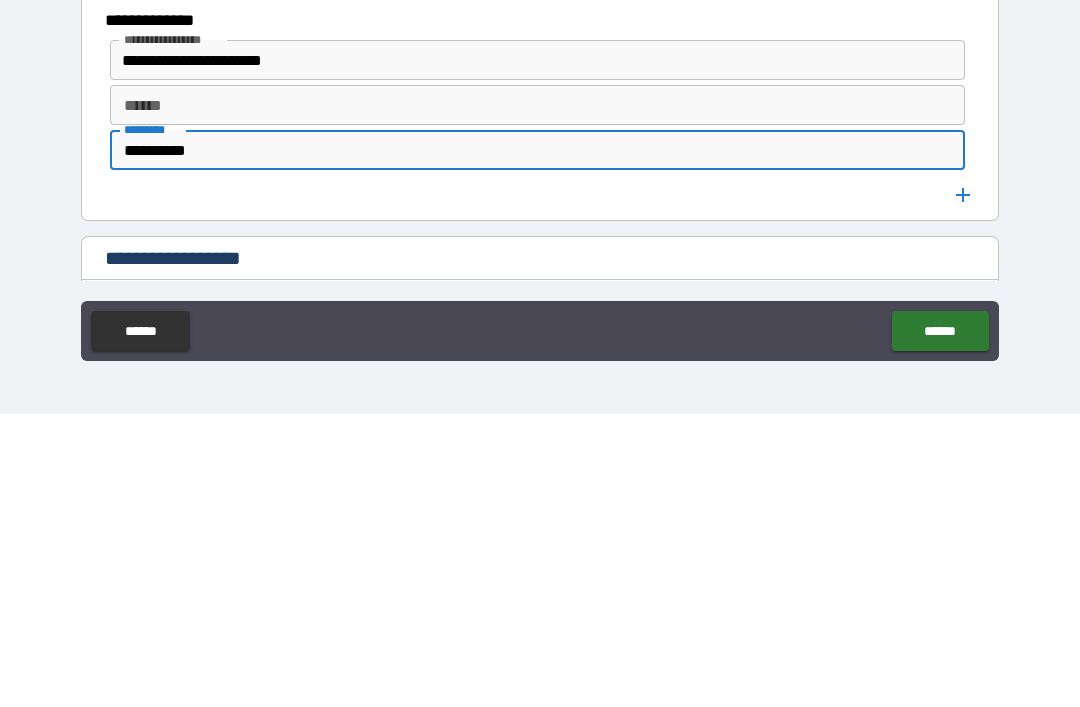 type on "**********" 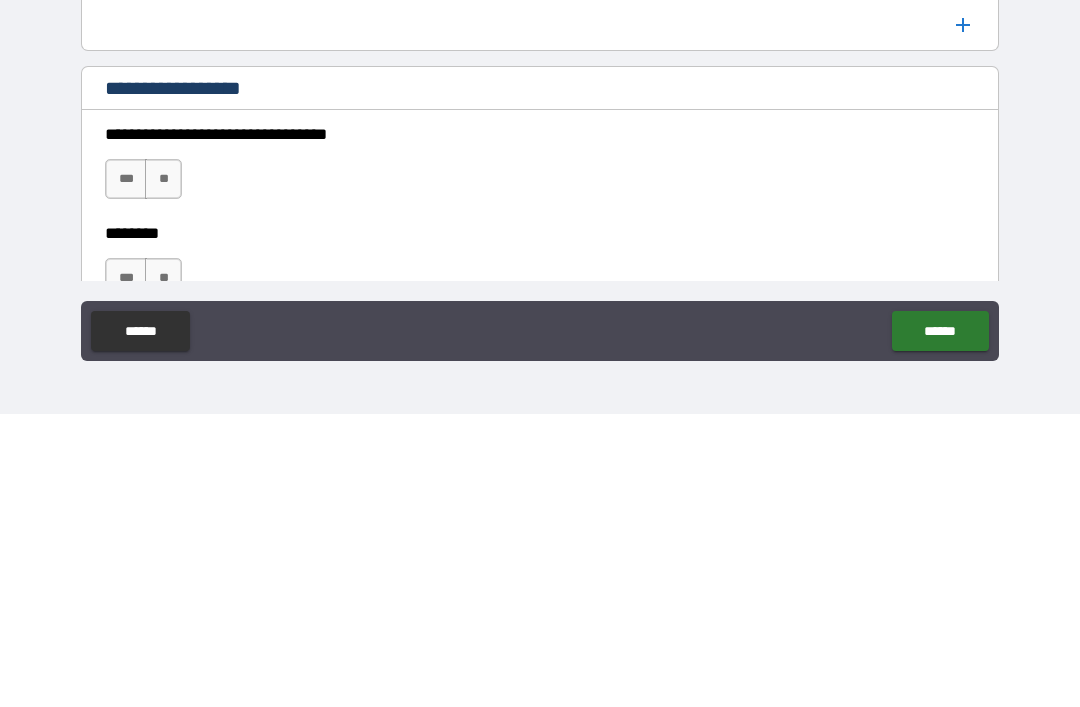 scroll, scrollTop: 1112, scrollLeft: 0, axis: vertical 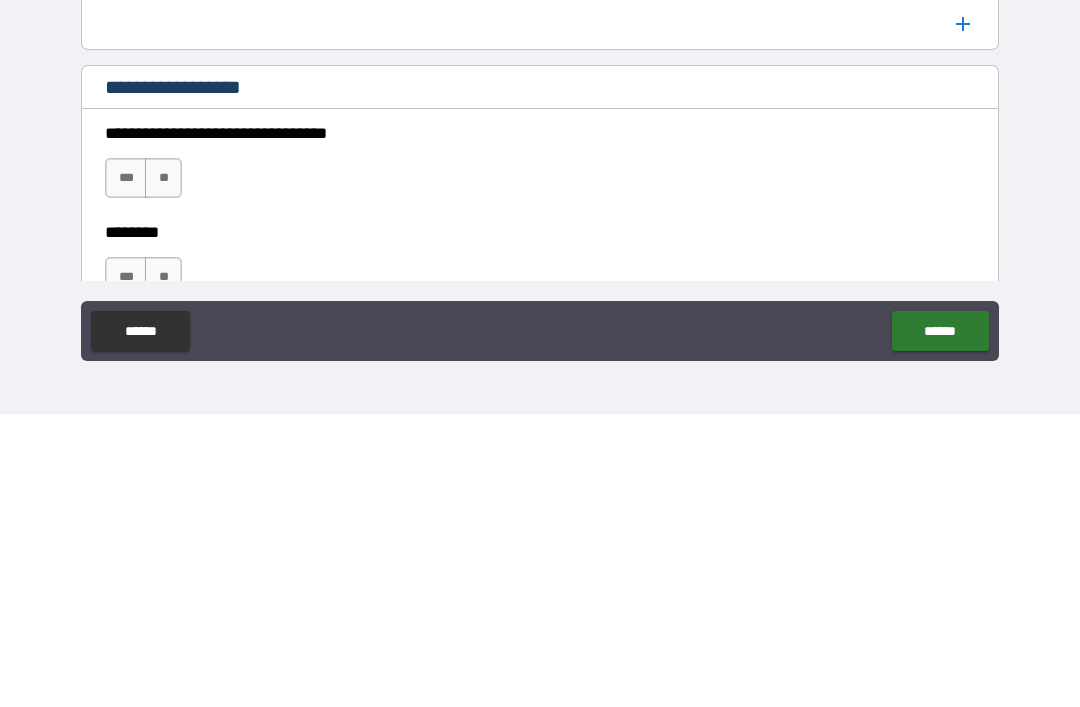 type on "**********" 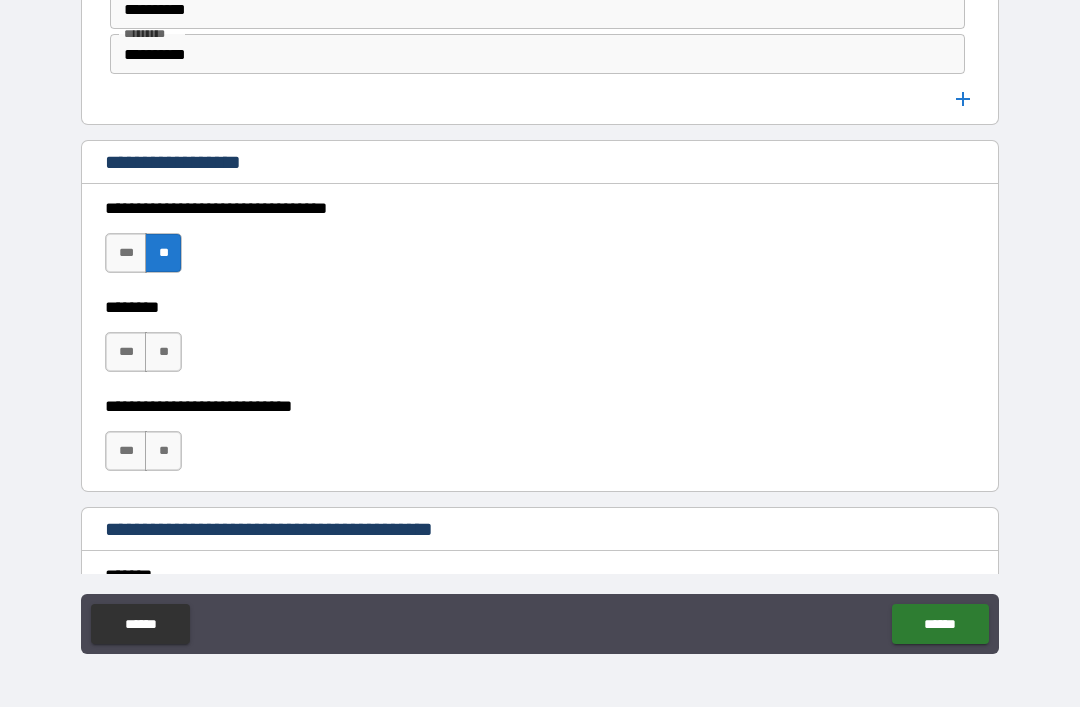 scroll, scrollTop: 1342, scrollLeft: 0, axis: vertical 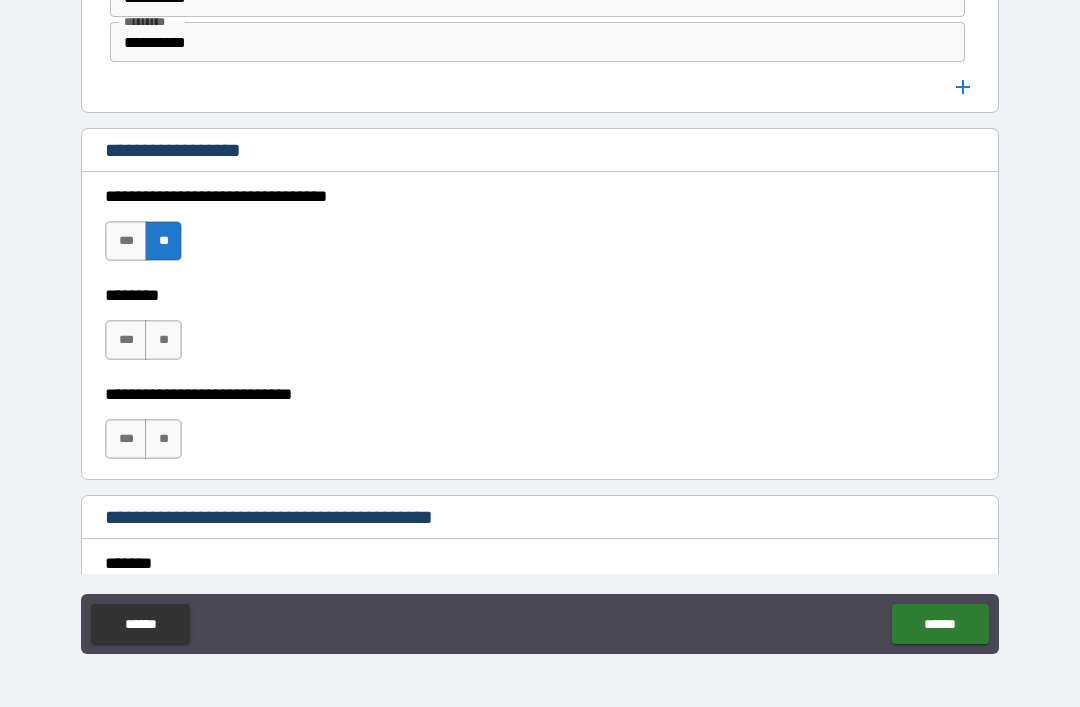 click on "**" at bounding box center (163, 340) 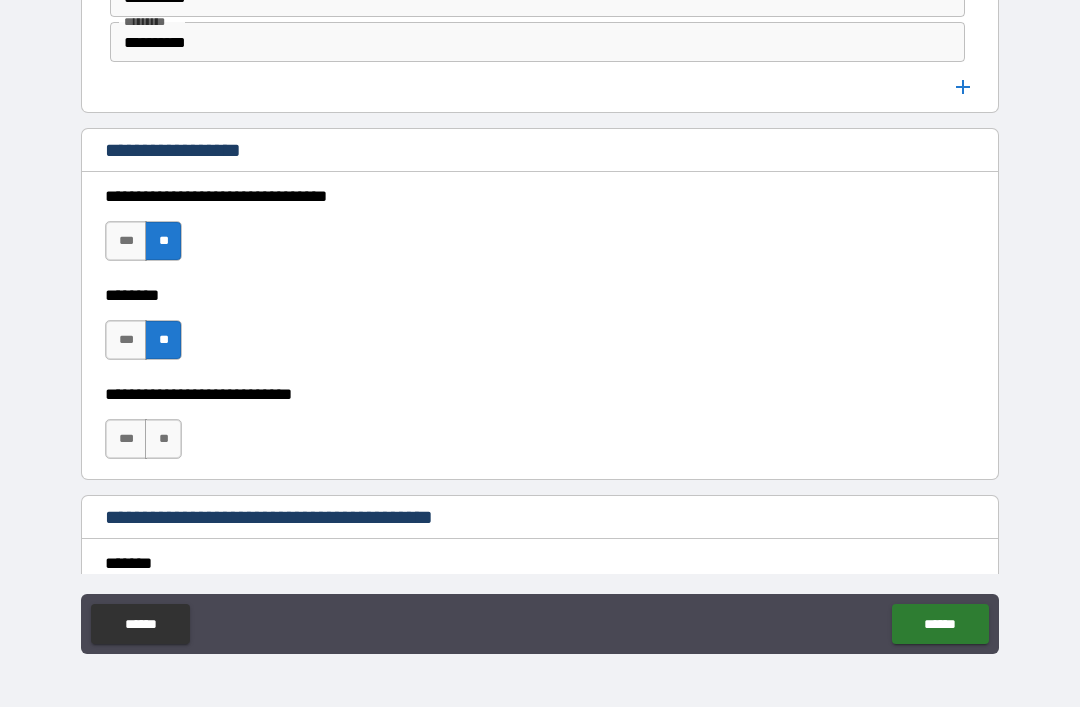 click on "**" at bounding box center (163, 439) 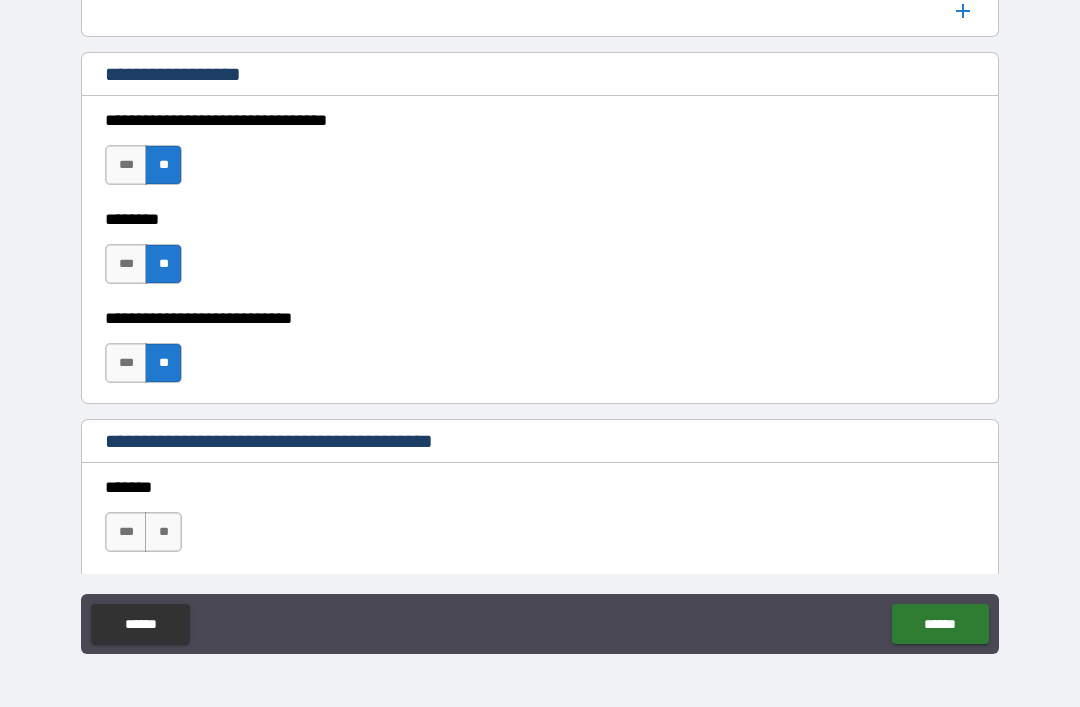 scroll, scrollTop: 1401, scrollLeft: 0, axis: vertical 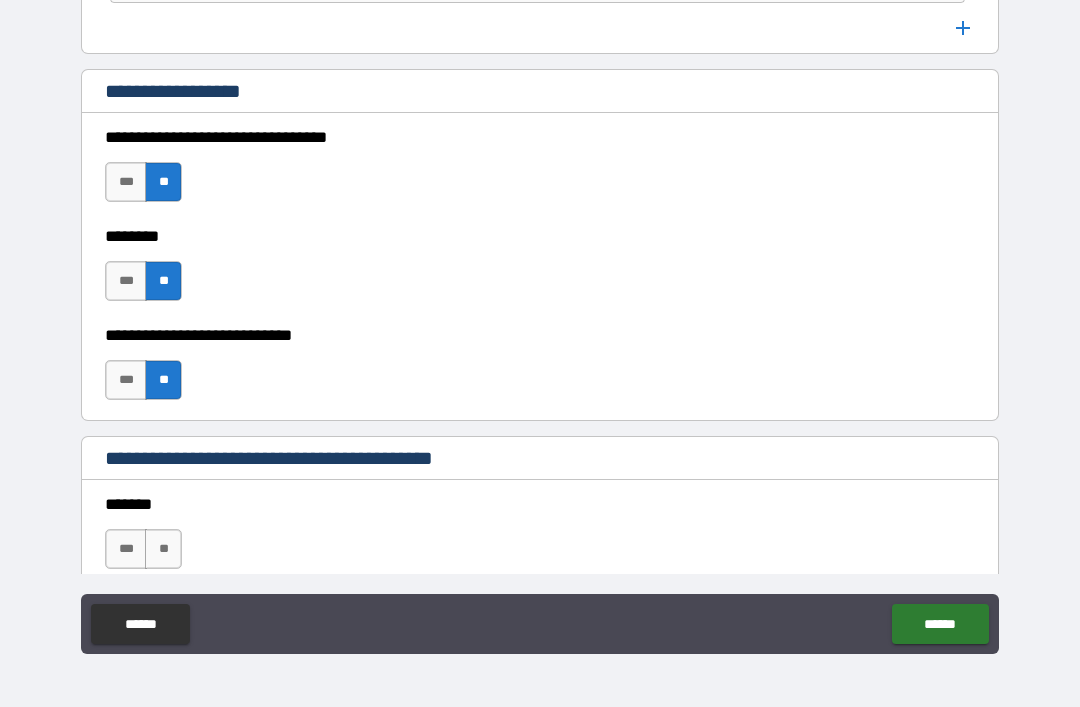 click on "**" at bounding box center (163, 182) 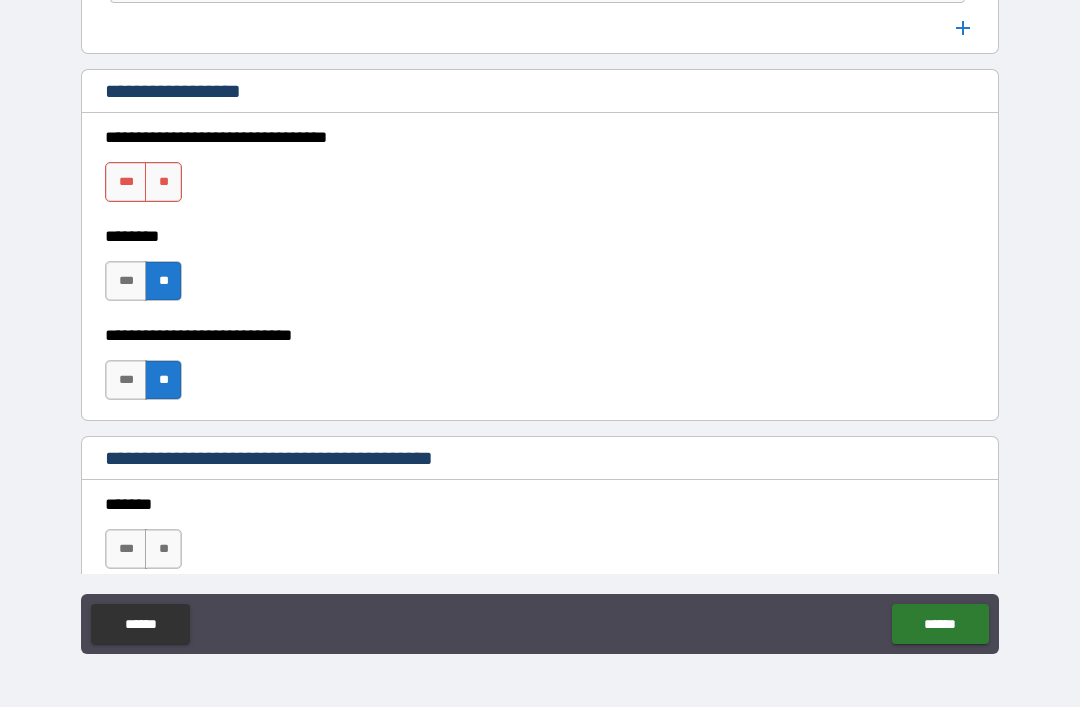 click on "**" at bounding box center [163, 281] 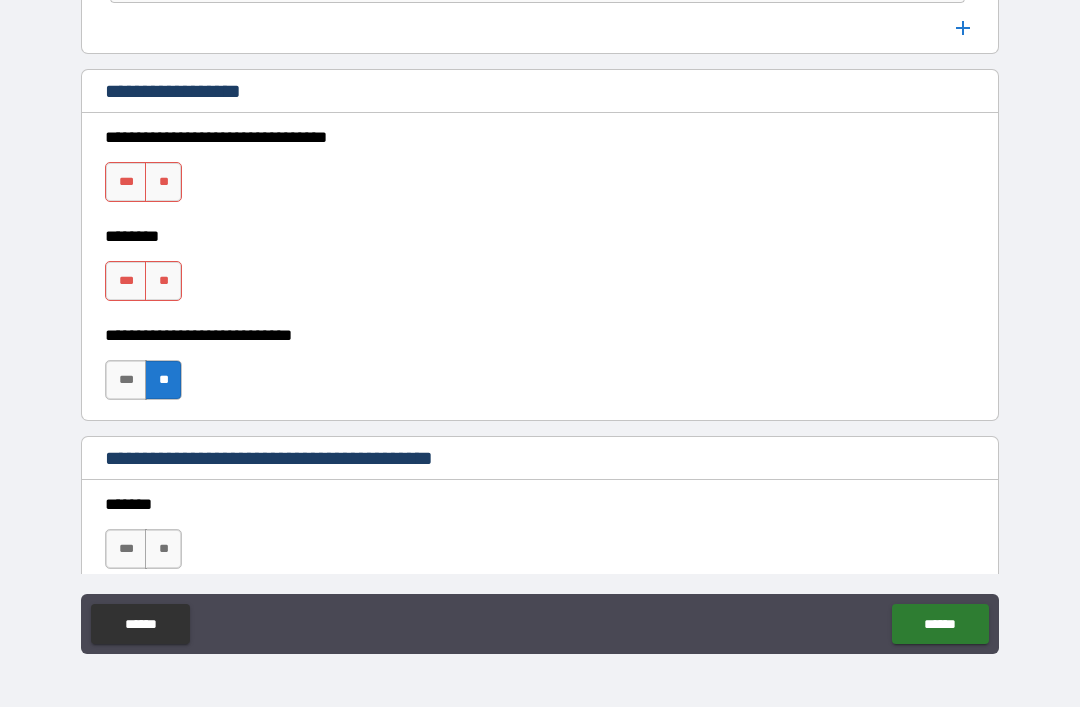 click on "**" at bounding box center [163, 380] 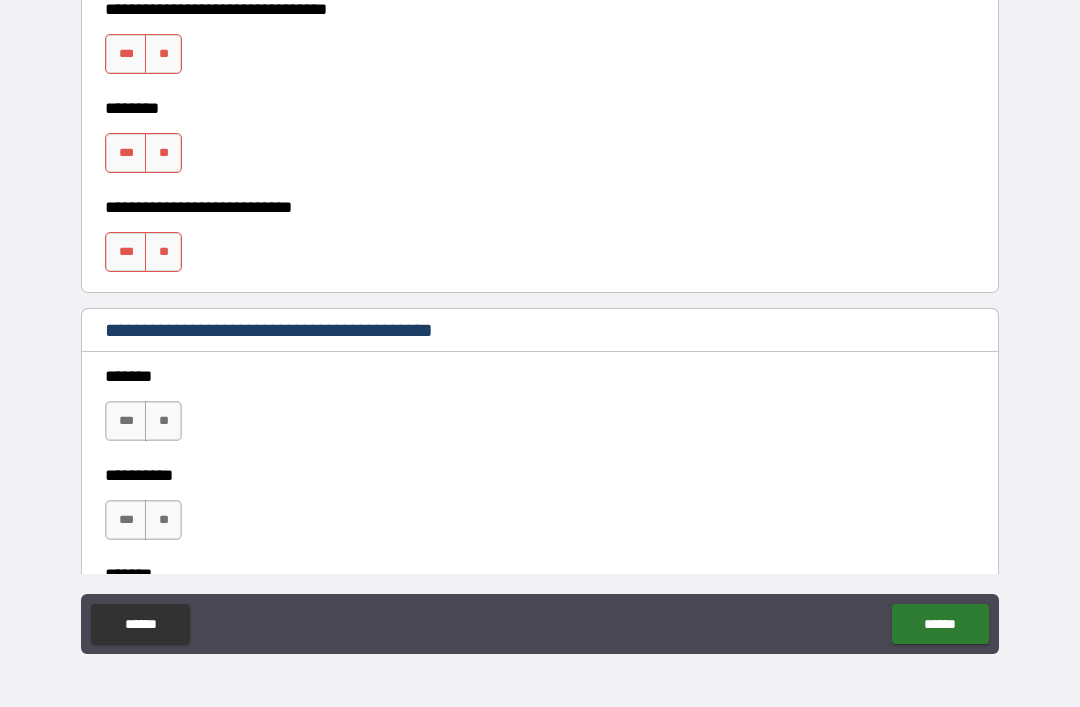 scroll, scrollTop: 1545, scrollLeft: 0, axis: vertical 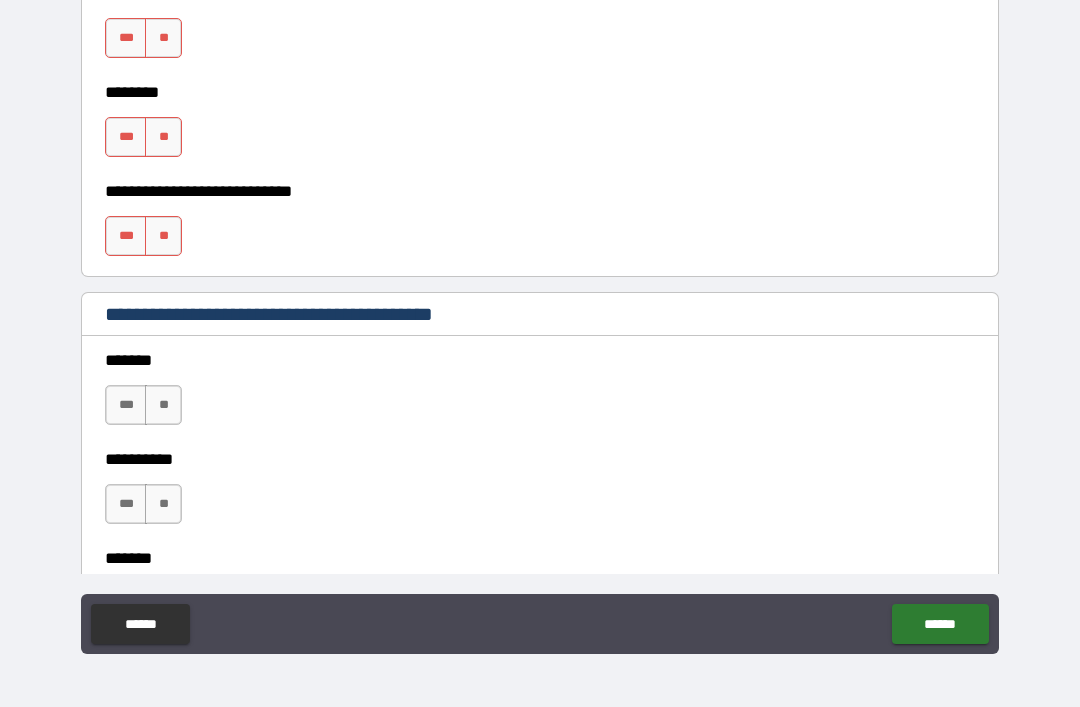 click on "**" at bounding box center [163, 405] 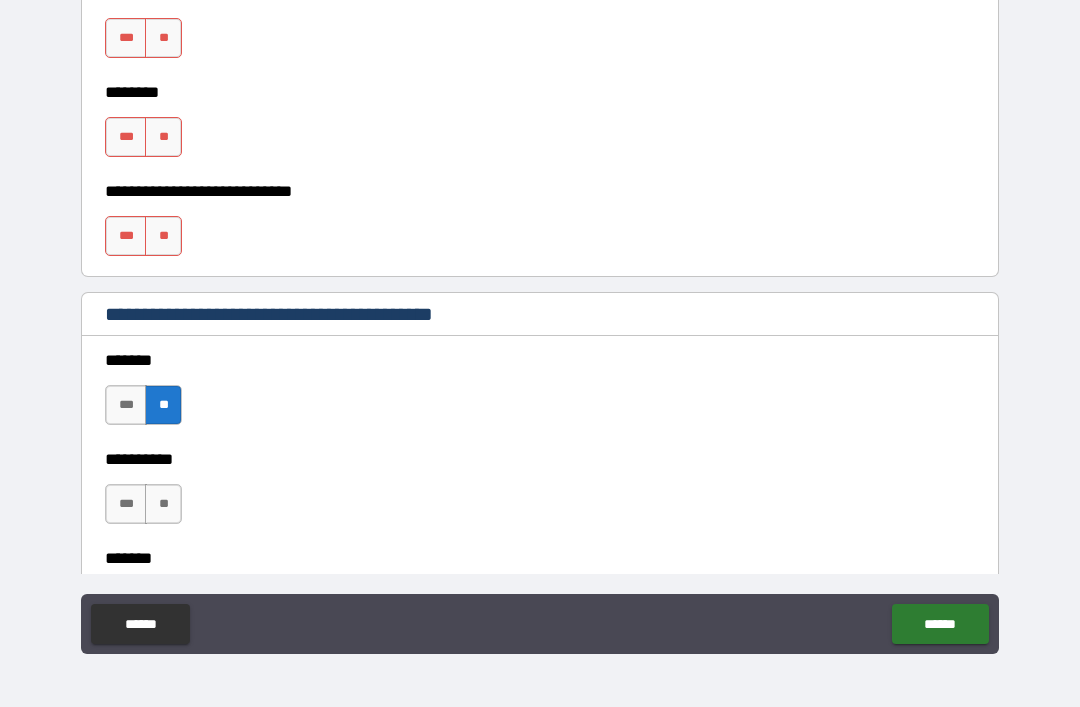click on "**" at bounding box center (163, 504) 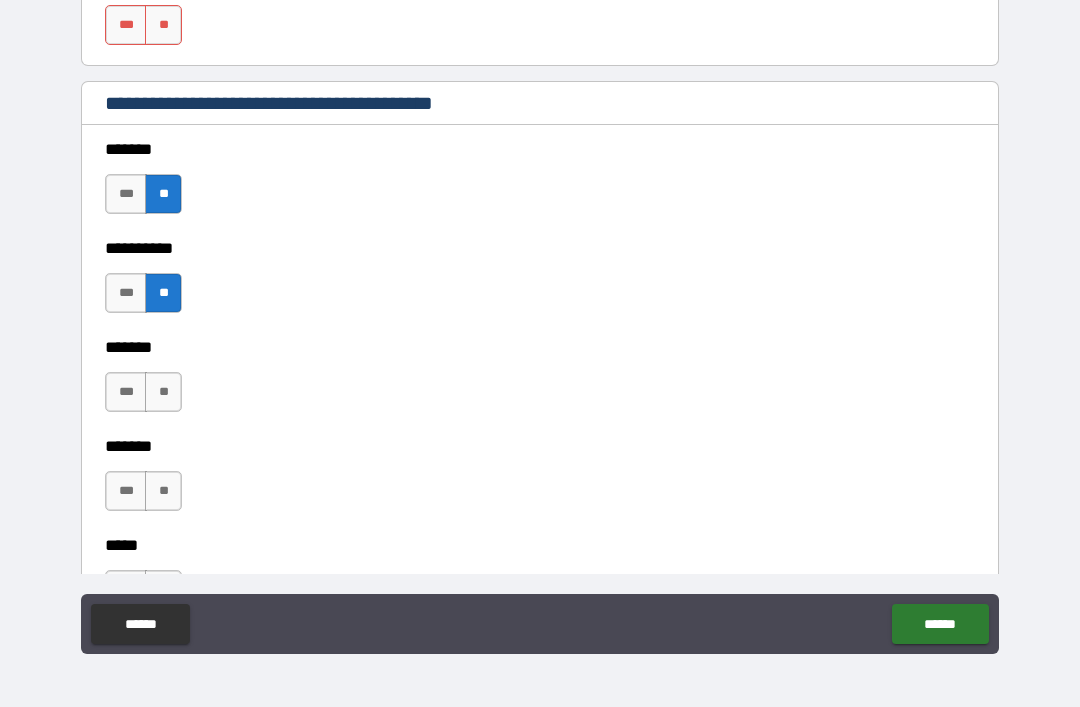 scroll, scrollTop: 1766, scrollLeft: 0, axis: vertical 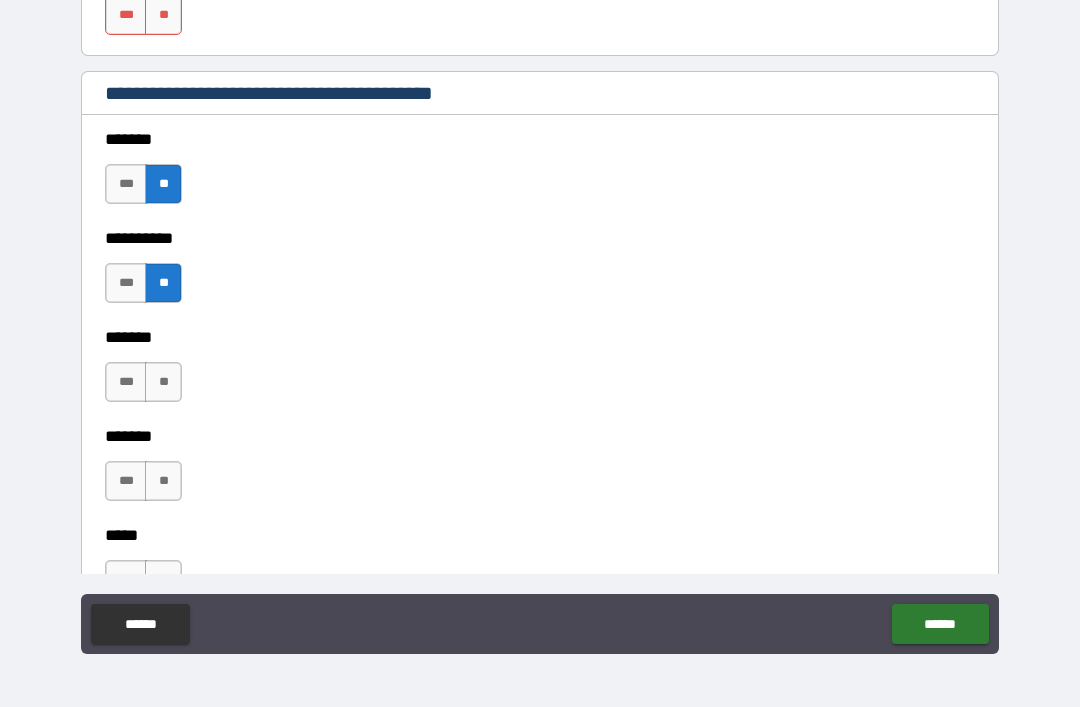 click on "**" at bounding box center [163, 382] 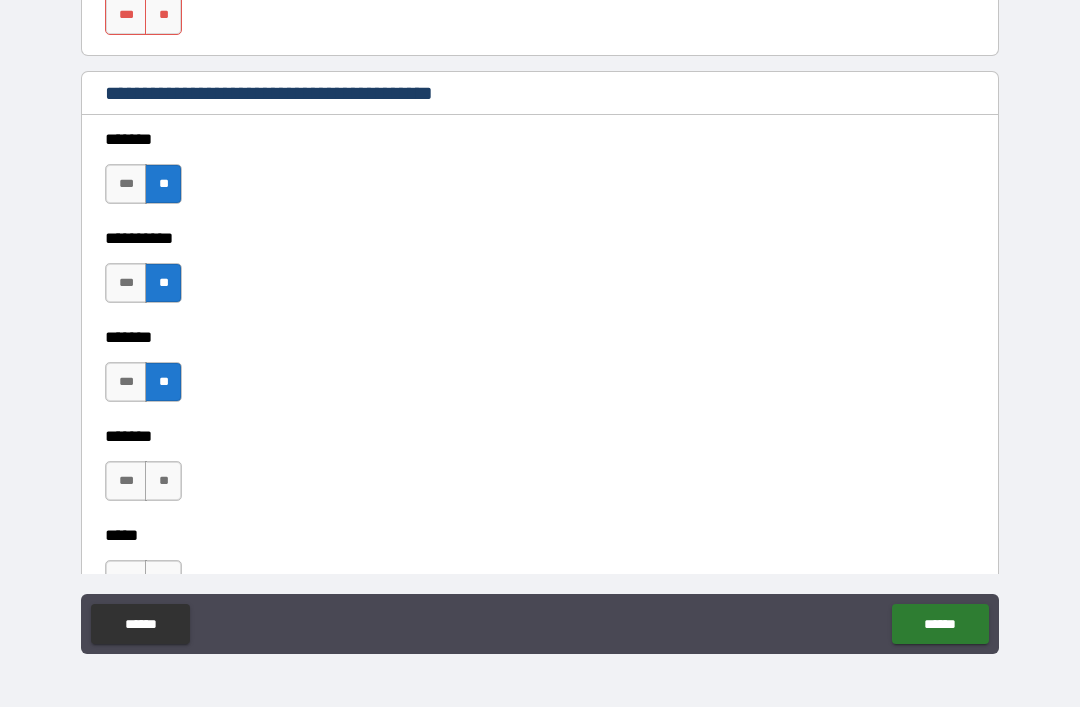 click on "**" at bounding box center (163, 481) 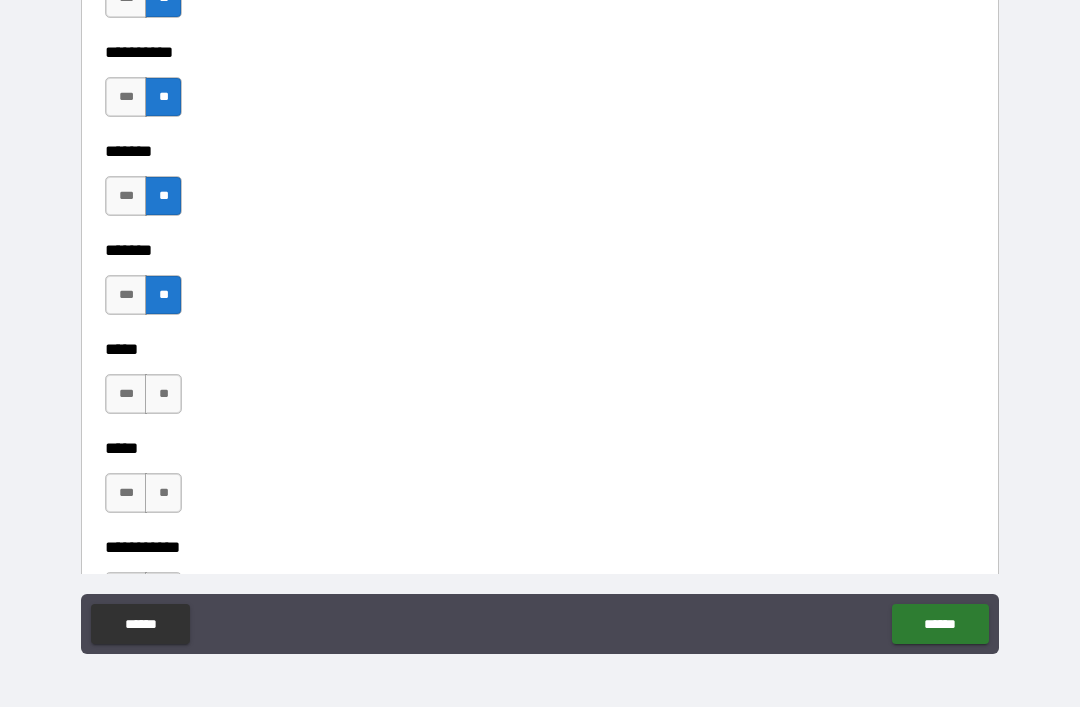 scroll, scrollTop: 1956, scrollLeft: 0, axis: vertical 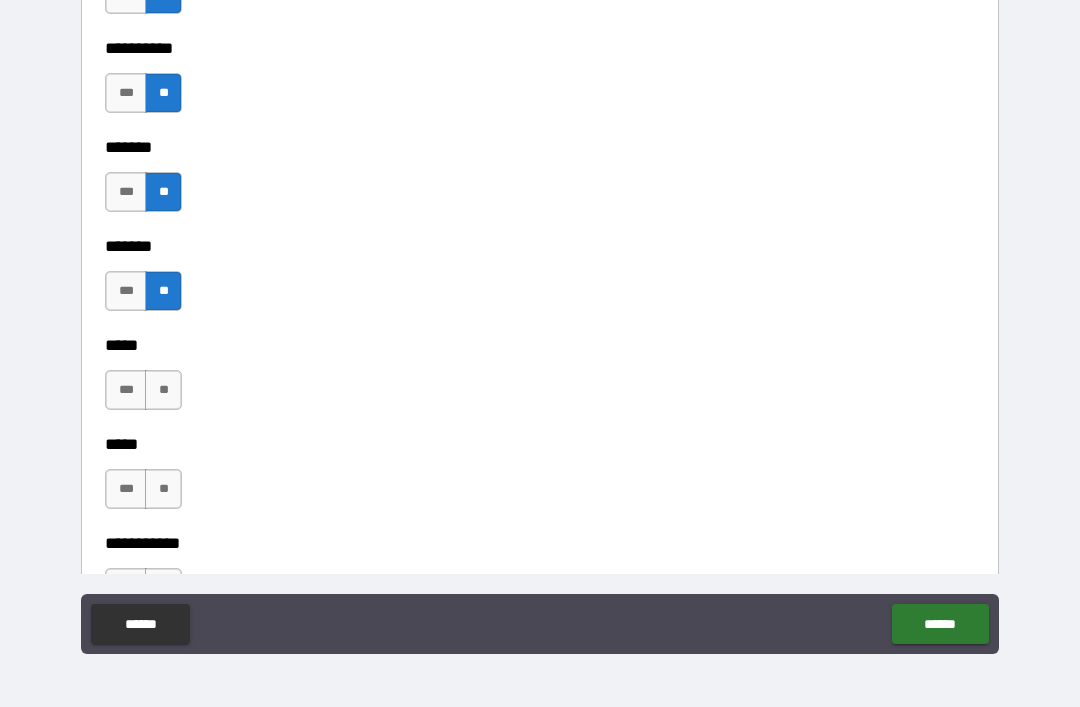 click on "**" at bounding box center (163, 390) 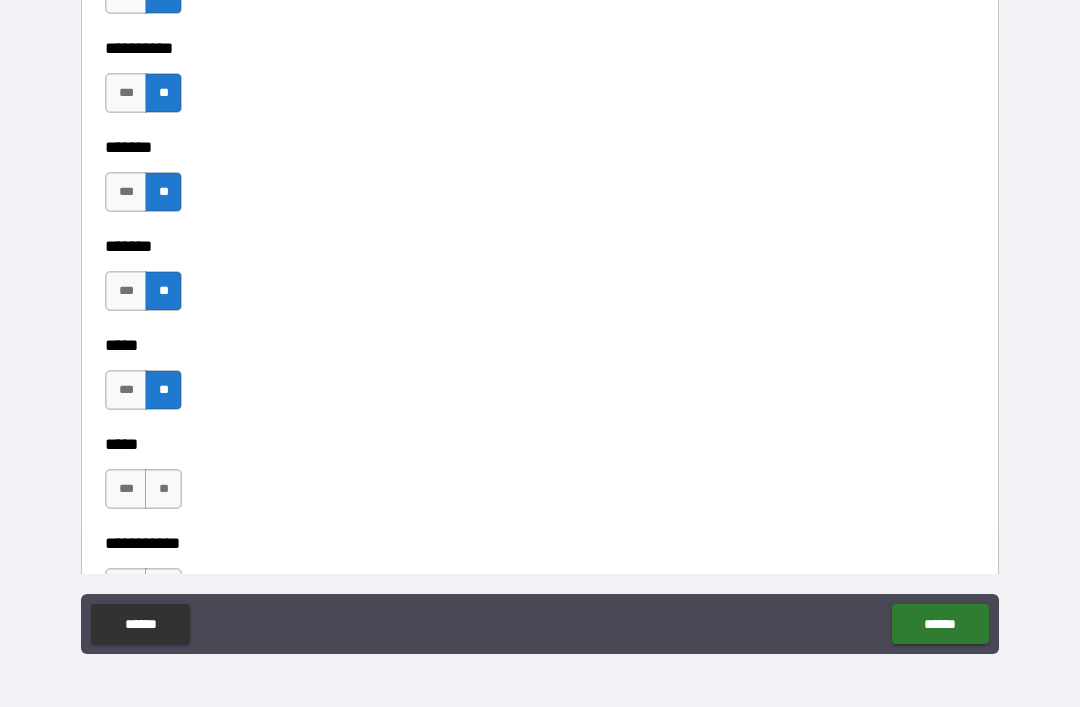 click on "**" at bounding box center [163, 489] 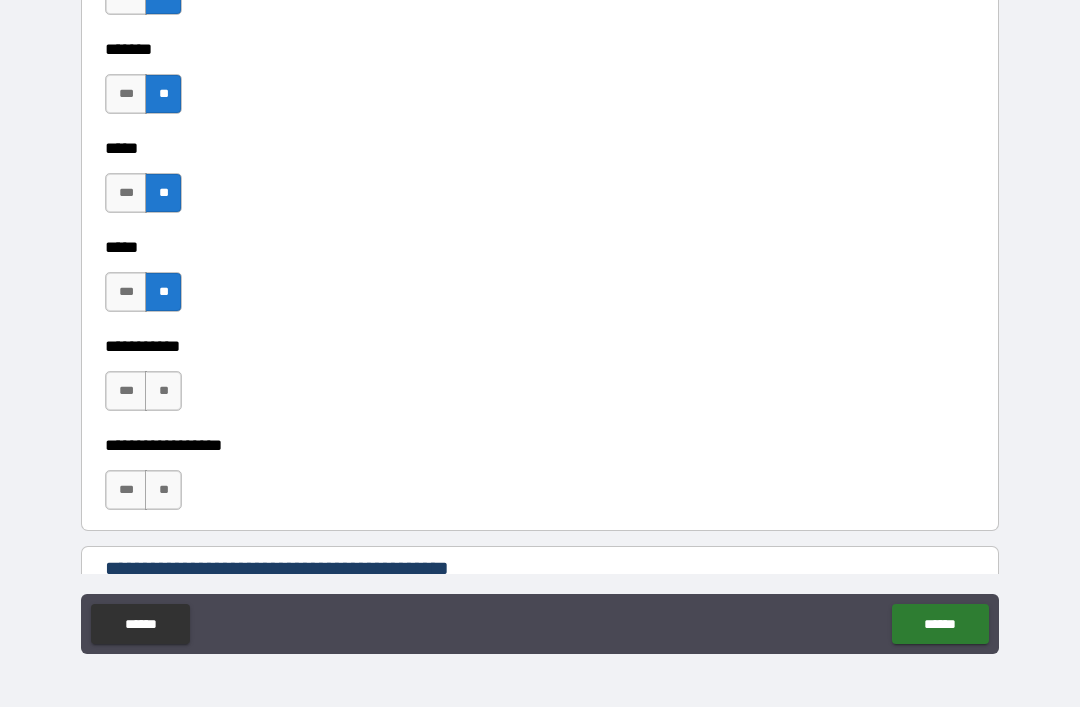 scroll, scrollTop: 2154, scrollLeft: 0, axis: vertical 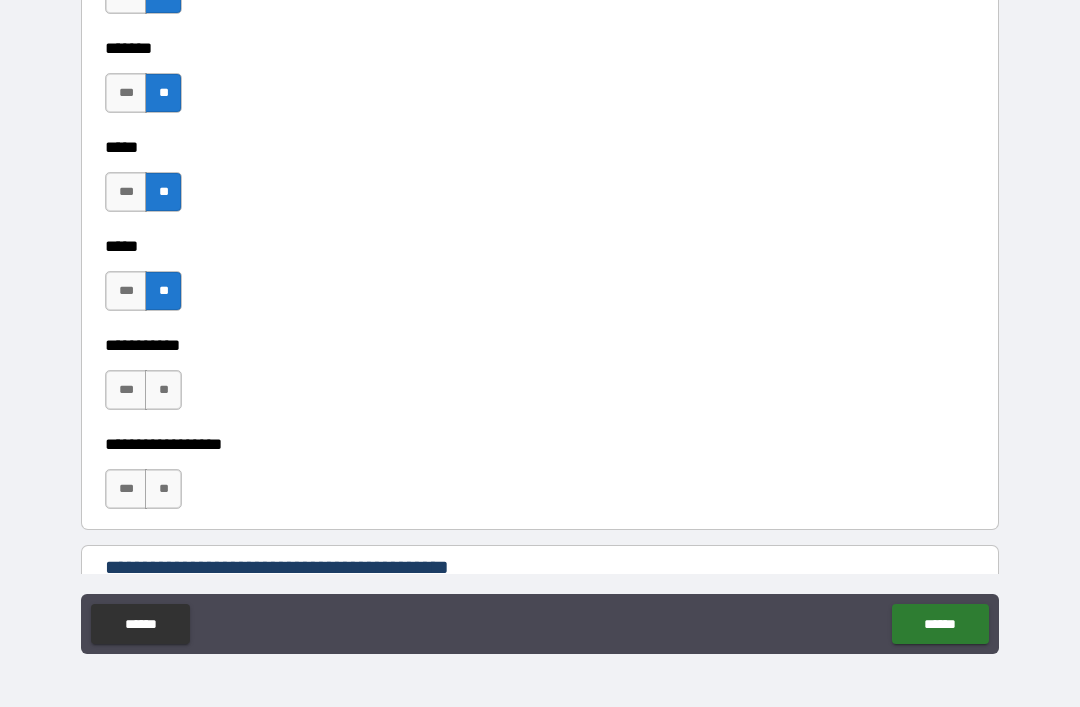 click on "**" at bounding box center (163, 489) 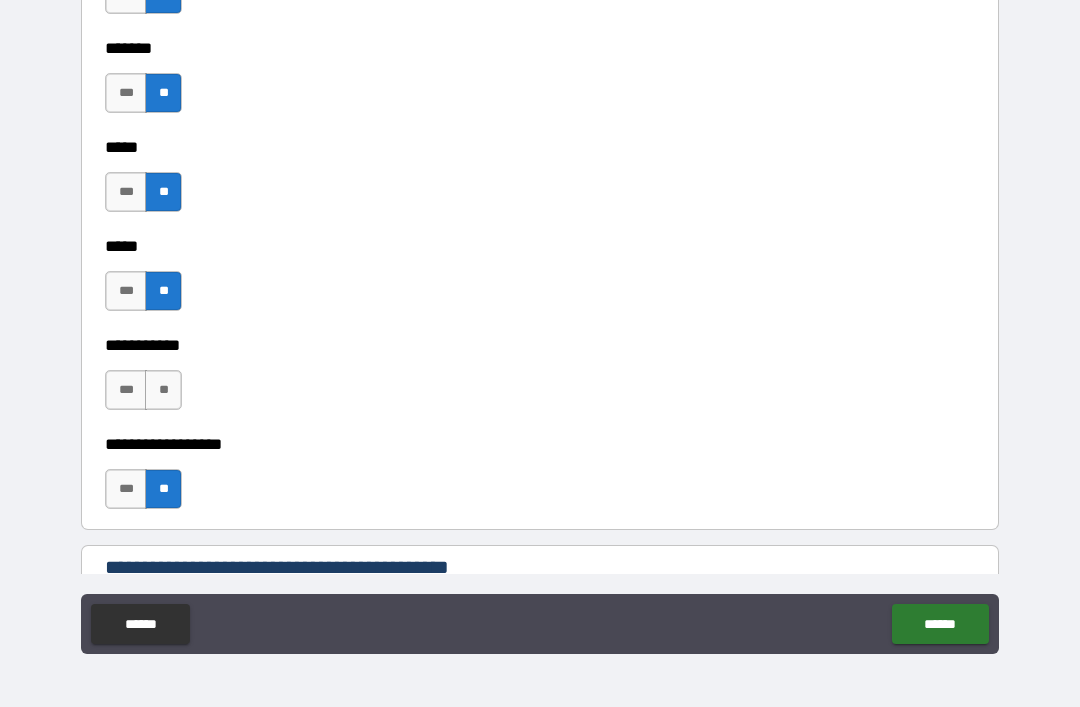click on "**" at bounding box center (163, 390) 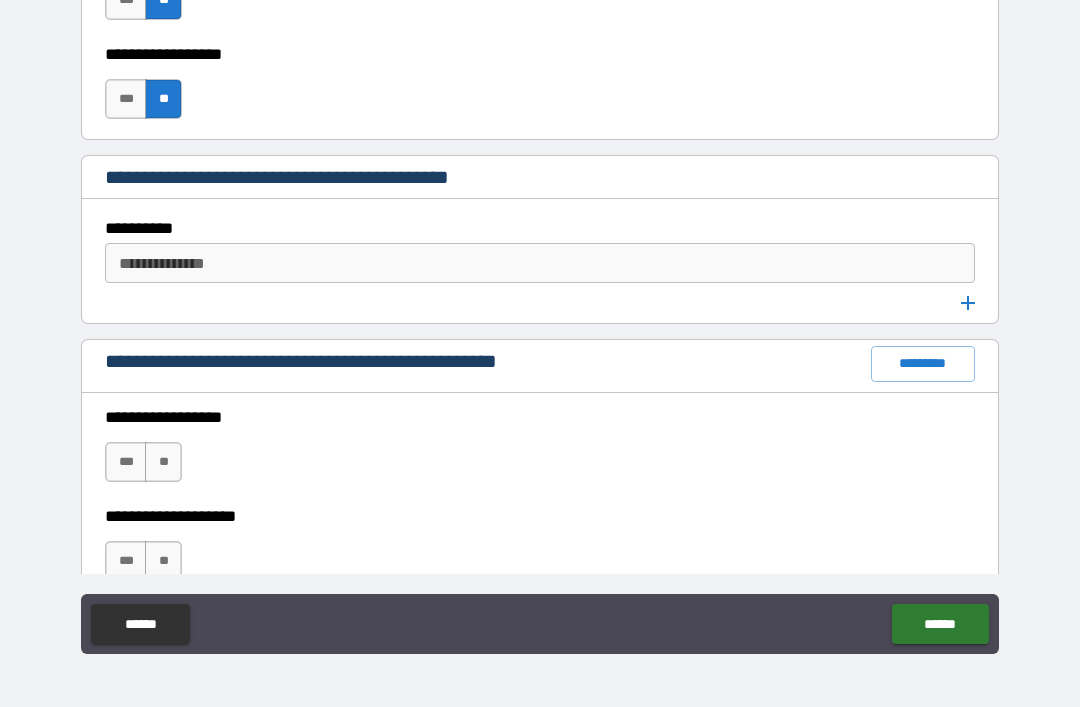 scroll, scrollTop: 2561, scrollLeft: 0, axis: vertical 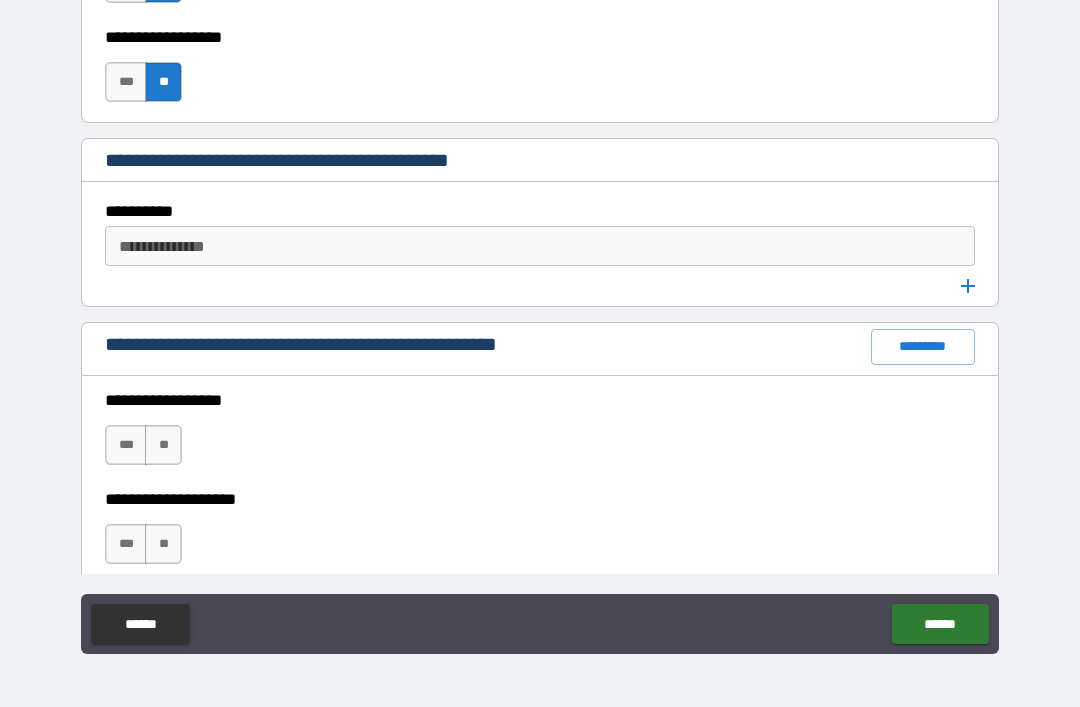 click on "**" at bounding box center [163, 445] 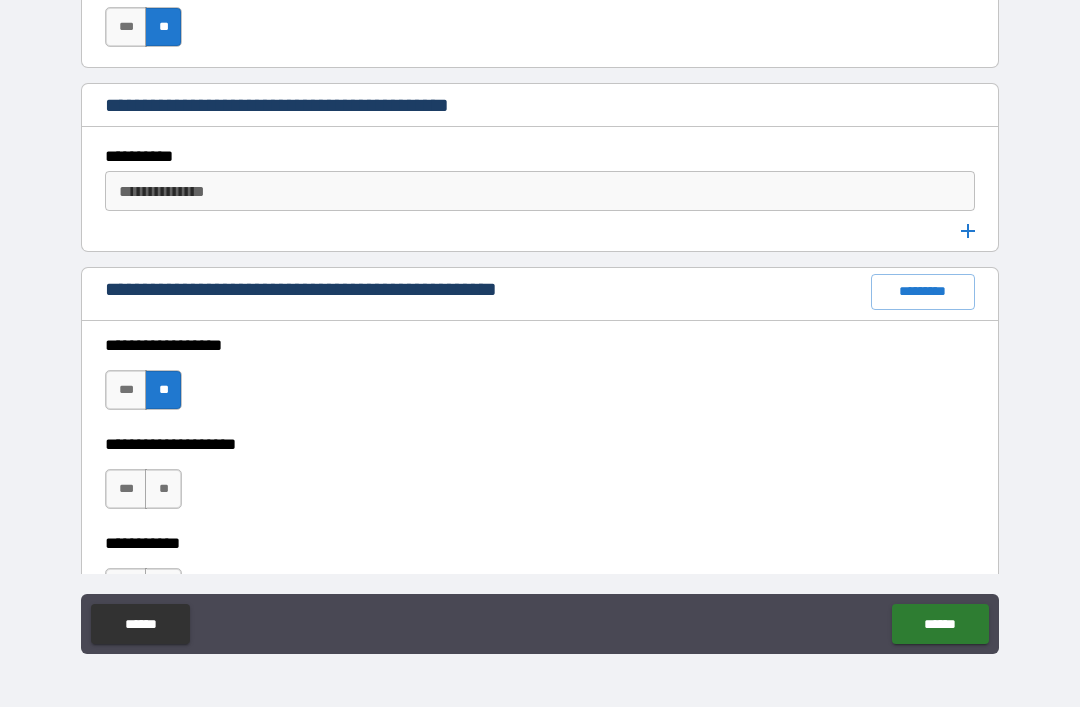 scroll, scrollTop: 2675, scrollLeft: 0, axis: vertical 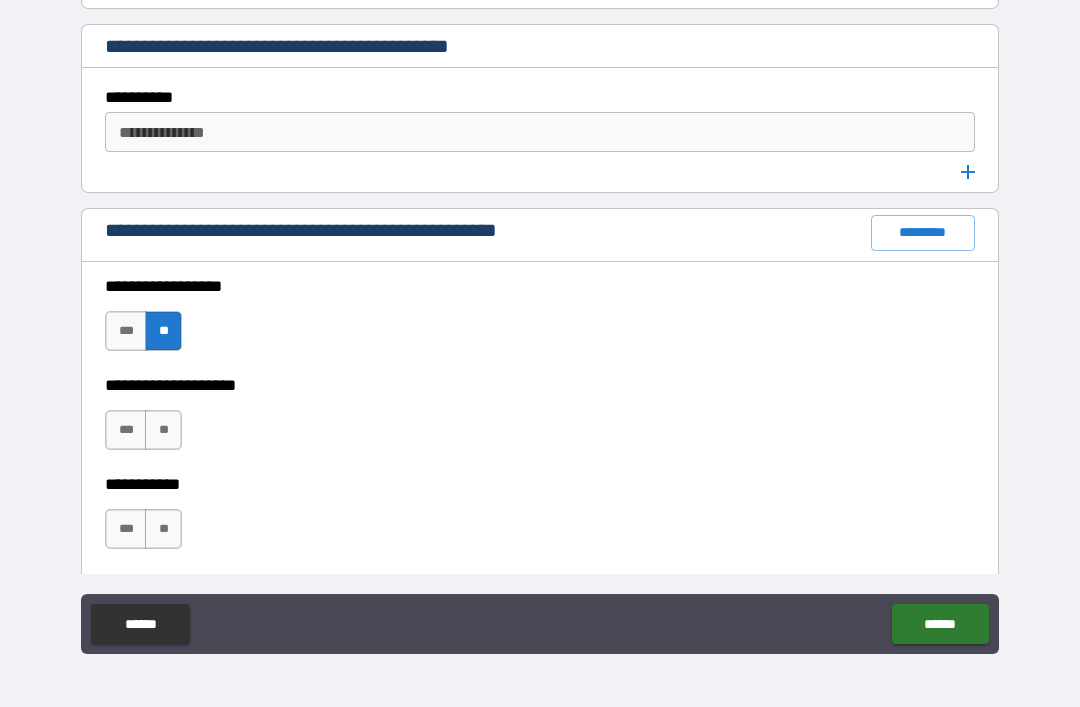 click on "**" at bounding box center [163, 430] 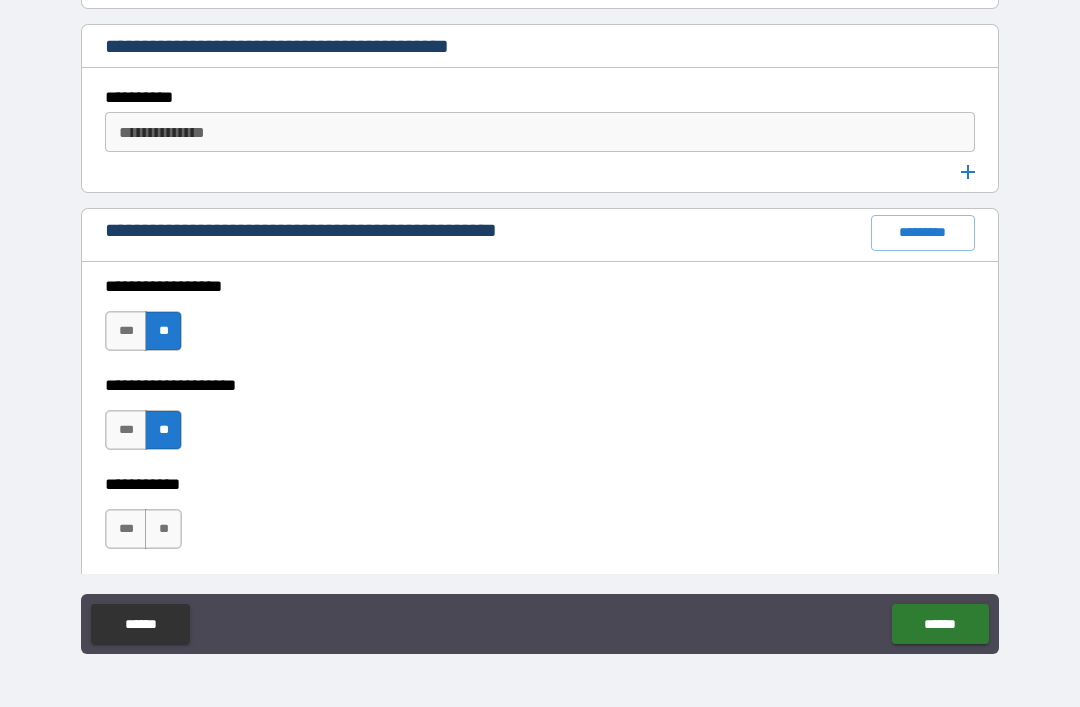 click on "**" at bounding box center (163, 529) 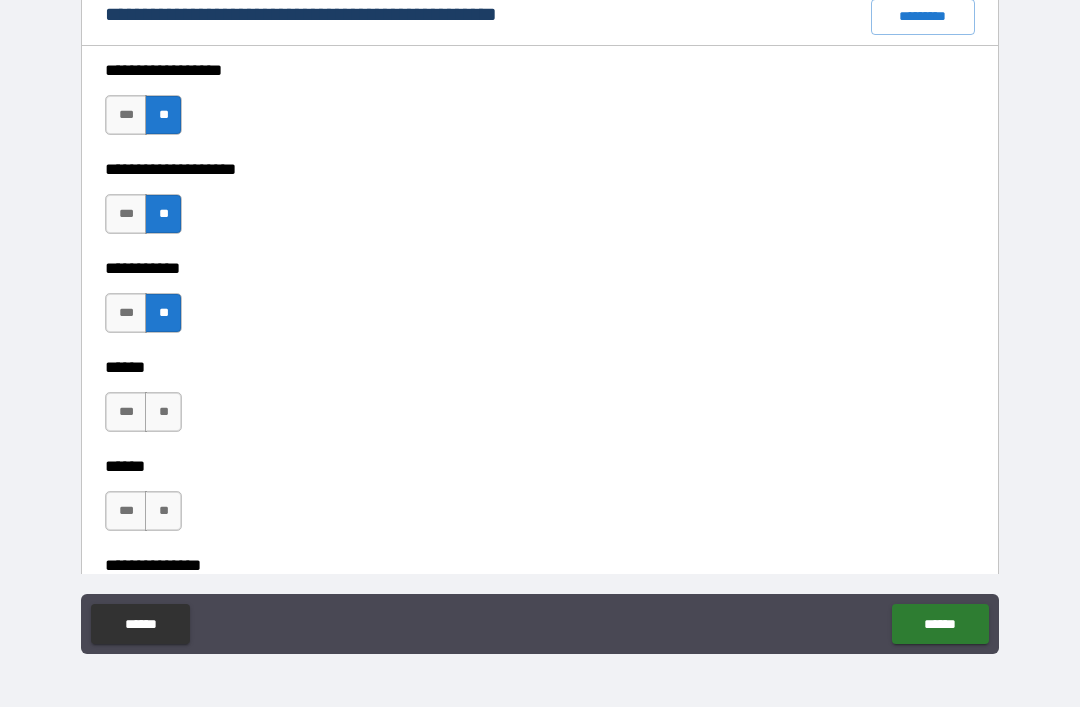 scroll, scrollTop: 2902, scrollLeft: 0, axis: vertical 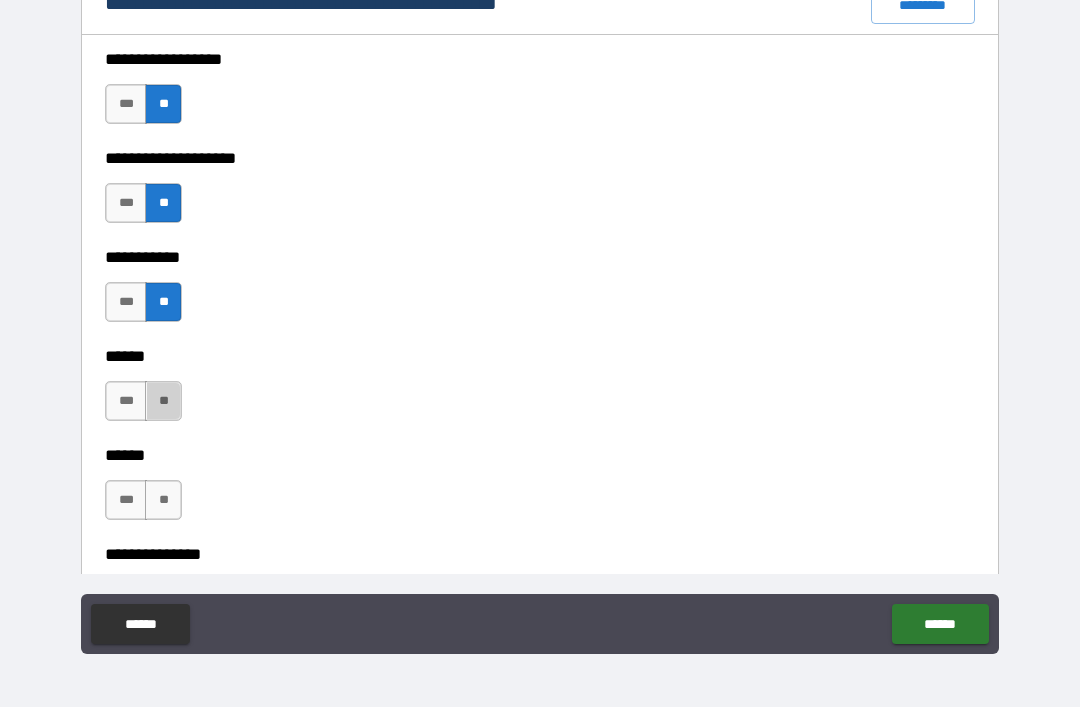 click on "**" at bounding box center [163, 401] 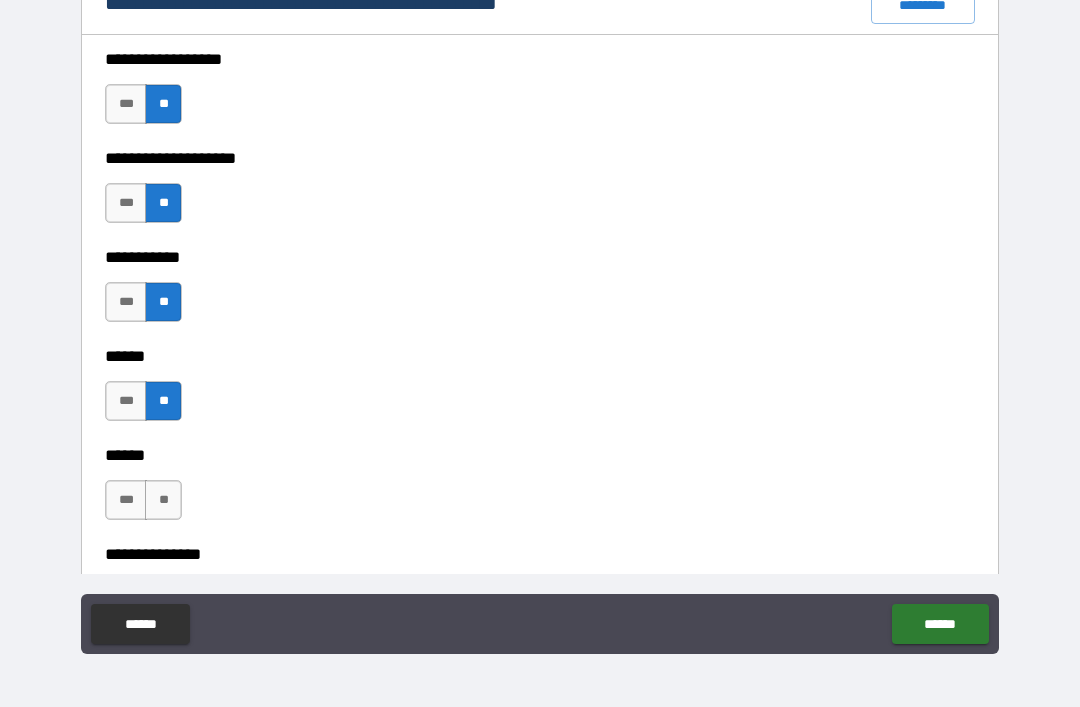 click on "**" at bounding box center (163, 500) 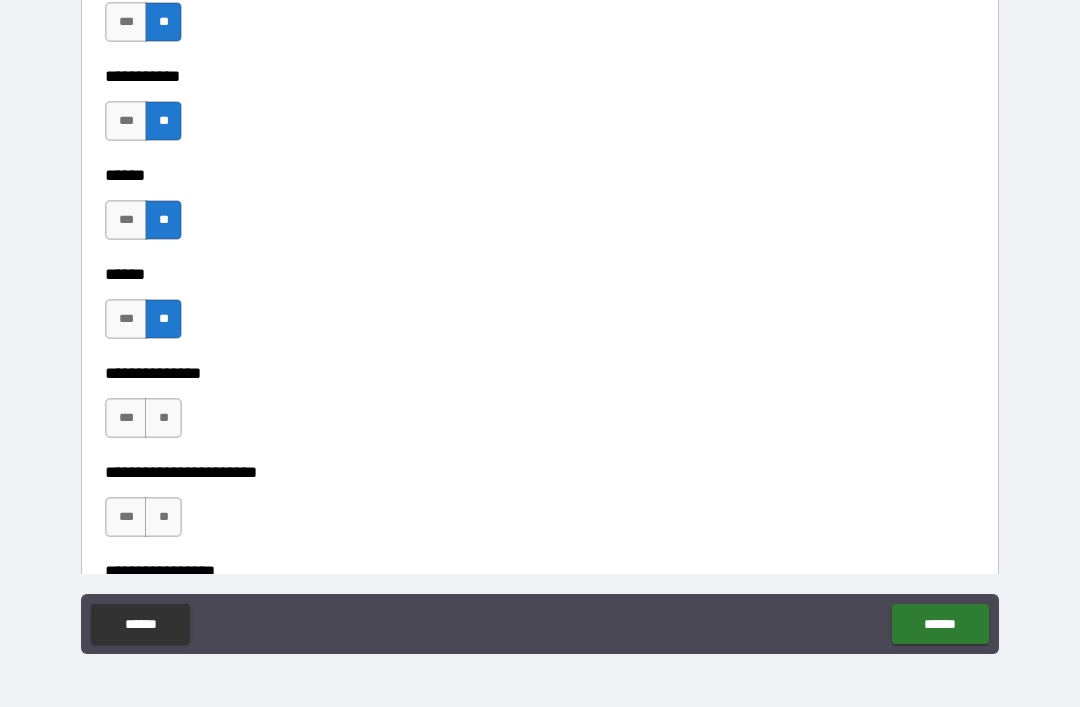 scroll, scrollTop: 3105, scrollLeft: 0, axis: vertical 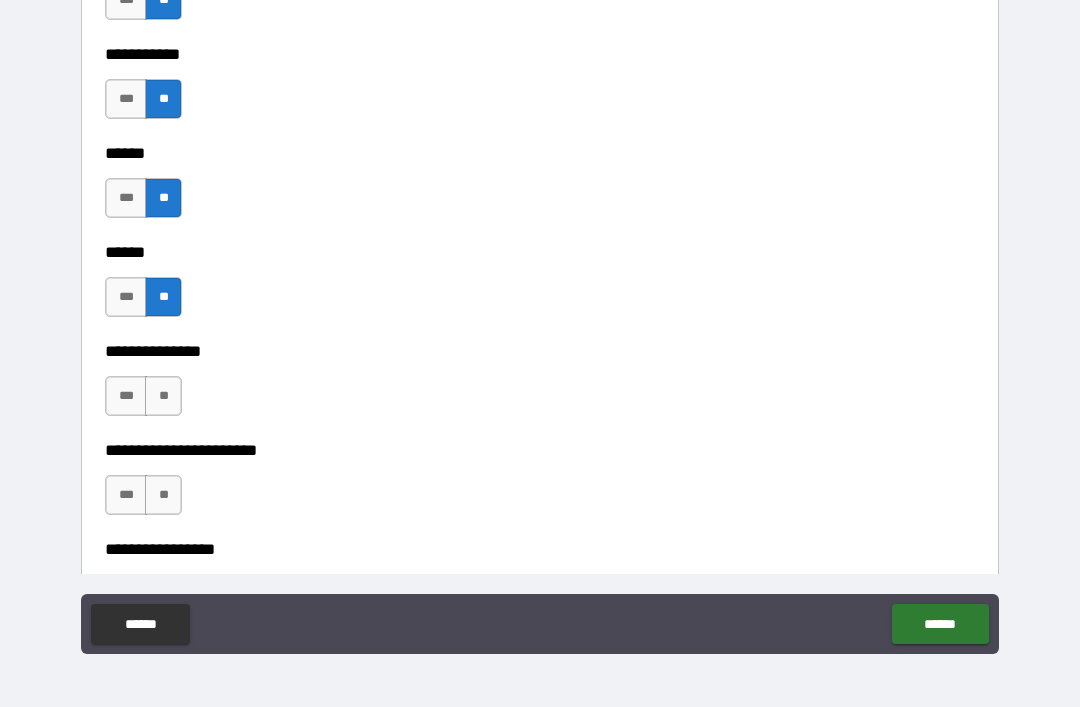 click on "**" at bounding box center (163, 396) 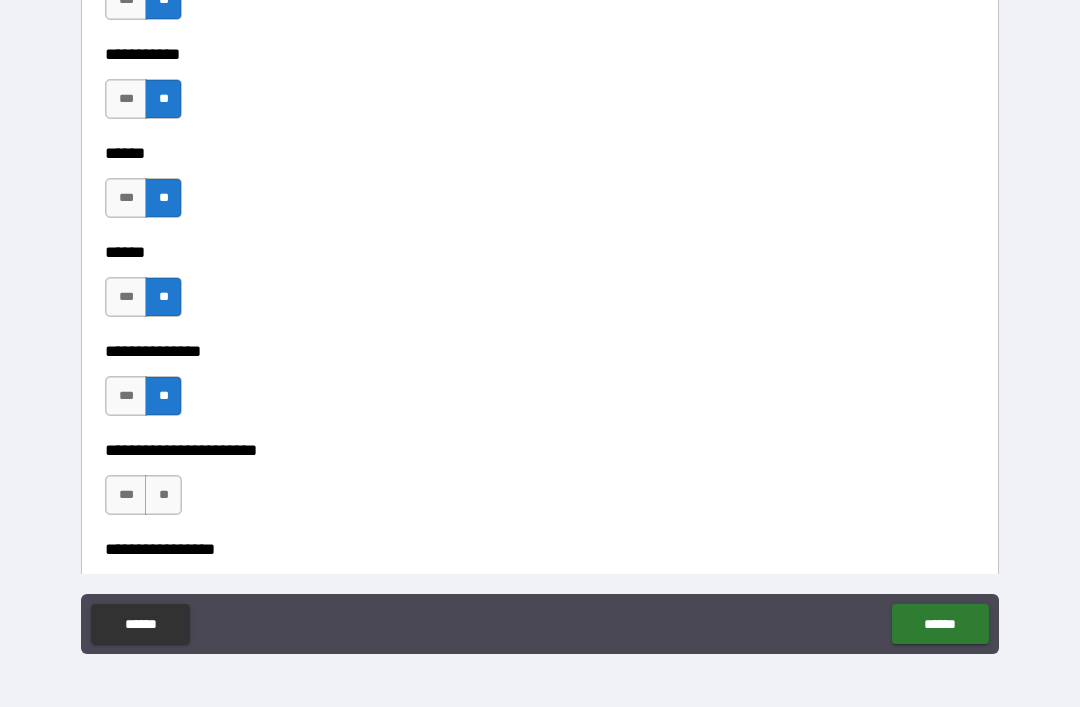 click on "**" at bounding box center (163, 495) 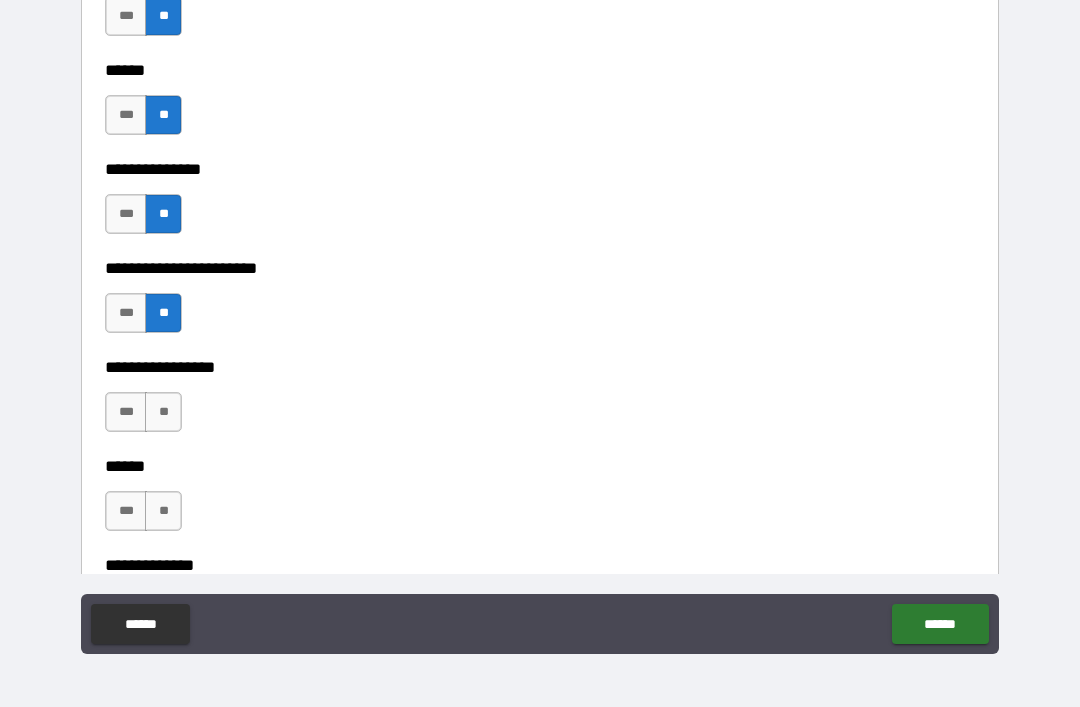 scroll, scrollTop: 3296, scrollLeft: 0, axis: vertical 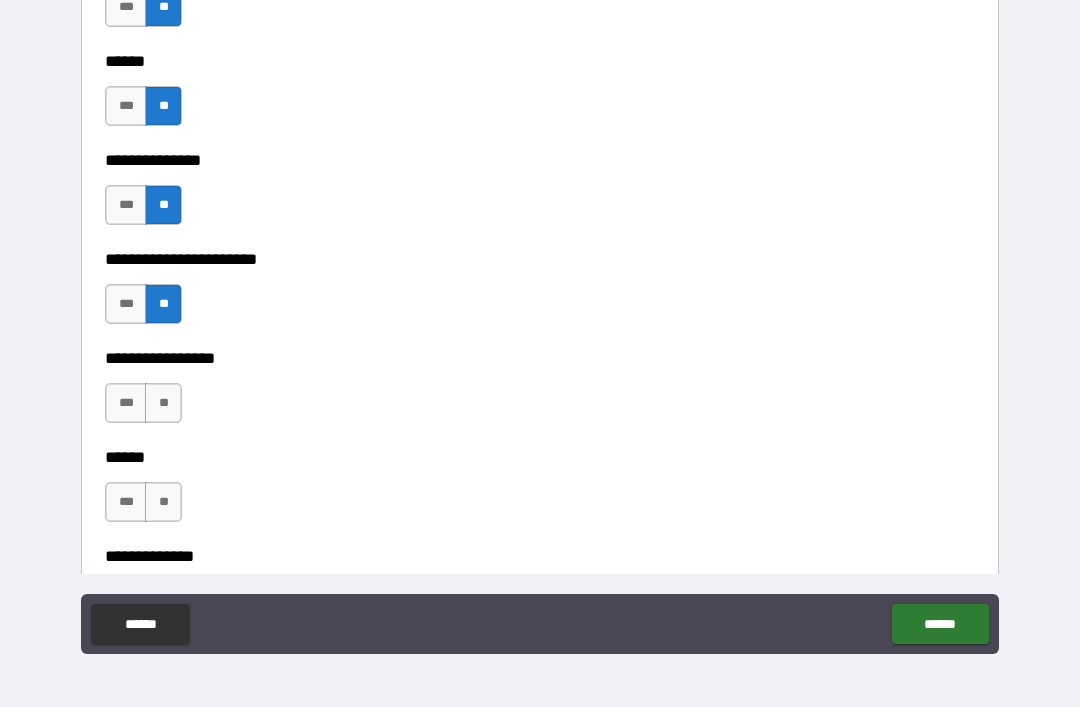 click on "**" at bounding box center [163, 403] 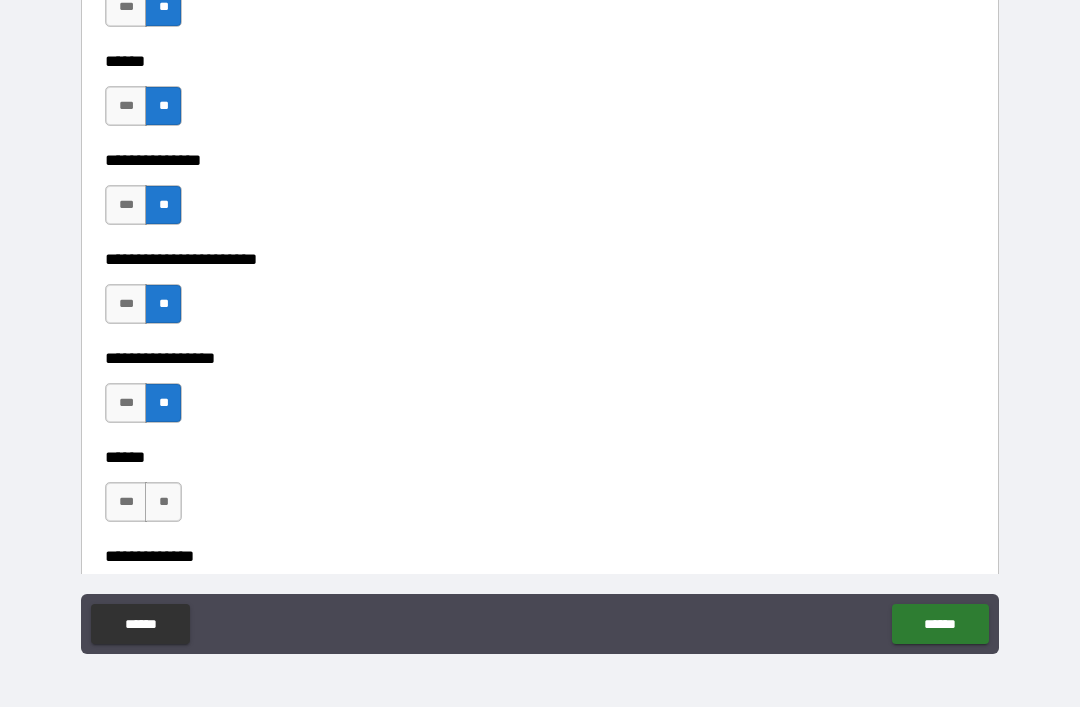 click on "**" at bounding box center [163, 502] 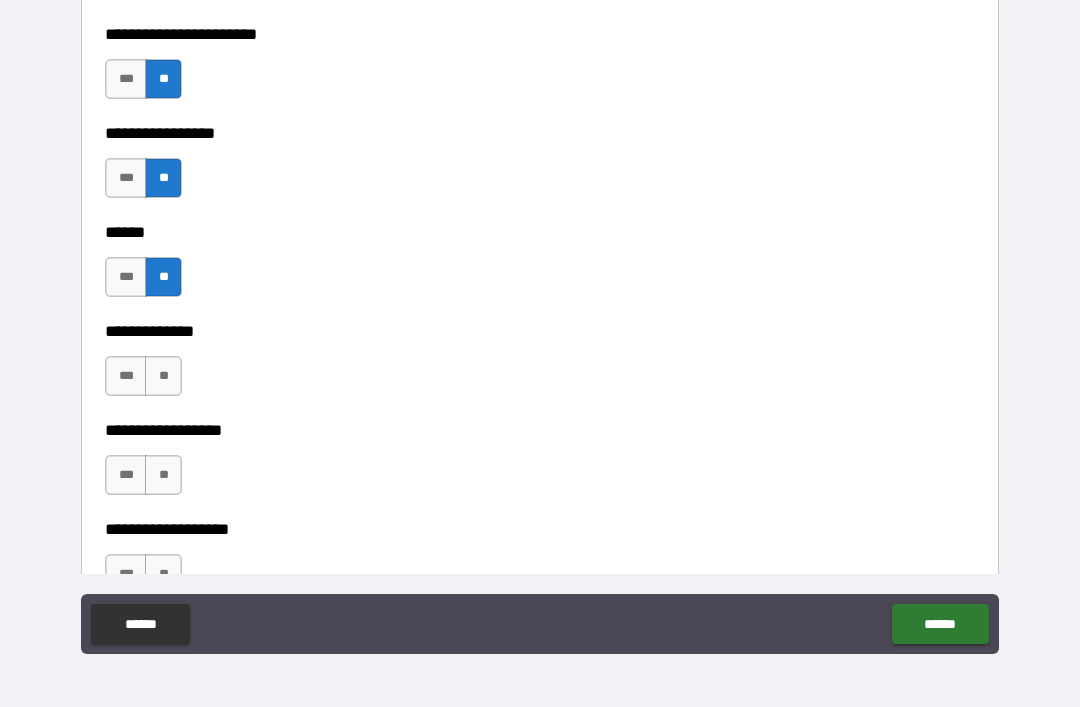 scroll, scrollTop: 3525, scrollLeft: 0, axis: vertical 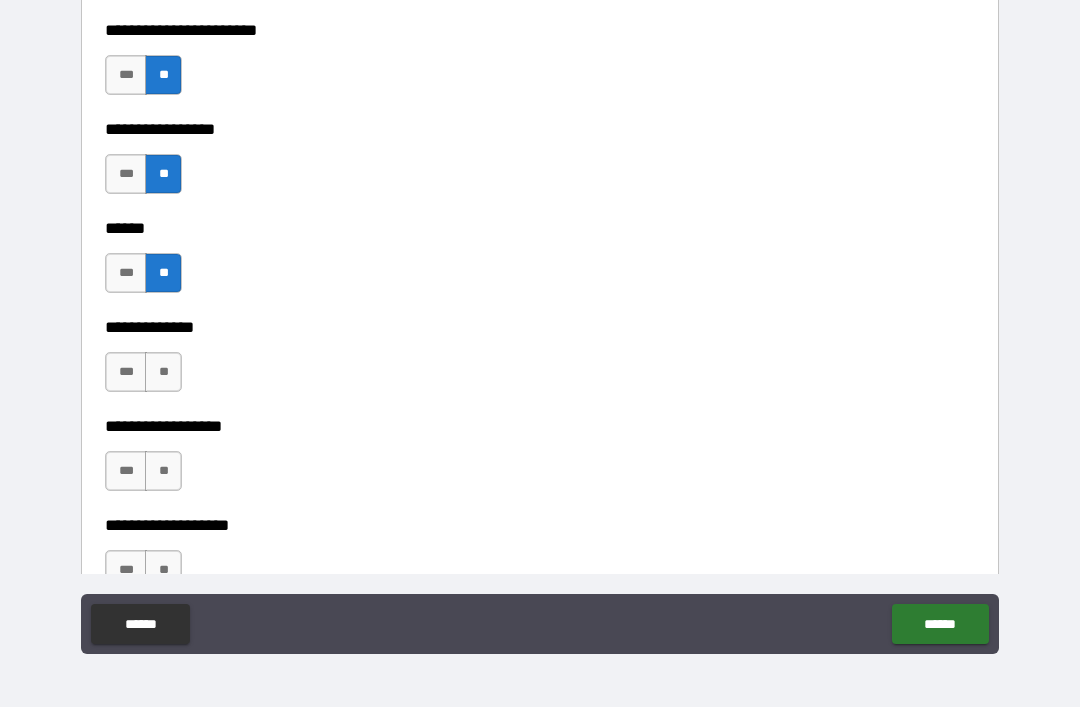 click on "**********" at bounding box center [540, 313] 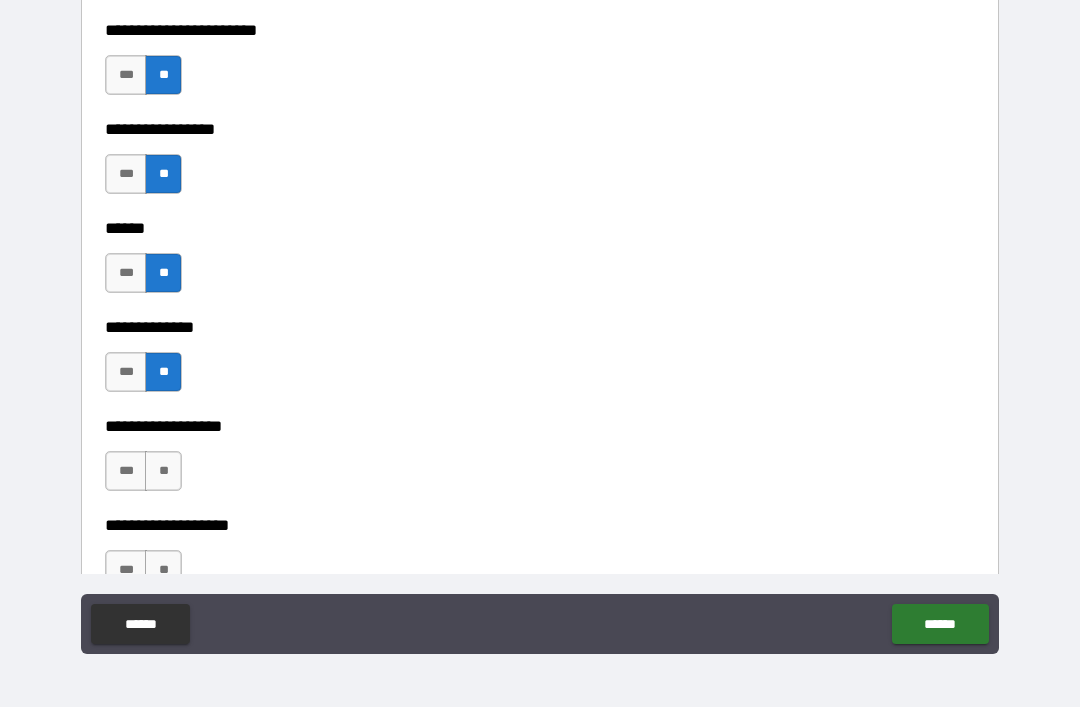 click on "**" at bounding box center (163, 471) 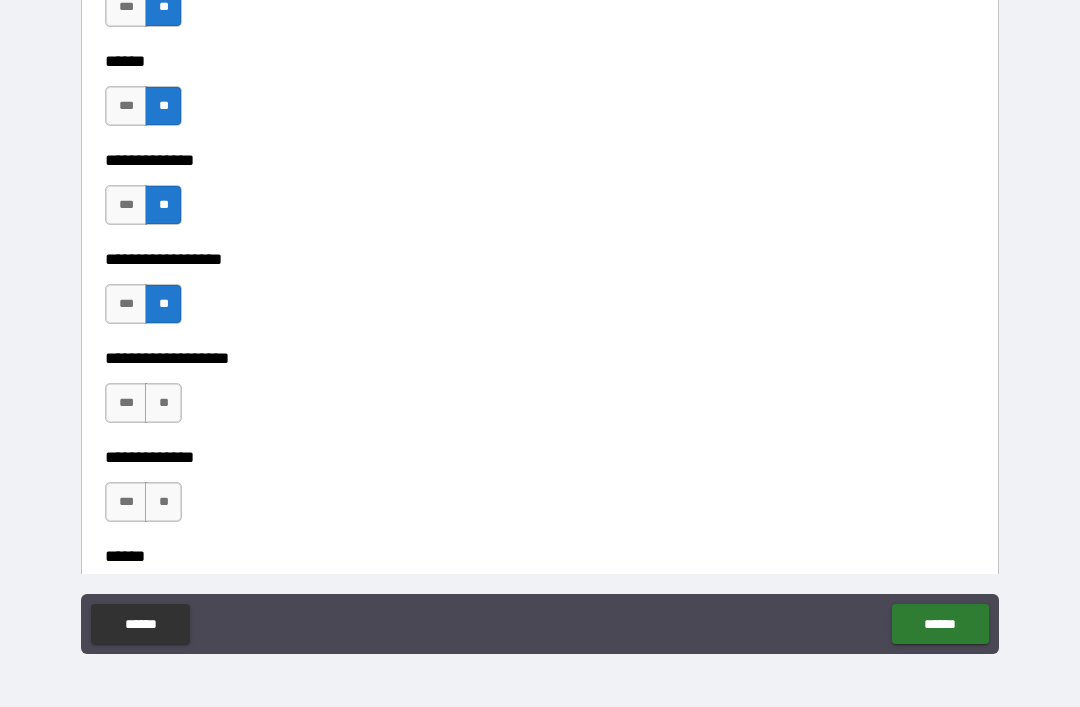 scroll, scrollTop: 3693, scrollLeft: 0, axis: vertical 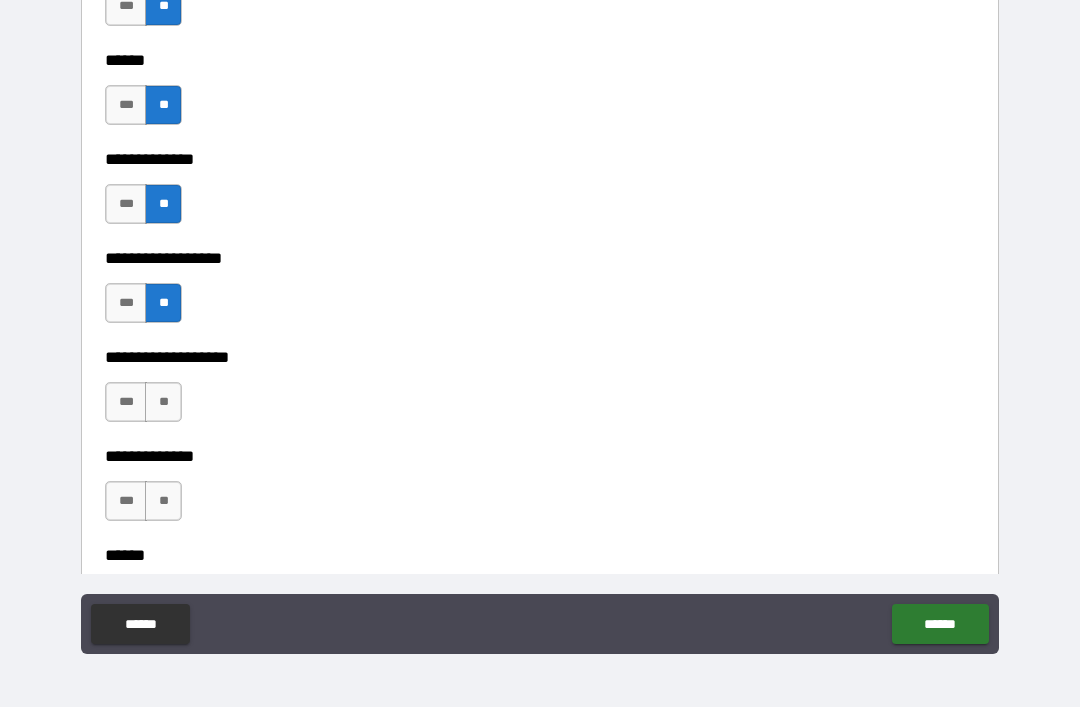 click on "**" at bounding box center [163, 402] 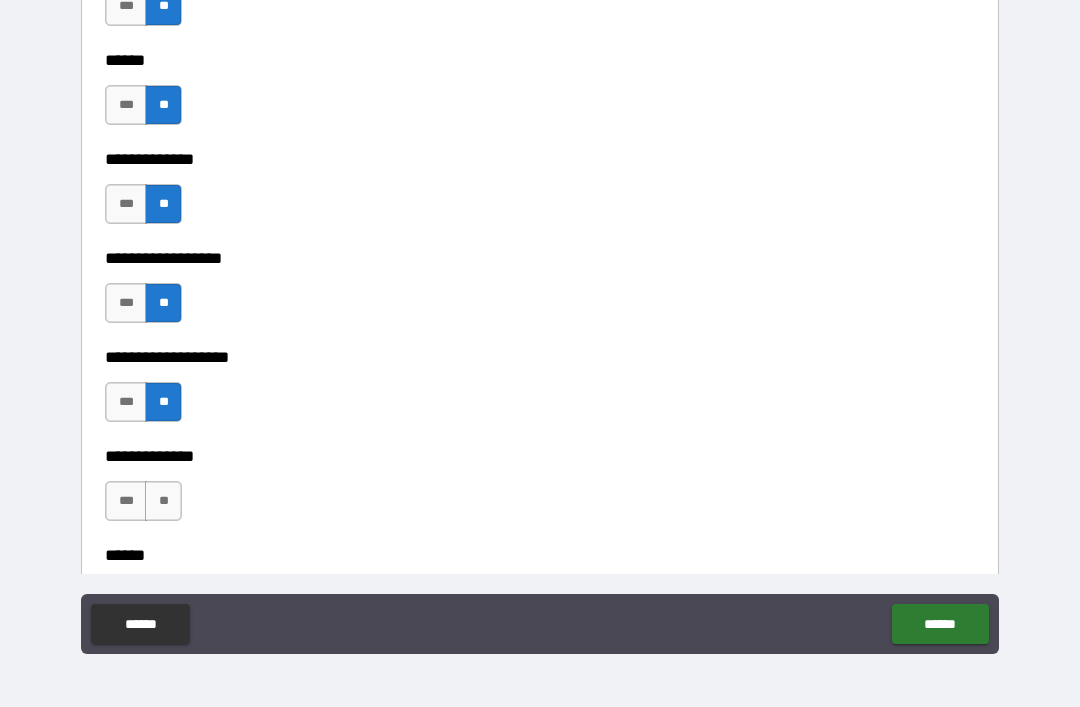 click on "**" at bounding box center (163, 501) 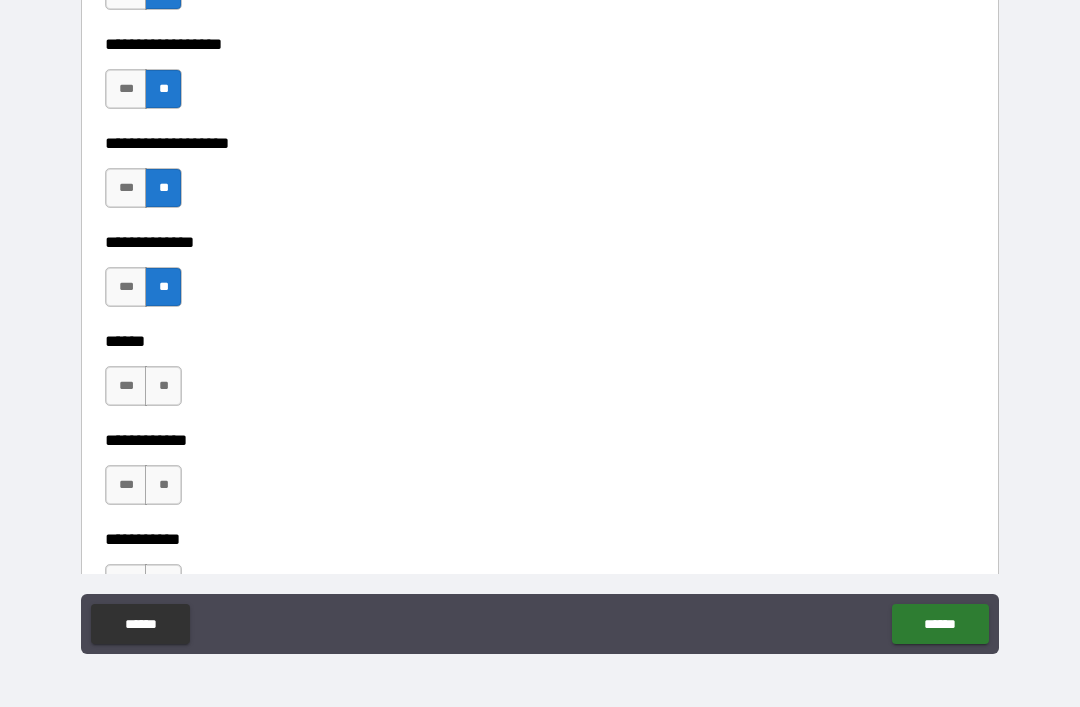 scroll, scrollTop: 3910, scrollLeft: 0, axis: vertical 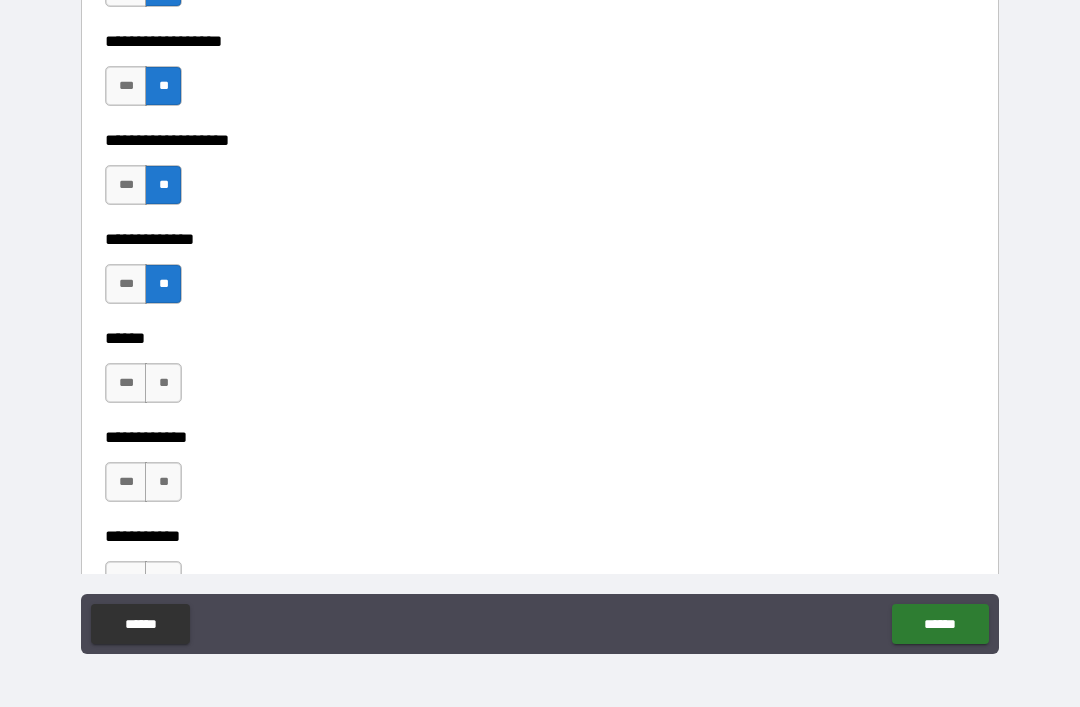 click on "**" at bounding box center (163, 383) 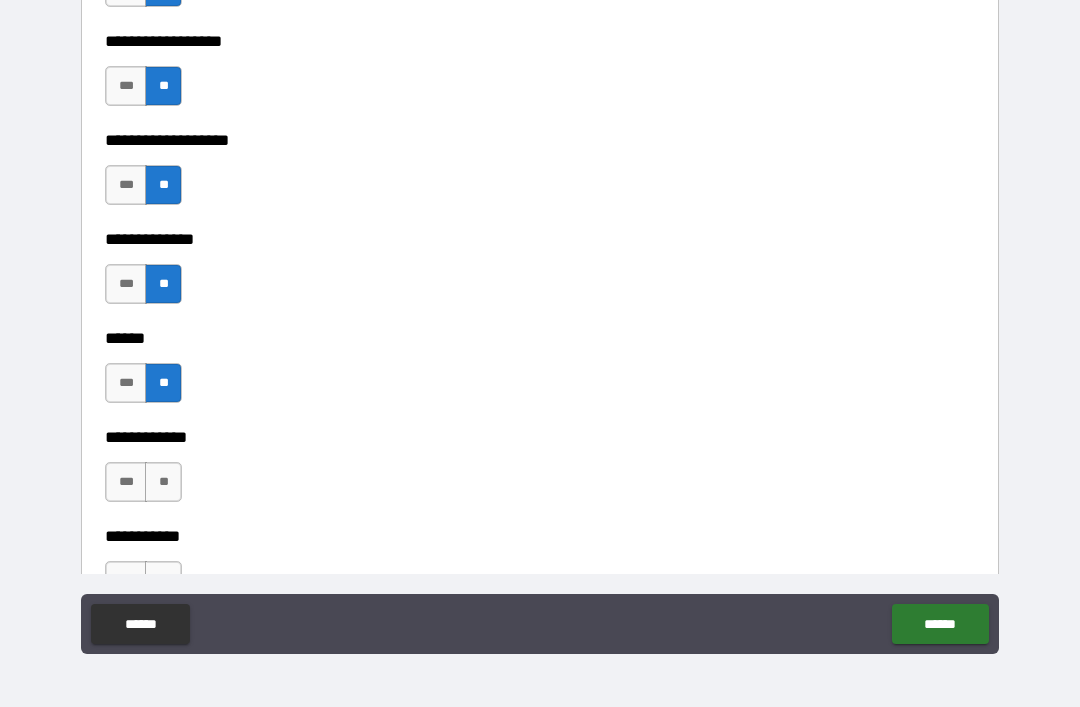 click on "**" at bounding box center [163, 482] 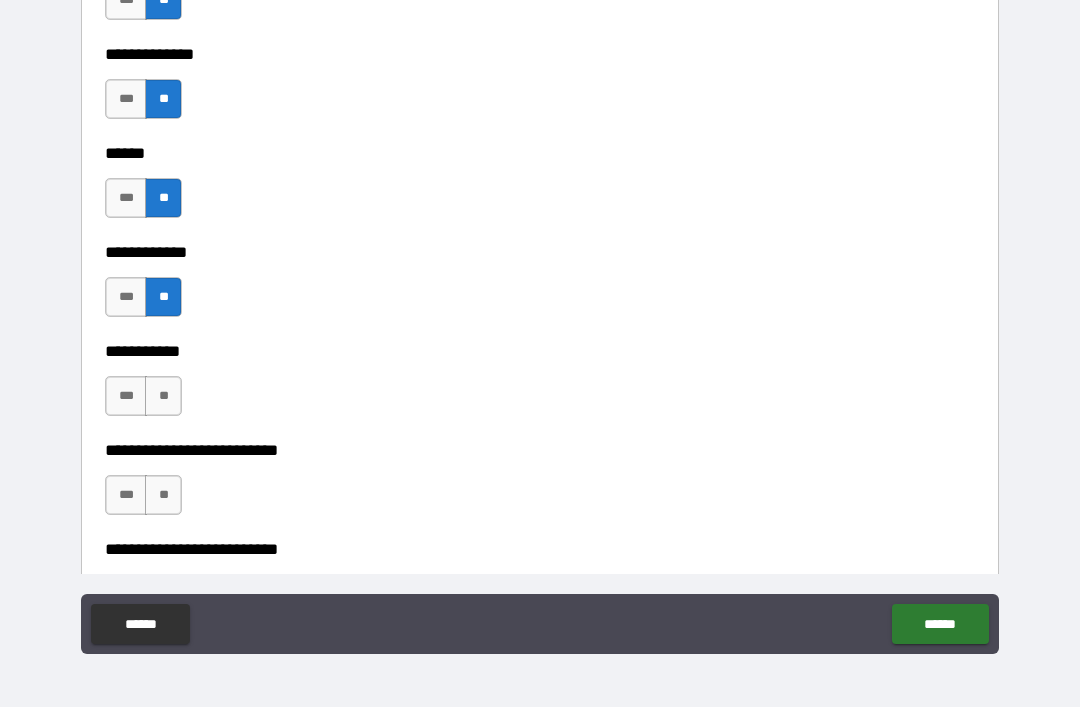 scroll, scrollTop: 4099, scrollLeft: 0, axis: vertical 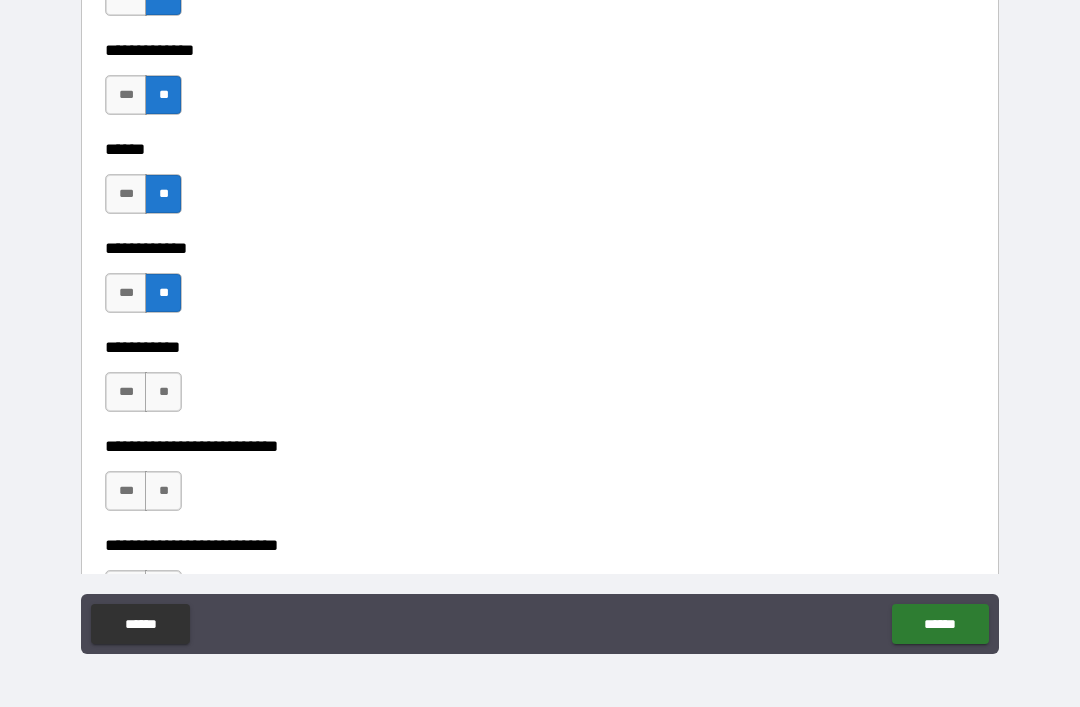 click on "**" at bounding box center (163, 392) 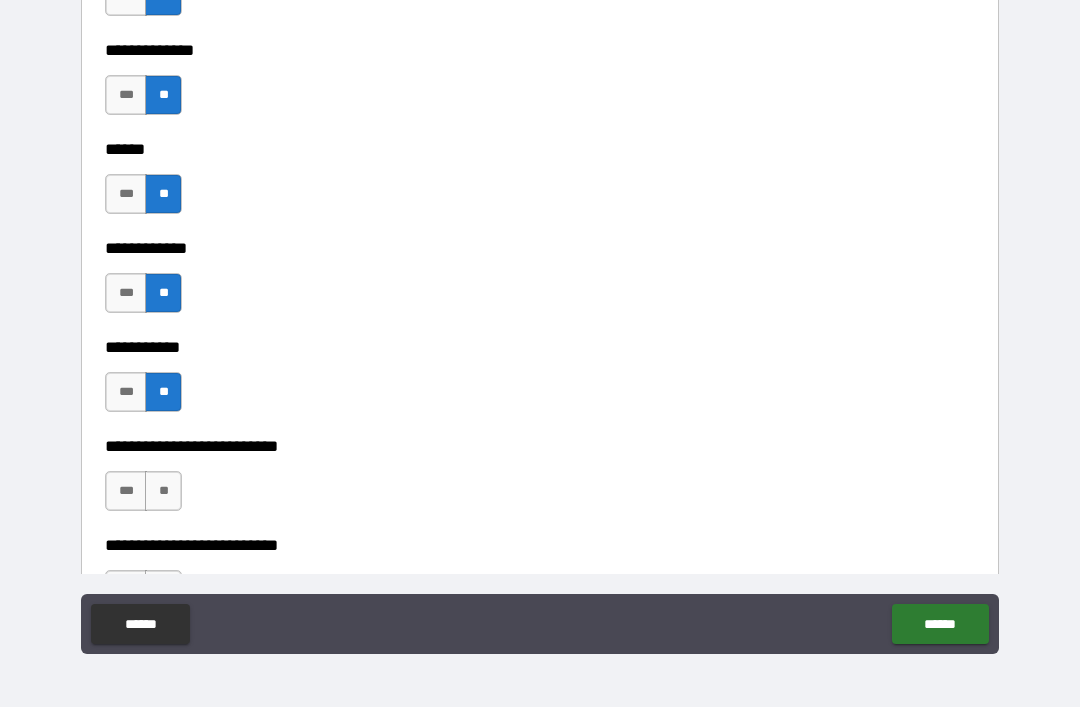 click on "**" at bounding box center (163, 491) 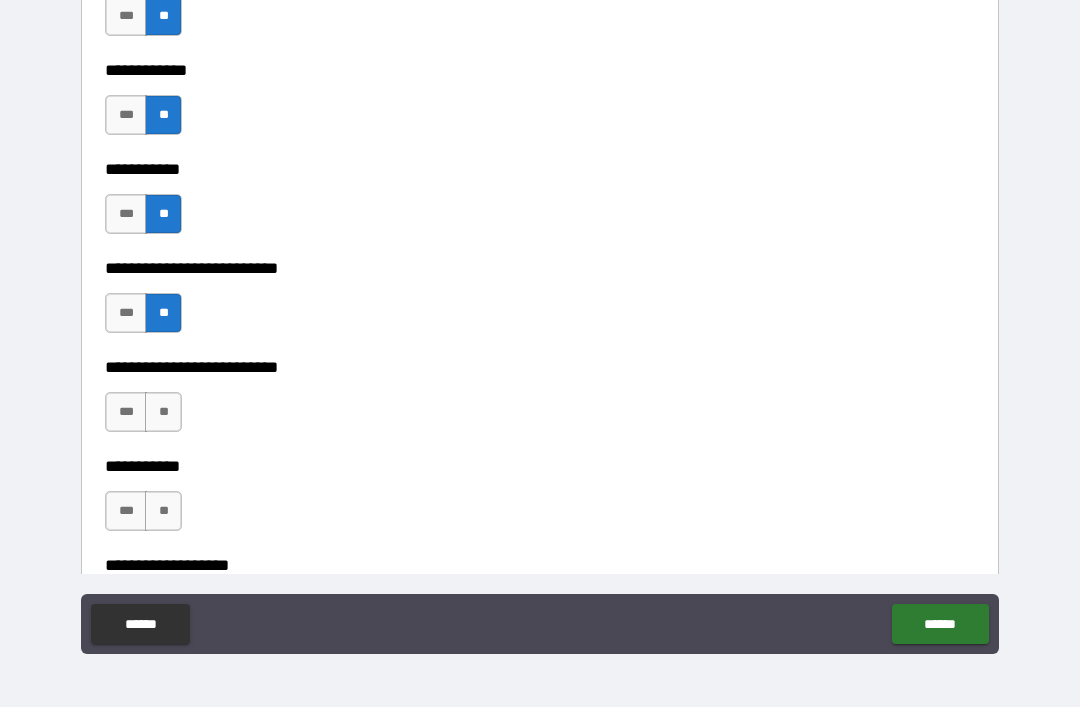 scroll, scrollTop: 4284, scrollLeft: 0, axis: vertical 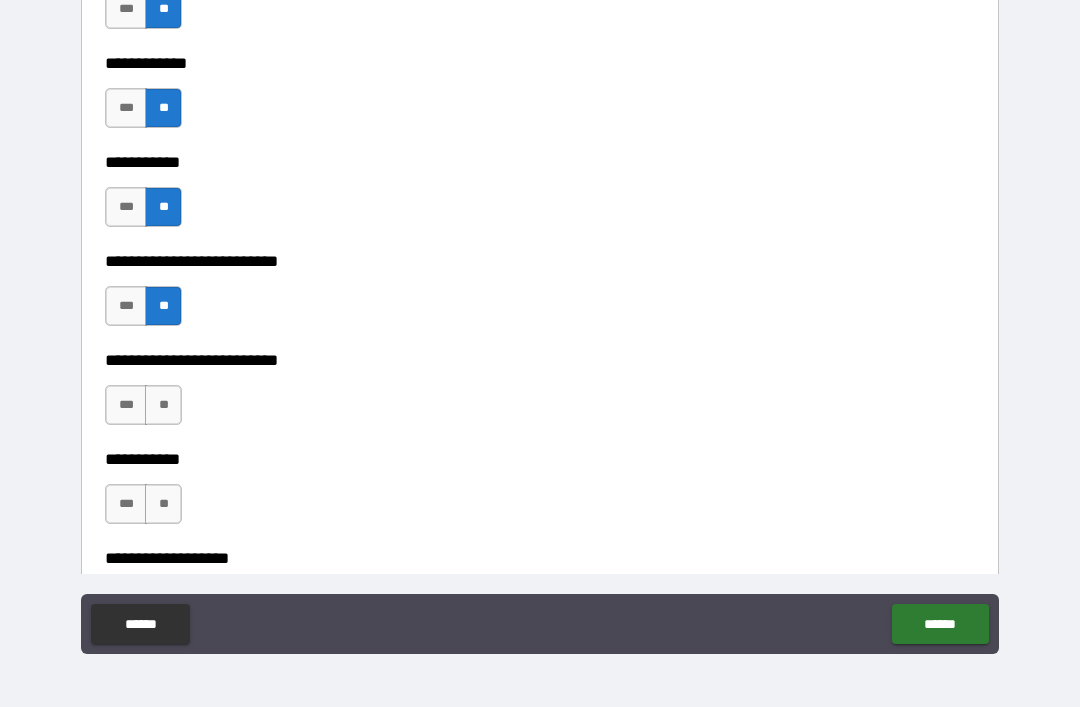 click on "**" at bounding box center [163, 405] 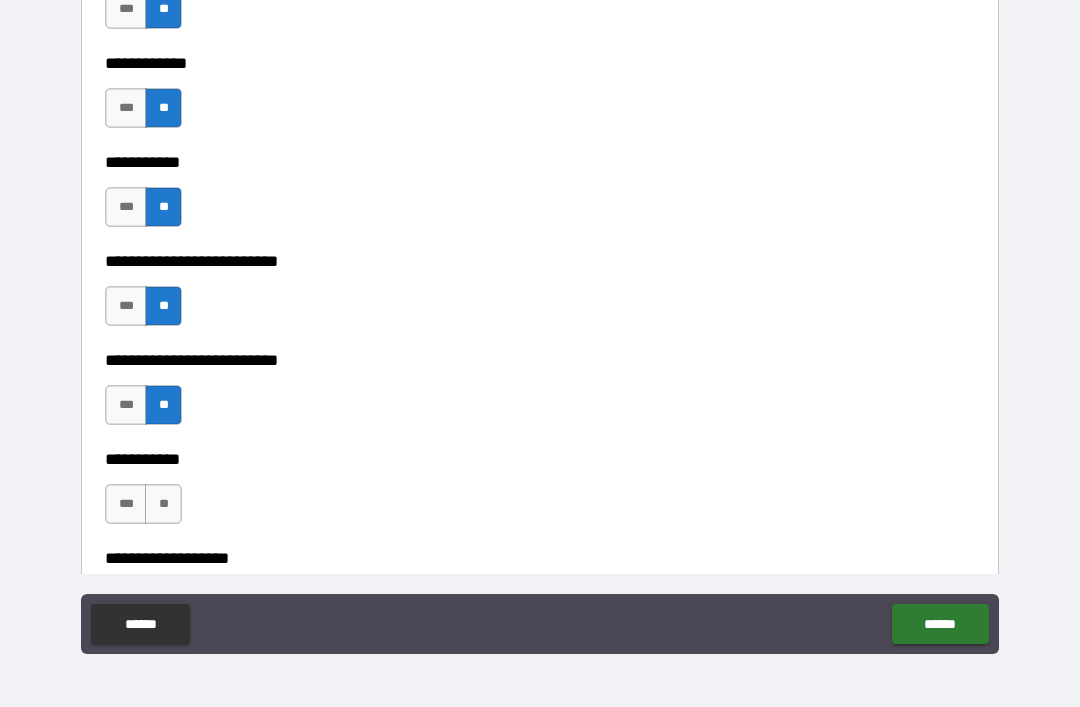 click on "**" at bounding box center [163, 504] 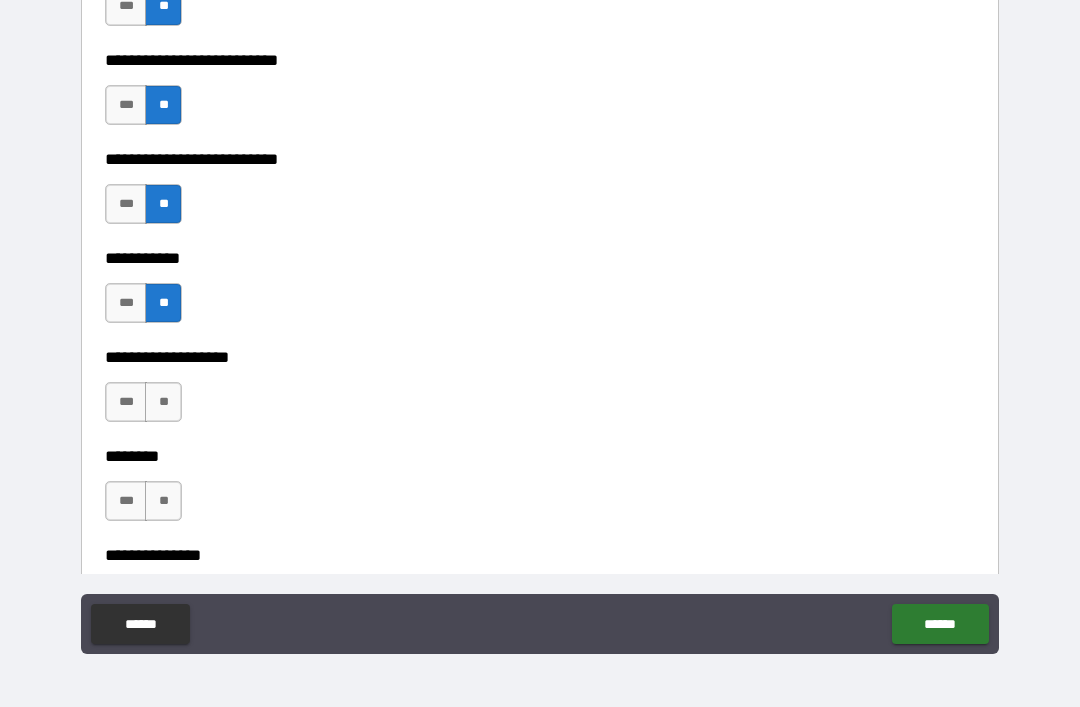 scroll, scrollTop: 4492, scrollLeft: 0, axis: vertical 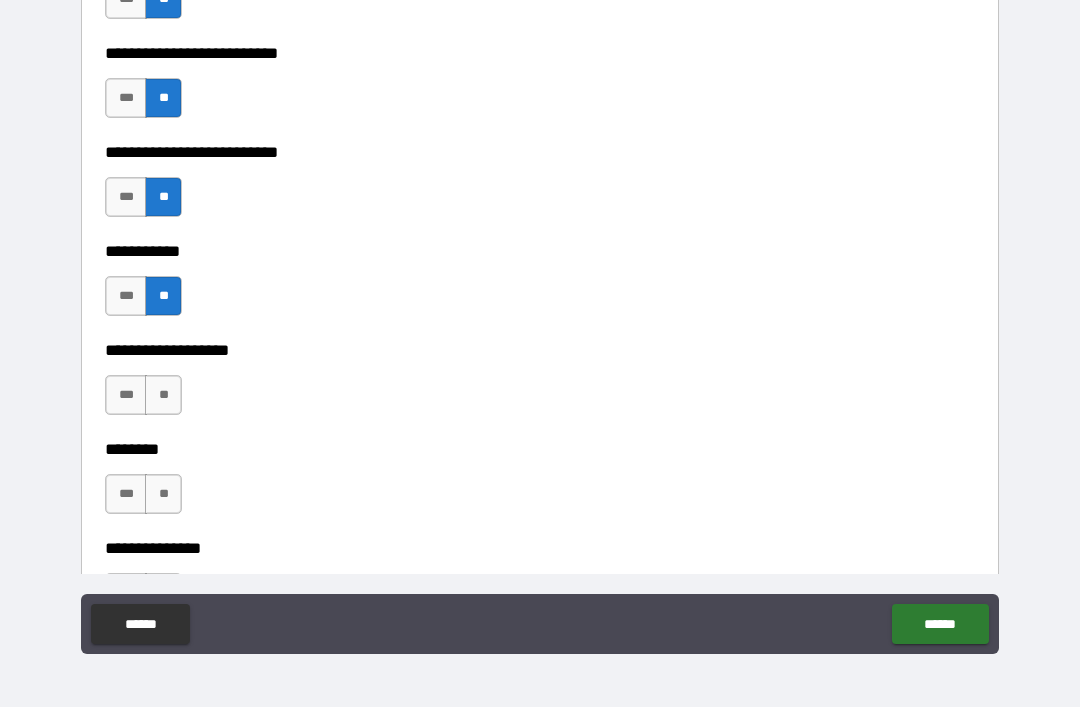 click on "**" at bounding box center [163, 395] 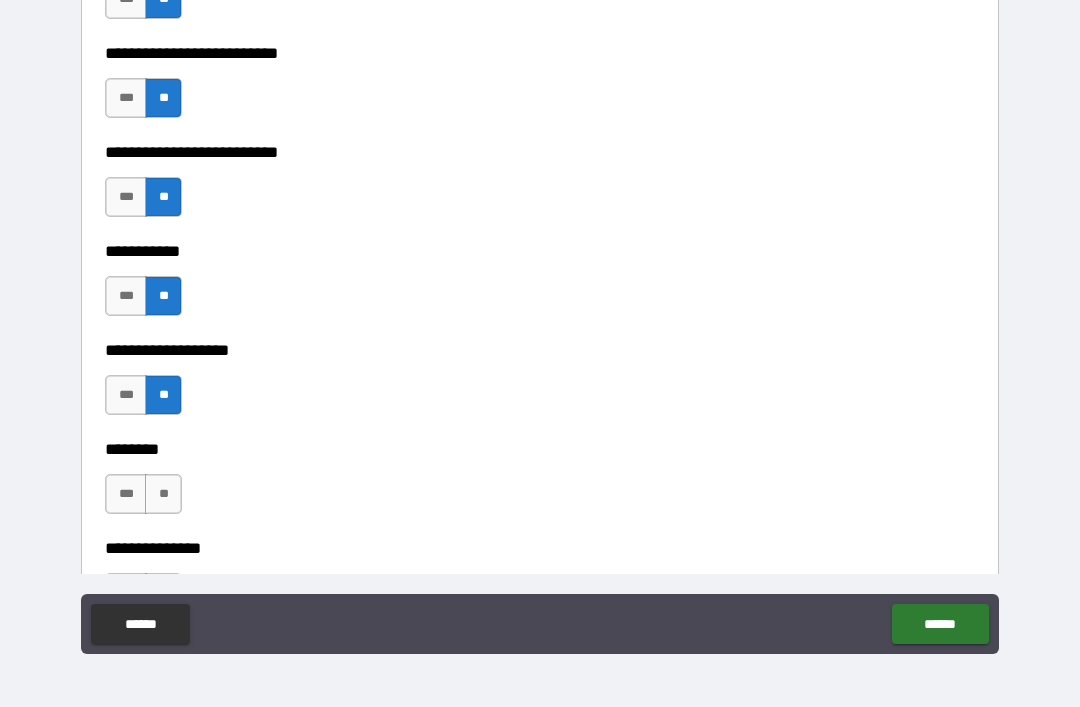 click on "**" at bounding box center [163, 494] 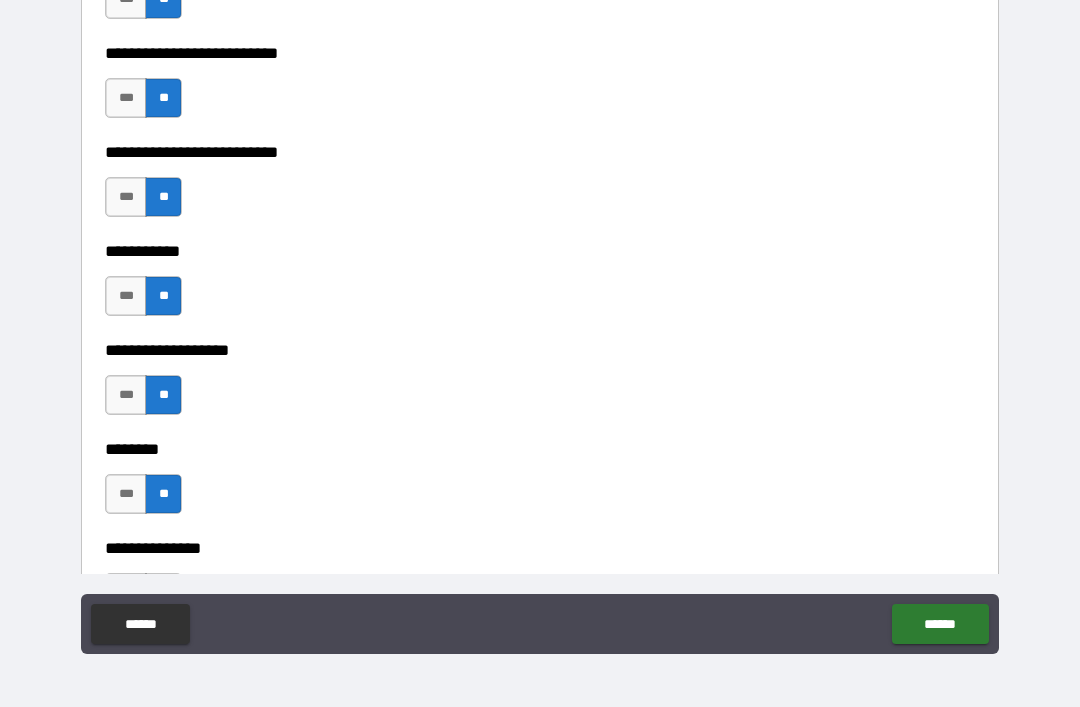 click on "***" at bounding box center (126, 494) 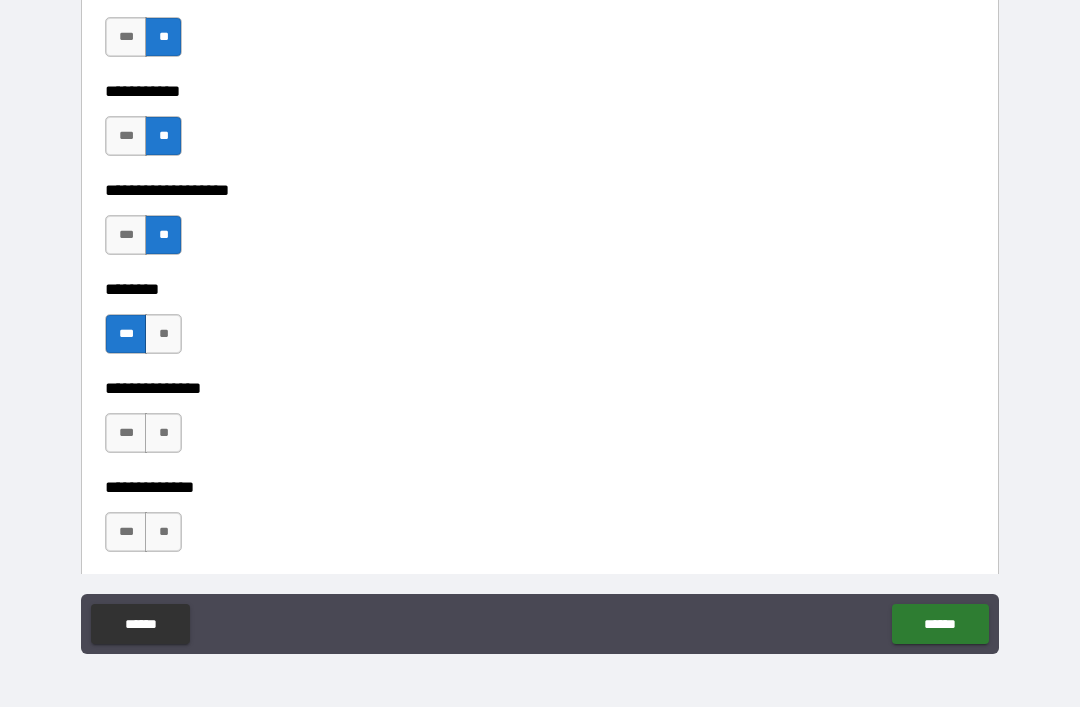 scroll, scrollTop: 4656, scrollLeft: 0, axis: vertical 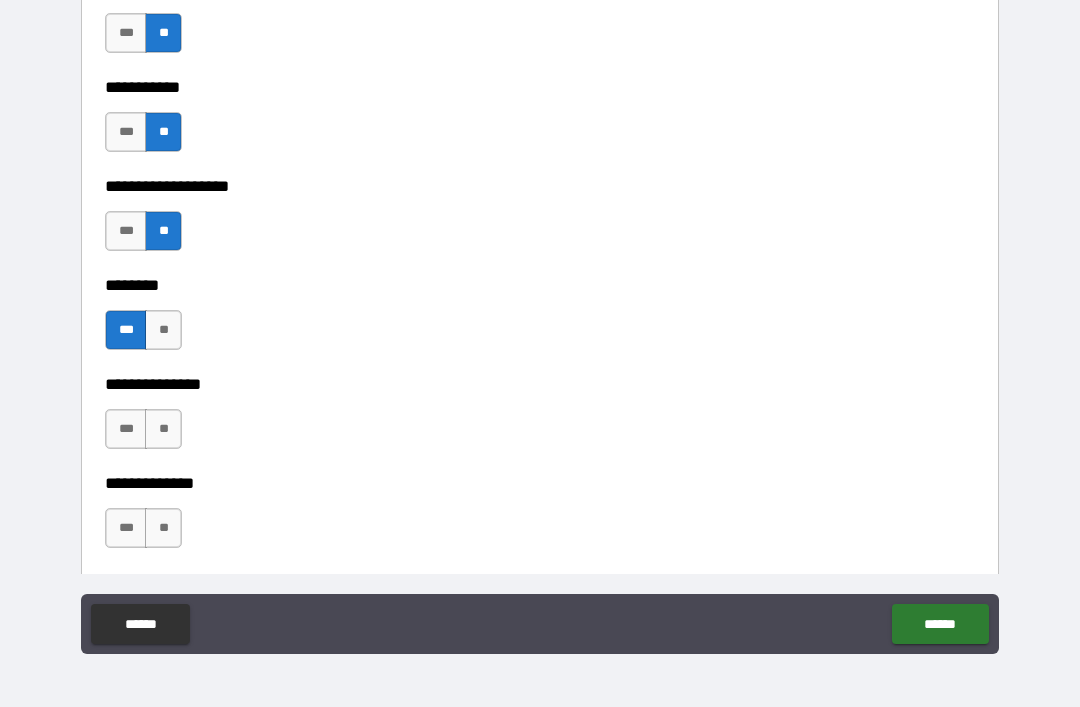 click on "**" at bounding box center (163, 429) 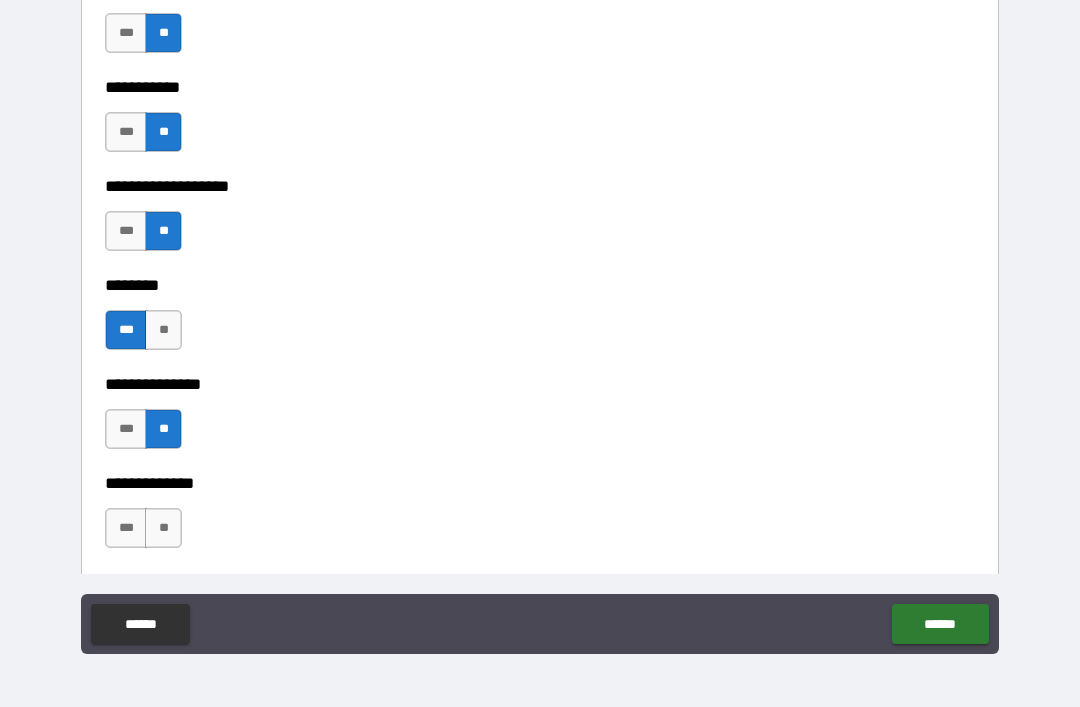 click on "**" at bounding box center (163, 528) 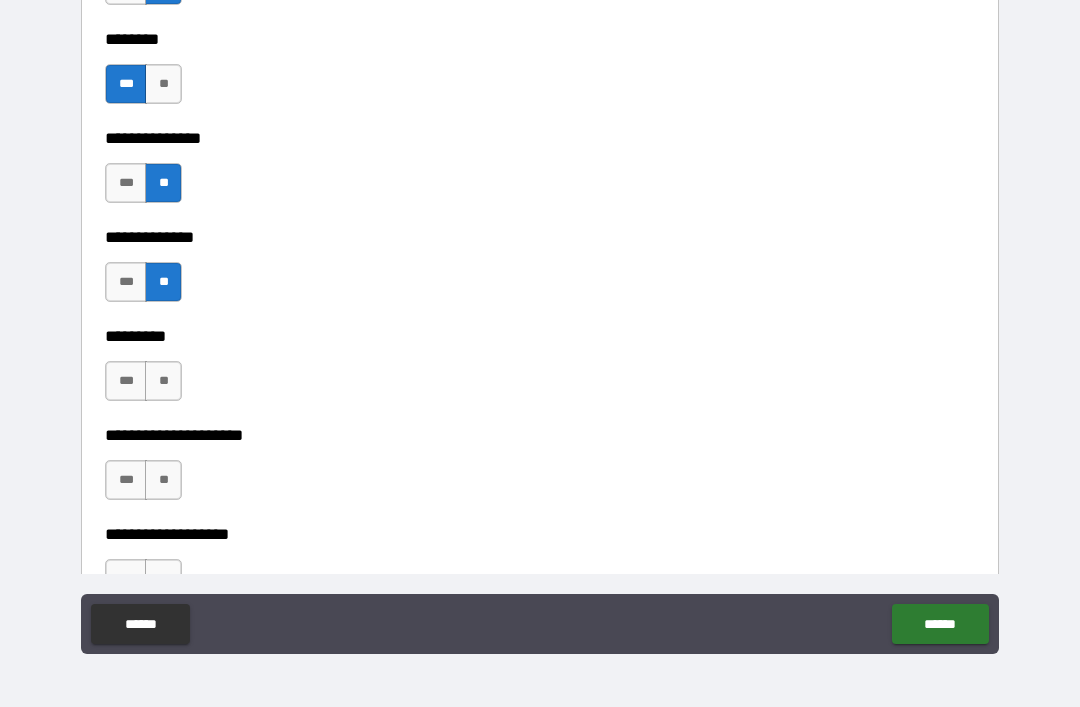 scroll, scrollTop: 4923, scrollLeft: 0, axis: vertical 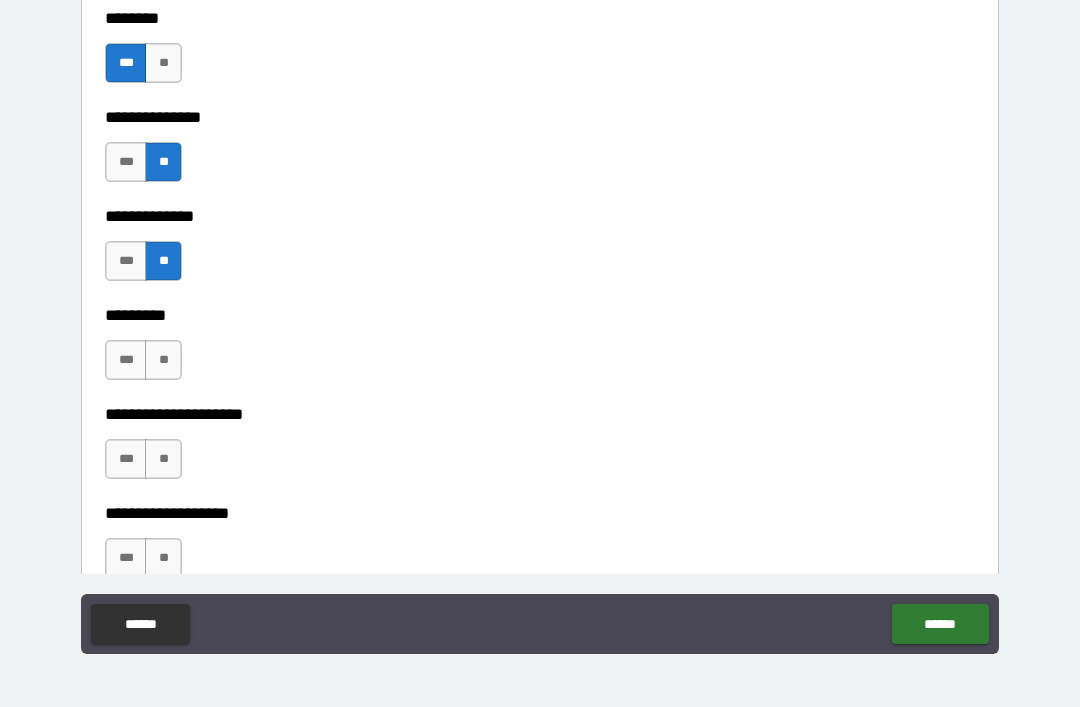 click on "**" at bounding box center [163, 360] 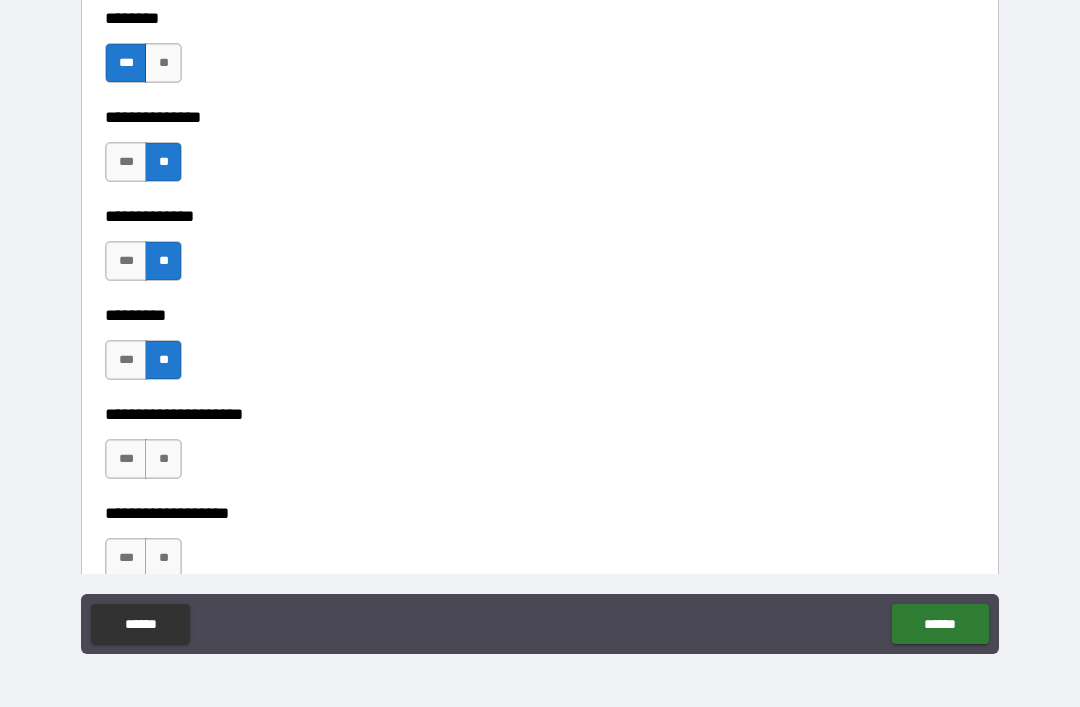 click on "**" at bounding box center (163, 459) 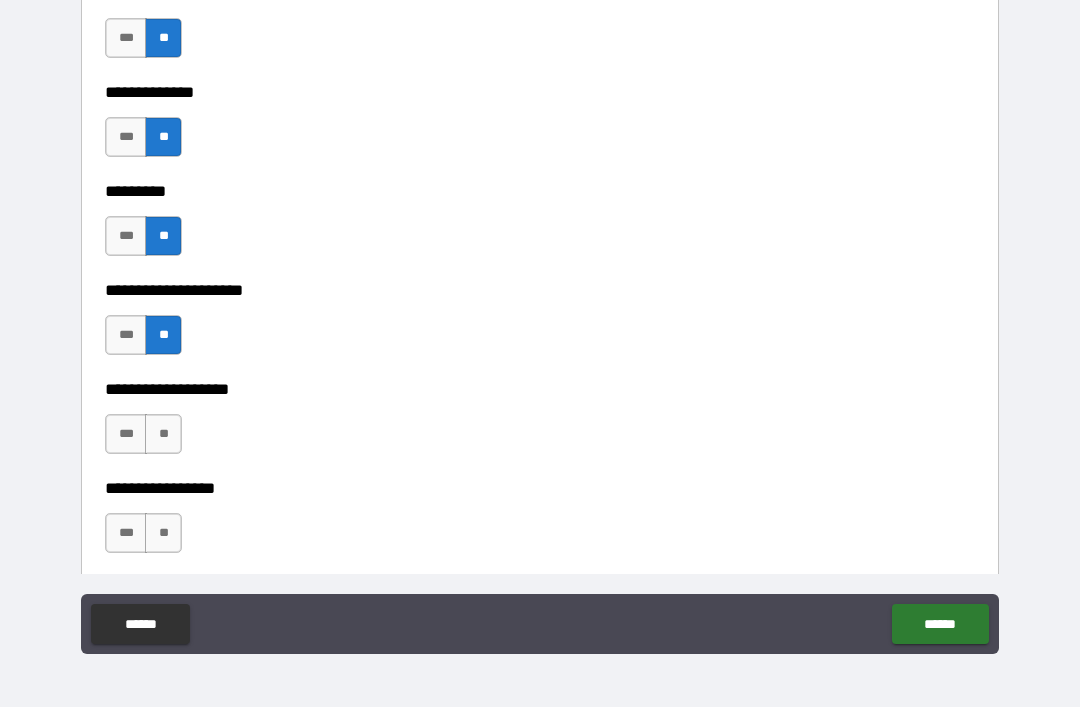 scroll, scrollTop: 5067, scrollLeft: 0, axis: vertical 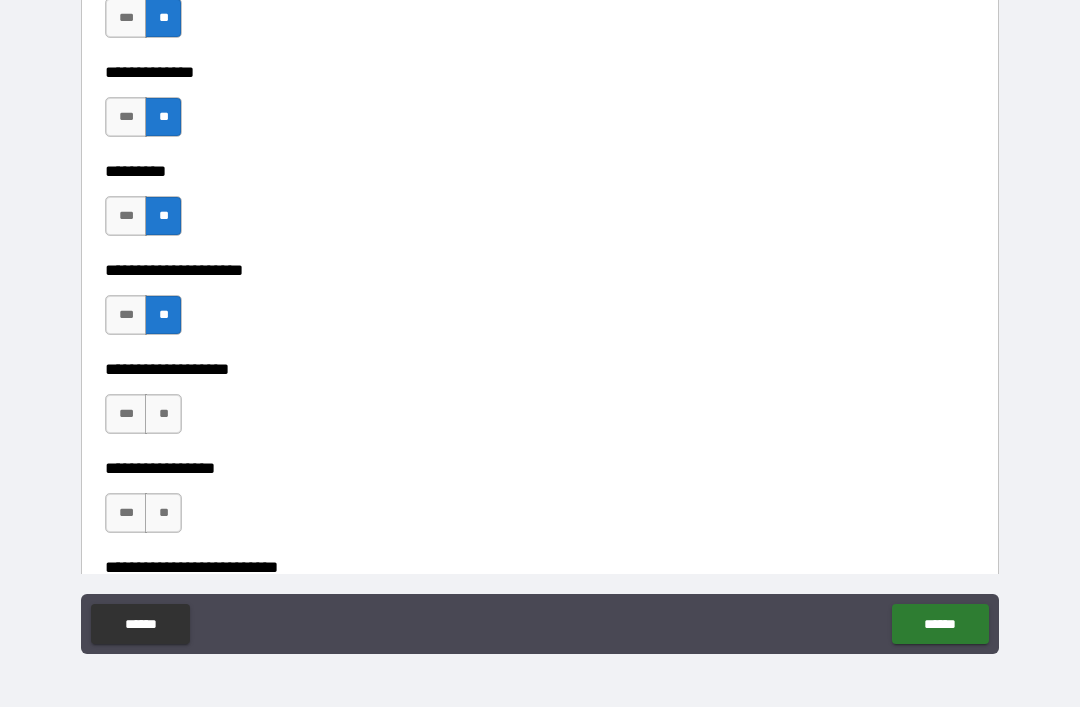 click on "**" at bounding box center [163, 414] 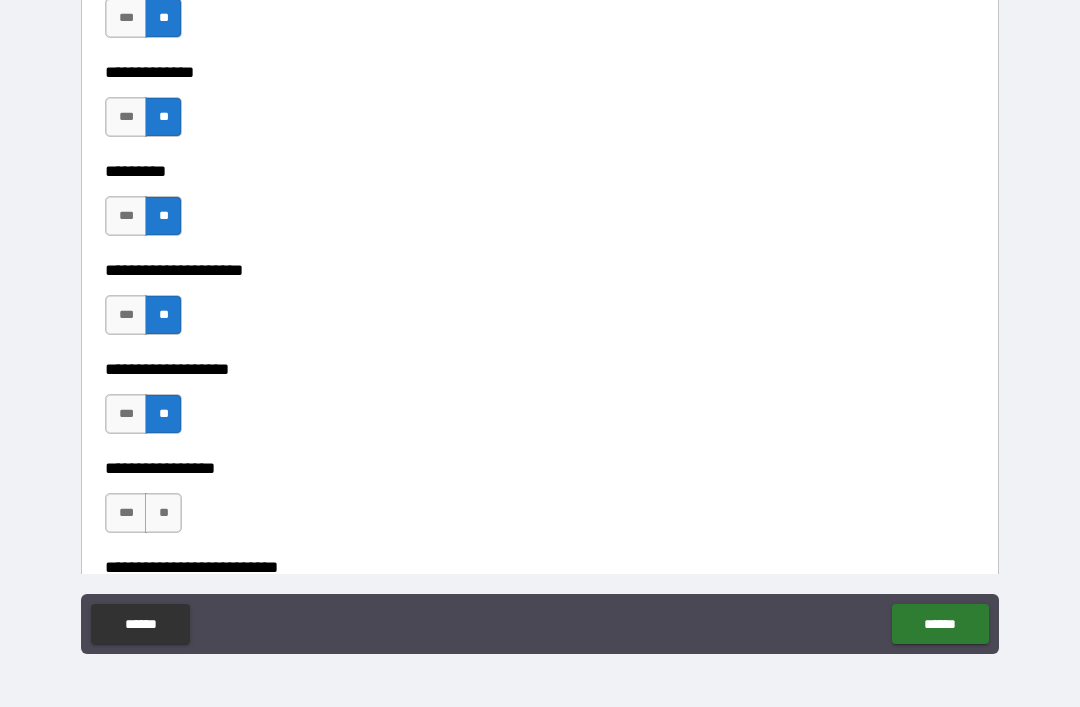 click on "**" at bounding box center (163, 513) 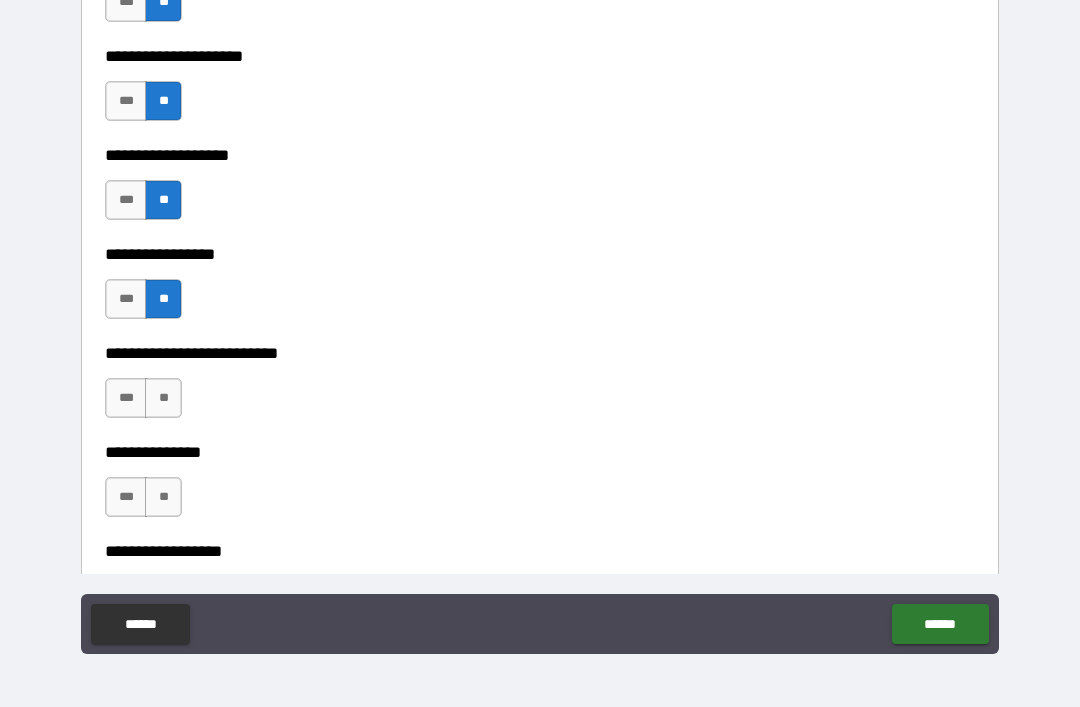 scroll, scrollTop: 5305, scrollLeft: 0, axis: vertical 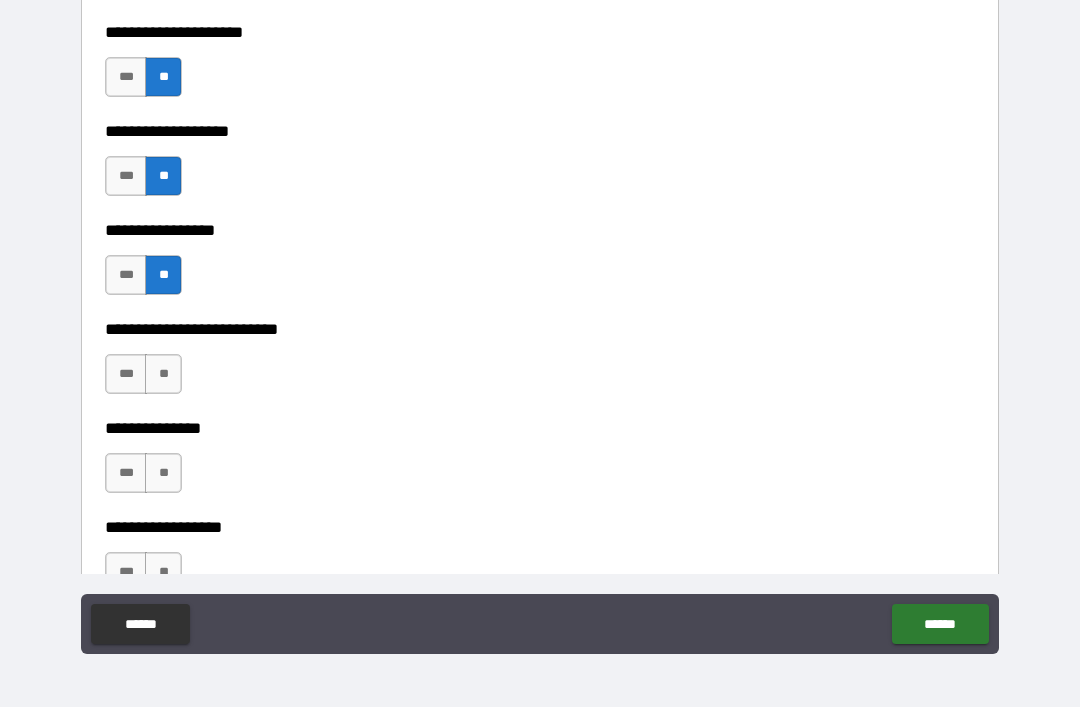 click on "**" at bounding box center [163, 374] 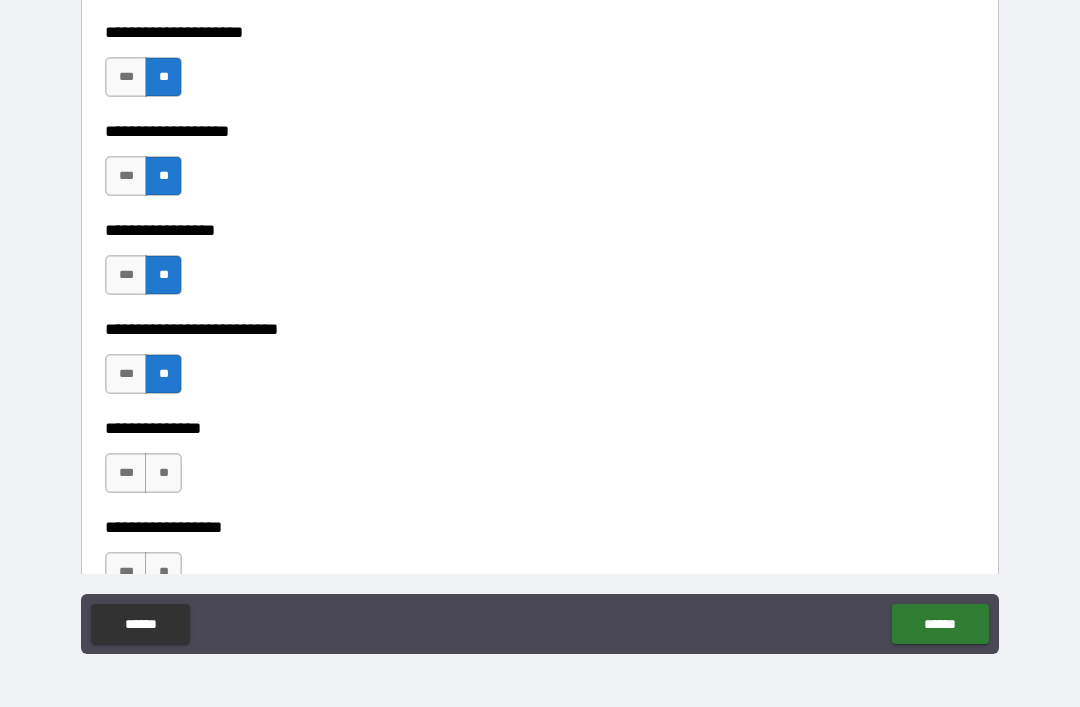 click on "**" at bounding box center (163, 473) 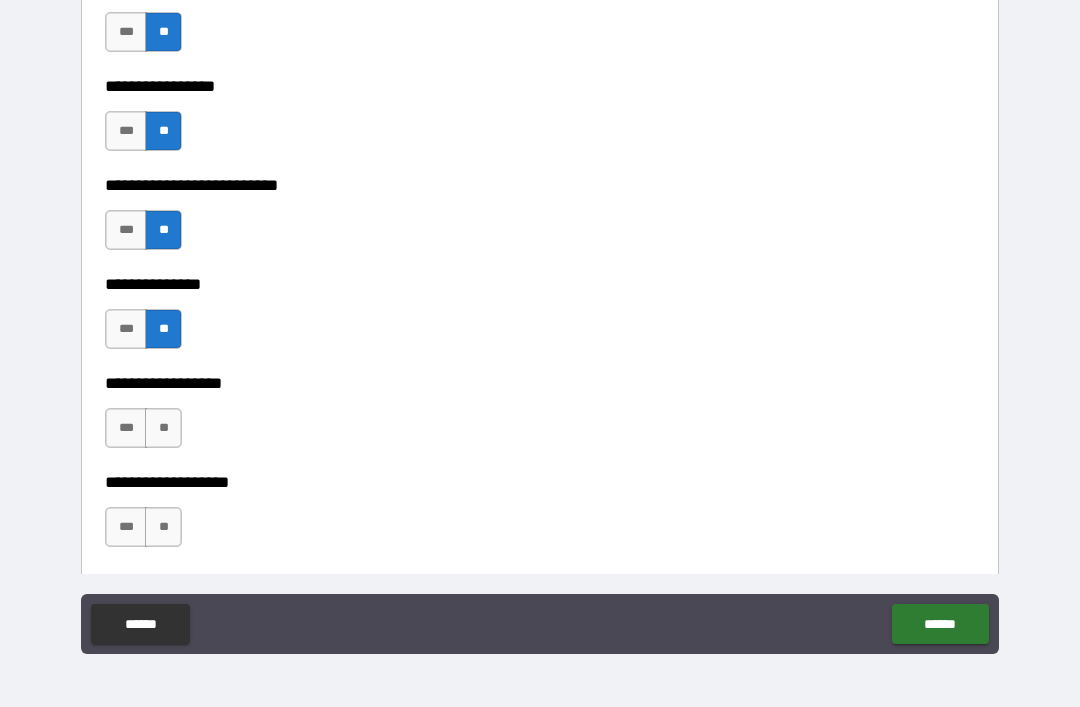 scroll, scrollTop: 5471, scrollLeft: 0, axis: vertical 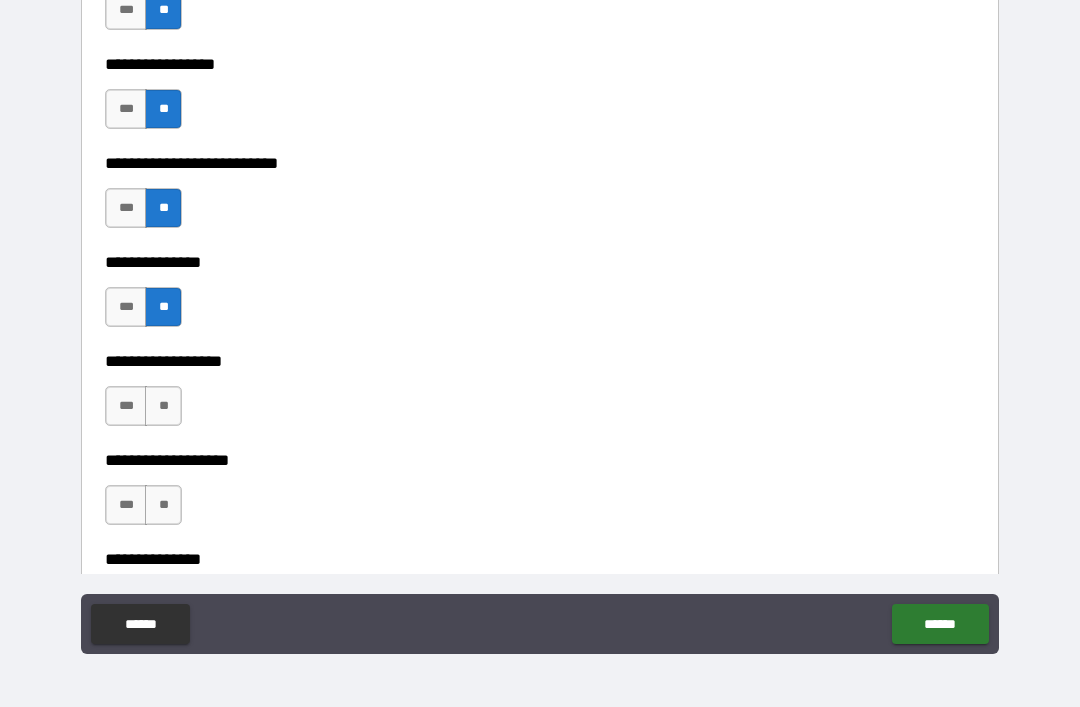 click on "**" at bounding box center [163, 406] 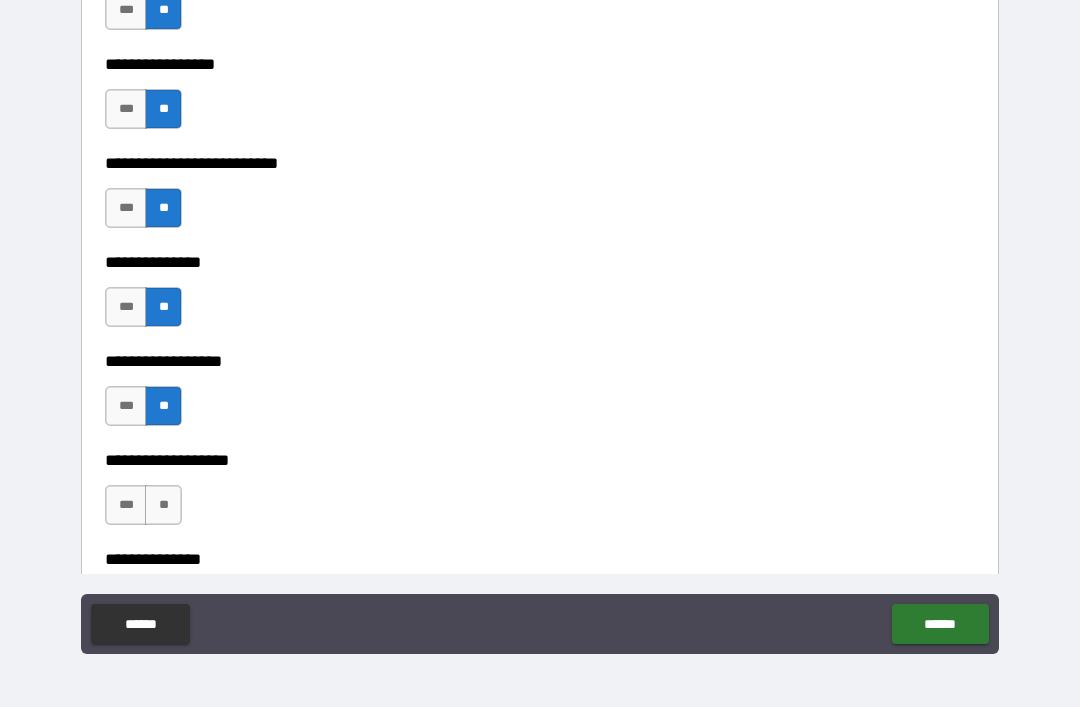 click on "**" at bounding box center [163, 505] 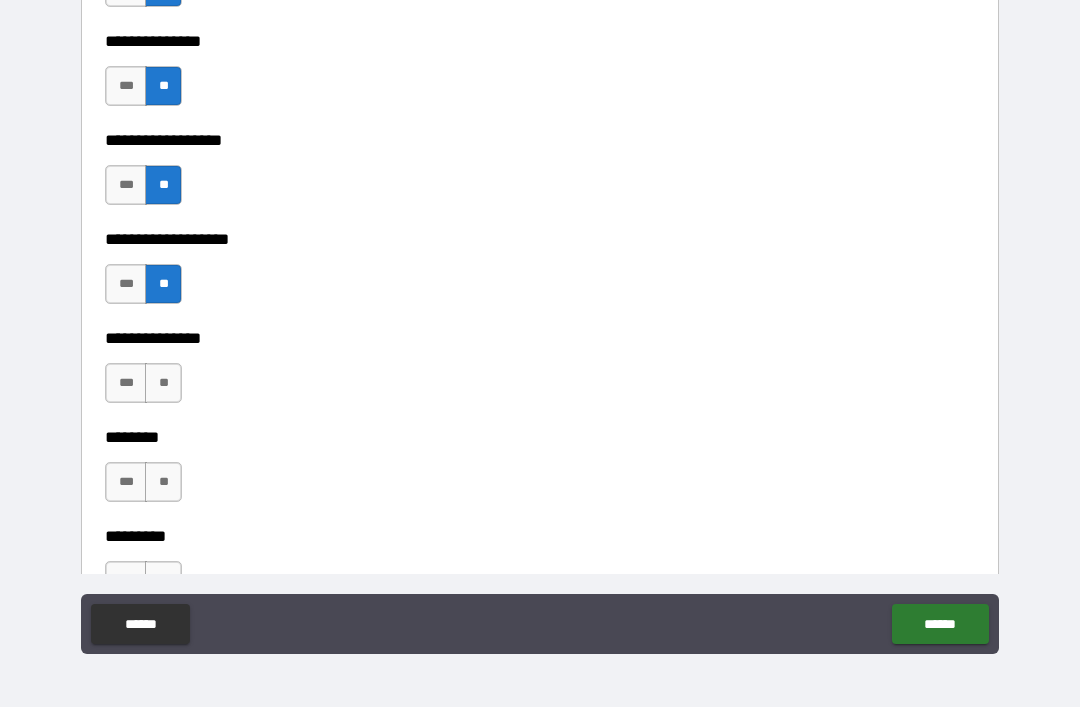 scroll, scrollTop: 5702, scrollLeft: 0, axis: vertical 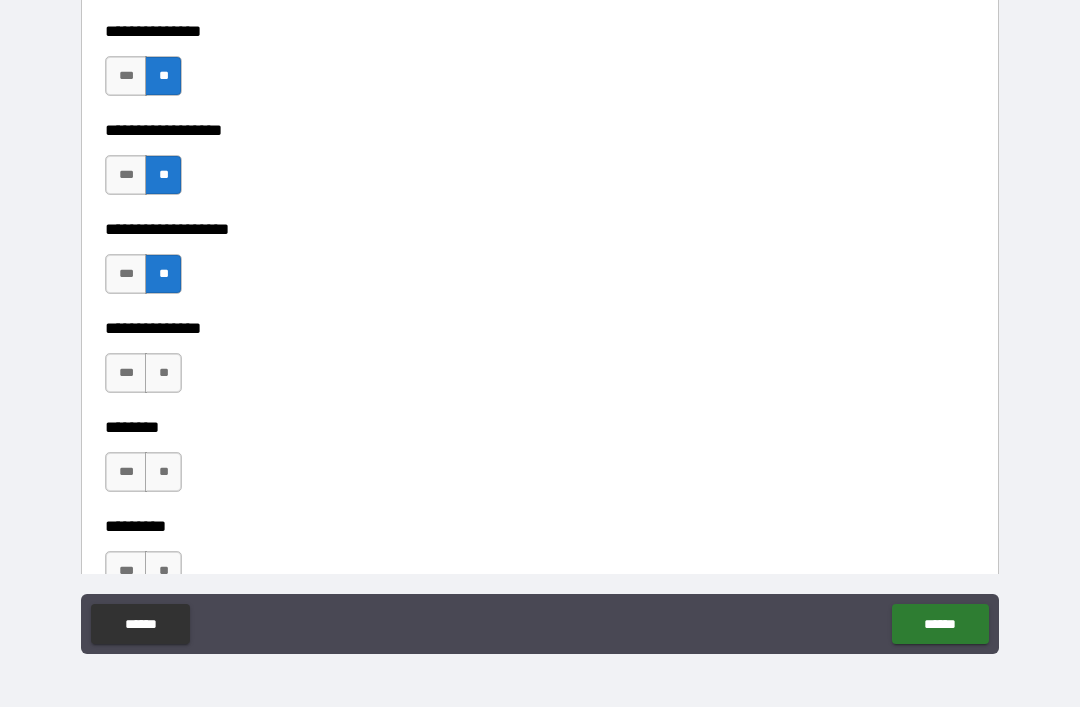 click on "**" at bounding box center (163, 373) 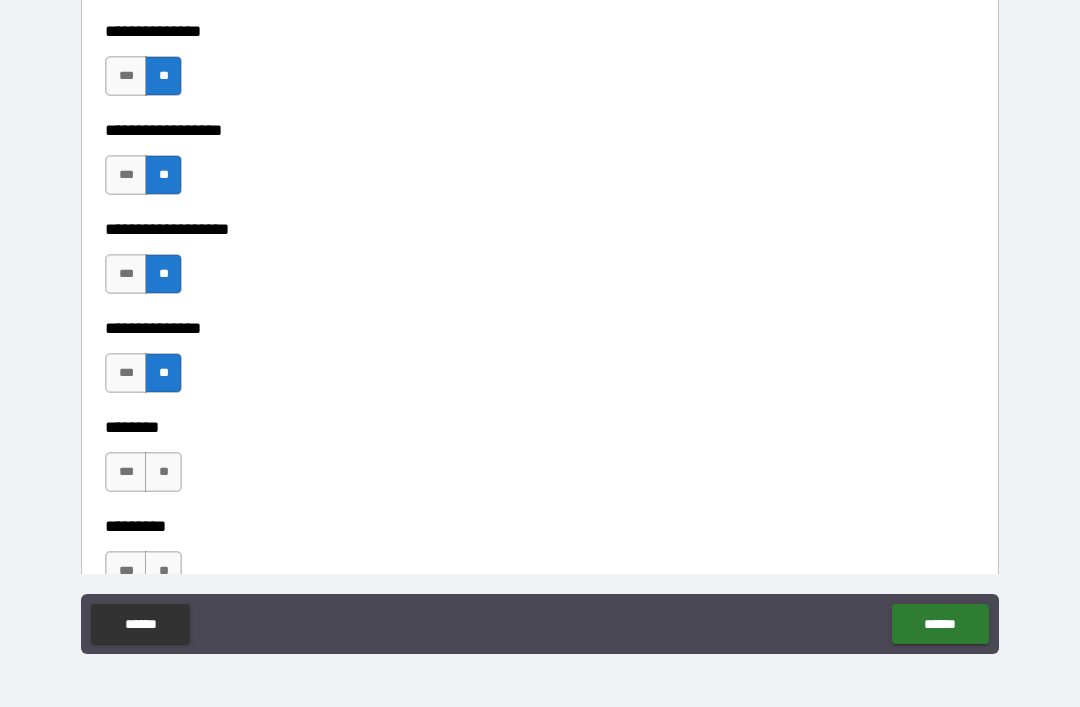 click on "******** *** ** ********* *** **" at bounding box center (540, 512) 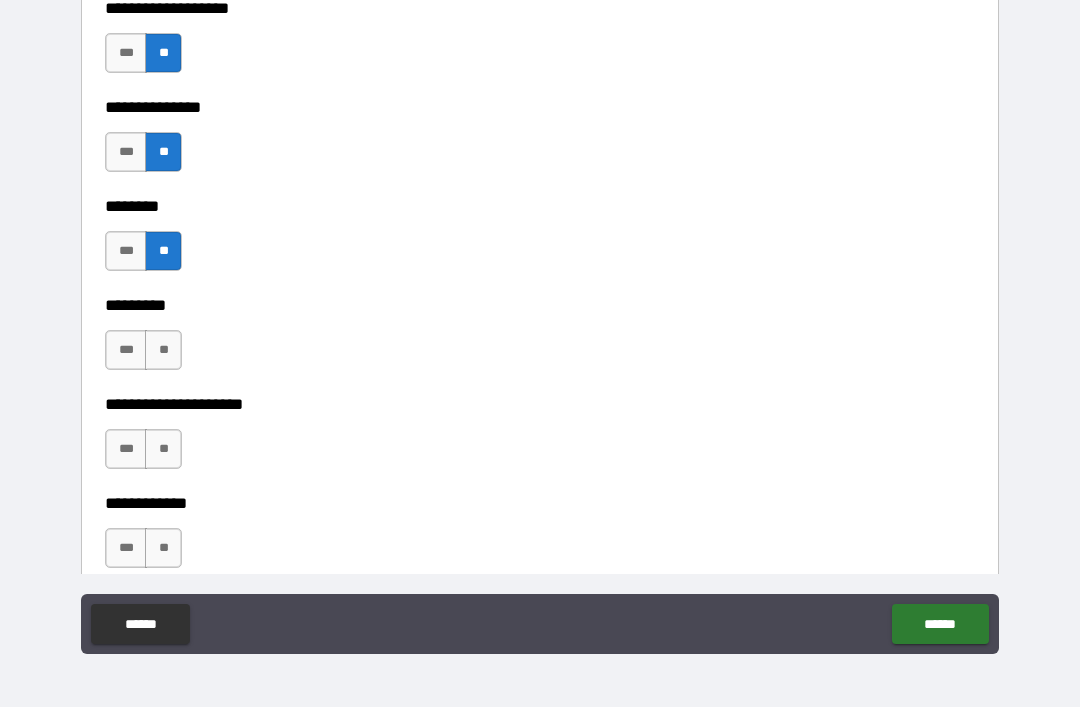 scroll, scrollTop: 5935, scrollLeft: 0, axis: vertical 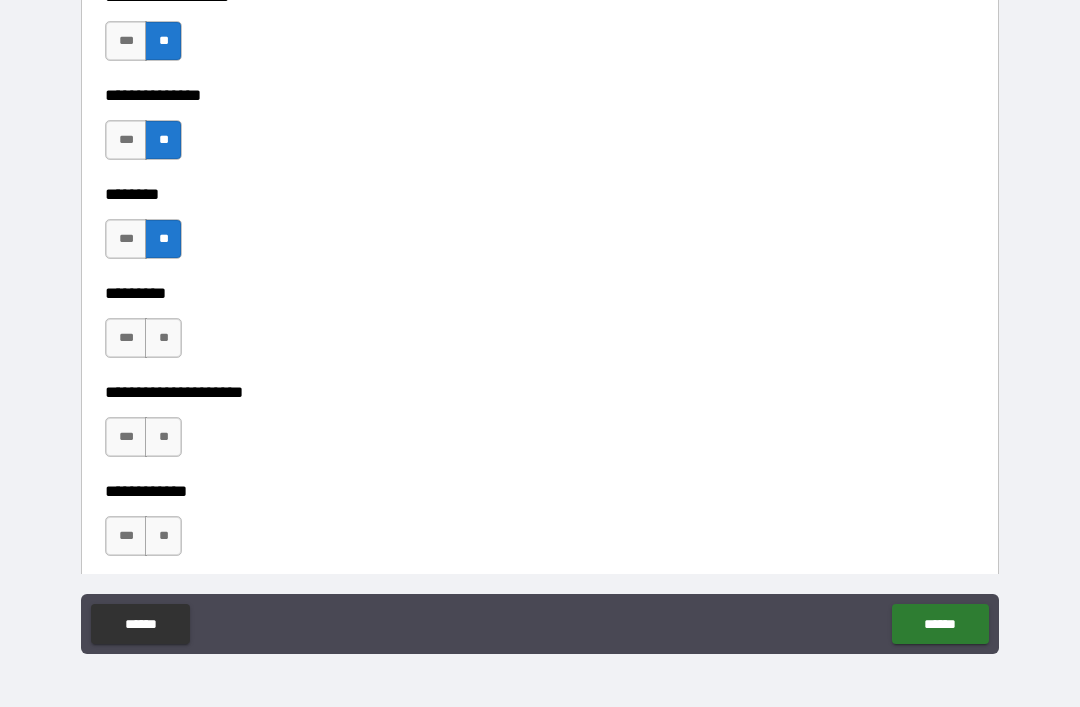 click on "**" at bounding box center (163, 338) 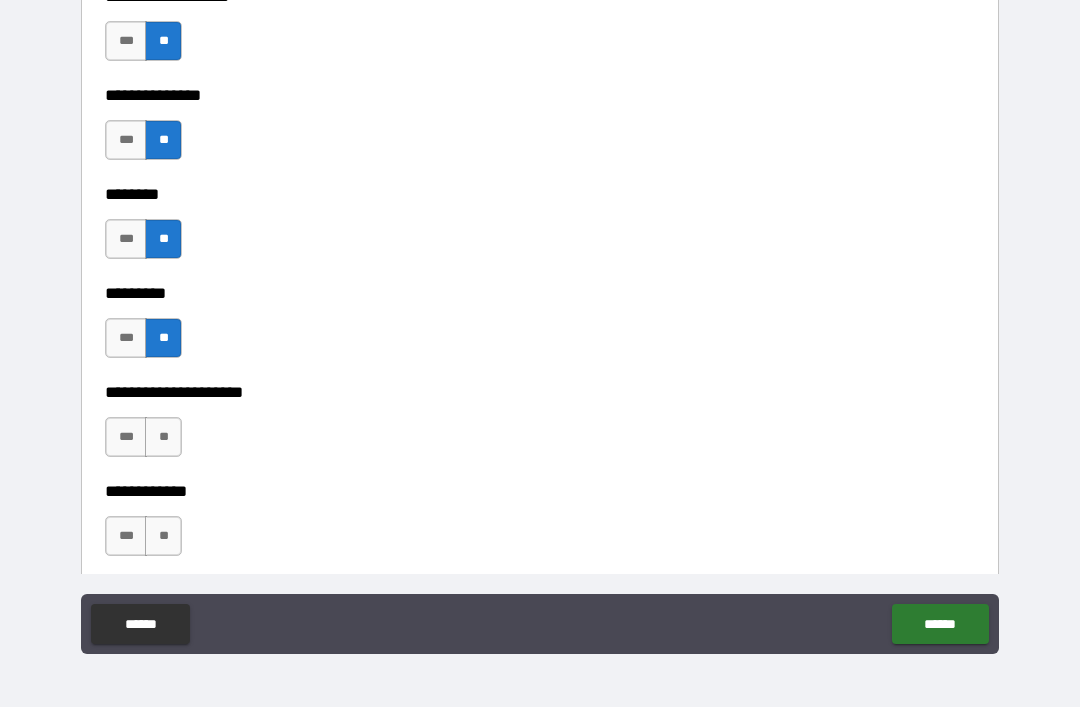 click on "**" at bounding box center (163, 437) 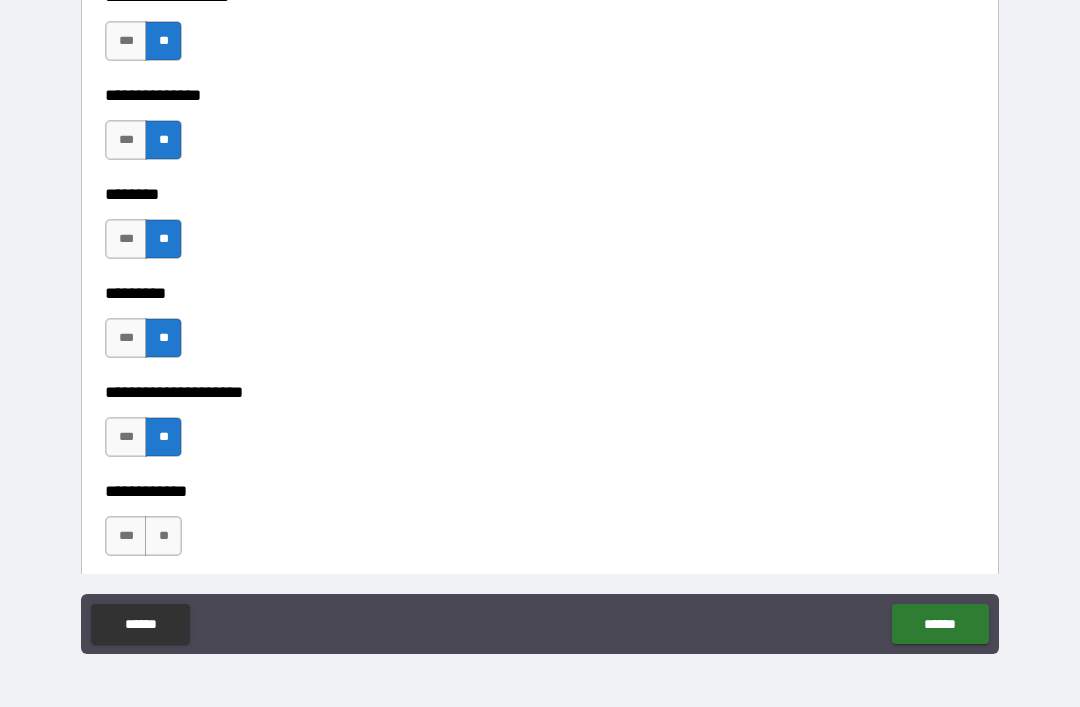click on "**" at bounding box center (163, 536) 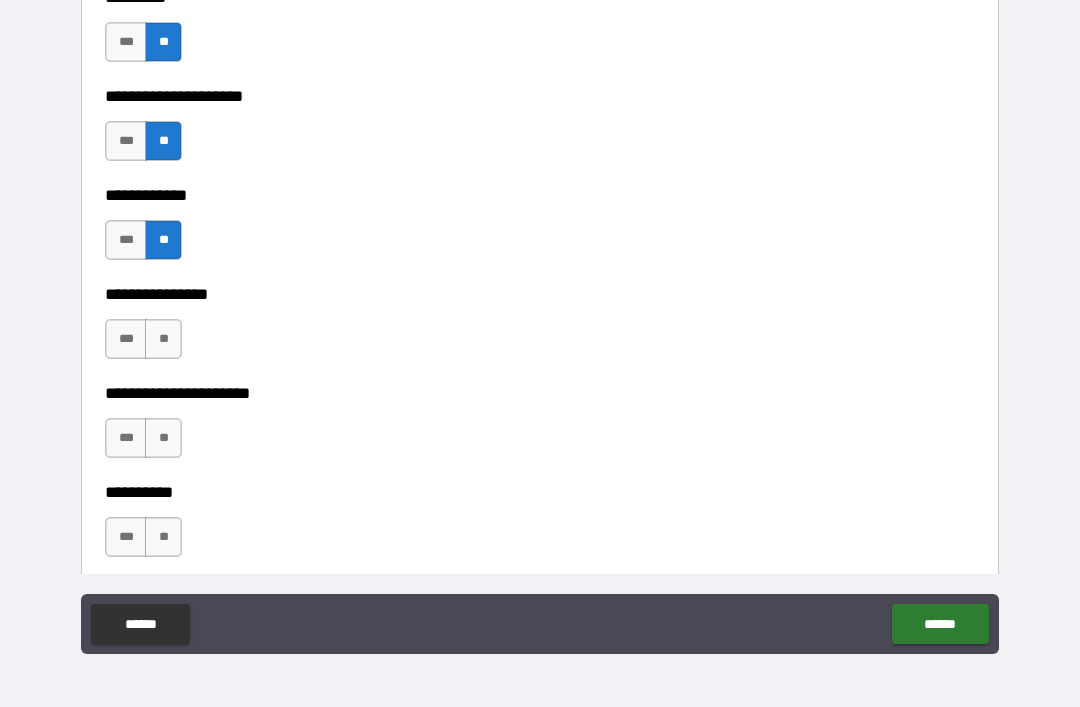 scroll, scrollTop: 6243, scrollLeft: 0, axis: vertical 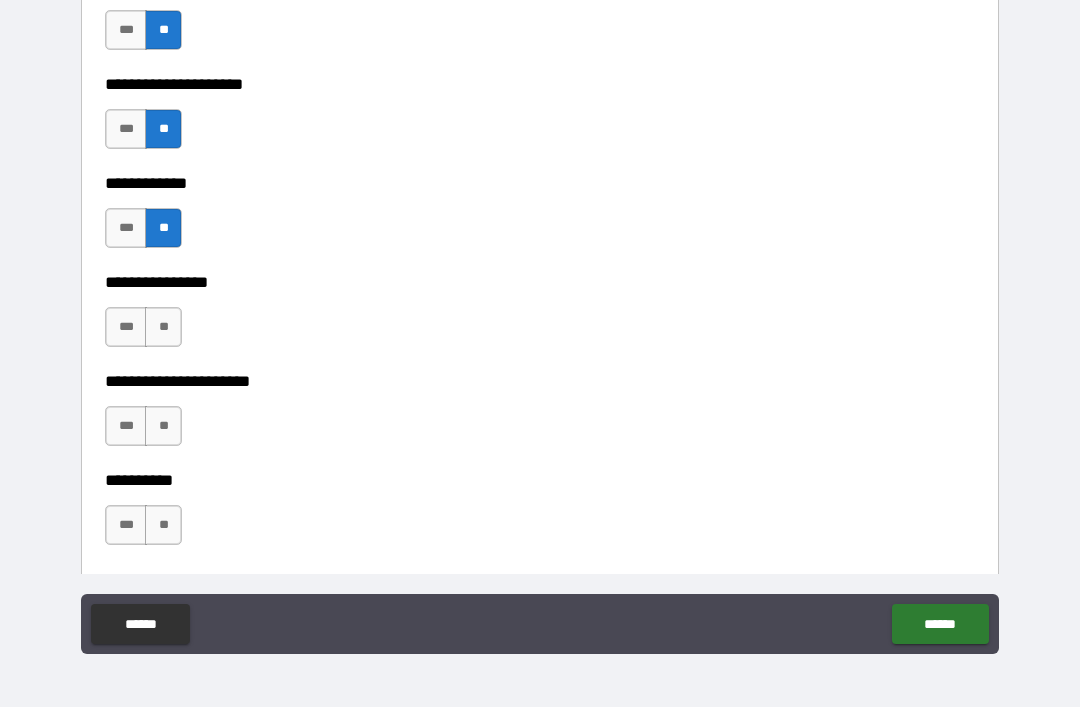 click on "**" at bounding box center (163, 327) 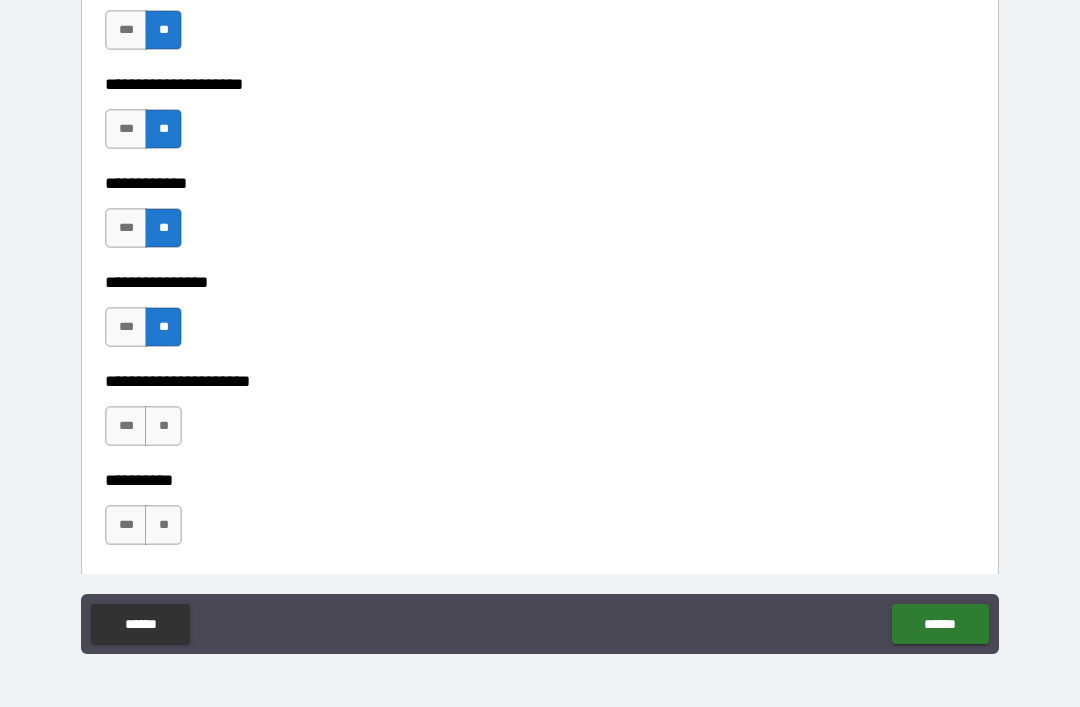 click on "**" at bounding box center (163, 426) 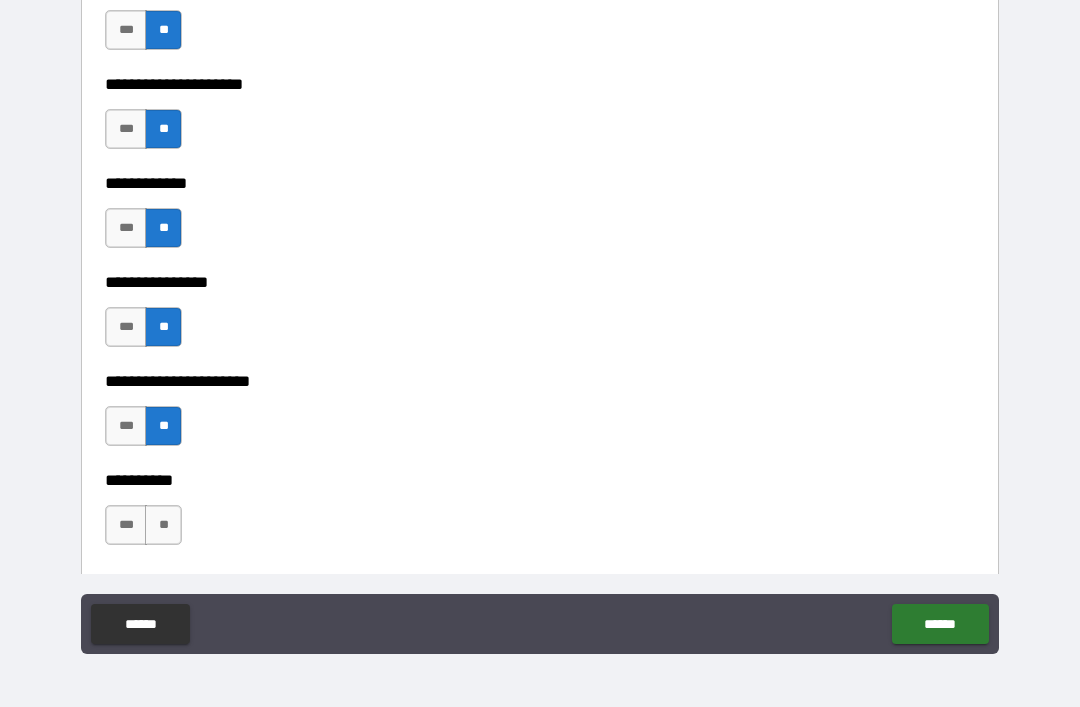 click on "**" at bounding box center [163, 525] 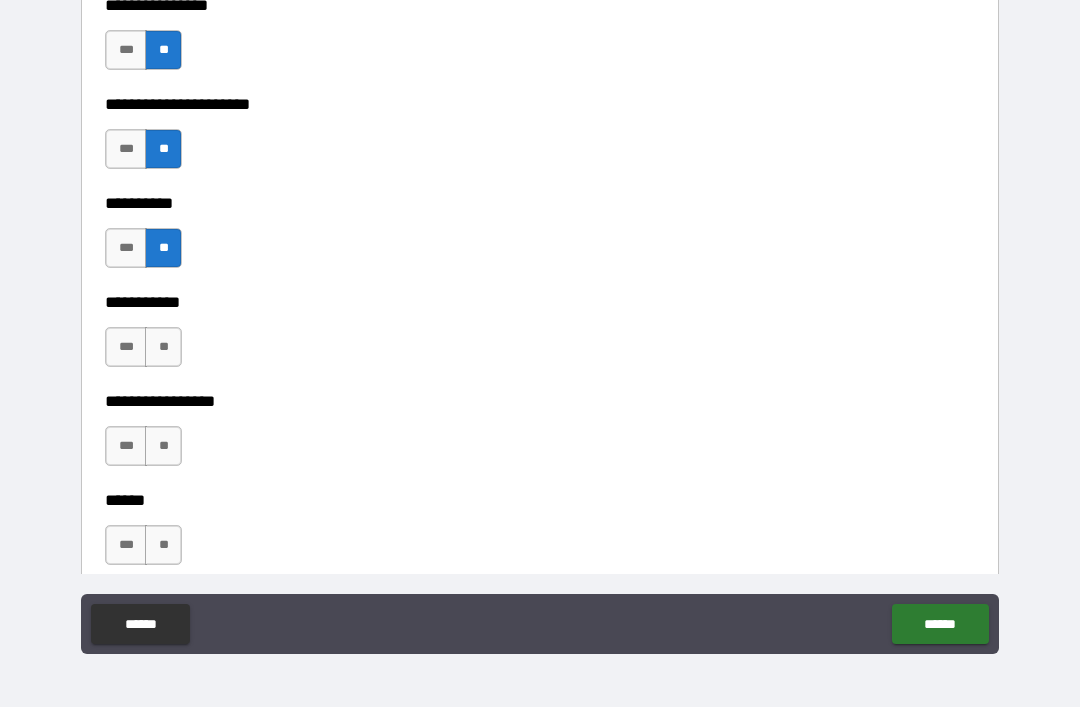 scroll, scrollTop: 6534, scrollLeft: 0, axis: vertical 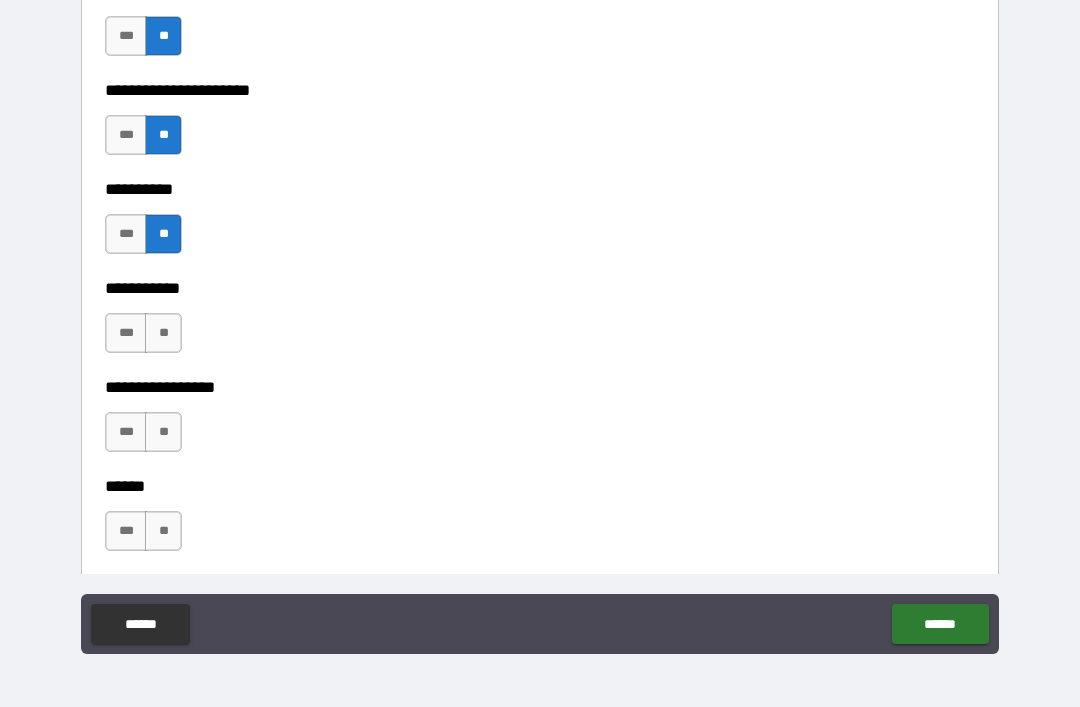 click on "**" at bounding box center (163, 333) 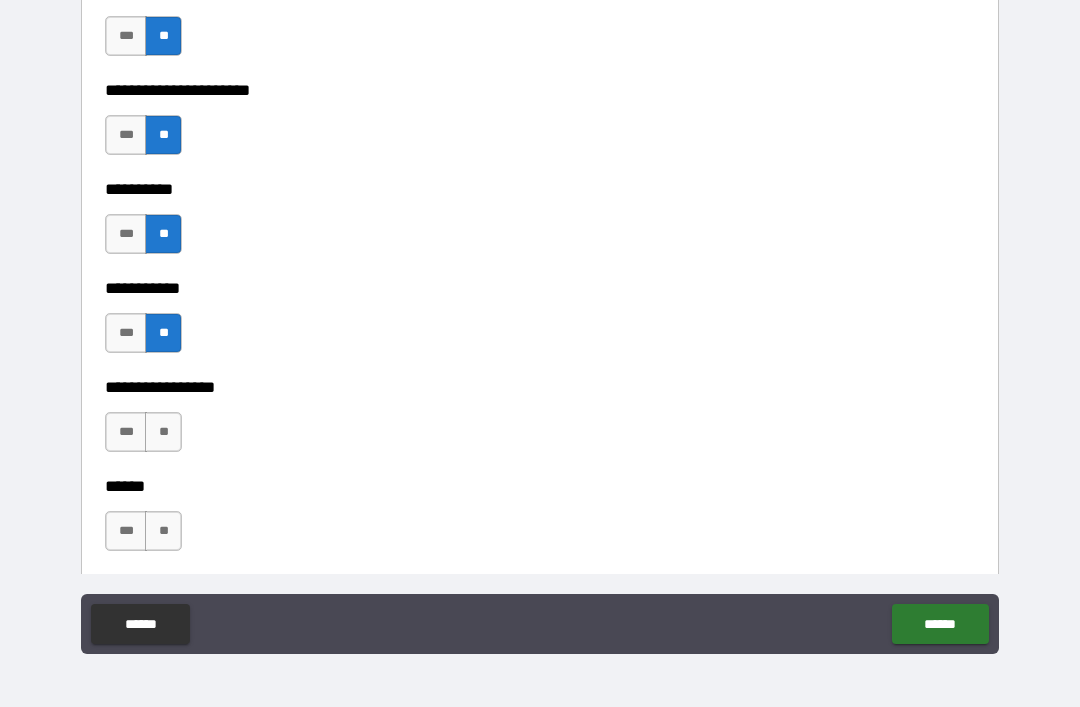 click on "**" at bounding box center (163, 432) 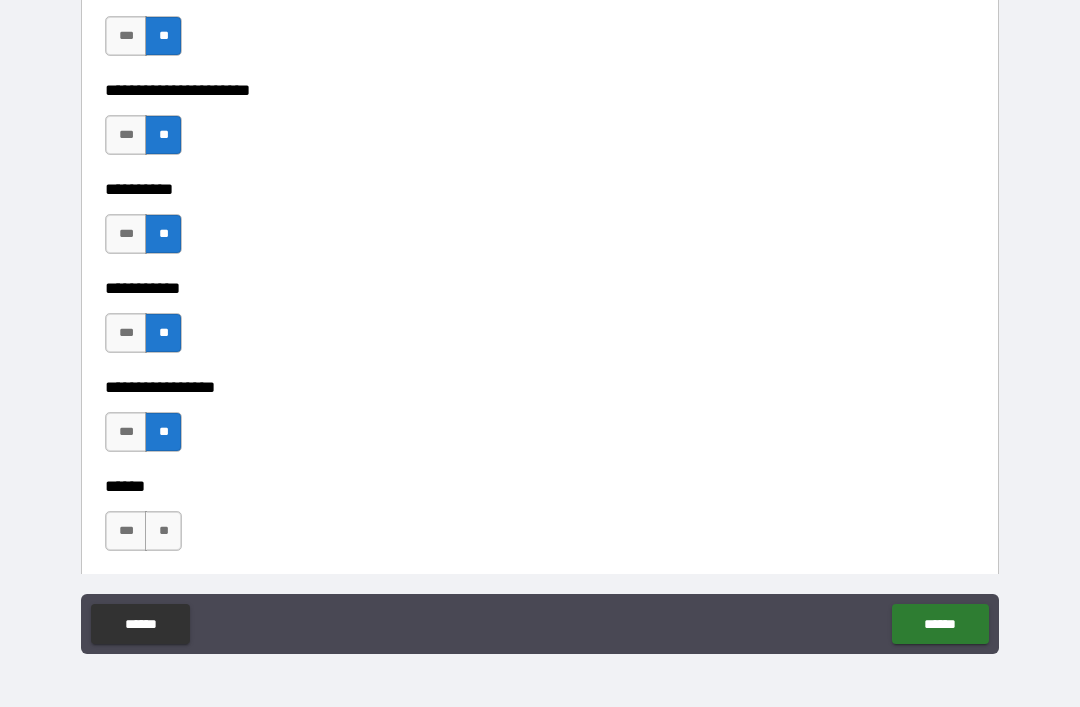 click on "**" at bounding box center (163, 531) 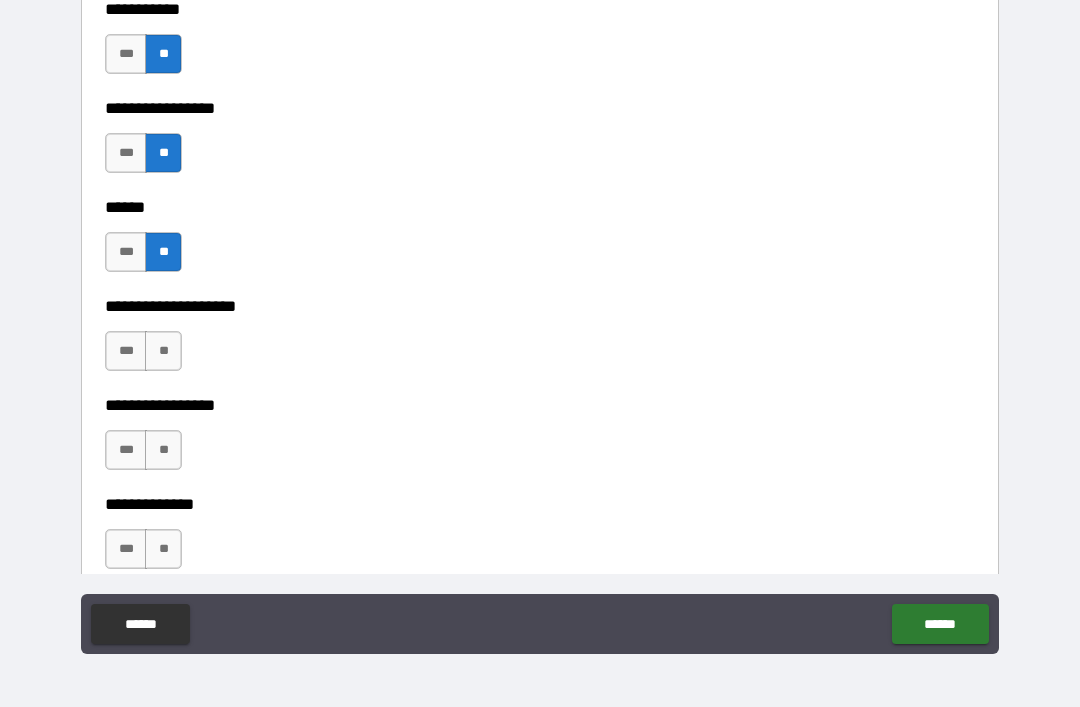 scroll, scrollTop: 6821, scrollLeft: 0, axis: vertical 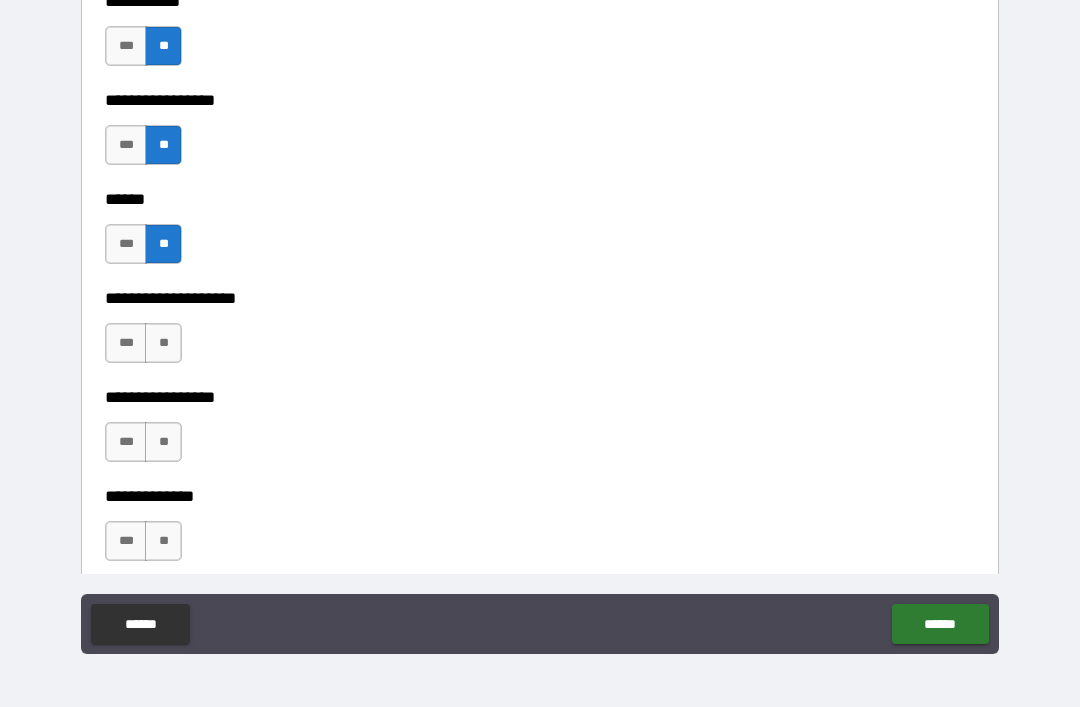 click on "**" at bounding box center [163, 343] 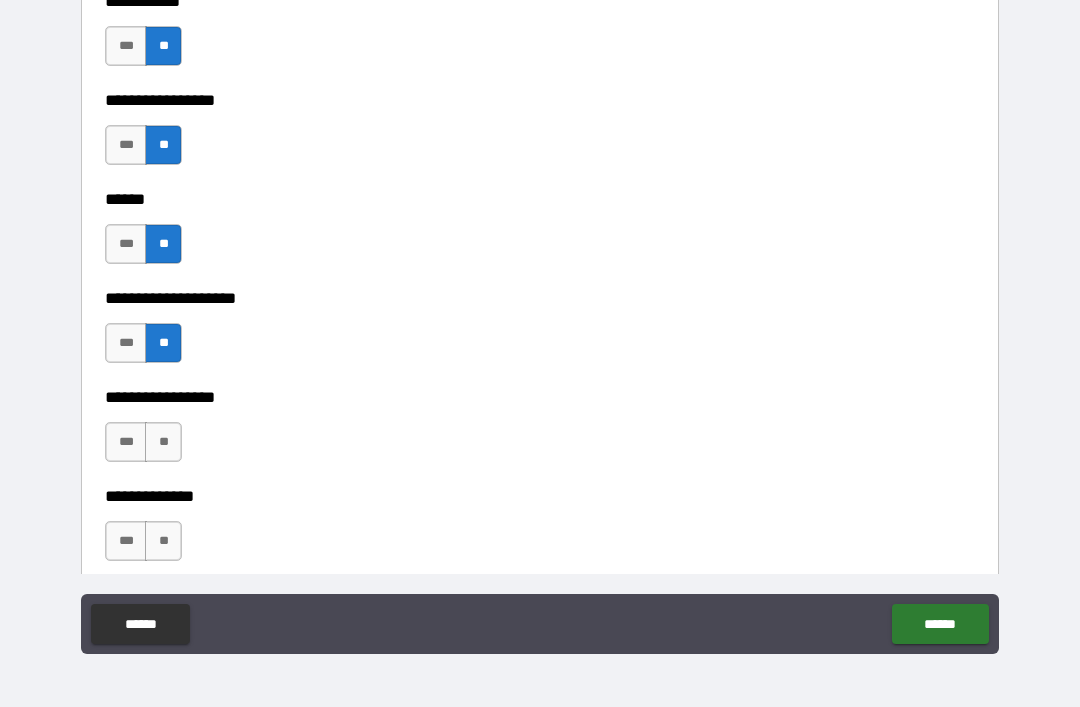 click on "**" at bounding box center (163, 442) 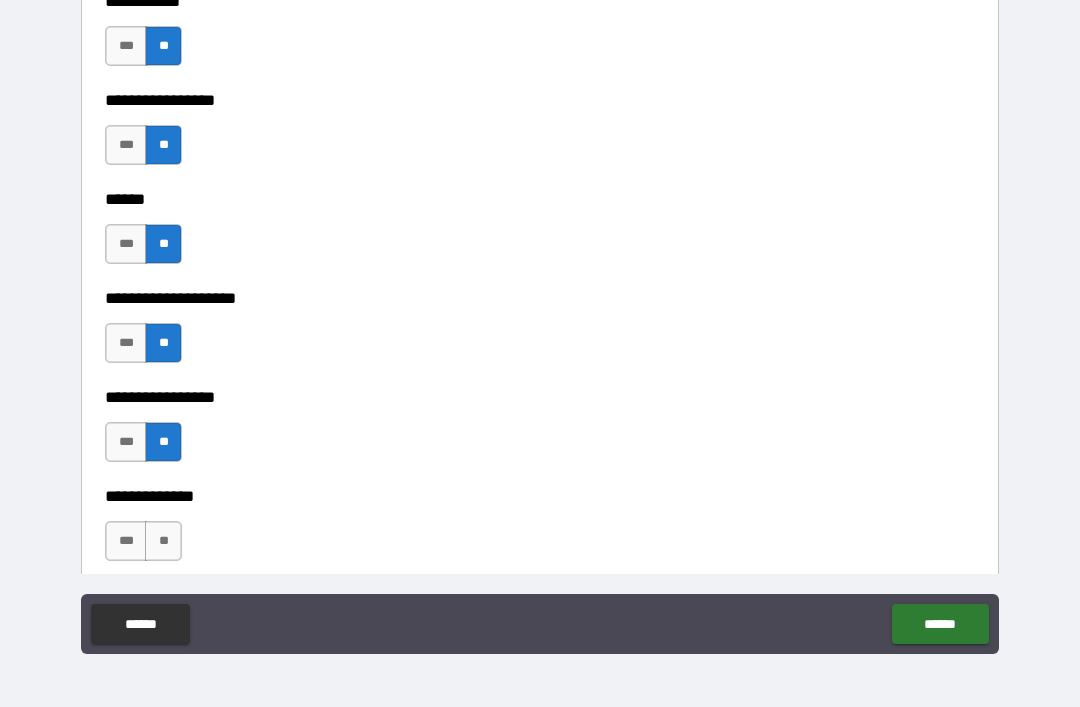 click on "**" at bounding box center [163, 541] 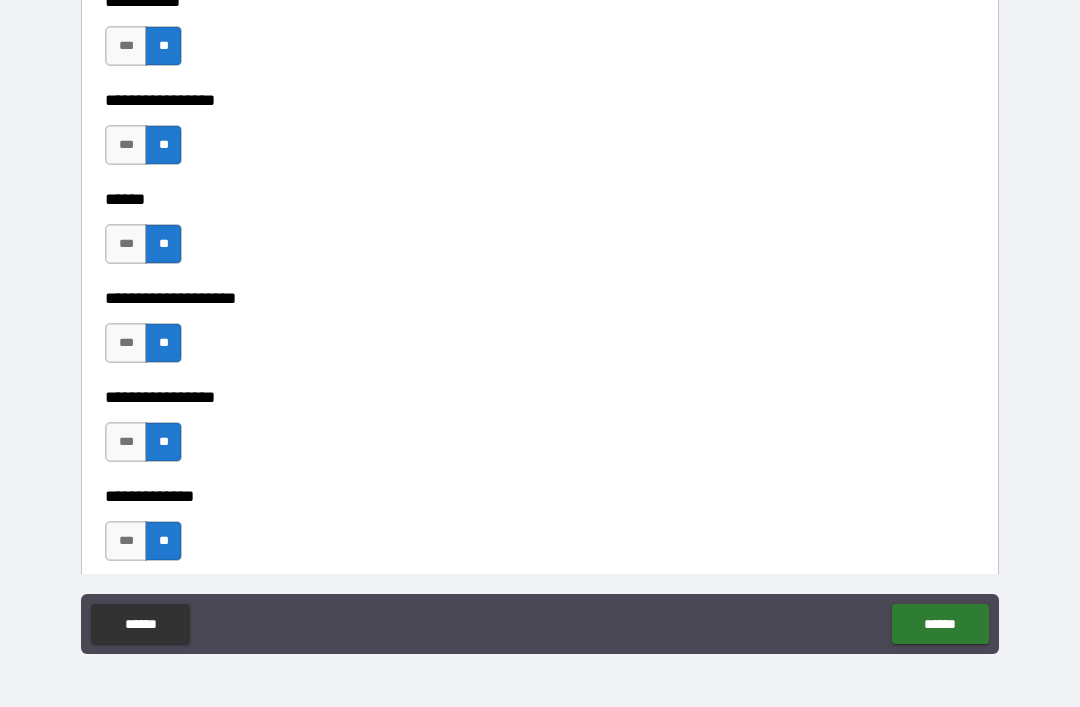 click on "**********" at bounding box center (540, 496) 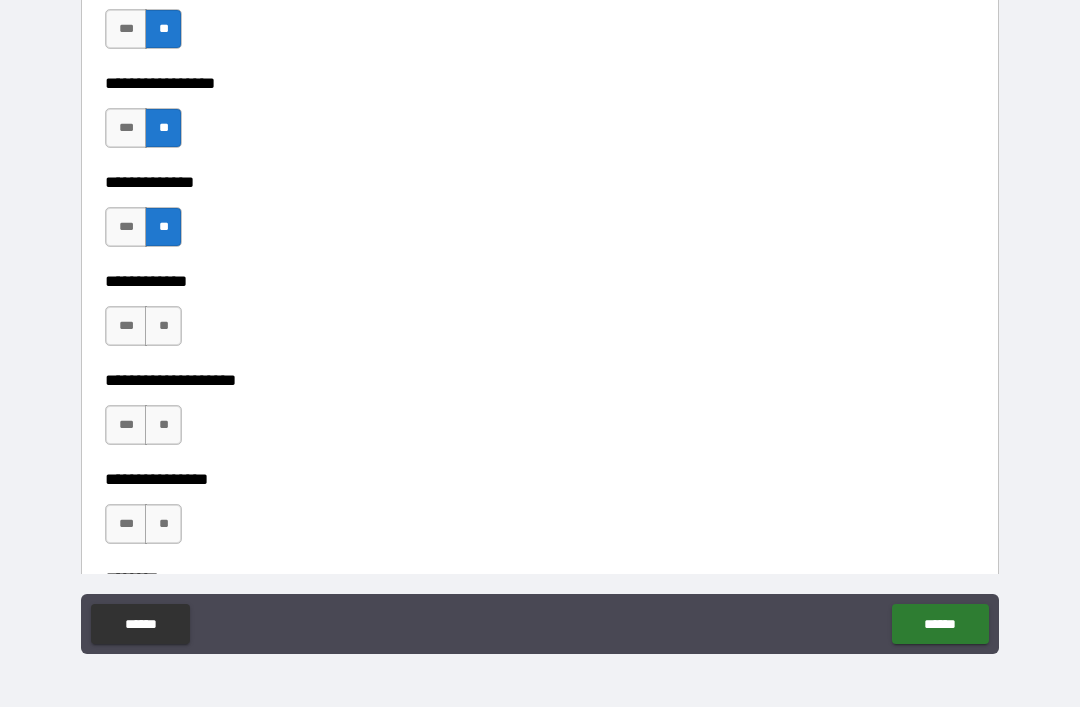 scroll, scrollTop: 7134, scrollLeft: 0, axis: vertical 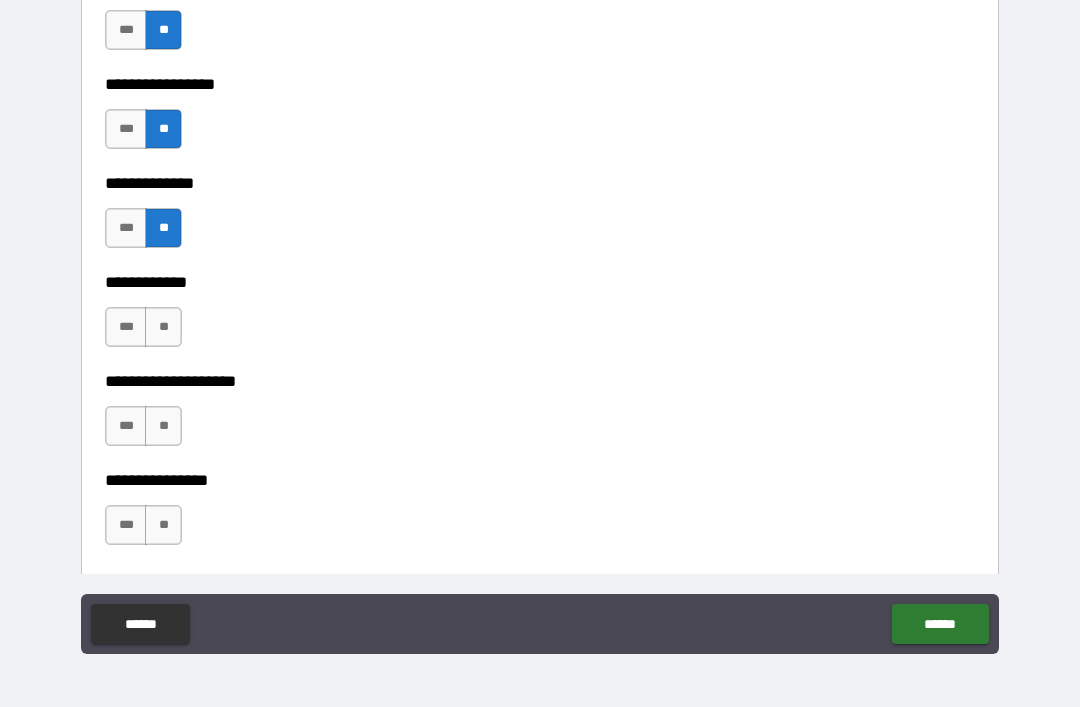 click on "**" at bounding box center [163, 327] 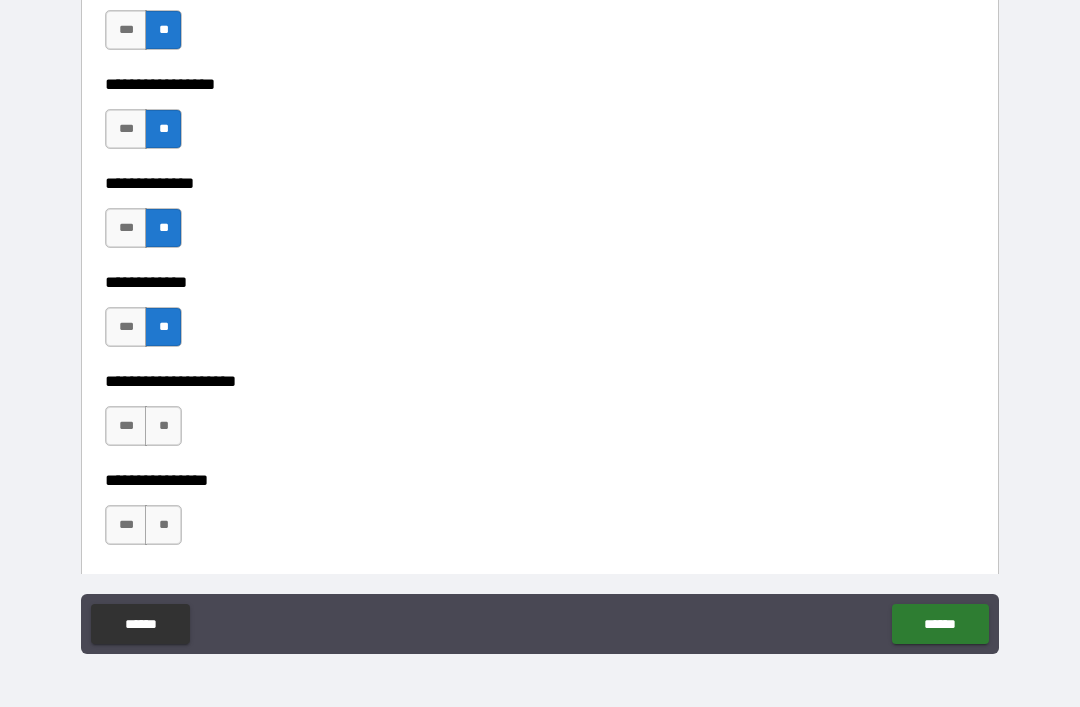 click on "**" at bounding box center (163, 426) 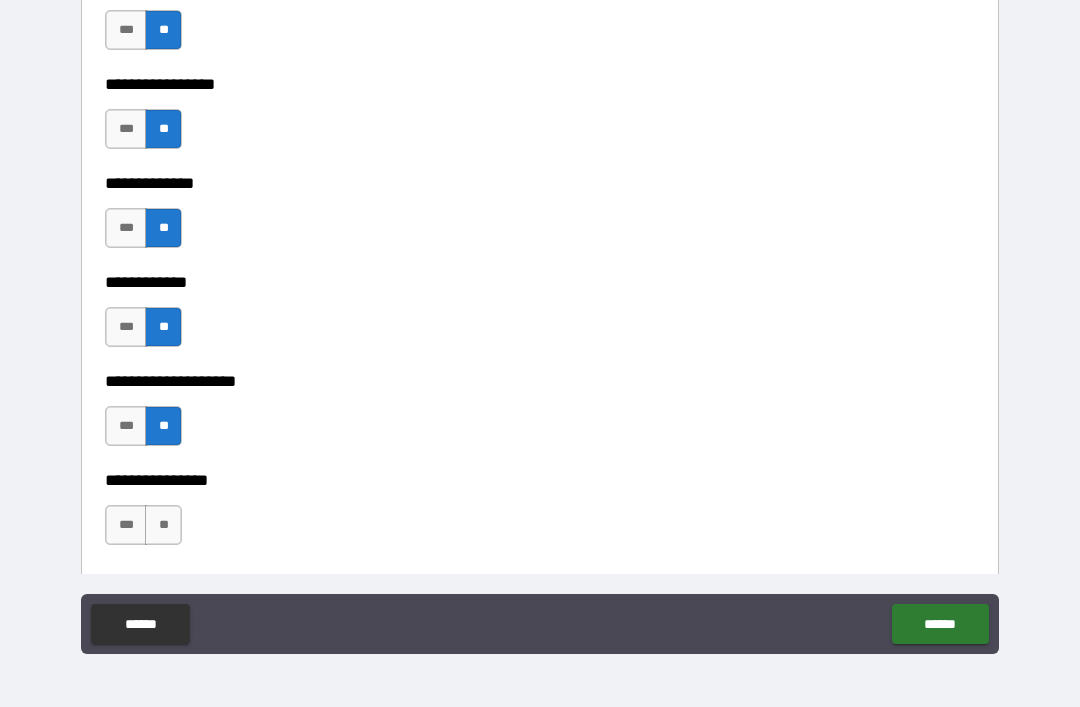 click on "**" at bounding box center [163, 525] 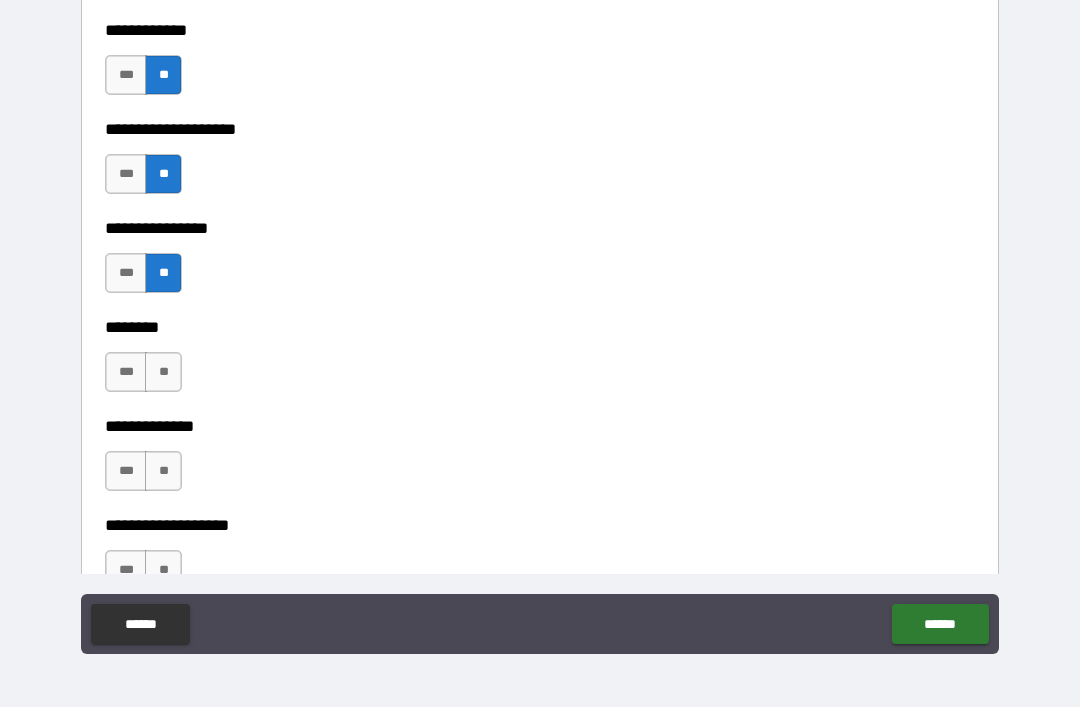scroll, scrollTop: 7434, scrollLeft: 0, axis: vertical 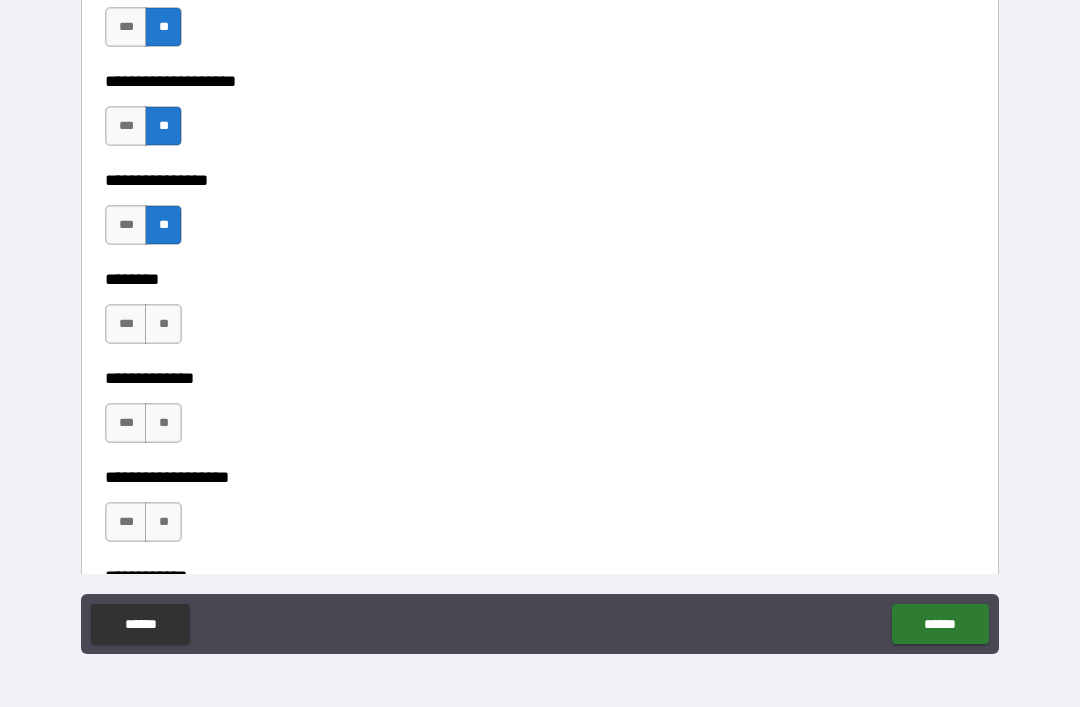 click on "**" at bounding box center [163, 324] 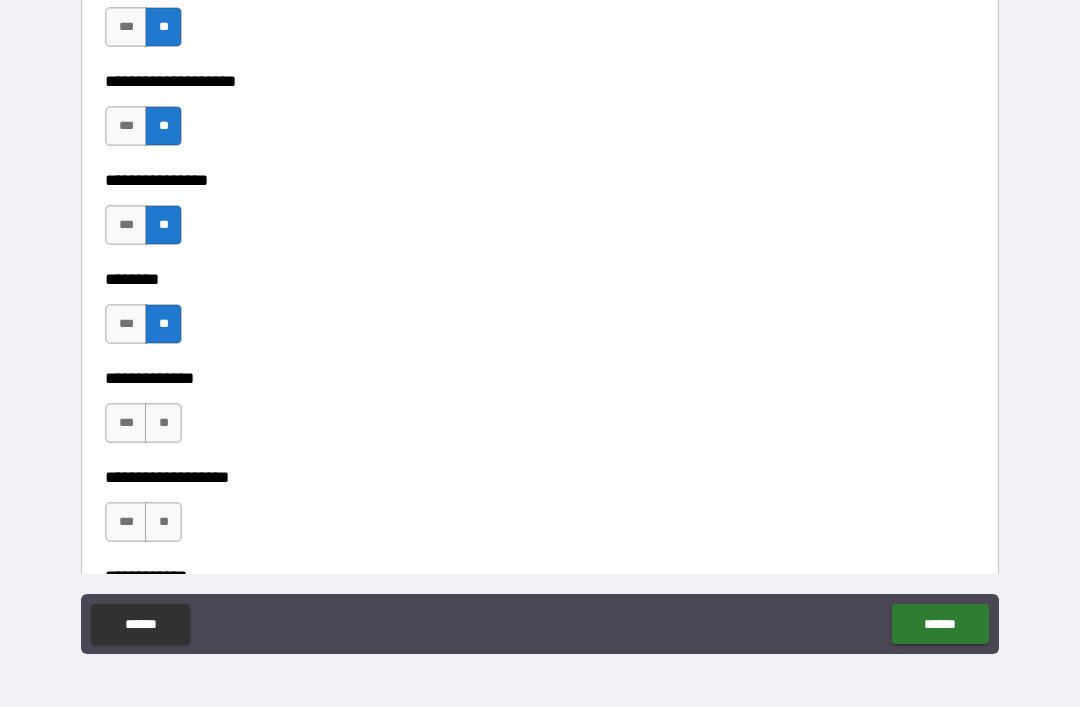 click on "**" at bounding box center (163, 423) 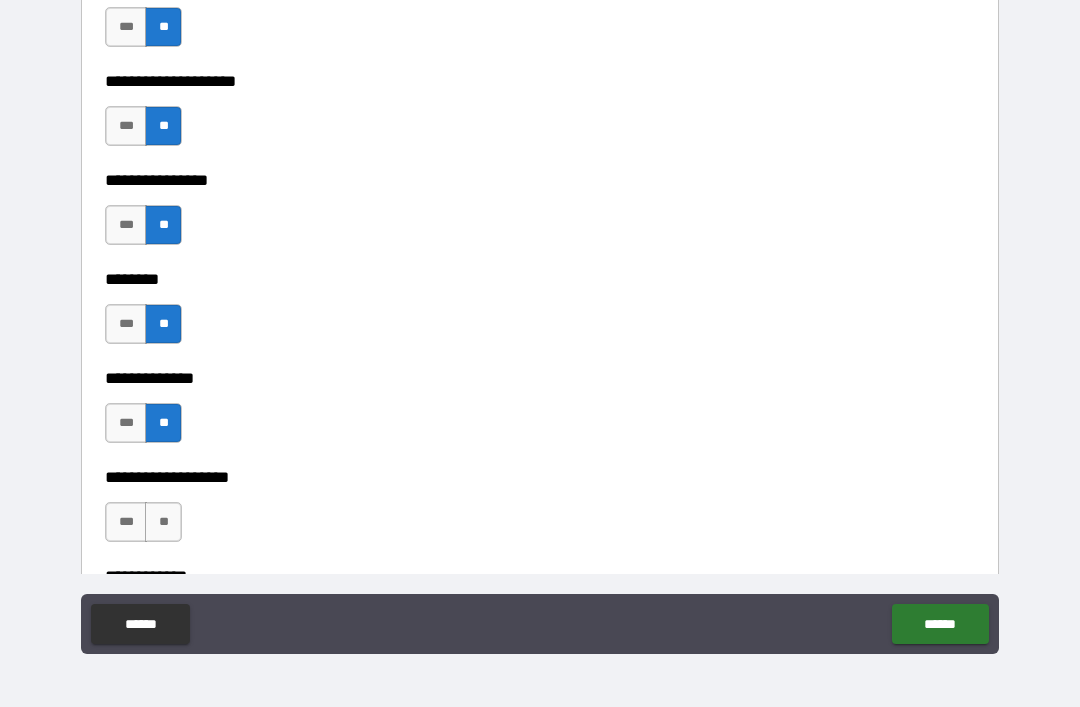 click on "**" at bounding box center [163, 522] 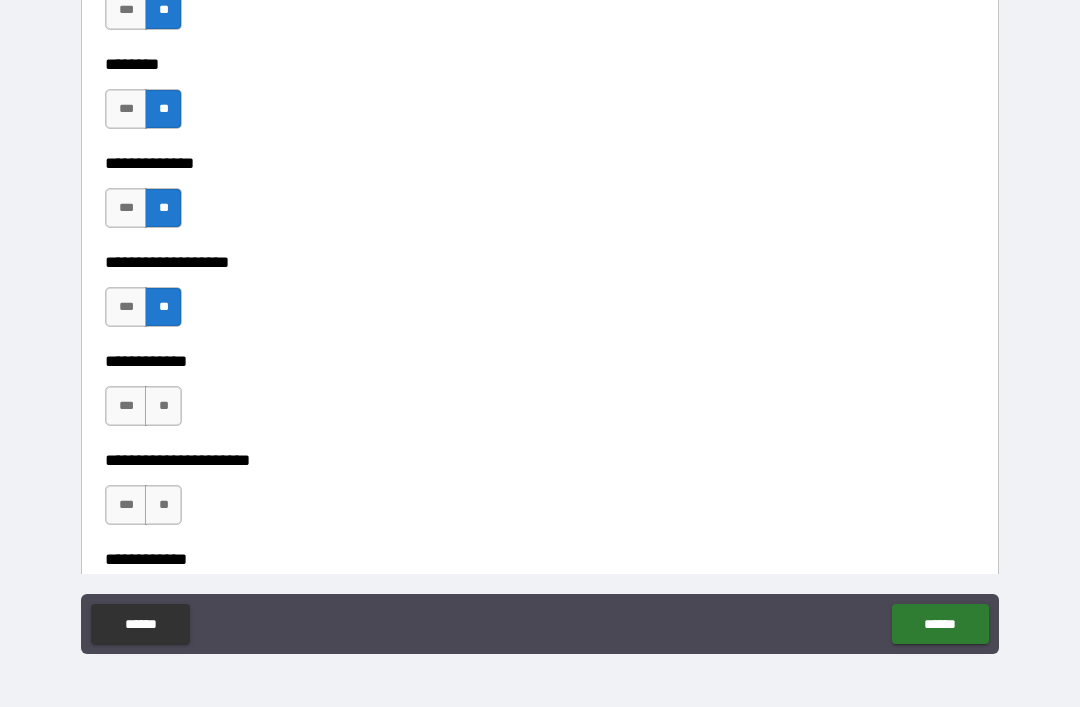 scroll, scrollTop: 7649, scrollLeft: 0, axis: vertical 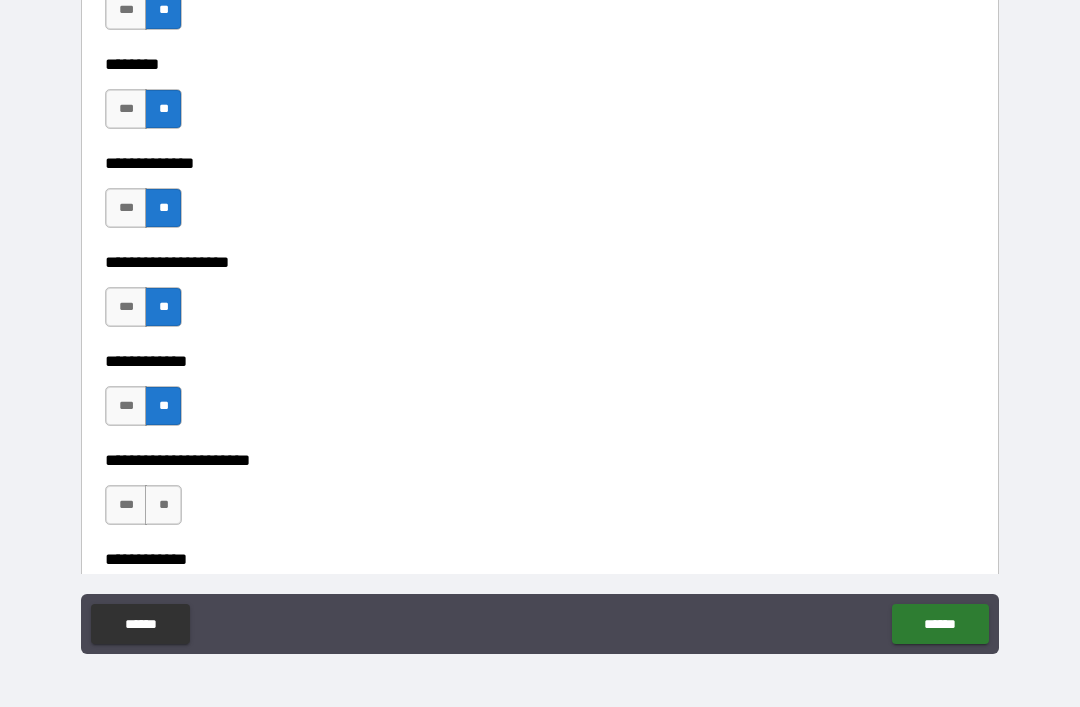 click on "**" at bounding box center (163, 505) 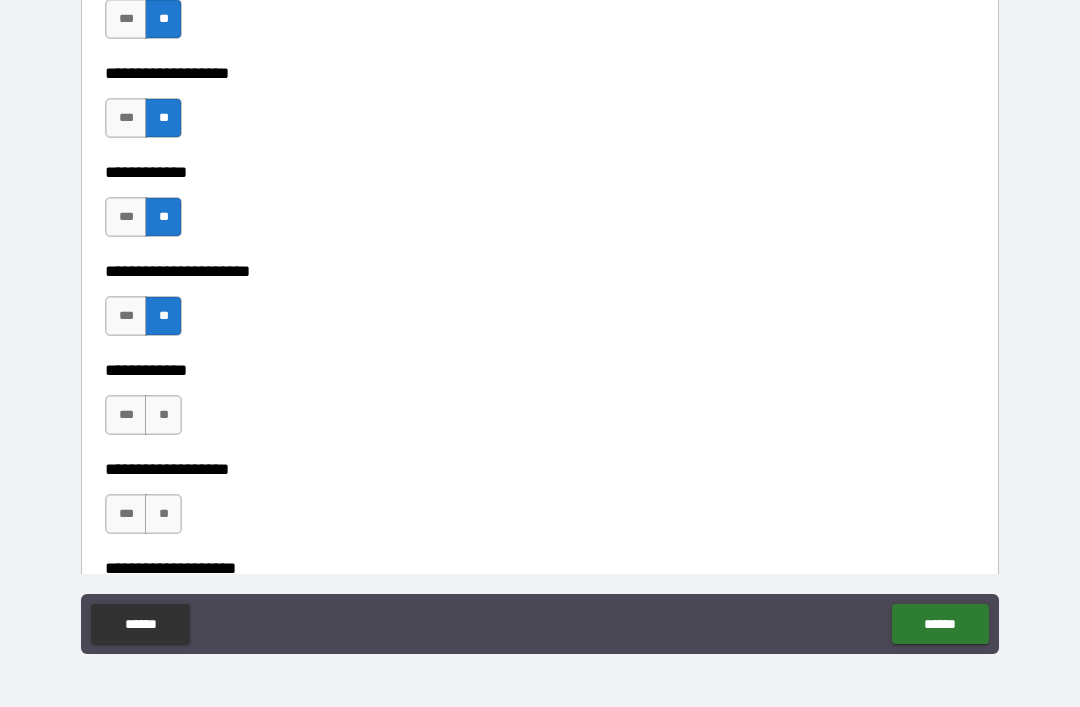 scroll, scrollTop: 7845, scrollLeft: 0, axis: vertical 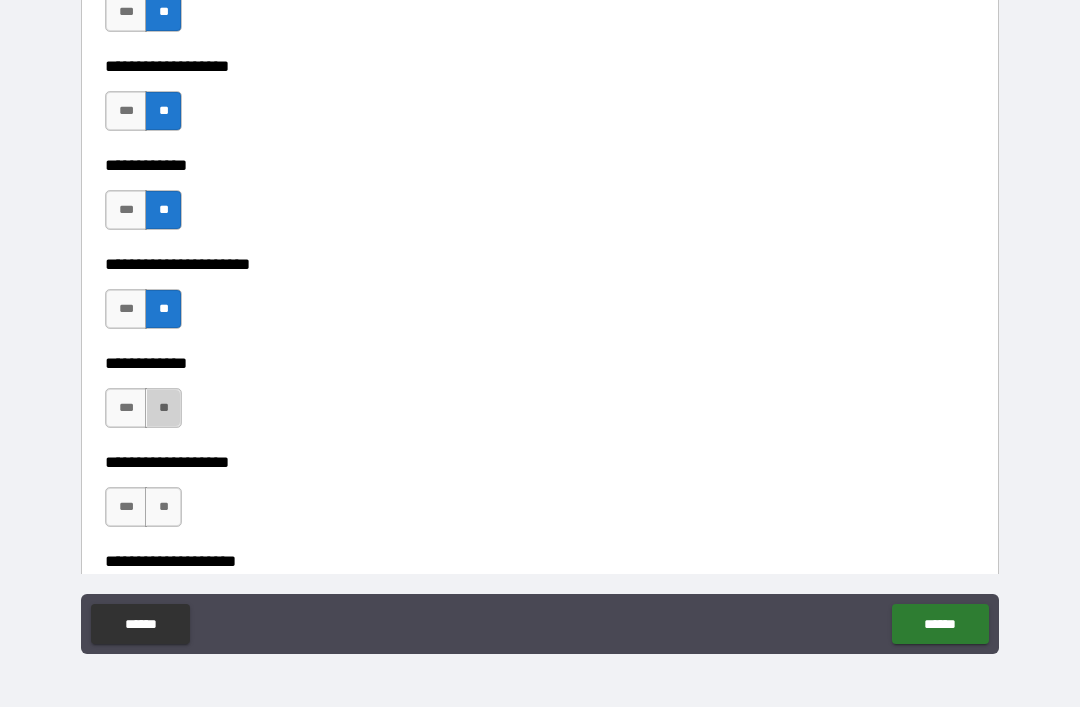 click on "**" at bounding box center [163, 408] 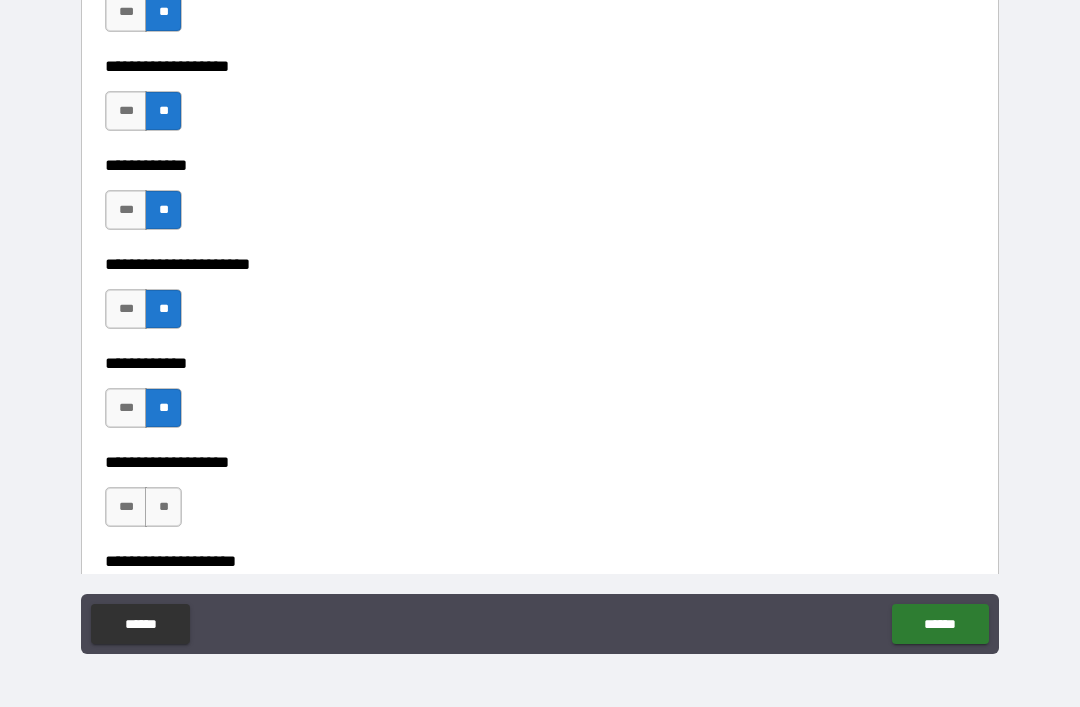 click on "**" at bounding box center [163, 507] 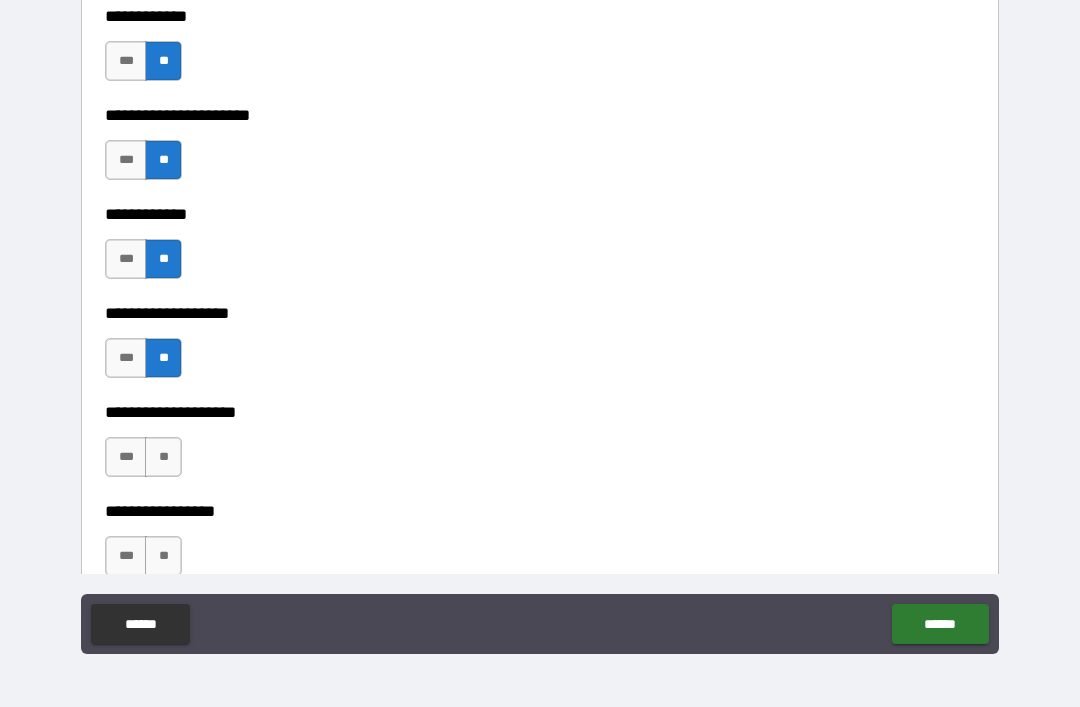 scroll, scrollTop: 8040, scrollLeft: 0, axis: vertical 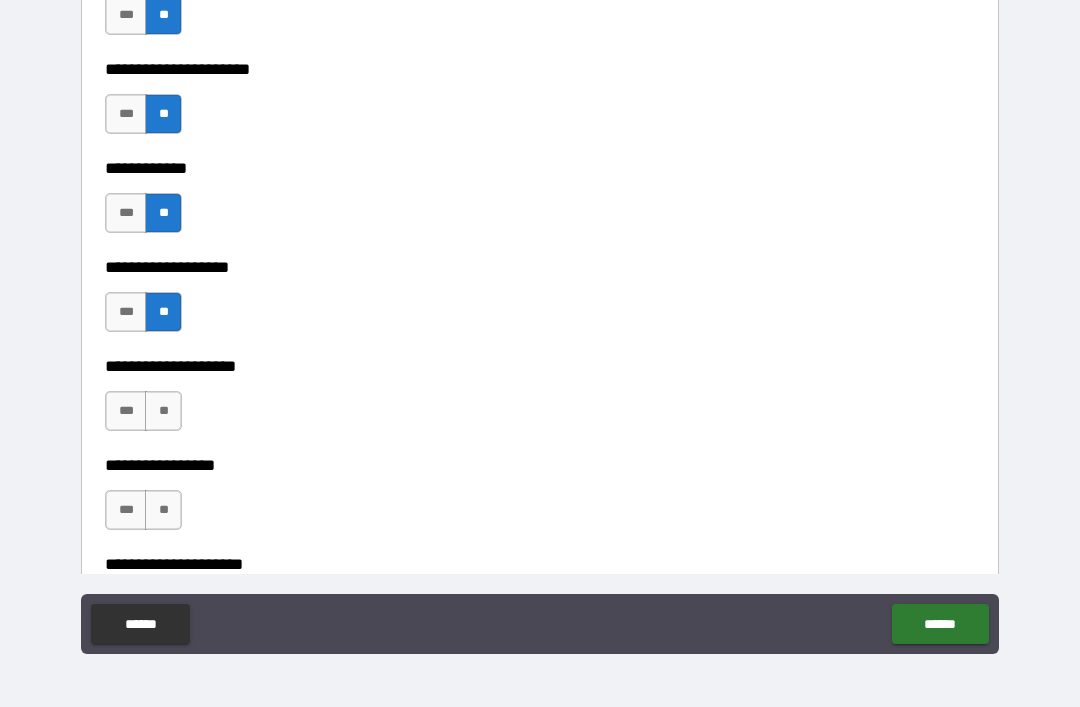 click on "**" at bounding box center [163, 411] 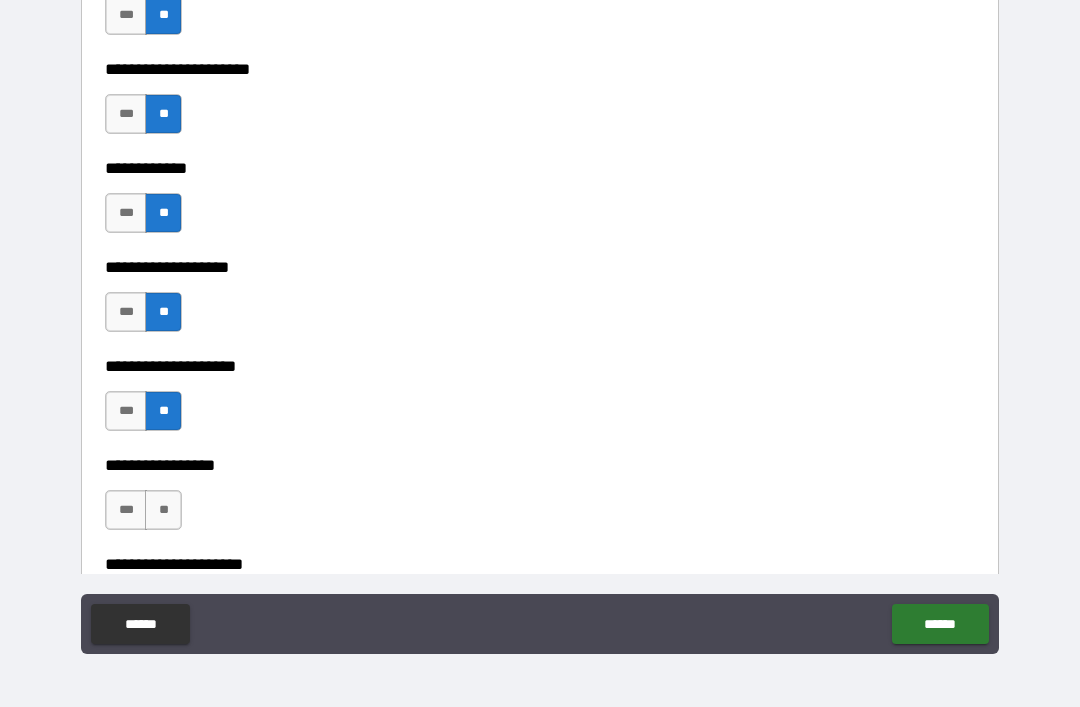 click on "**" at bounding box center (163, 510) 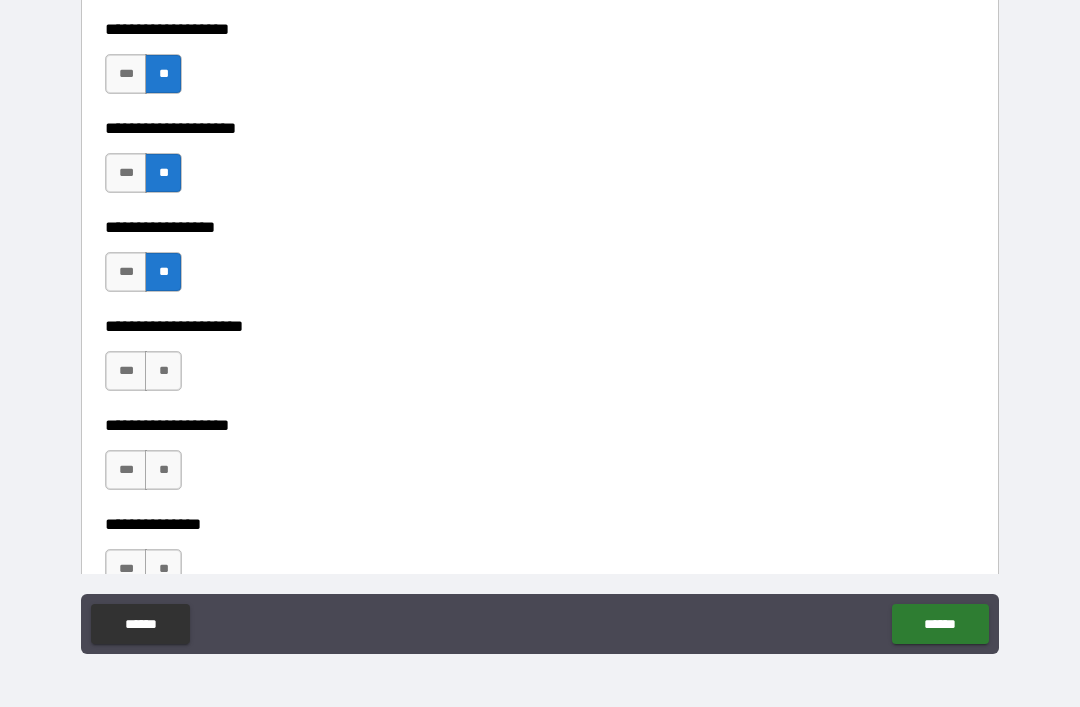 scroll, scrollTop: 8287, scrollLeft: 0, axis: vertical 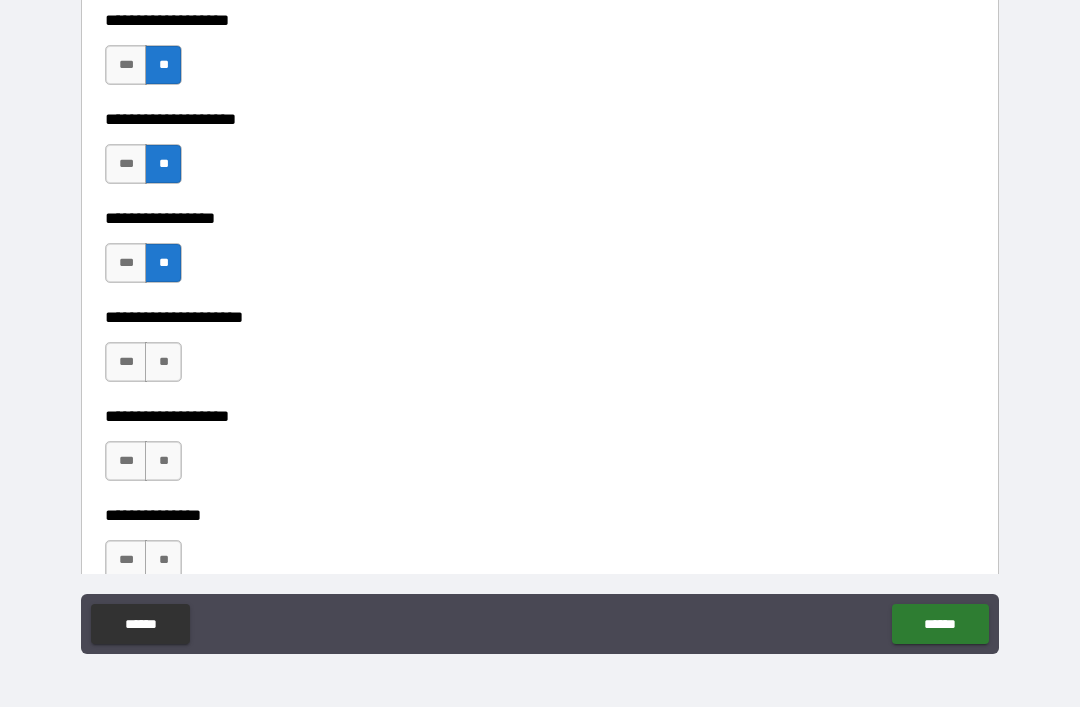 click on "**" at bounding box center [163, 362] 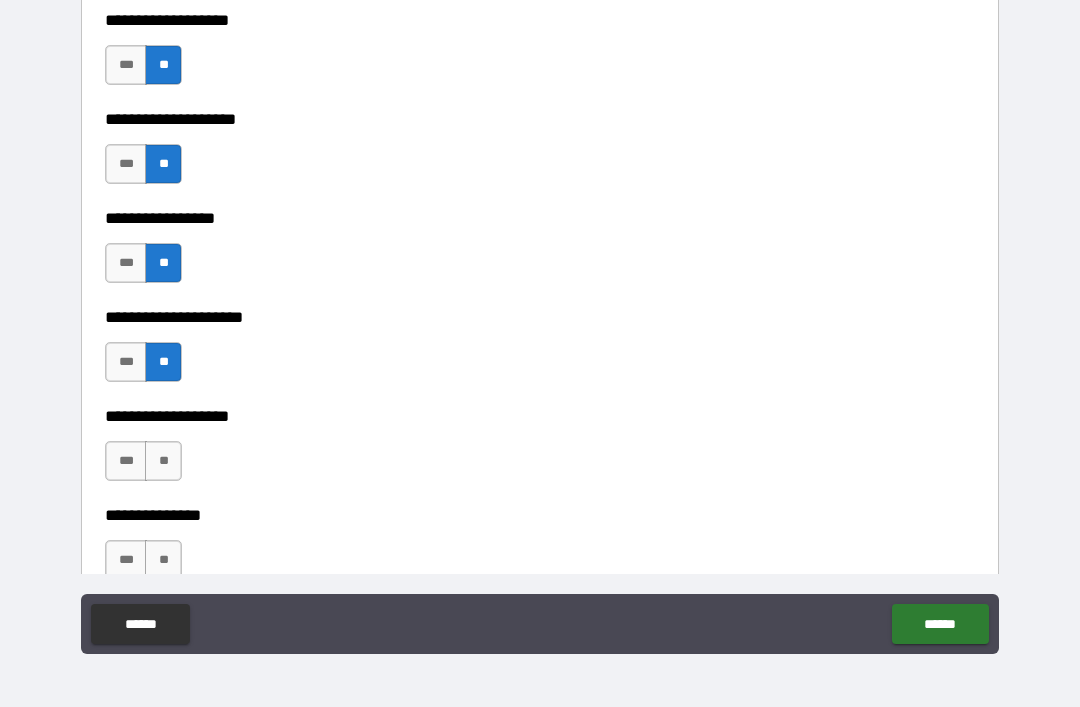 click on "**" at bounding box center [163, 461] 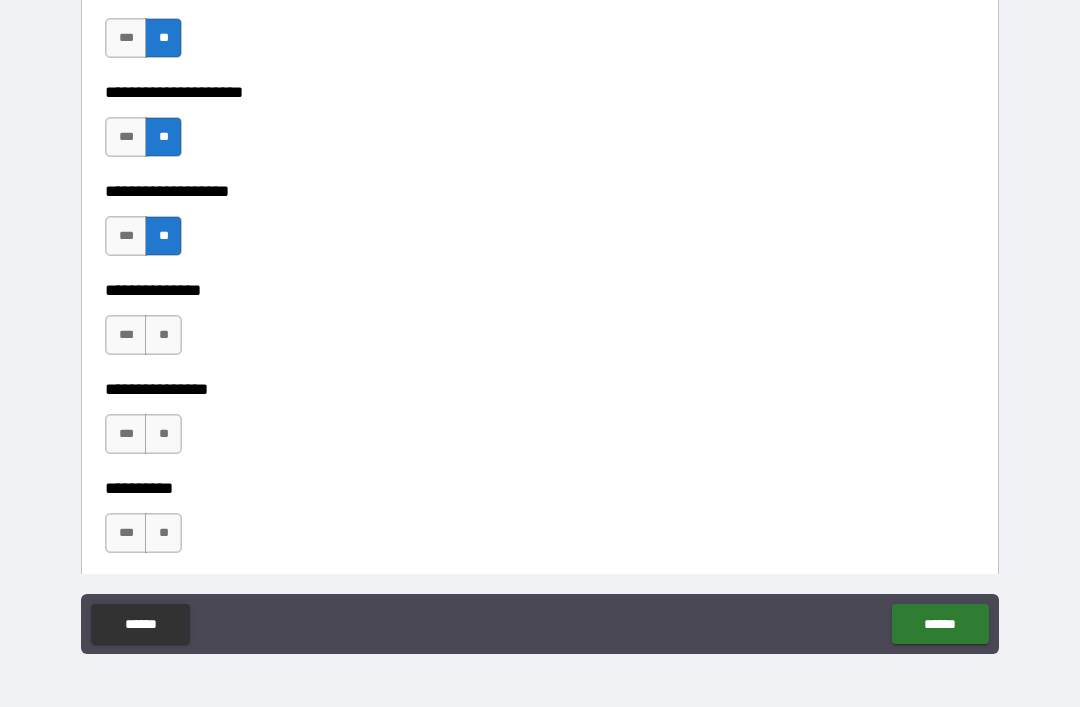 scroll, scrollTop: 8518, scrollLeft: 0, axis: vertical 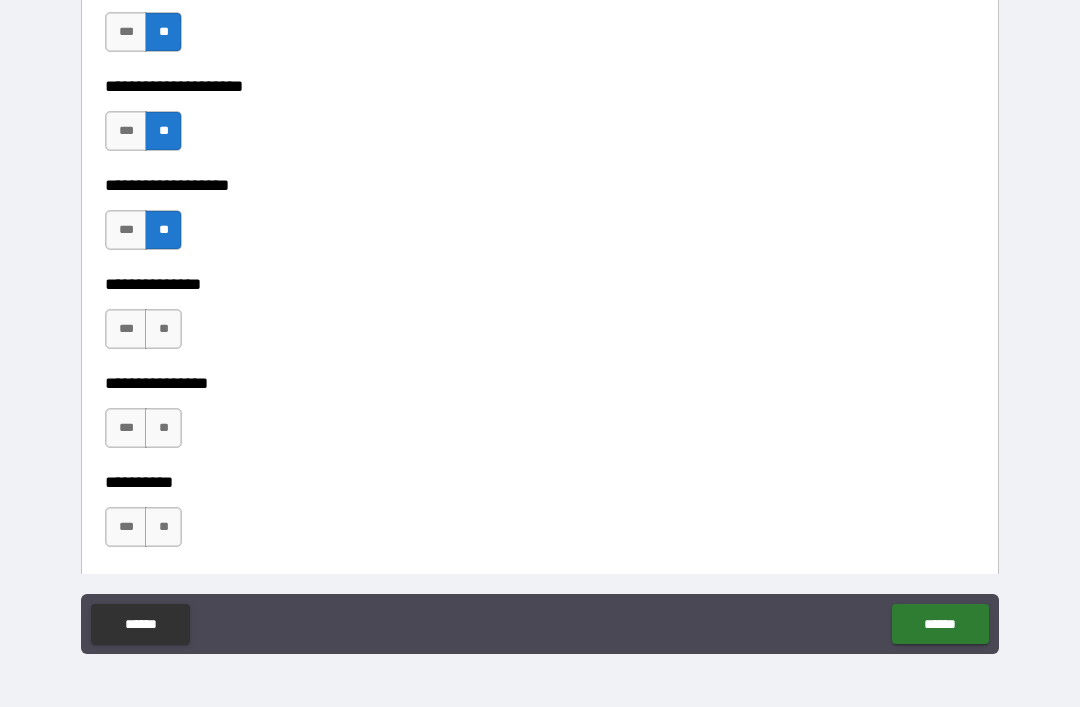 click on "**" at bounding box center [163, 329] 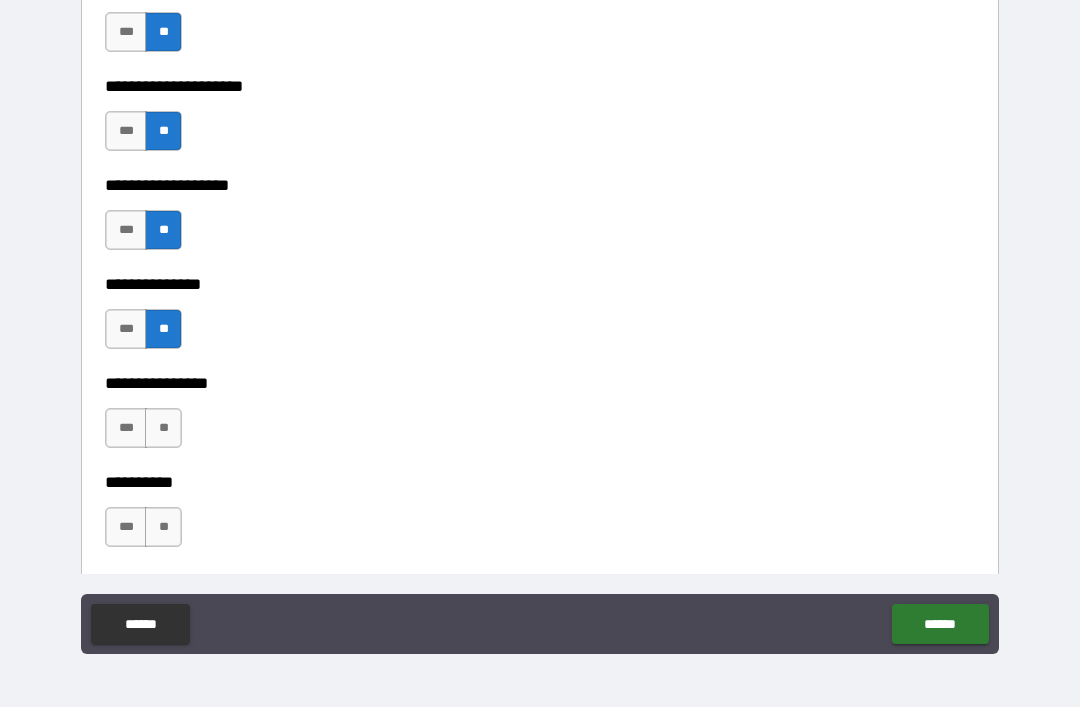 click on "**" at bounding box center (163, 428) 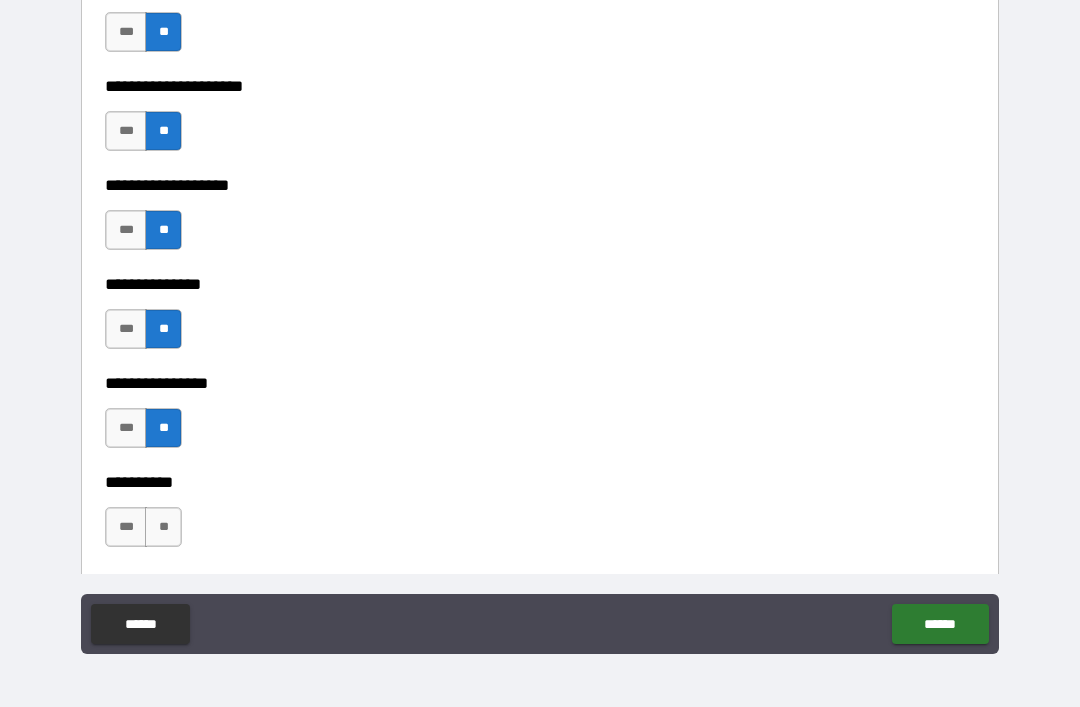 click on "**" at bounding box center [163, 527] 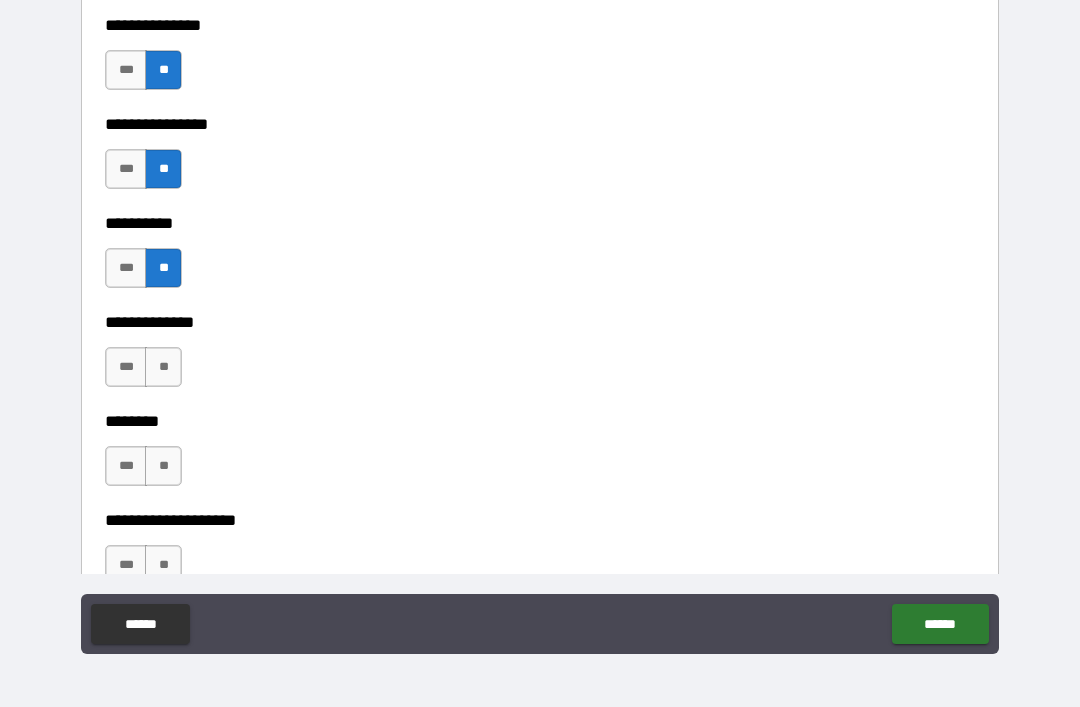 scroll, scrollTop: 8784, scrollLeft: 0, axis: vertical 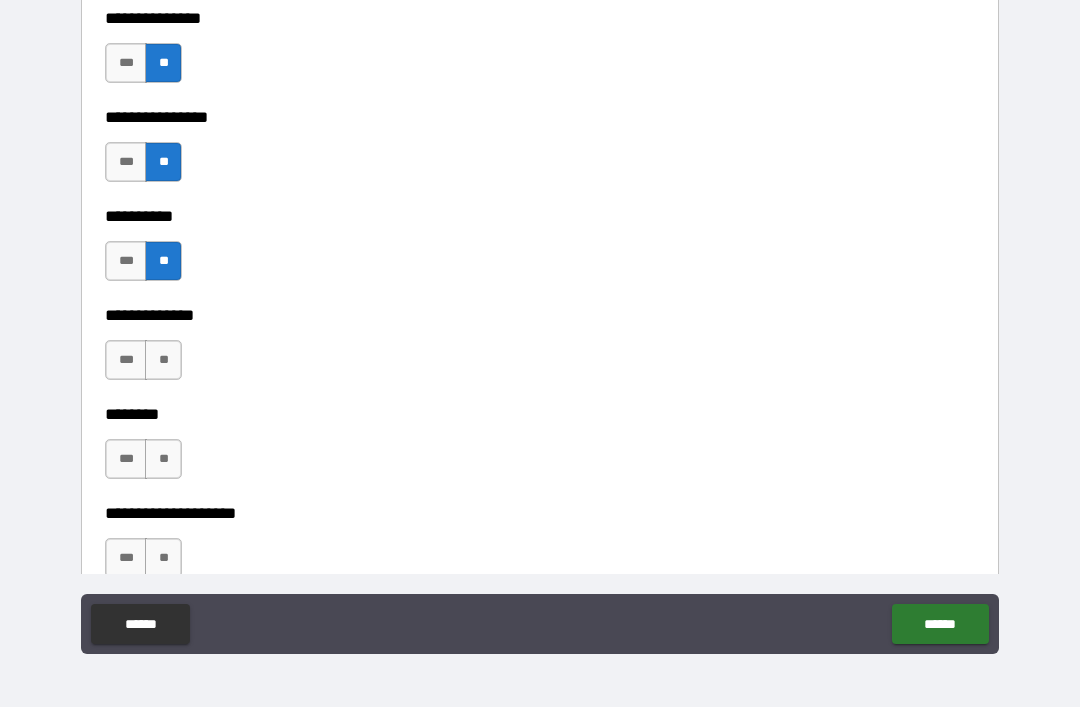 click on "**" at bounding box center (163, 360) 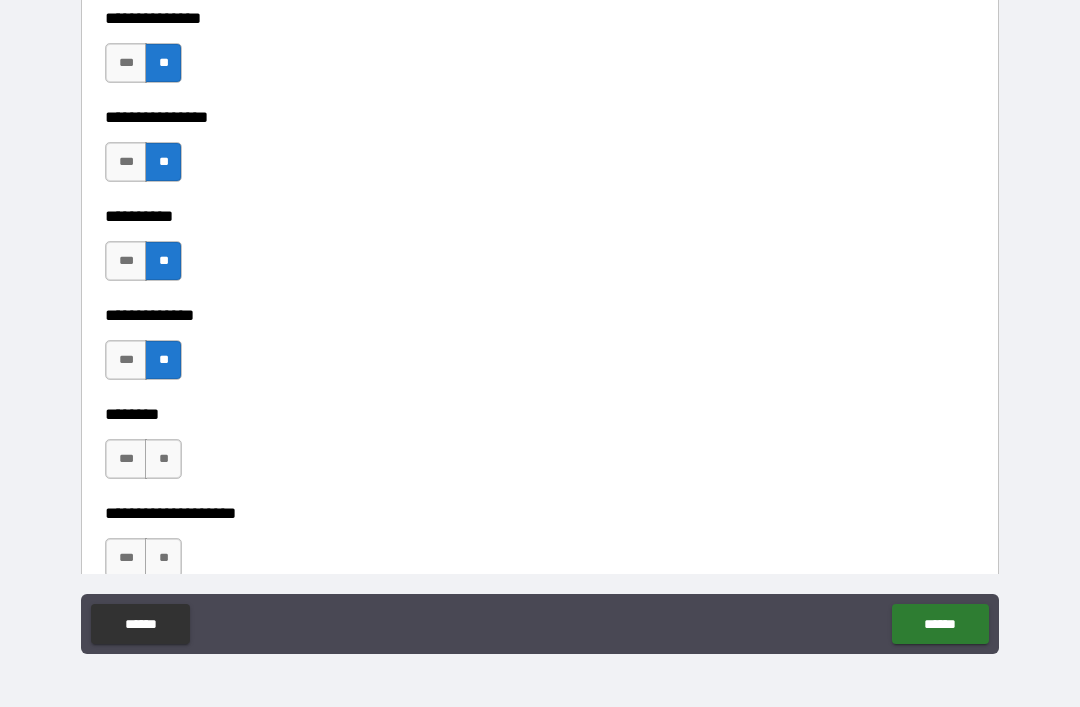 click on "**" at bounding box center (163, 459) 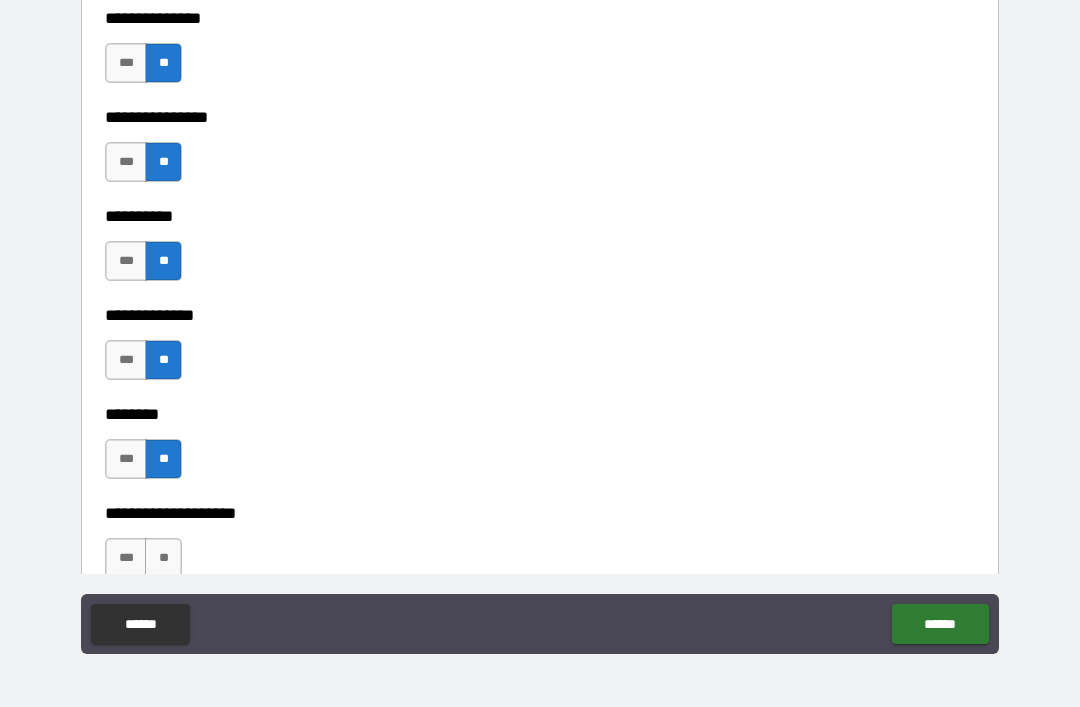 click on "**" at bounding box center [163, 558] 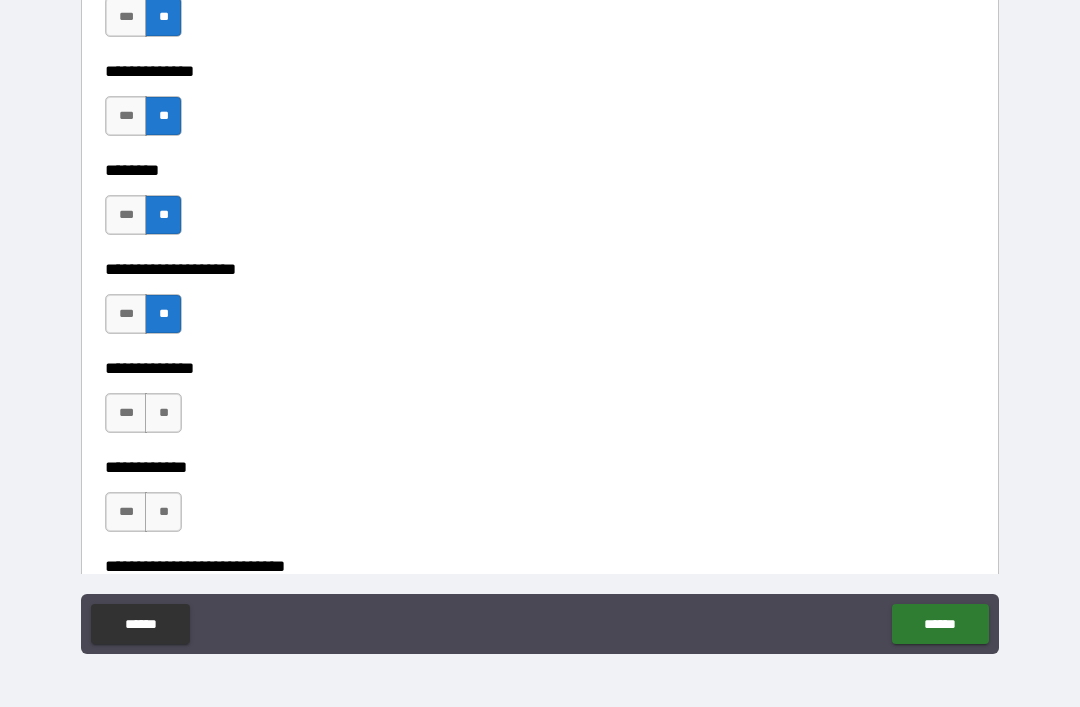 scroll, scrollTop: 9031, scrollLeft: 0, axis: vertical 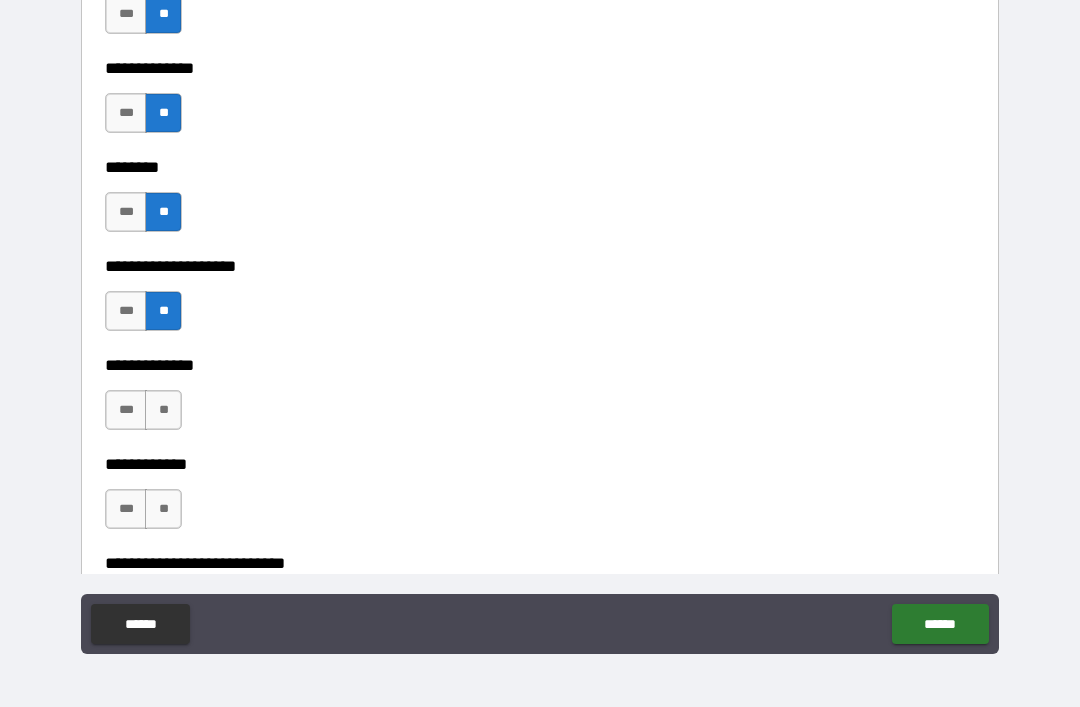 click on "**" at bounding box center [163, 410] 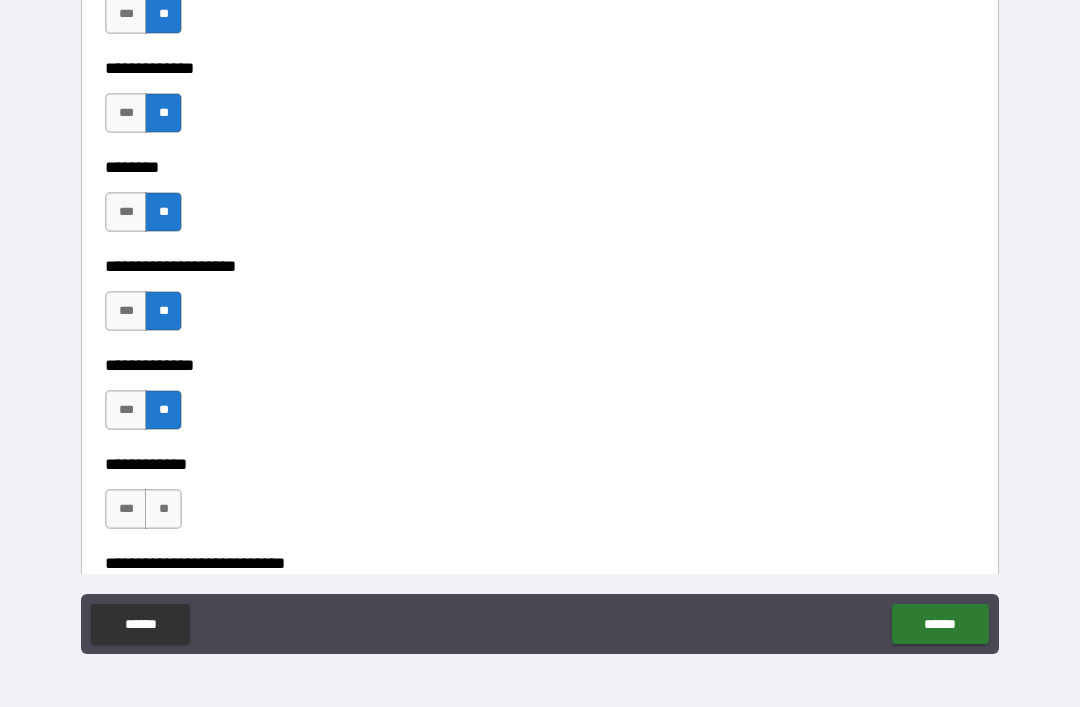 click on "**" at bounding box center [163, 509] 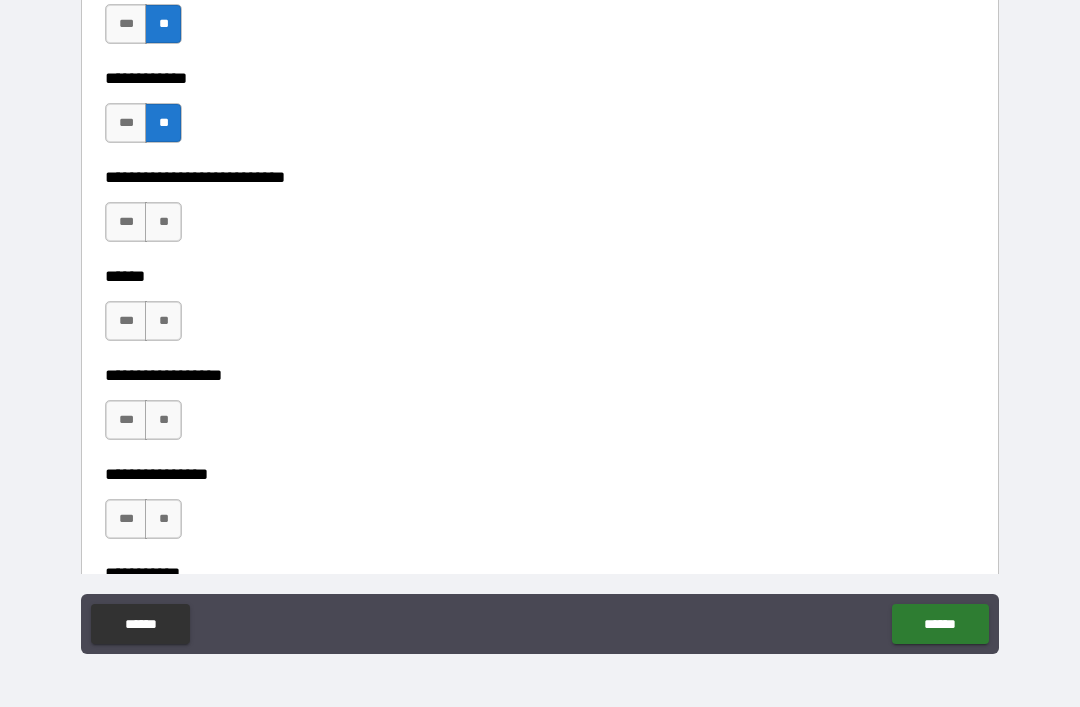 scroll, scrollTop: 9420, scrollLeft: 0, axis: vertical 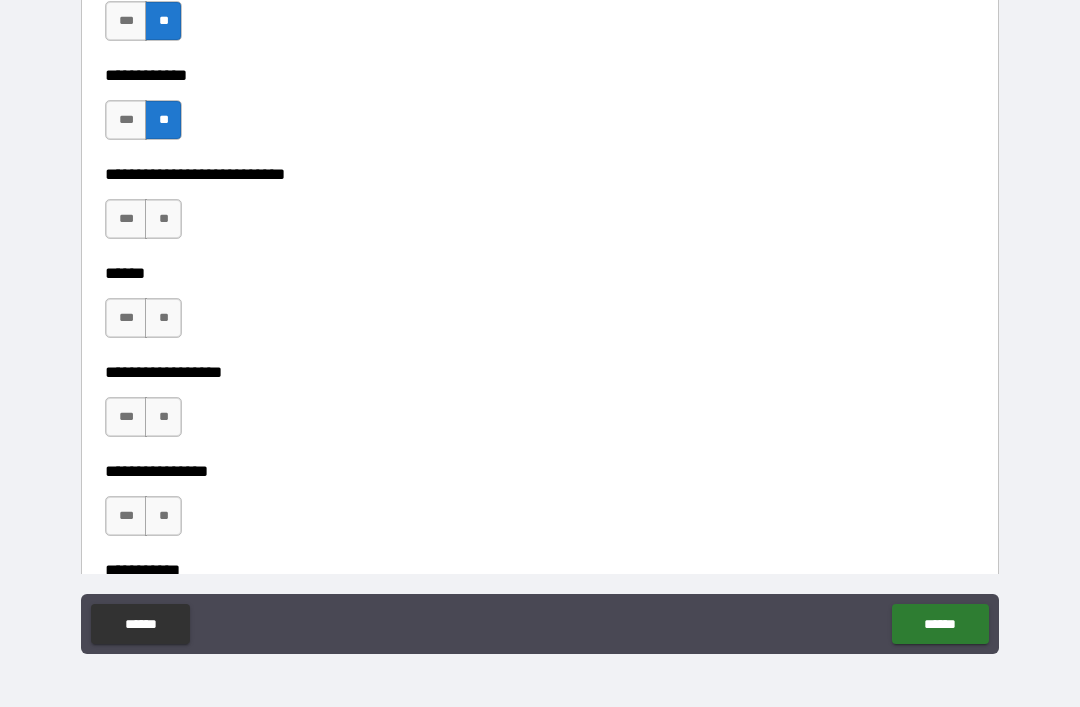 click on "**" at bounding box center [163, 219] 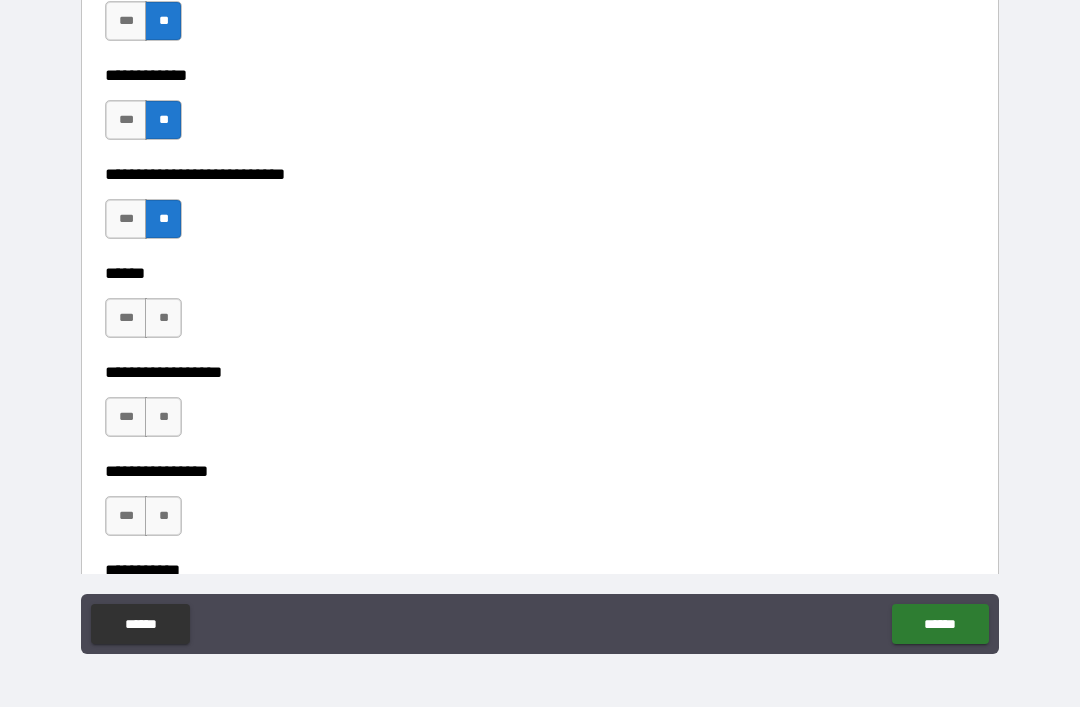 click on "**" at bounding box center [163, 318] 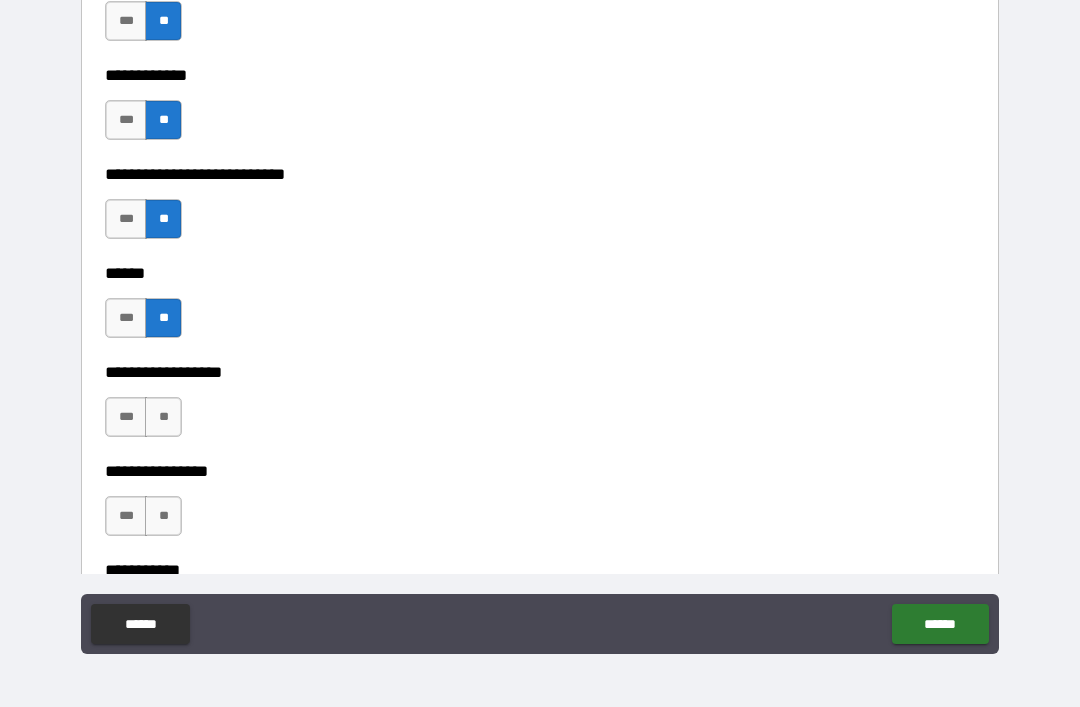 click on "**" at bounding box center [163, 417] 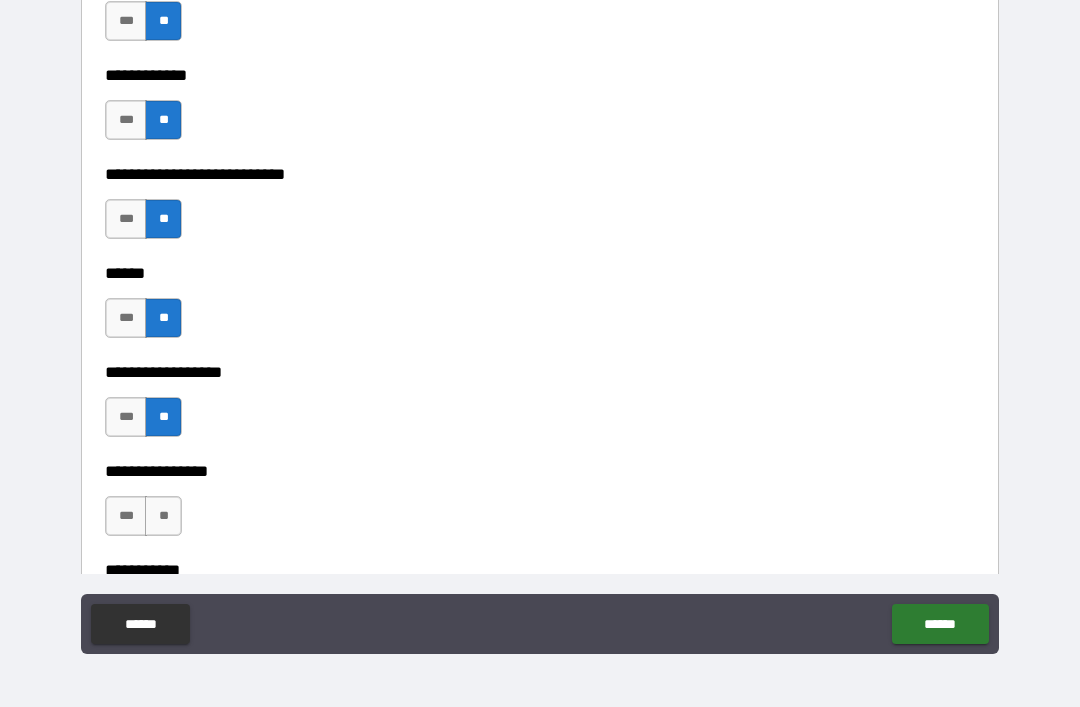 click on "**" at bounding box center (163, 516) 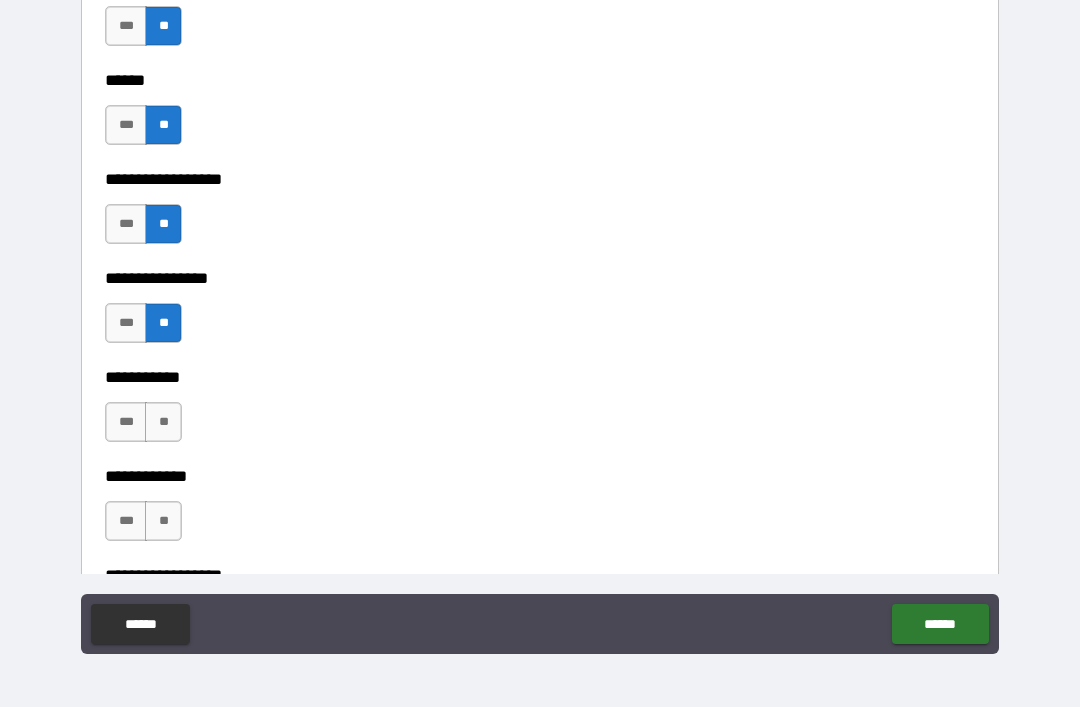 scroll, scrollTop: 9622, scrollLeft: 0, axis: vertical 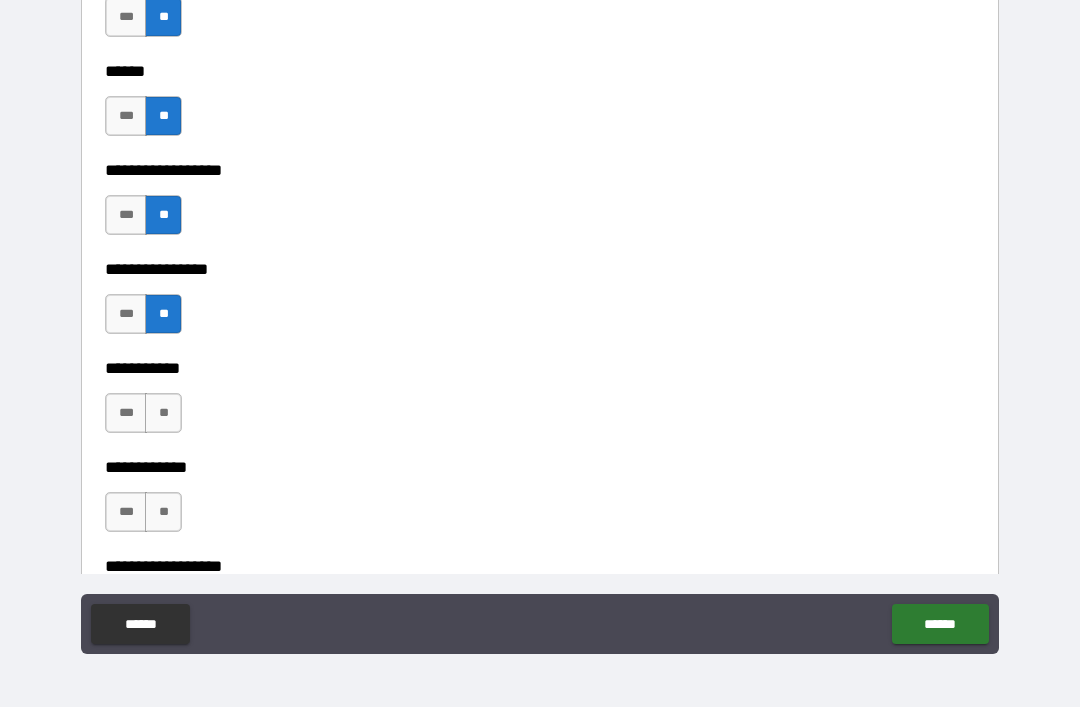 click on "**" at bounding box center [163, 413] 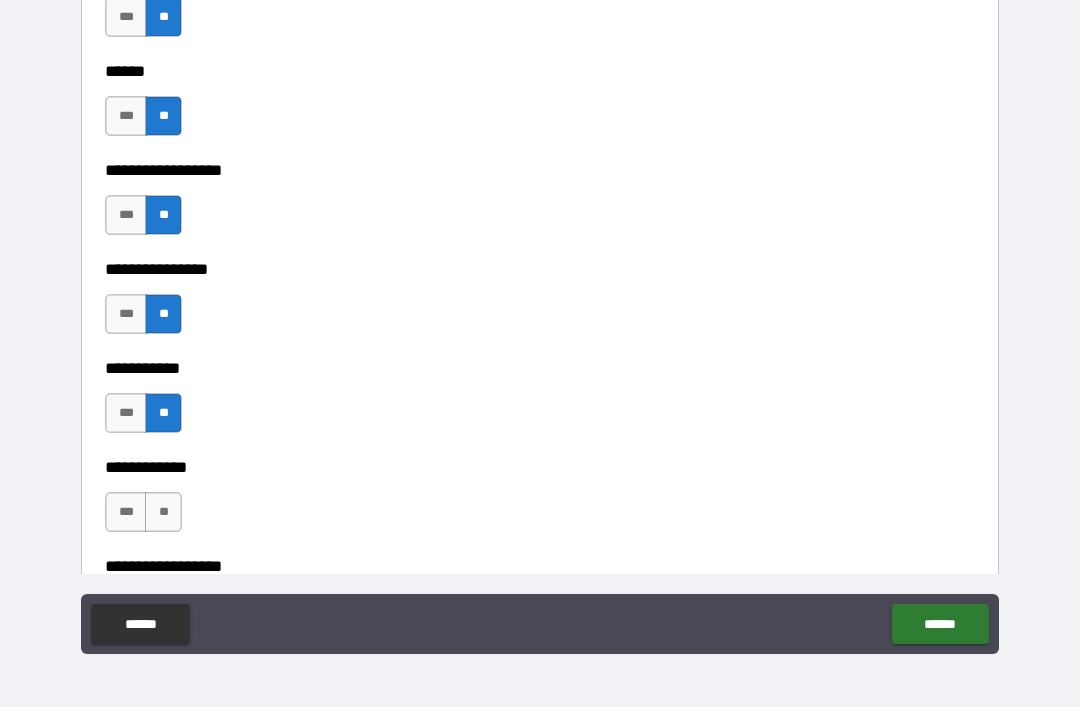 click on "**" at bounding box center [163, 512] 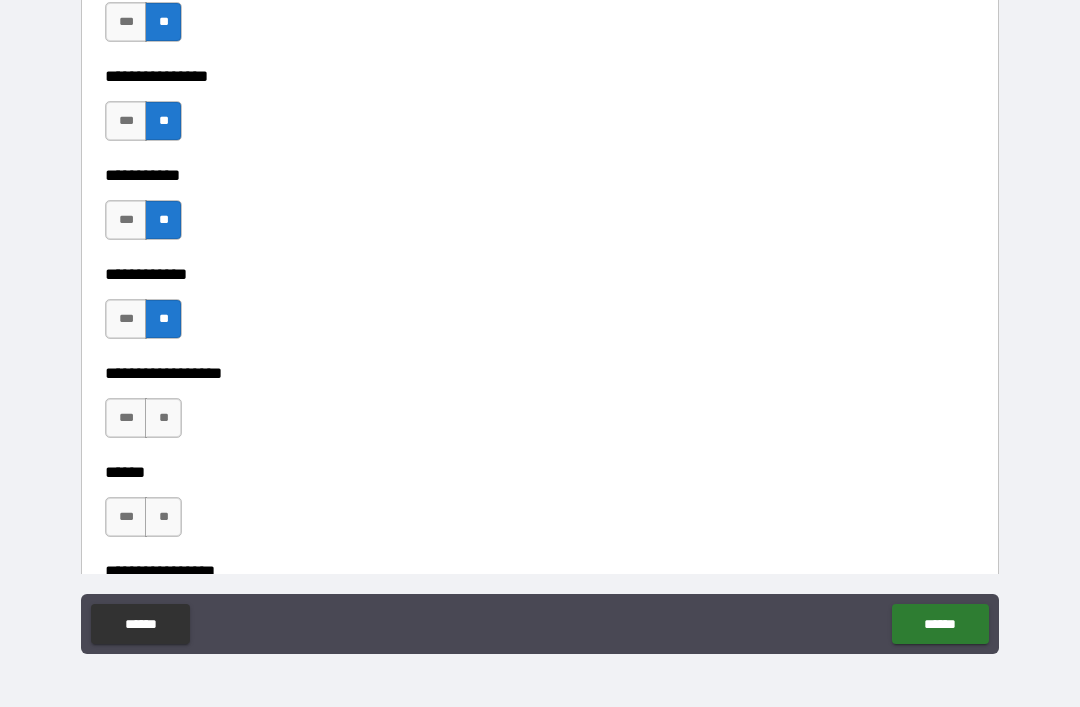 scroll, scrollTop: 9815, scrollLeft: 0, axis: vertical 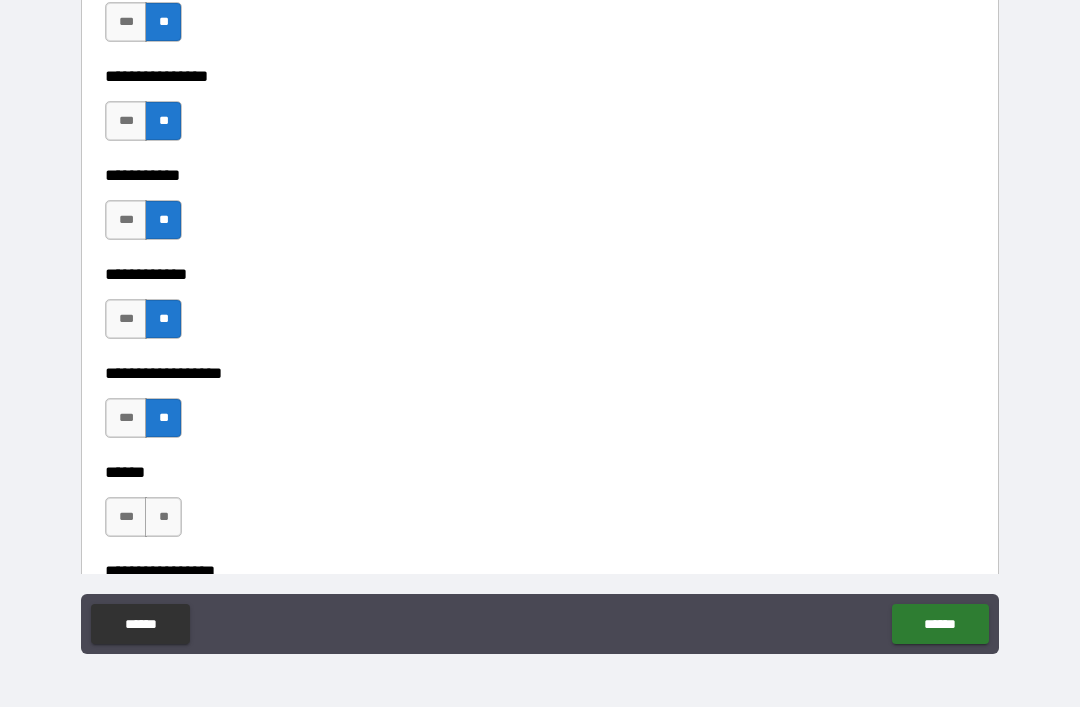 click on "**" at bounding box center (163, 517) 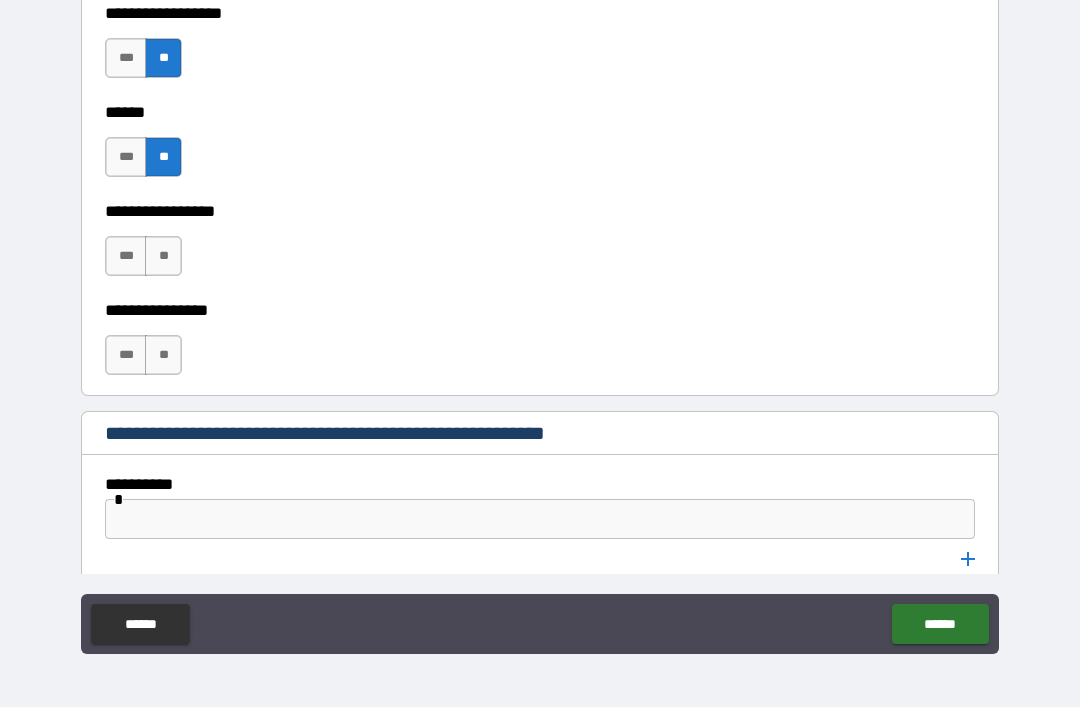 scroll, scrollTop: 10177, scrollLeft: 0, axis: vertical 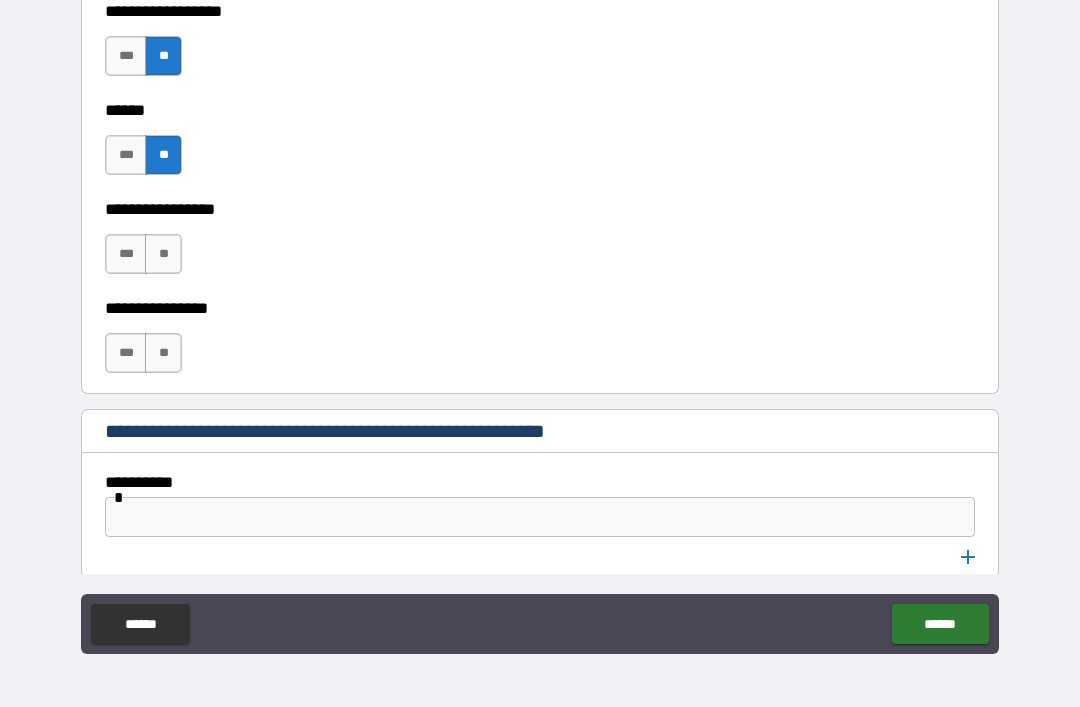 click on "**" at bounding box center [163, 254] 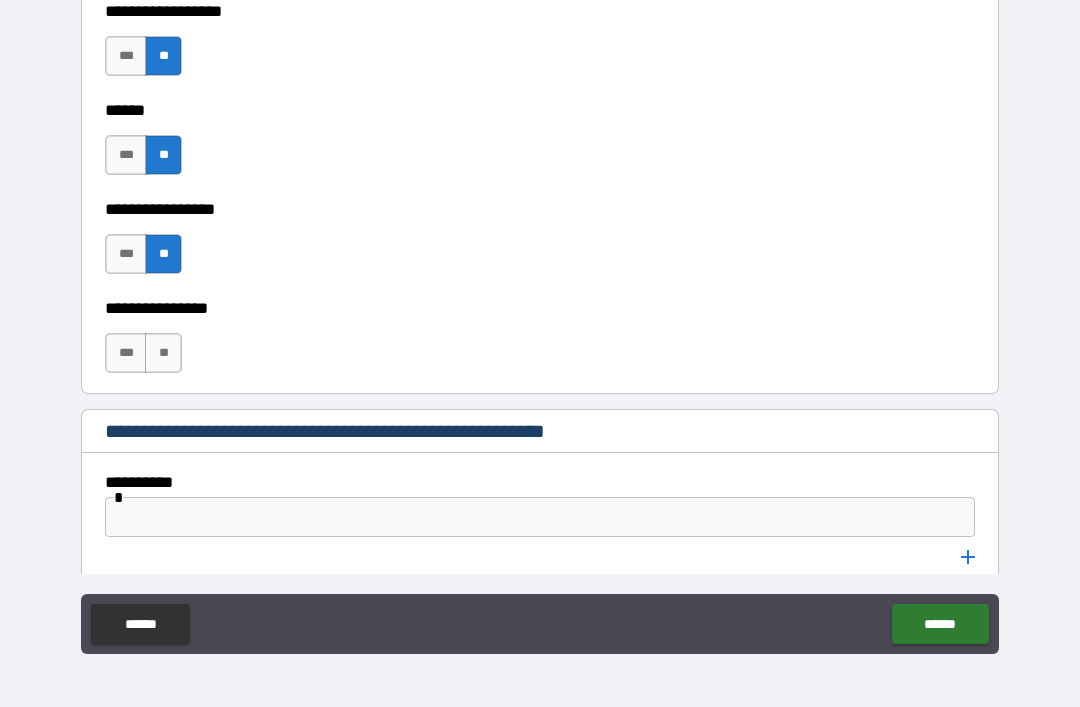 click on "**" at bounding box center (163, 353) 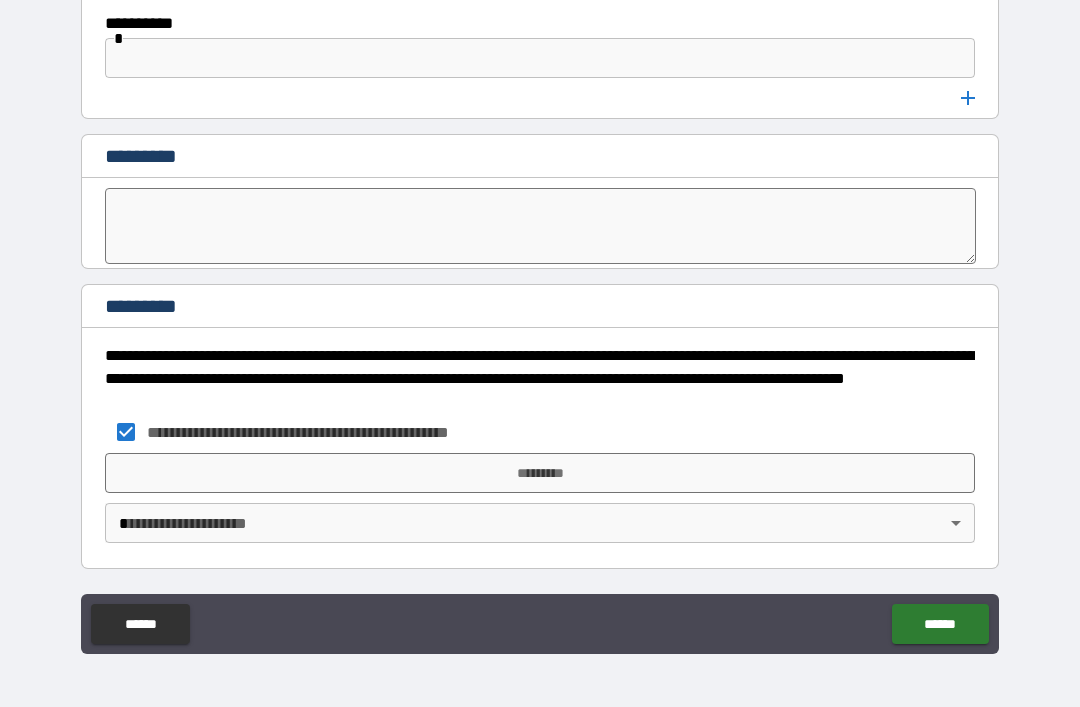 scroll, scrollTop: 10636, scrollLeft: 0, axis: vertical 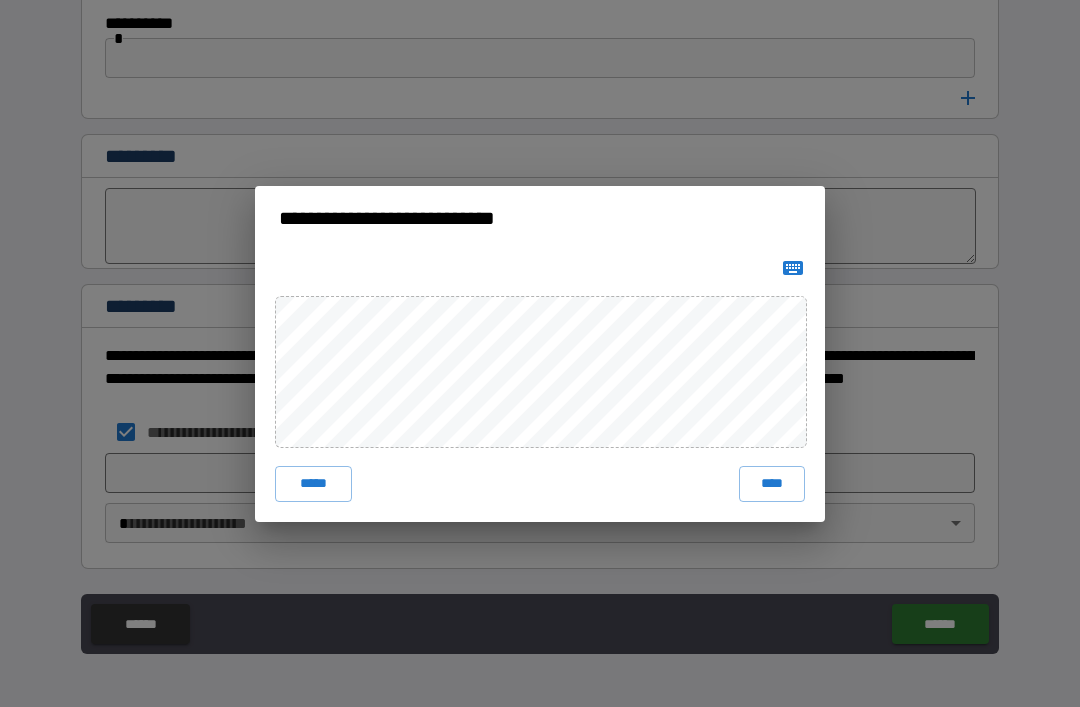 click on "****" at bounding box center (772, 484) 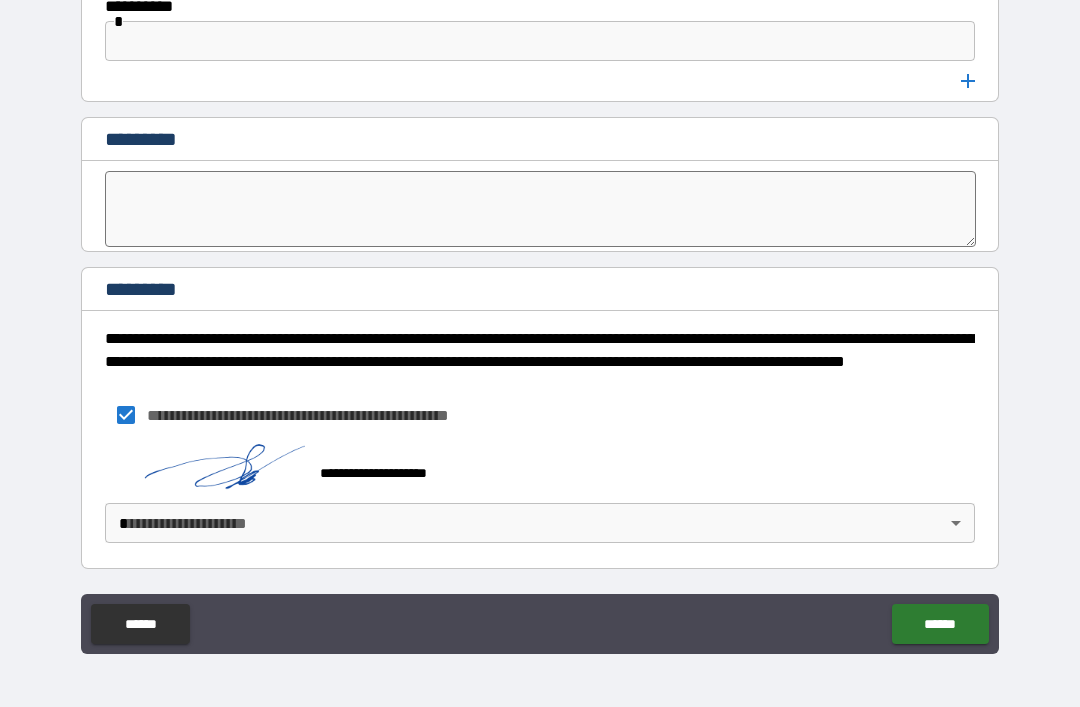 scroll, scrollTop: 10653, scrollLeft: 0, axis: vertical 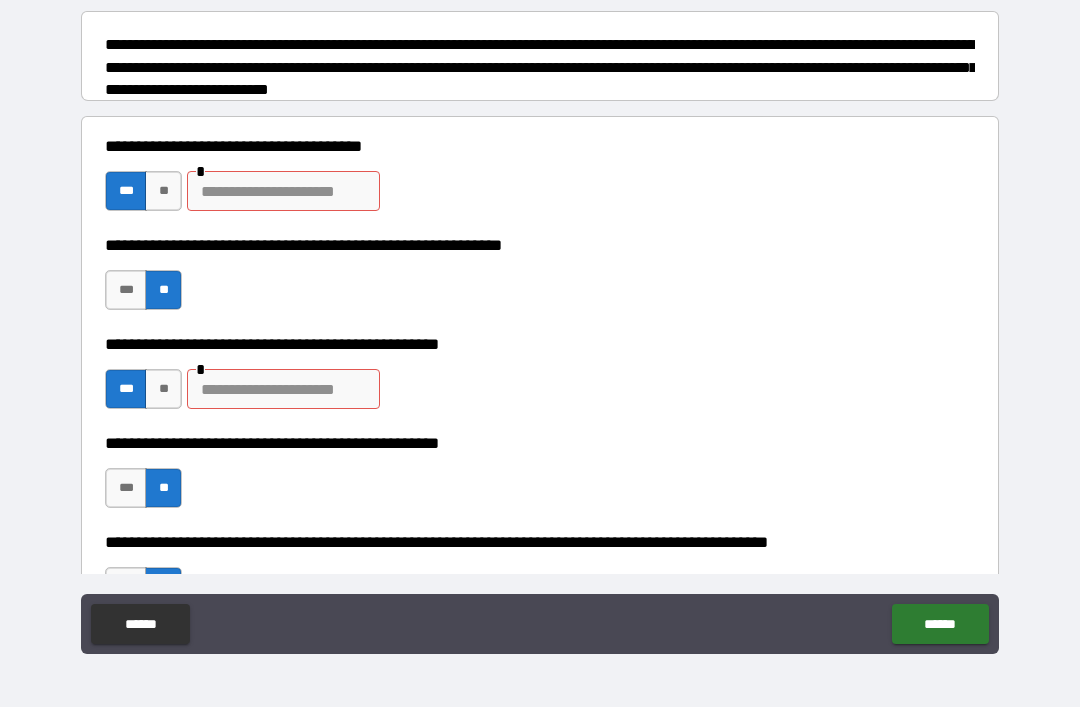 click on "***" at bounding box center (126, 389) 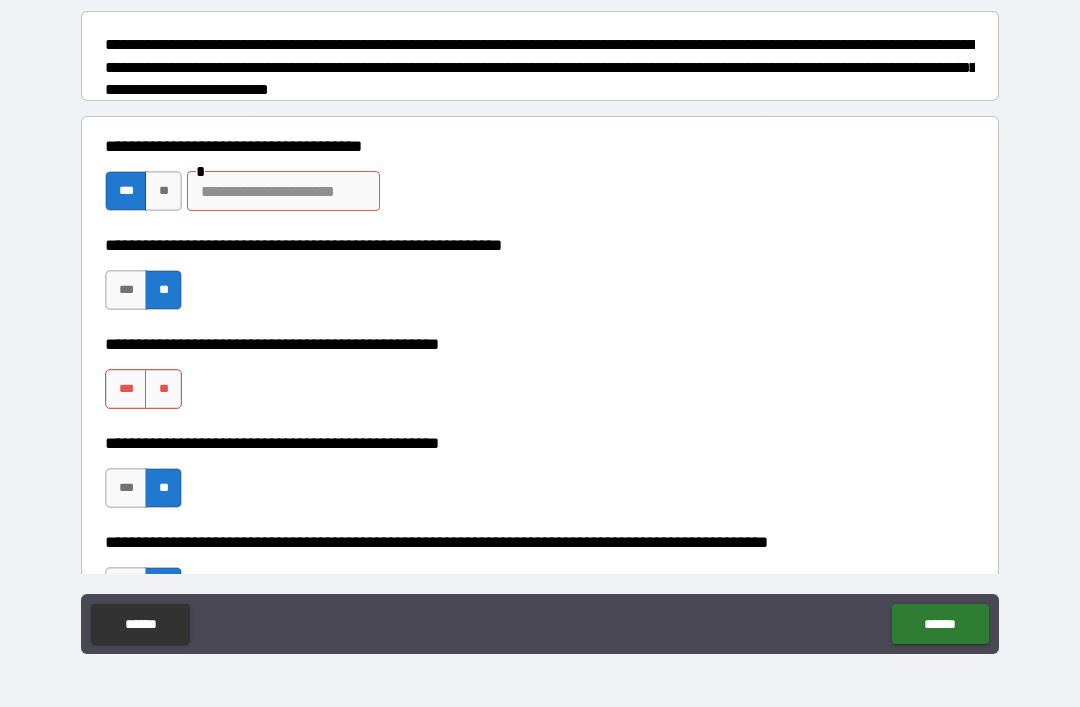 click on "**" at bounding box center [163, 389] 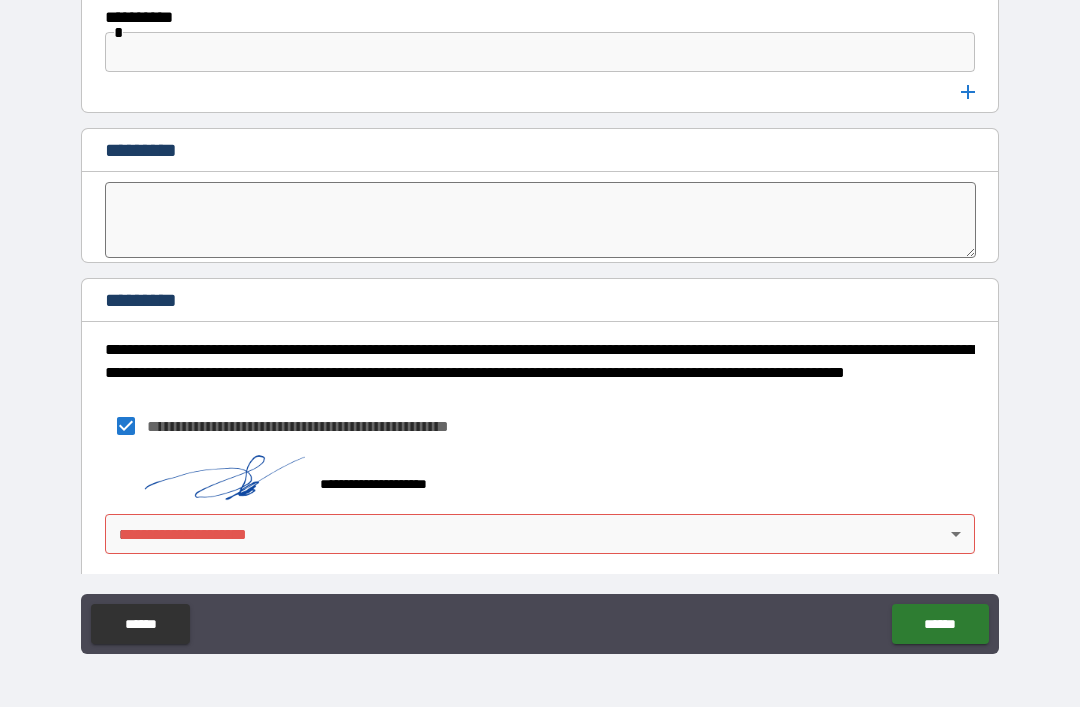 scroll, scrollTop: 10644, scrollLeft: 0, axis: vertical 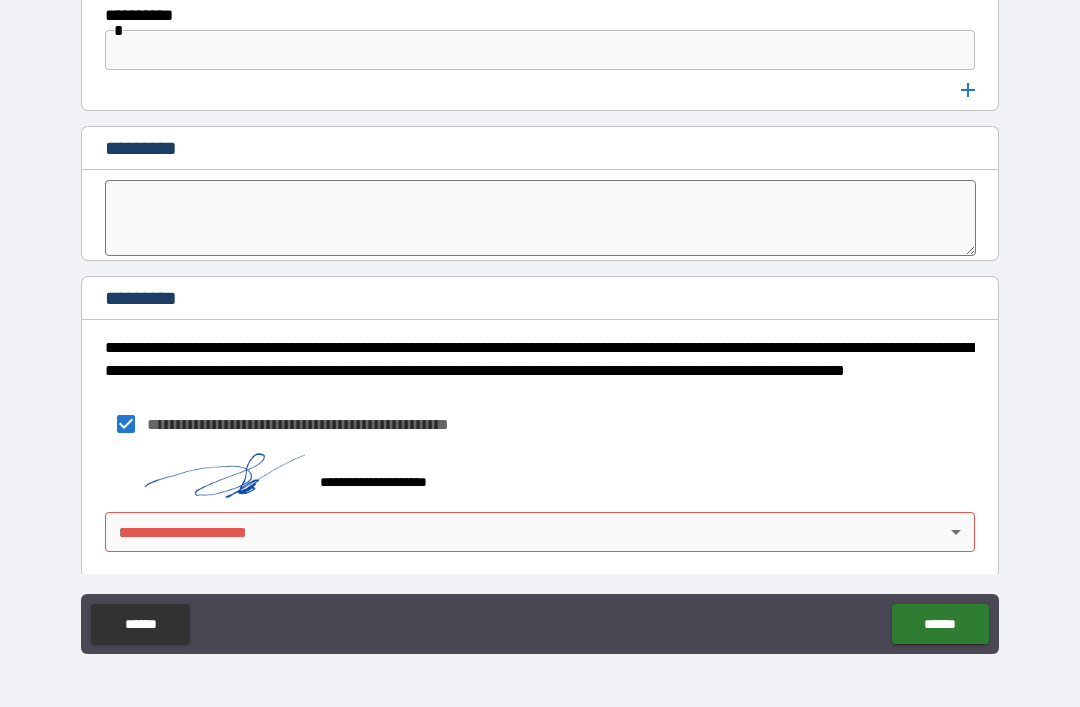 click on "**********" at bounding box center [540, 321] 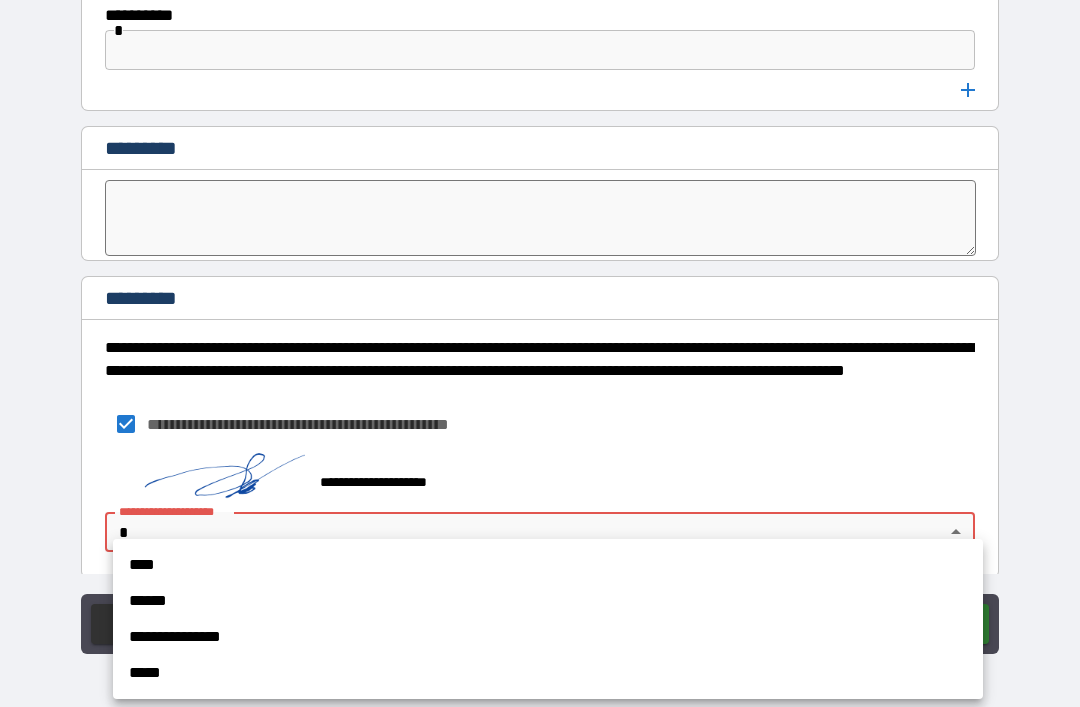 click on "****" at bounding box center [548, 565] 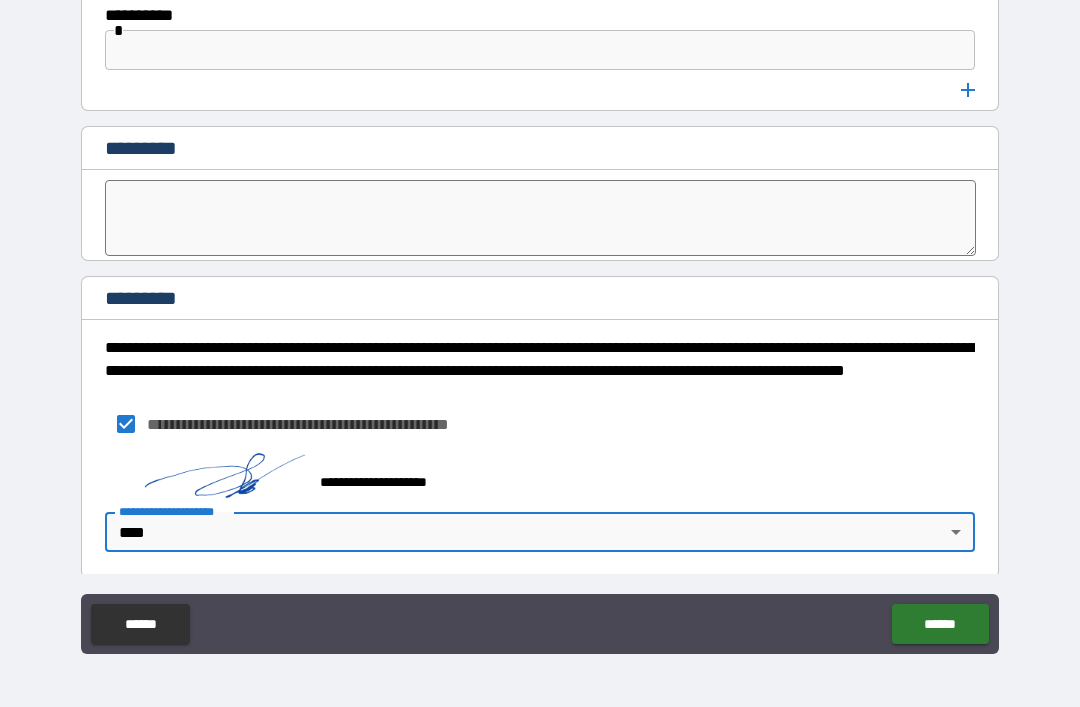 click on "******" at bounding box center (940, 624) 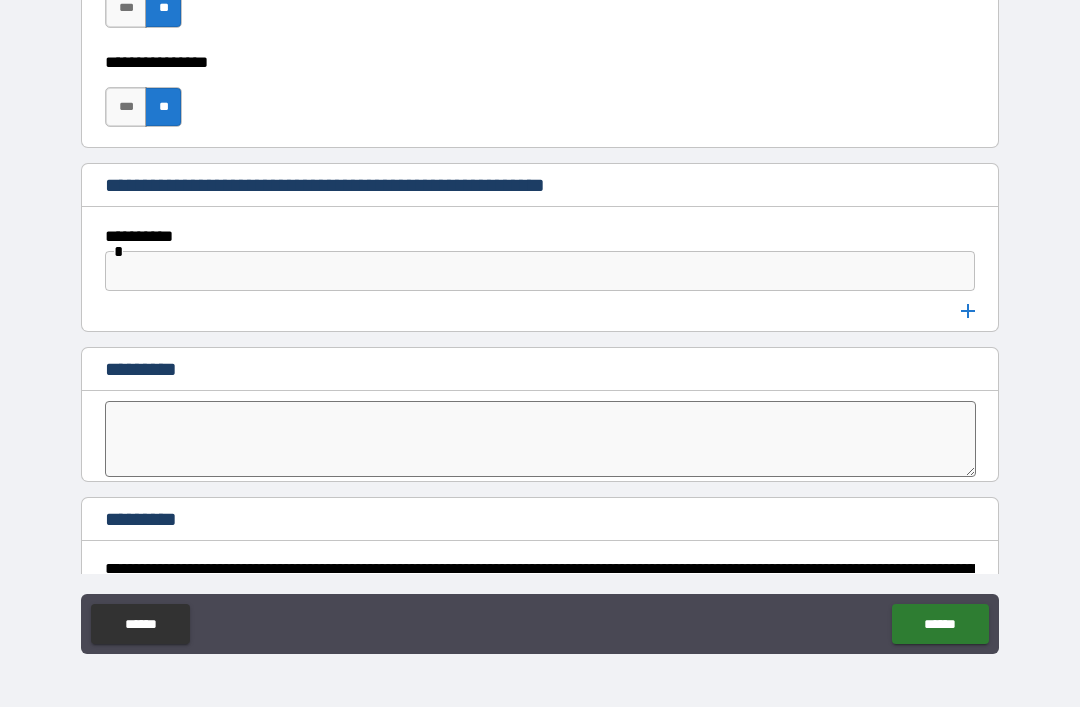 scroll, scrollTop: 10430, scrollLeft: 0, axis: vertical 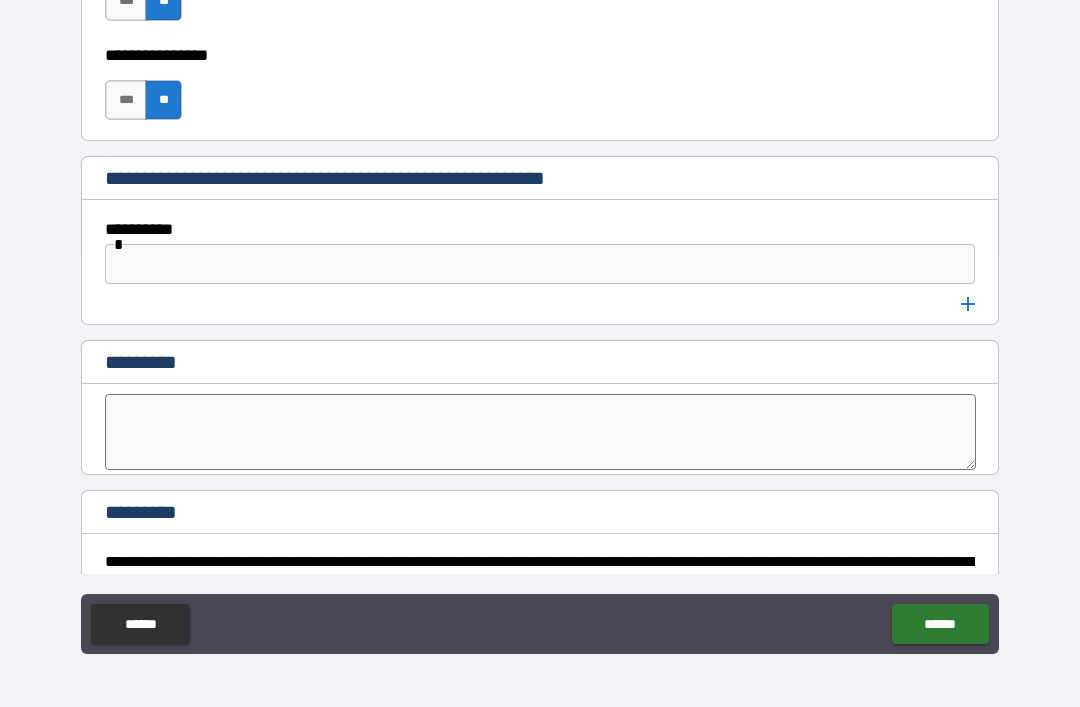 click at bounding box center [540, 264] 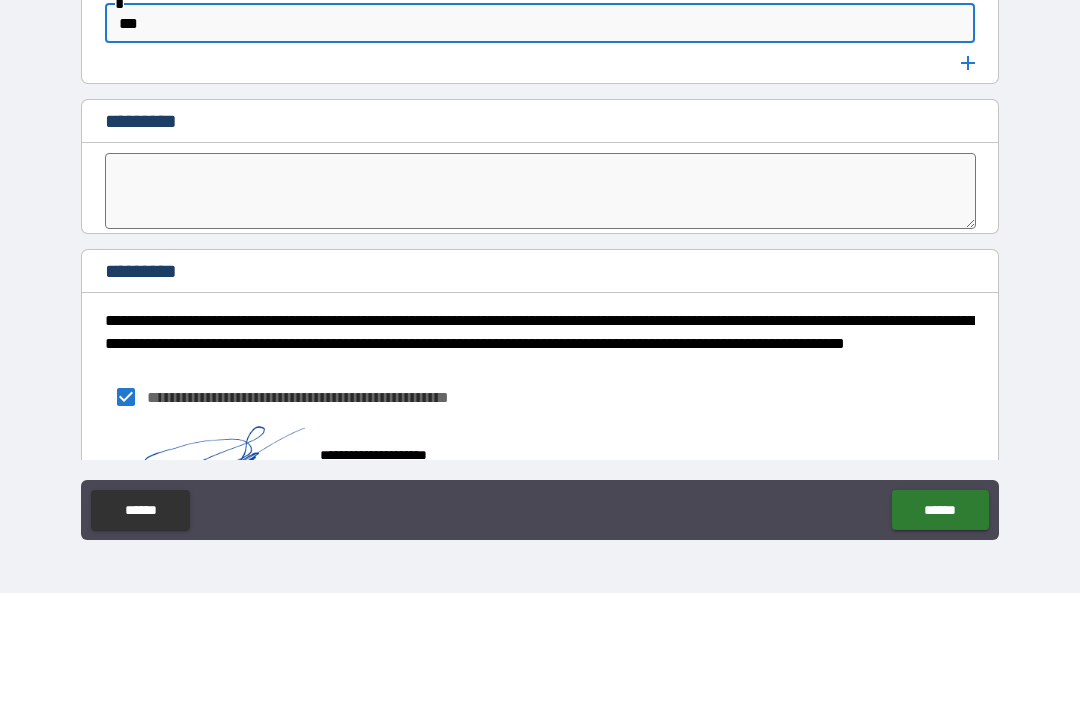 scroll, scrollTop: 10558, scrollLeft: 0, axis: vertical 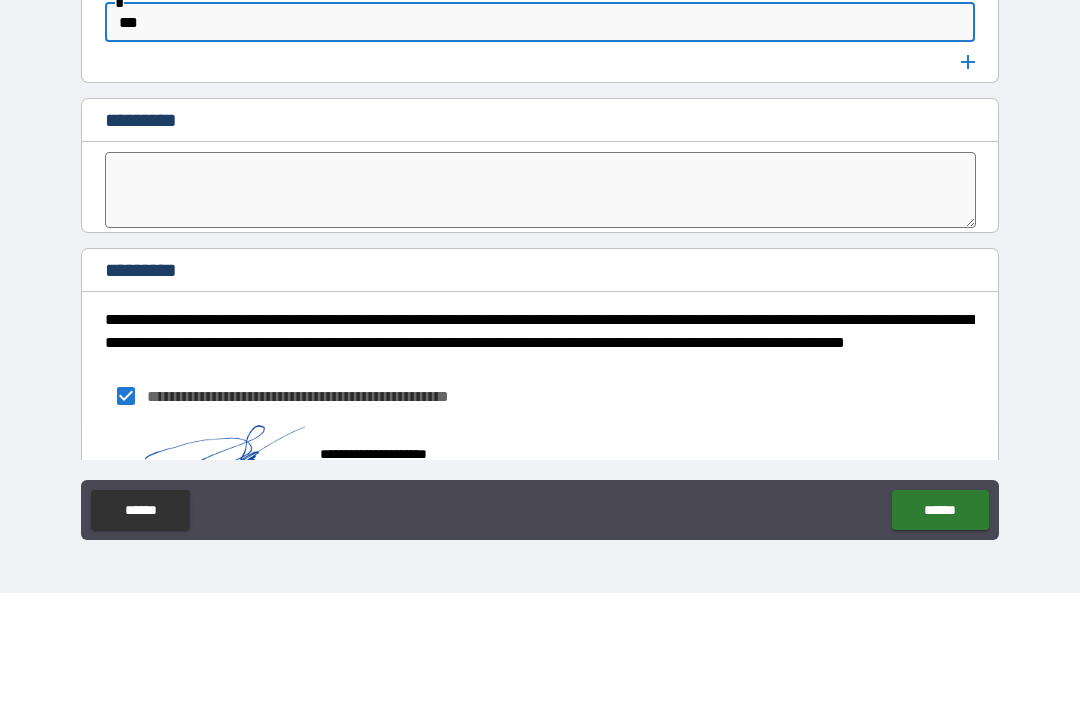 type on "***" 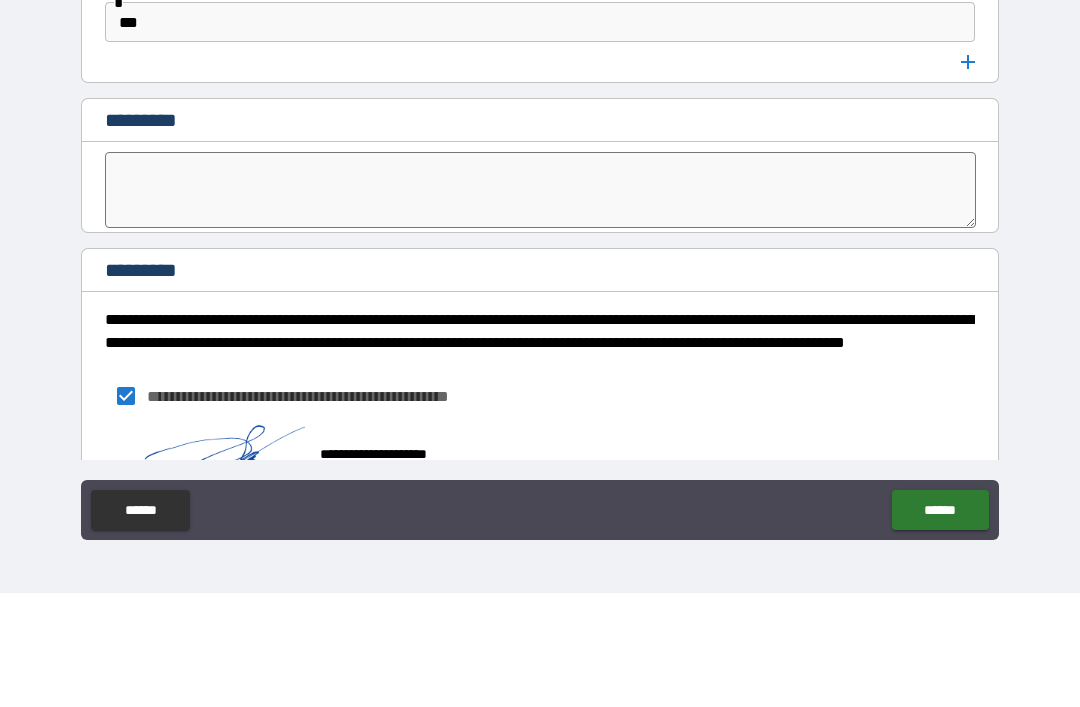 type on "*" 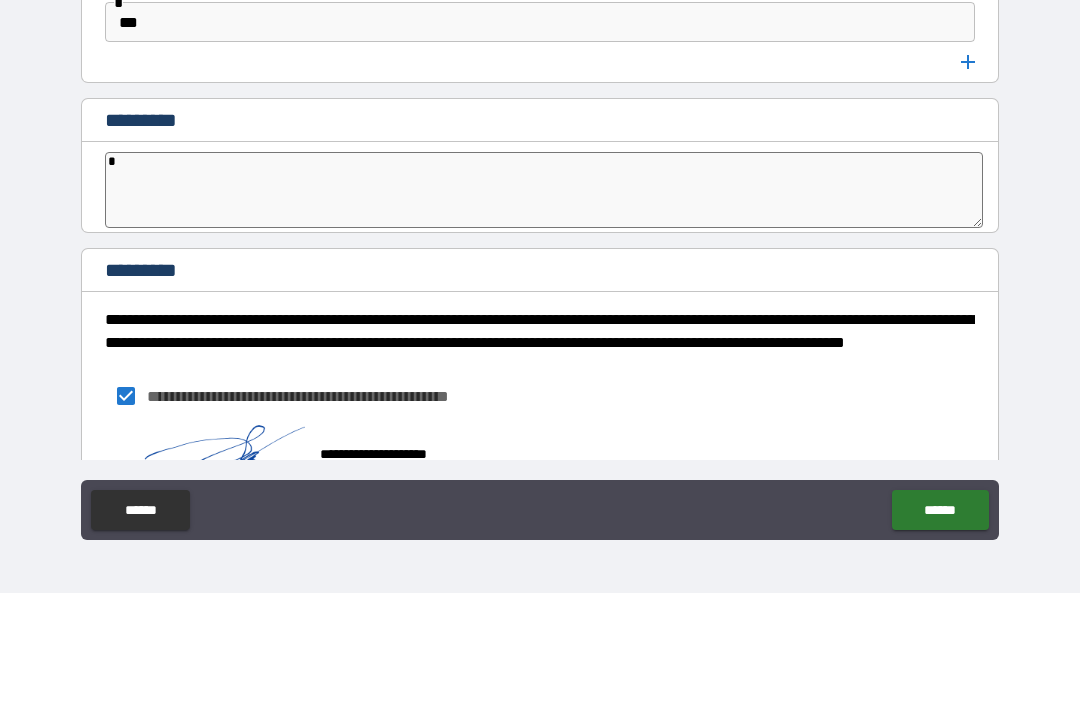 type on "*" 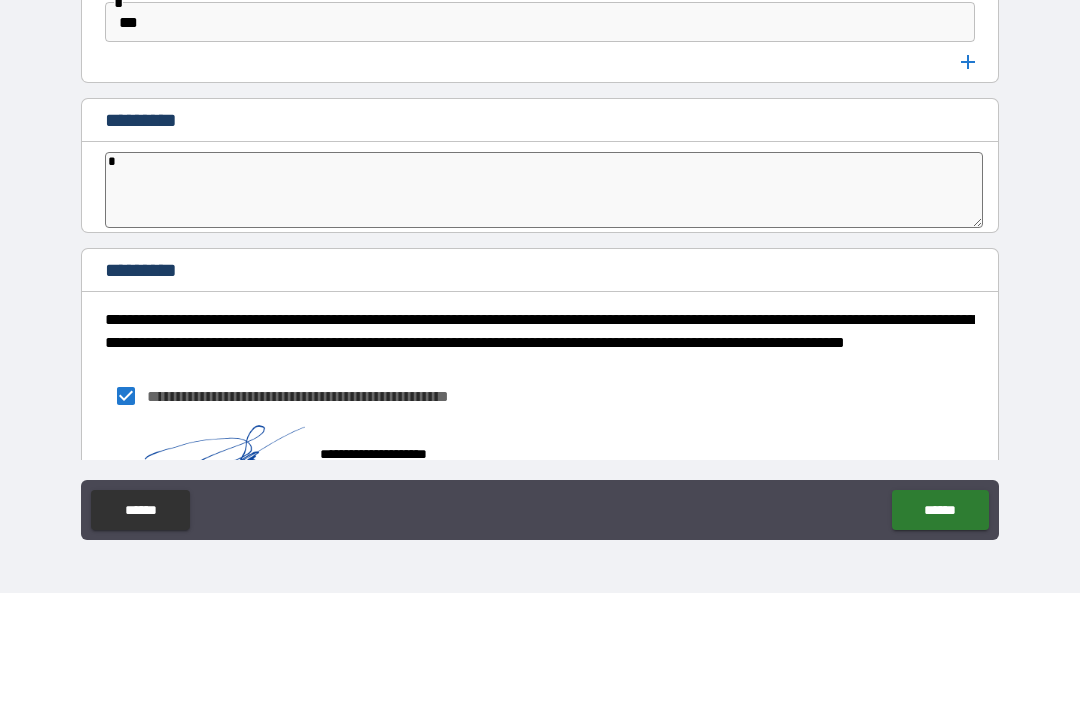 type on "**" 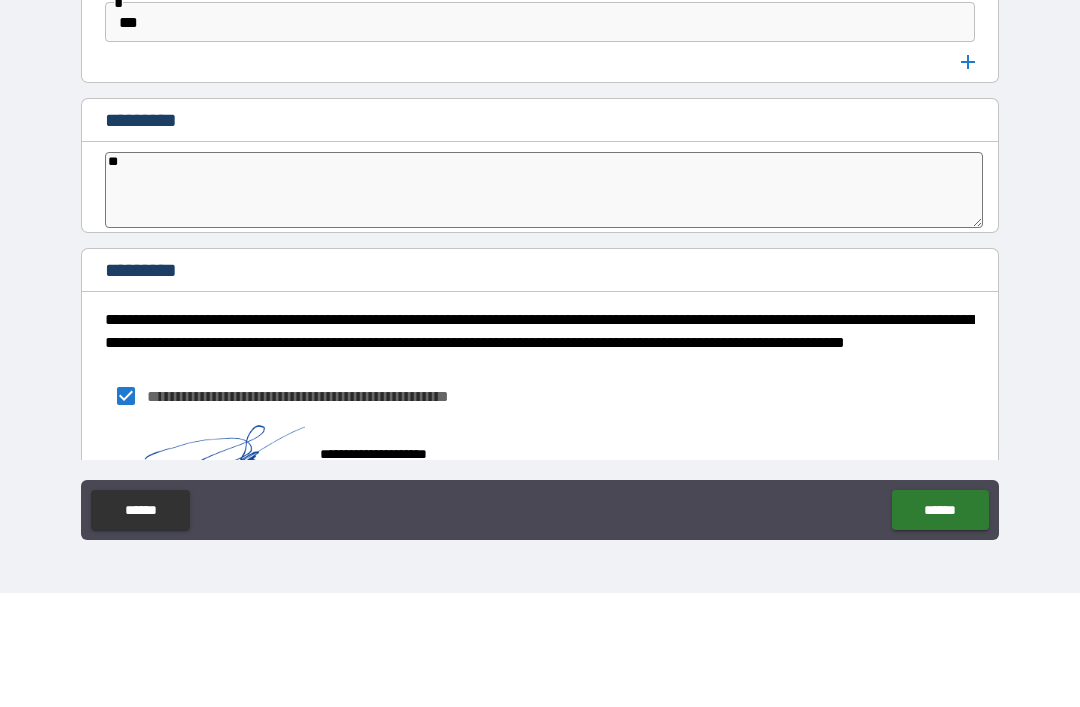 type on "*" 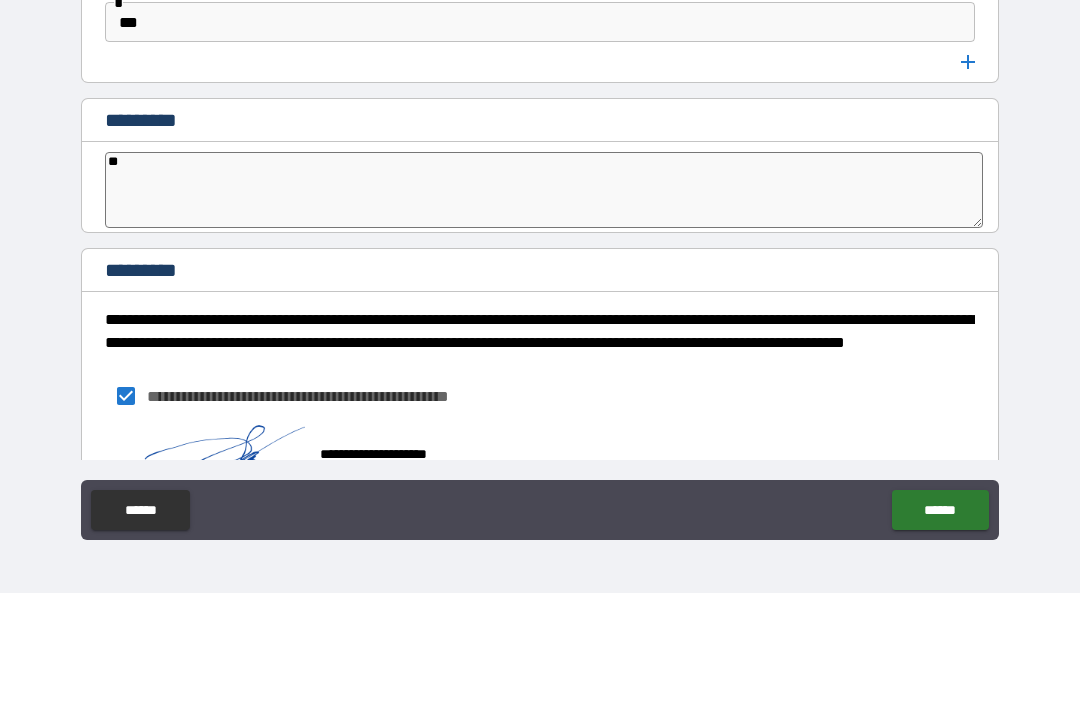 type on "***" 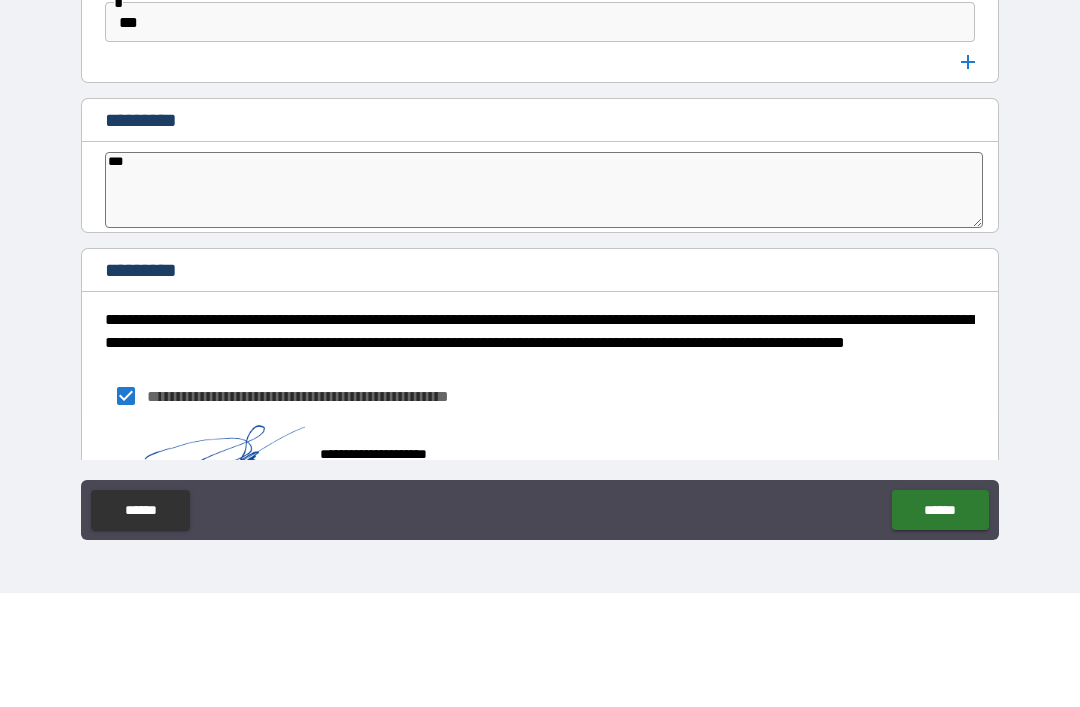 type on "*" 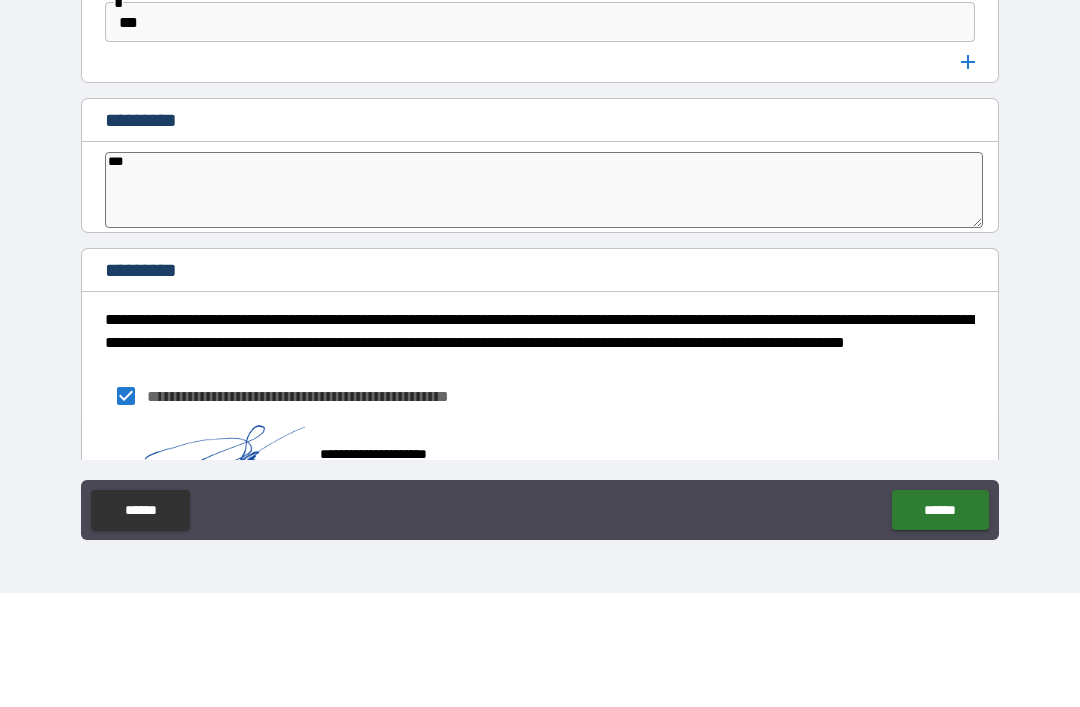 type on "****" 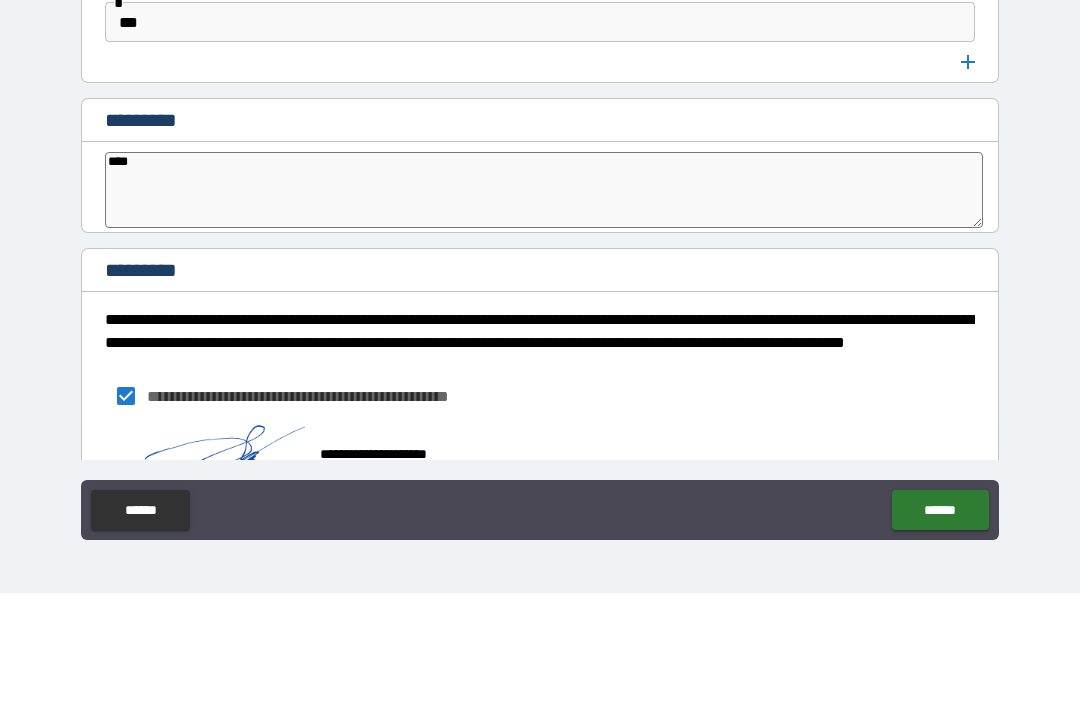 type on "*" 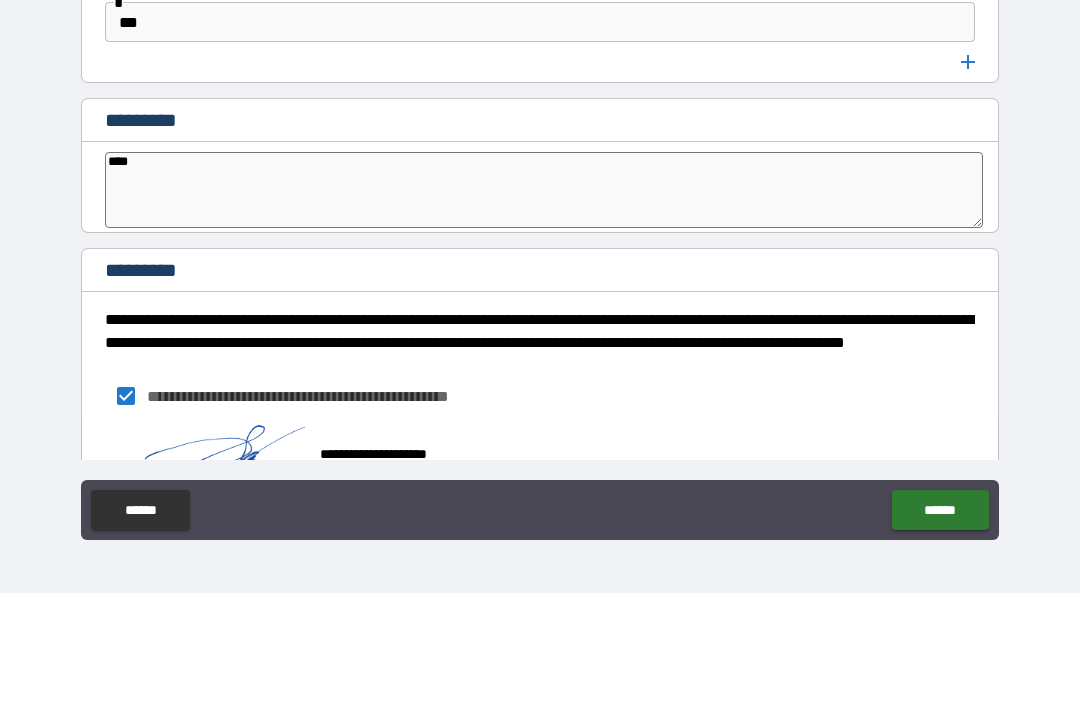 type on "*****" 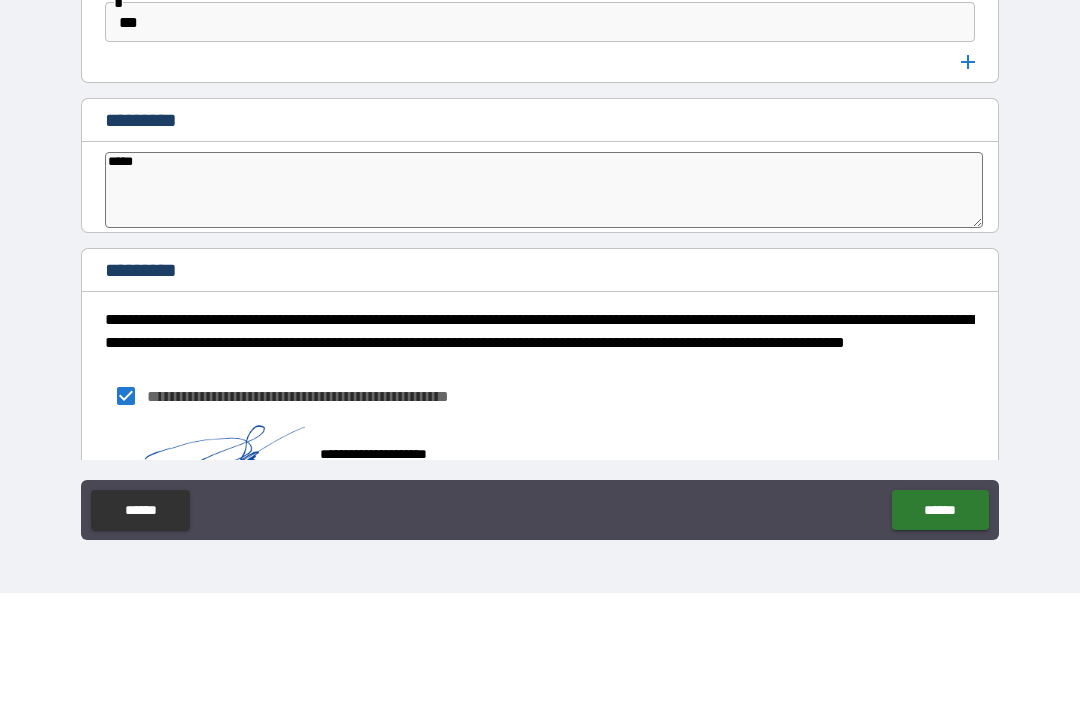 type on "*" 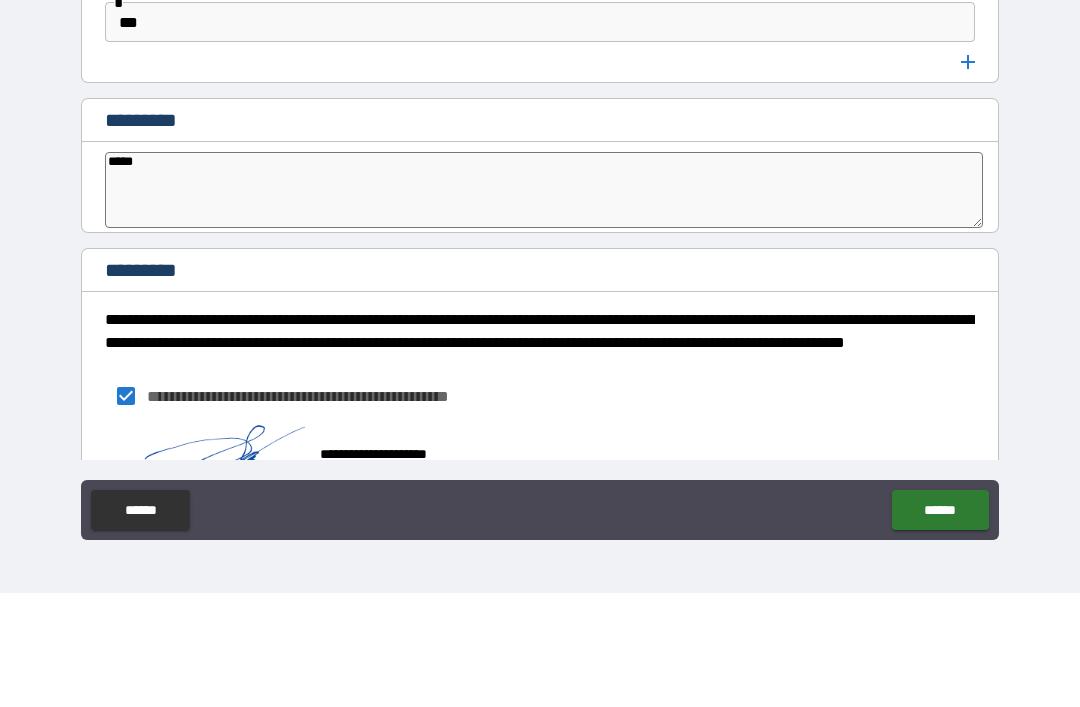 type on "******" 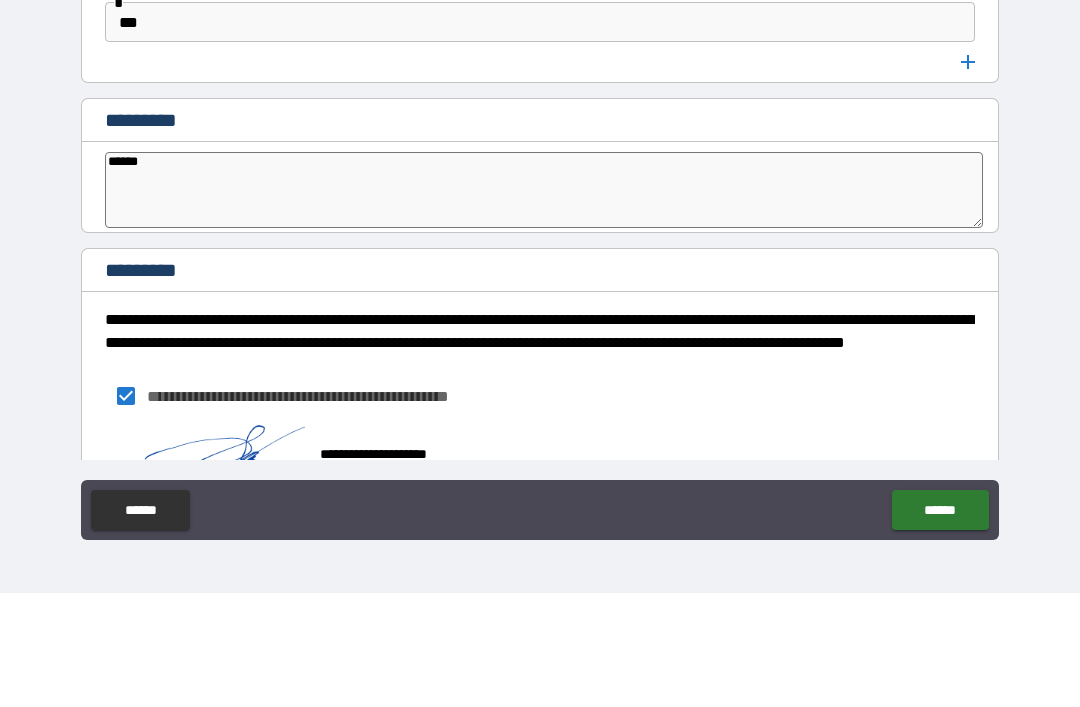 type on "*" 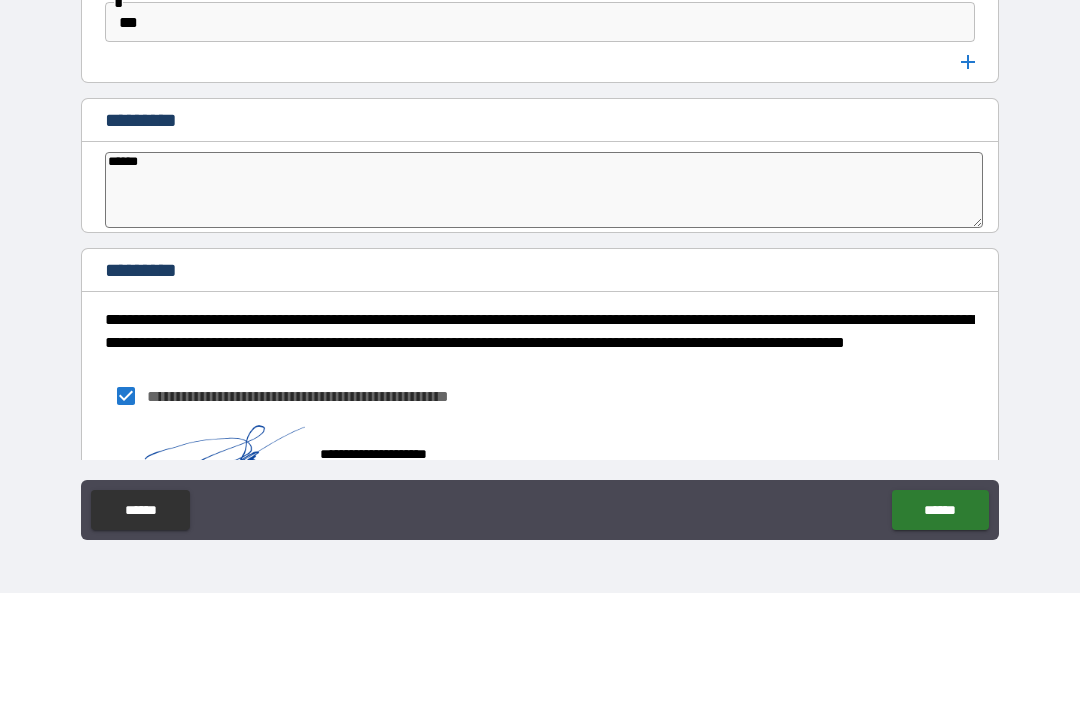 type on "*******" 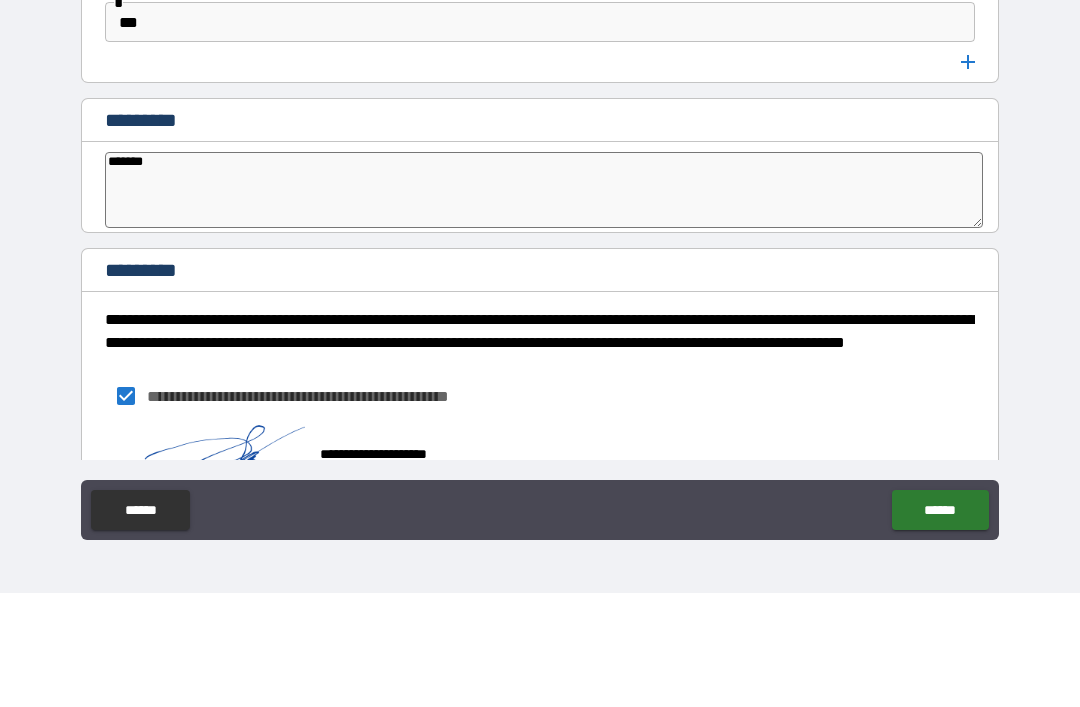 type on "*" 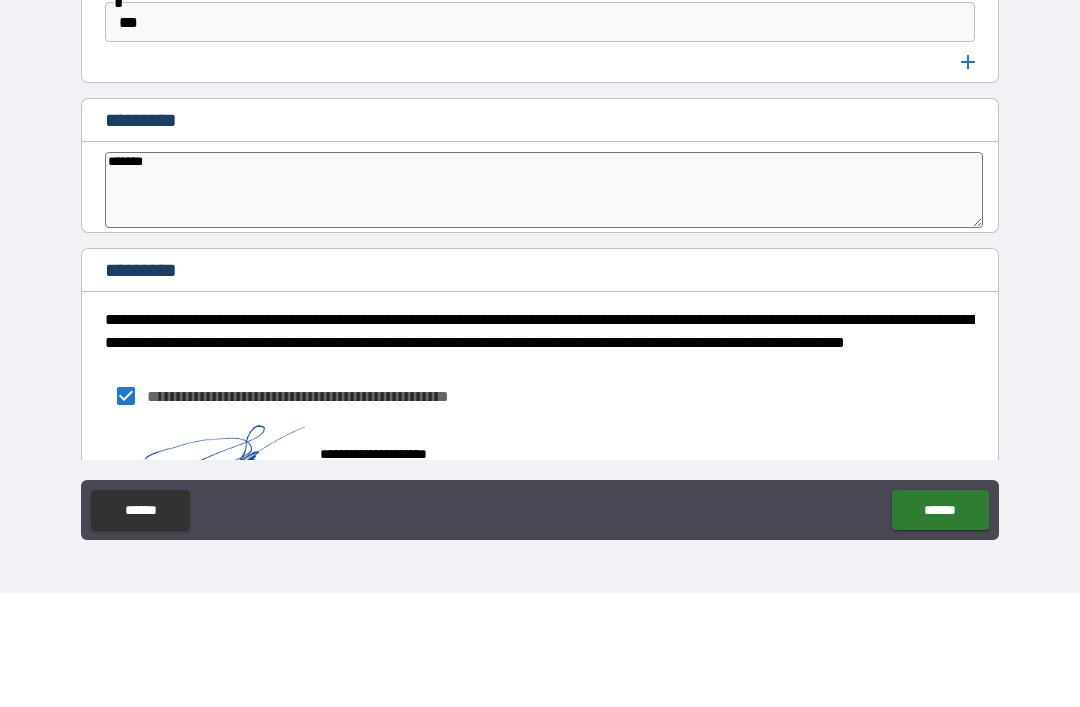 type on "*******" 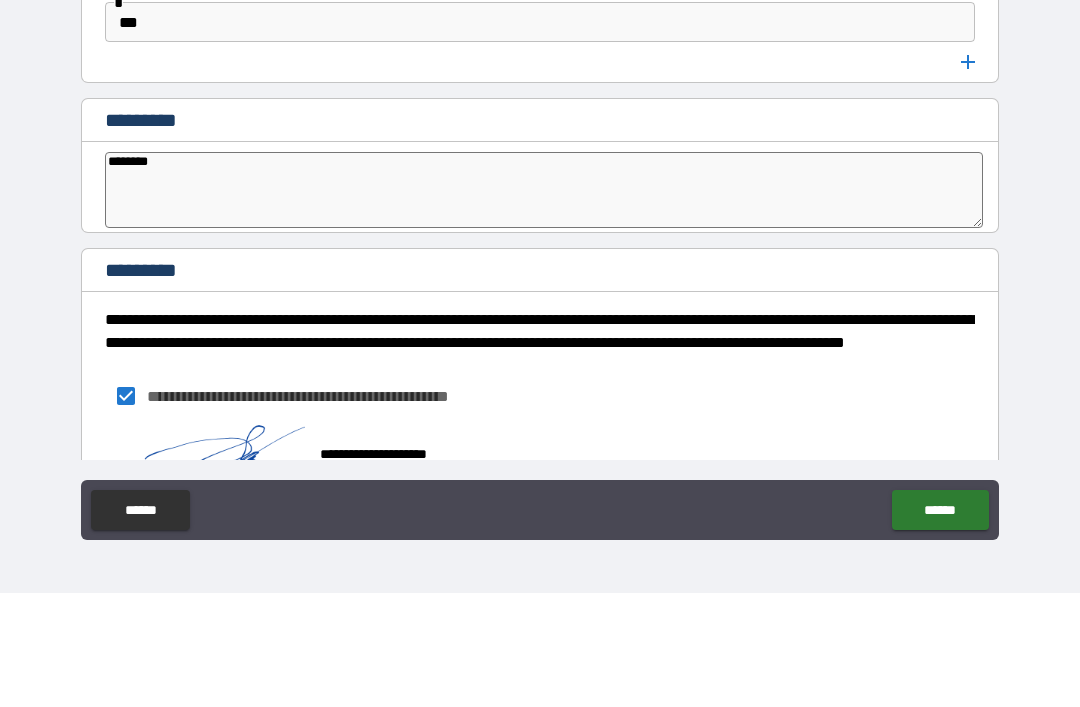 type on "*" 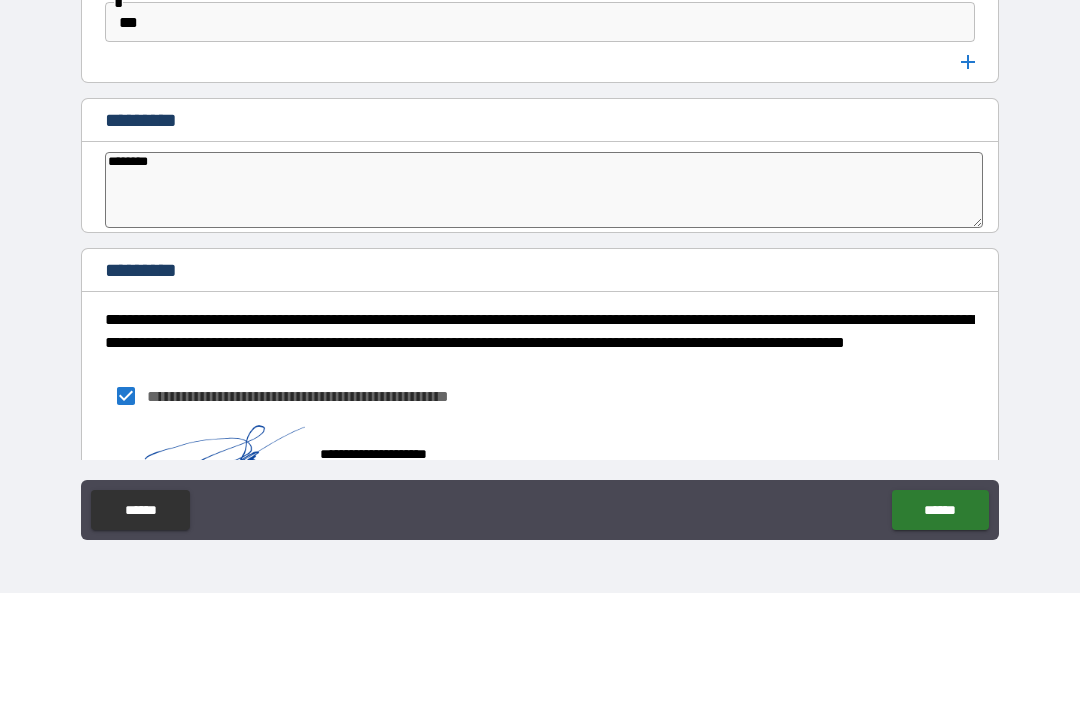 type on "*********" 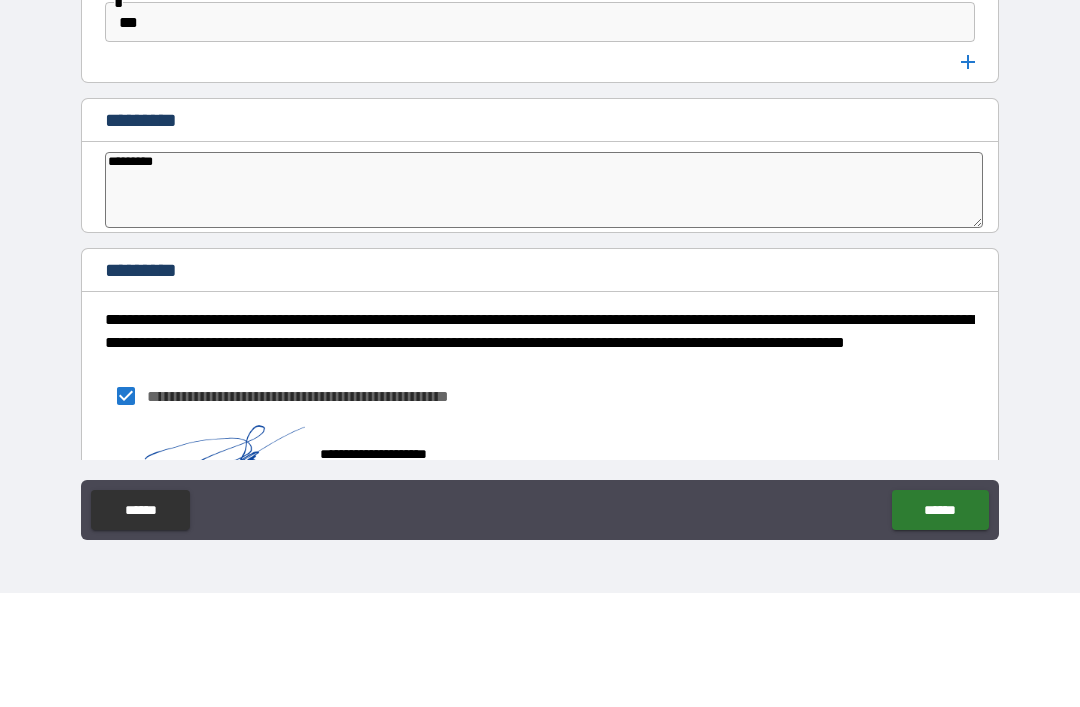 type on "*" 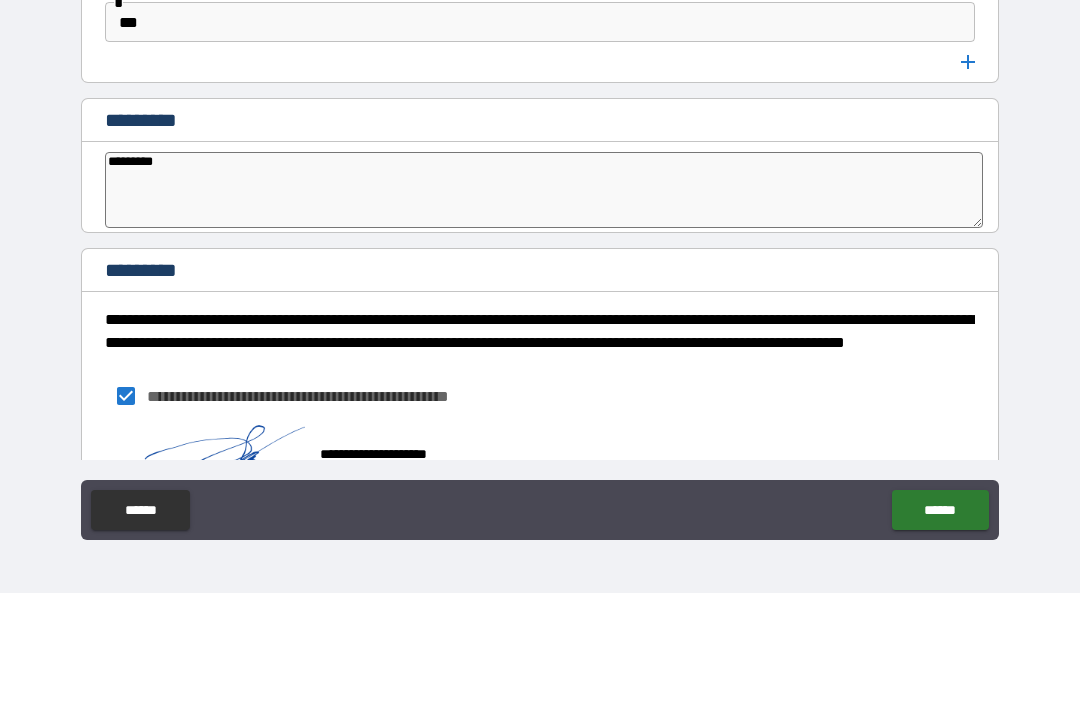 type on "**********" 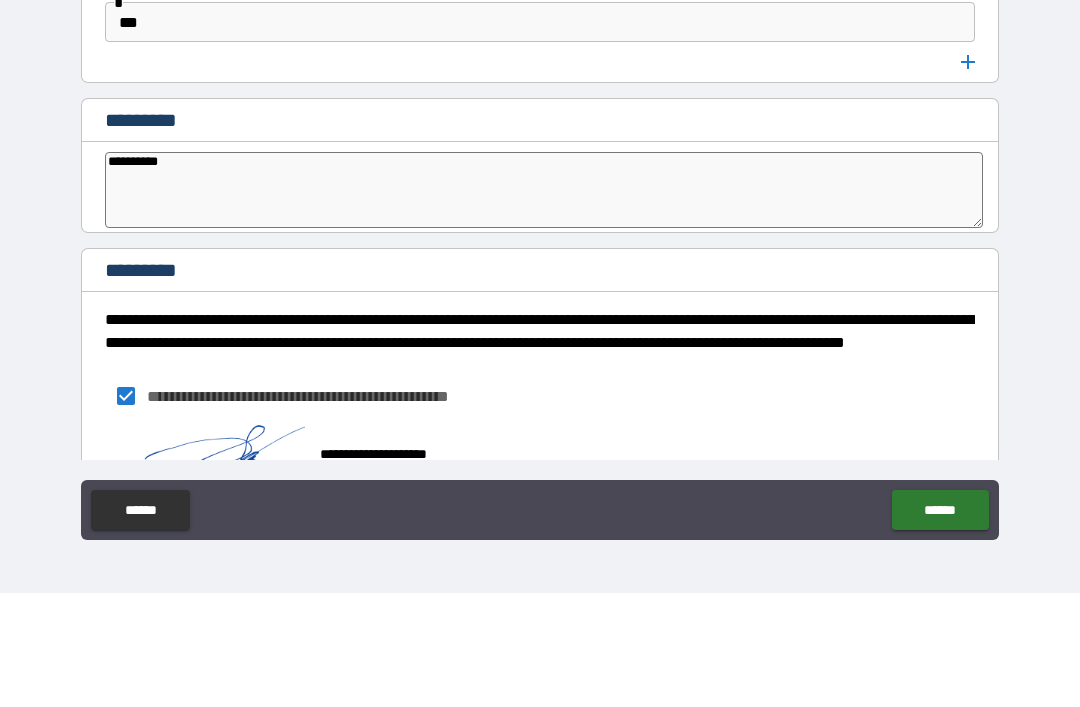 type on "*" 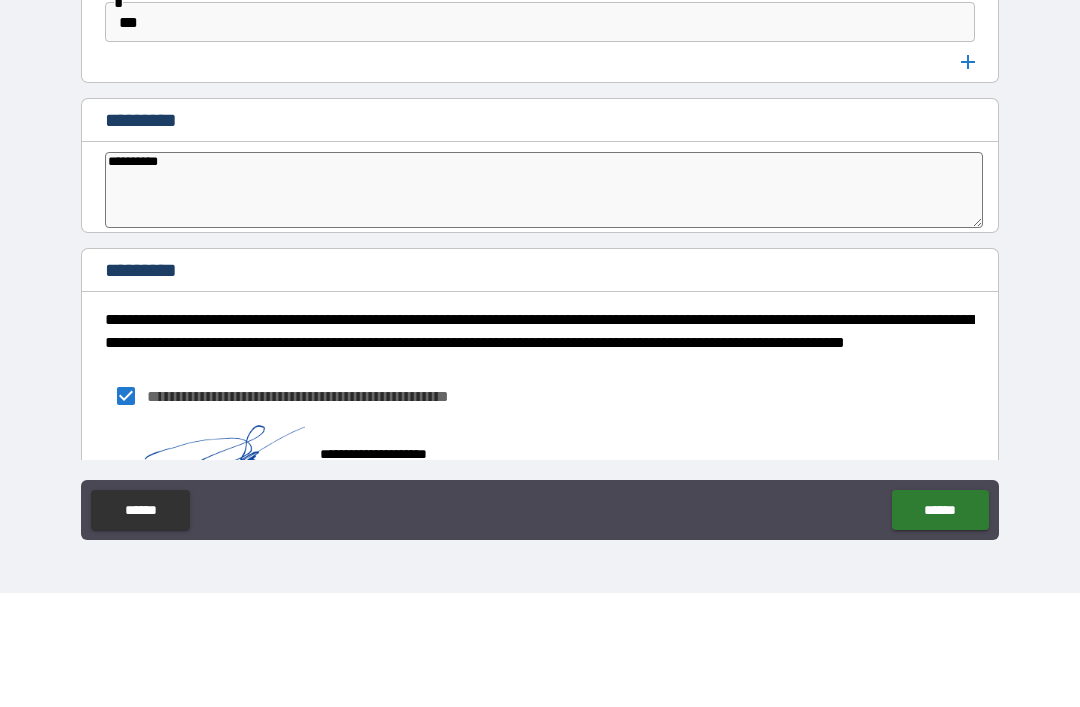 type on "**********" 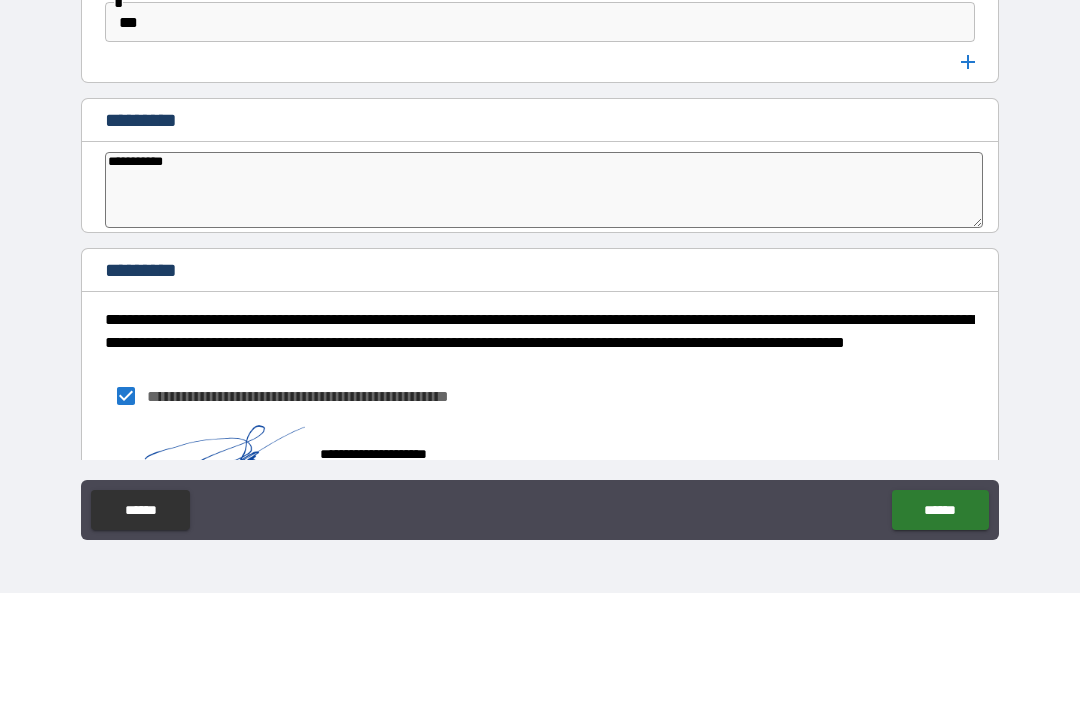 type on "*" 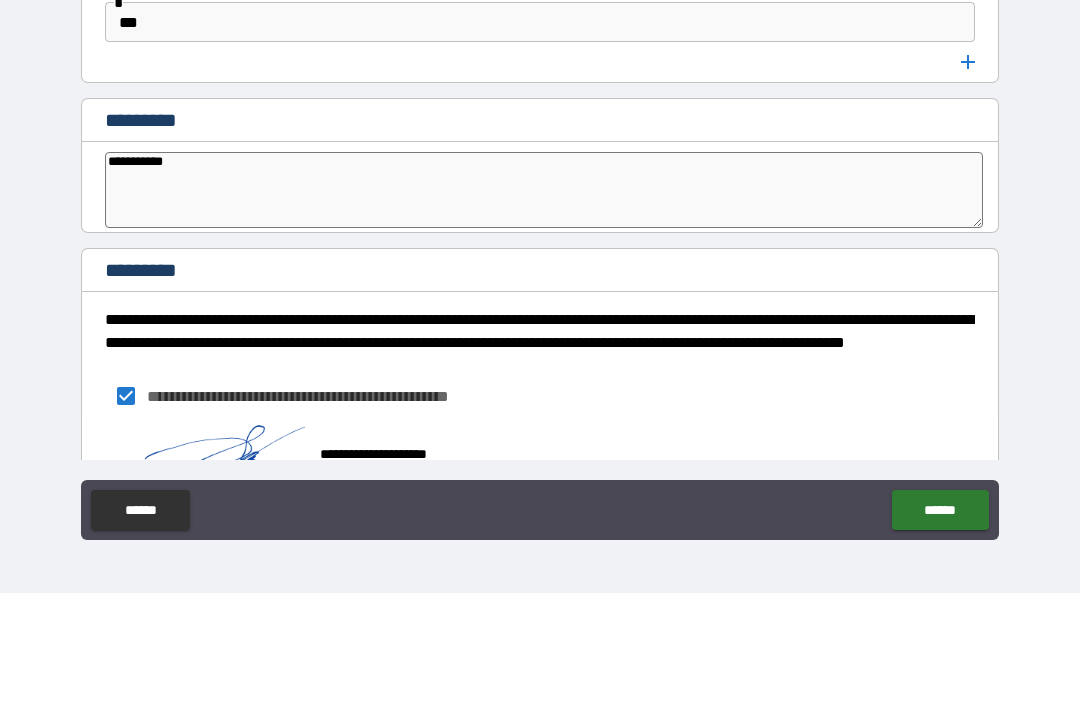 type on "**********" 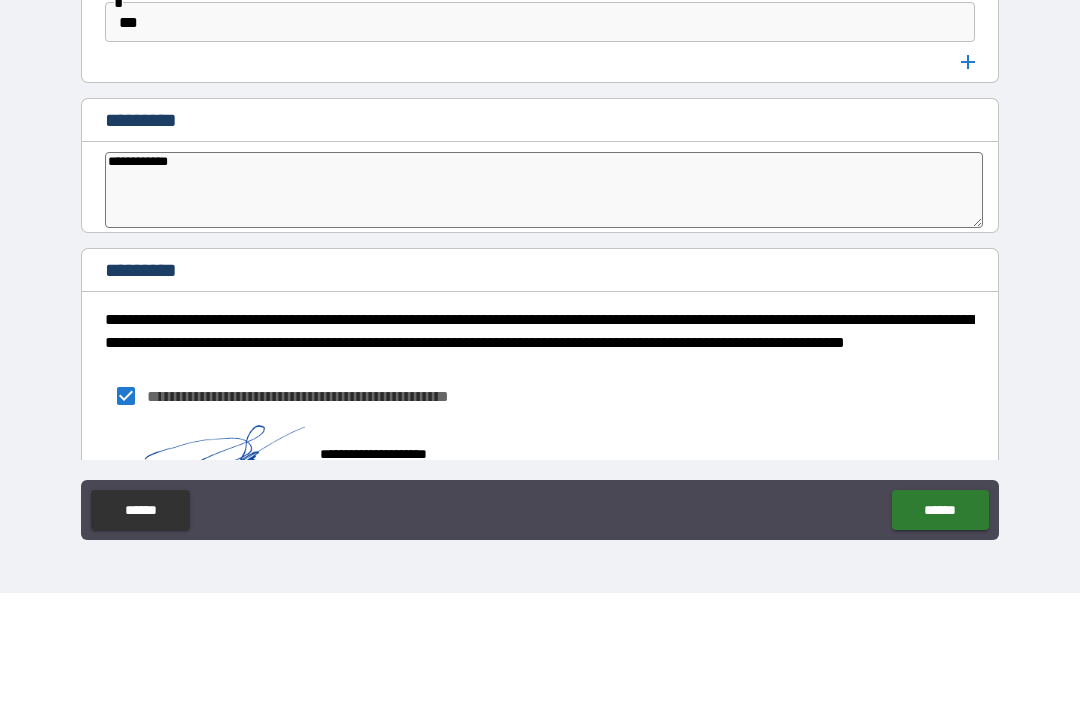 type on "*" 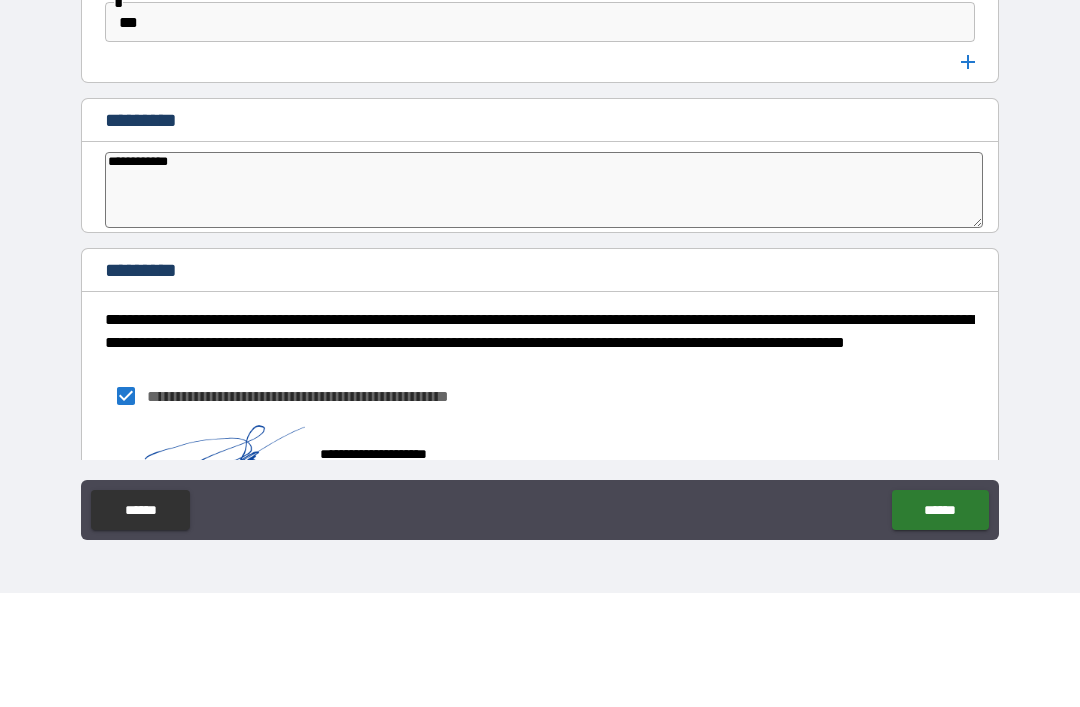 type on "**********" 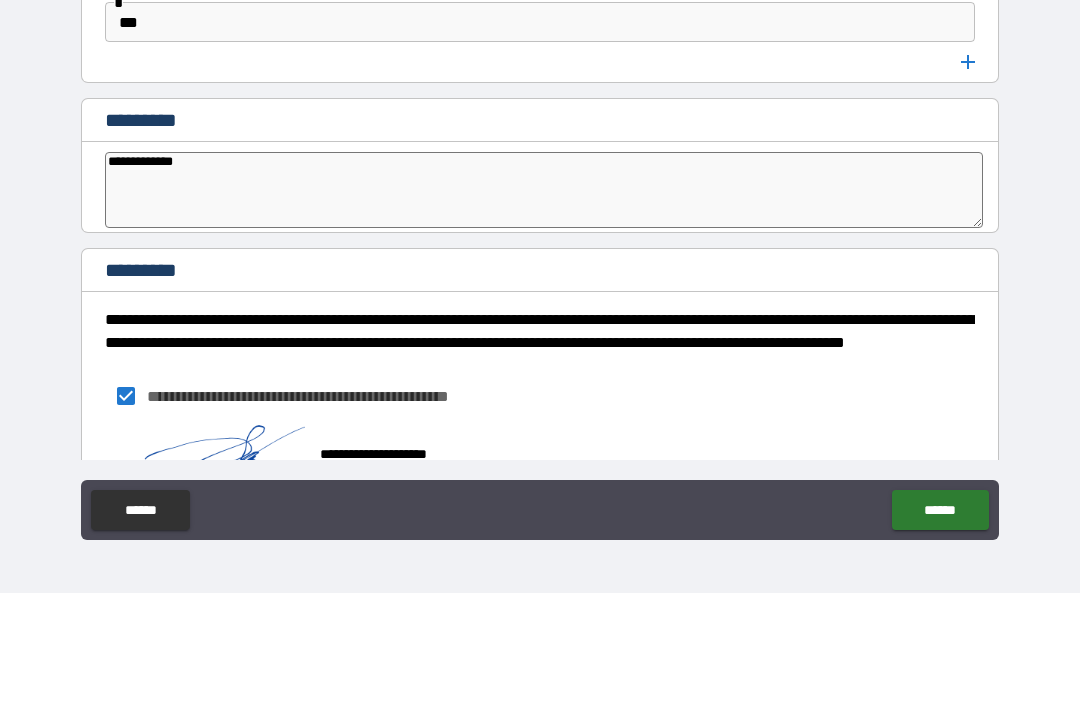 type on "*" 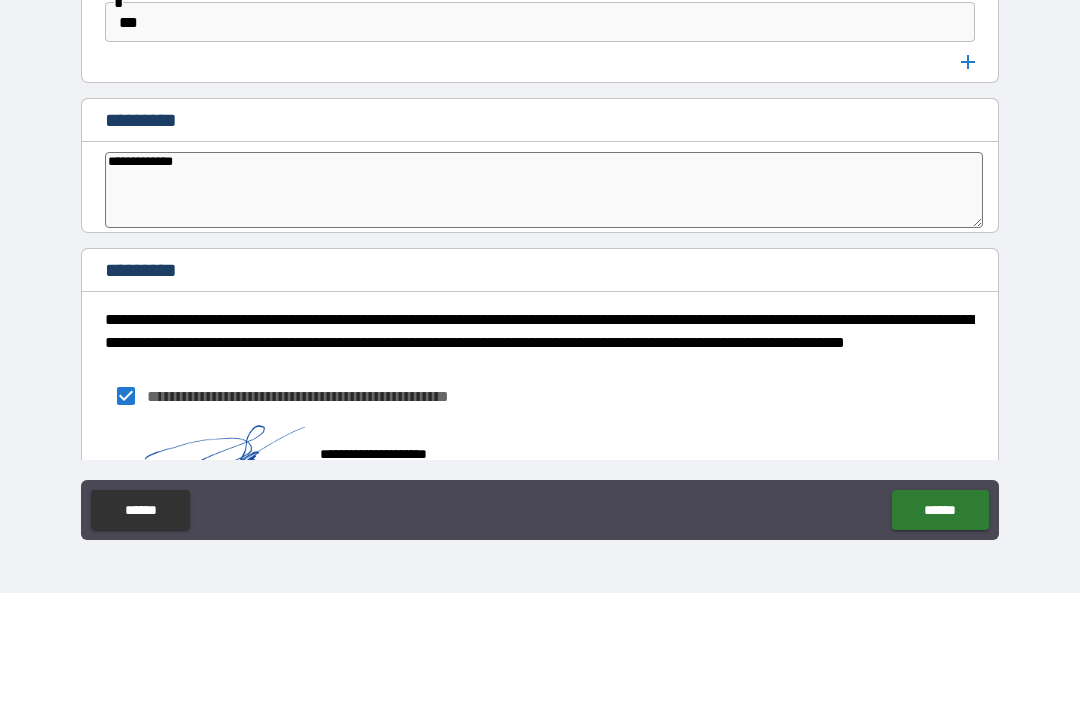 type on "**********" 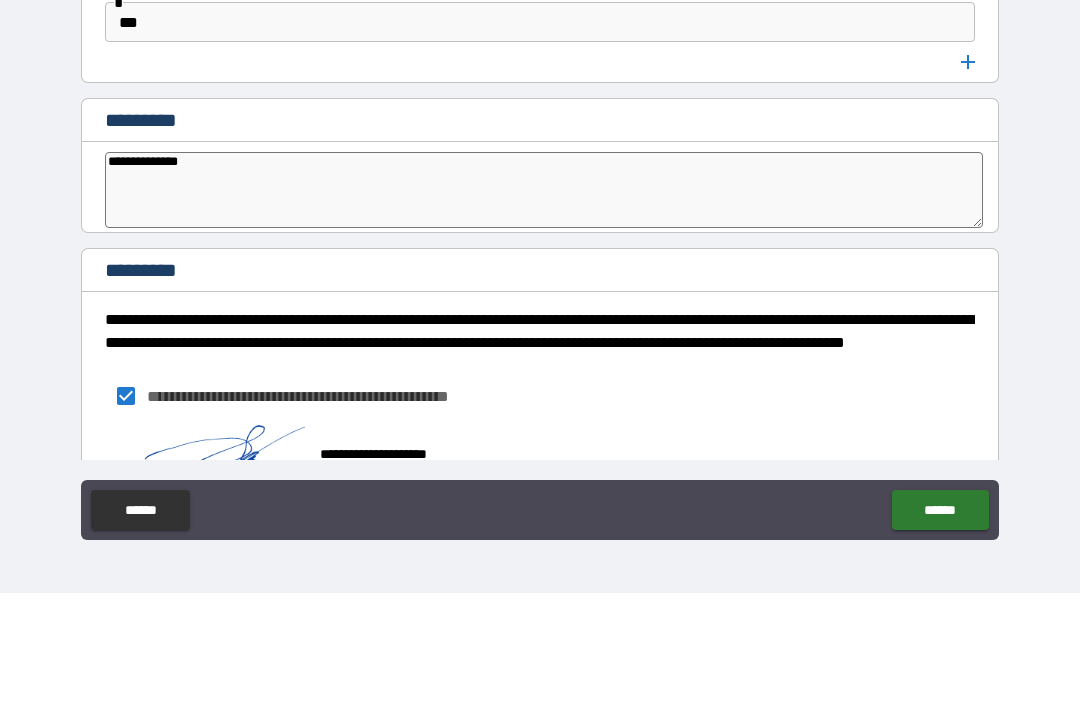 type on "*" 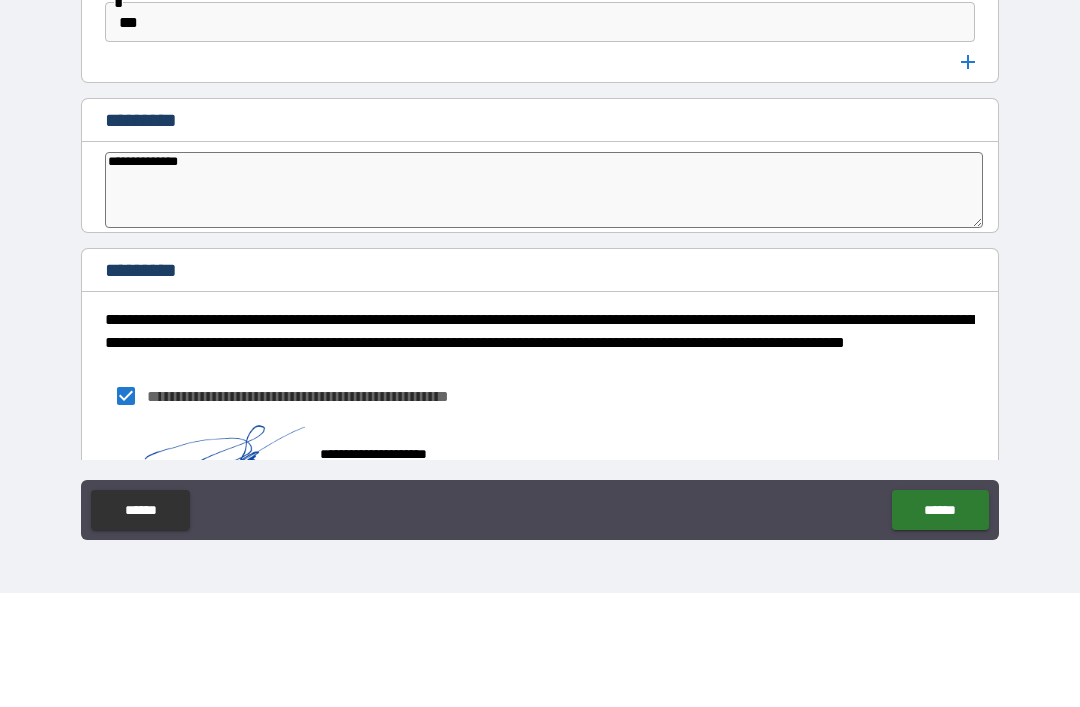 type on "**********" 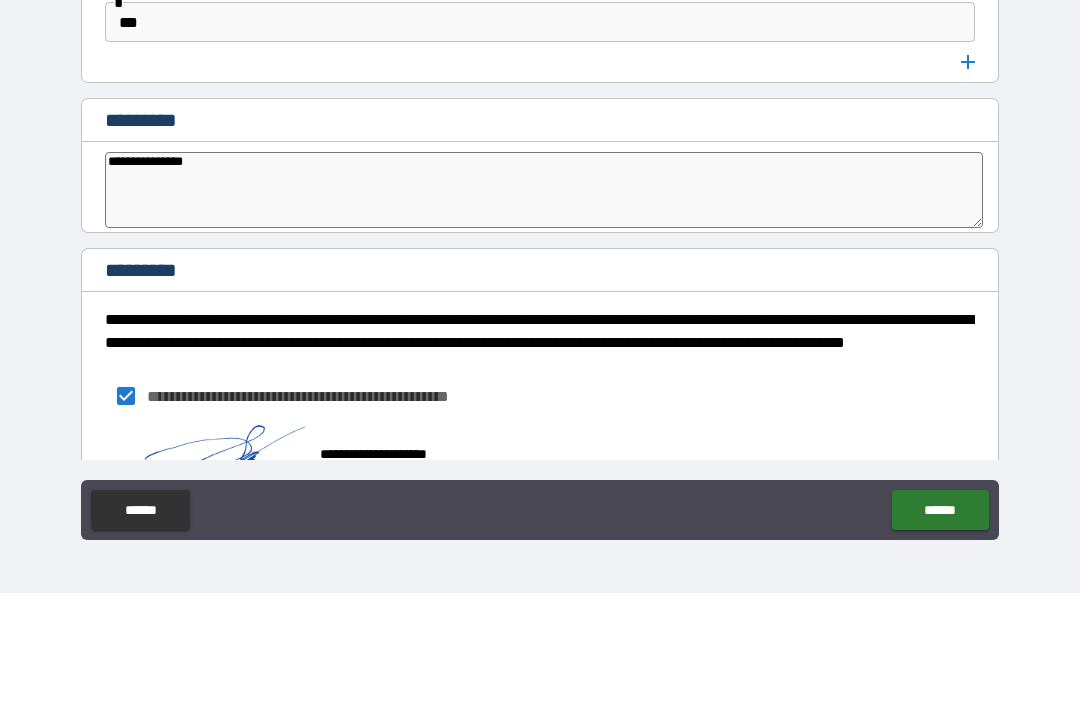 type on "*" 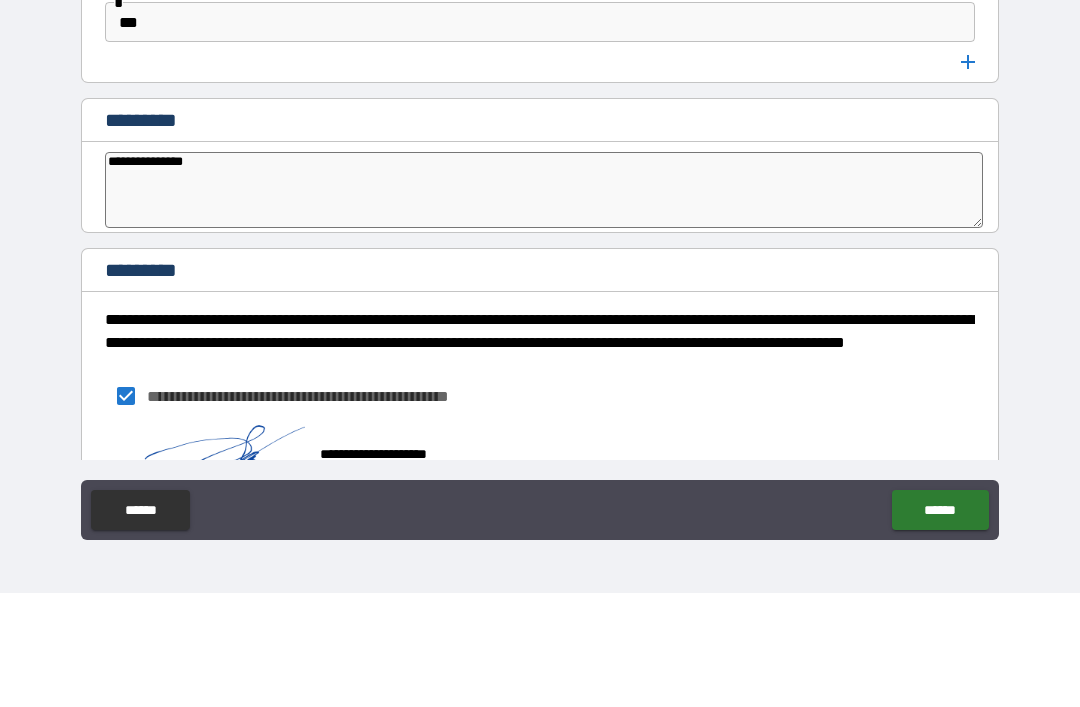 type on "**********" 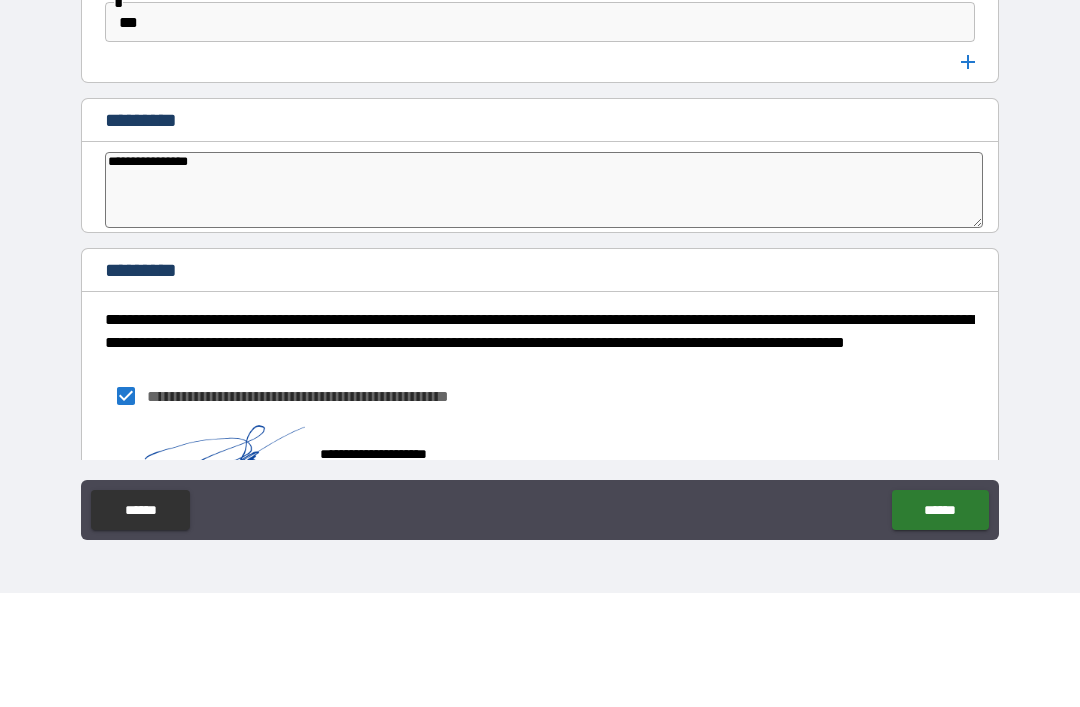 type on "*" 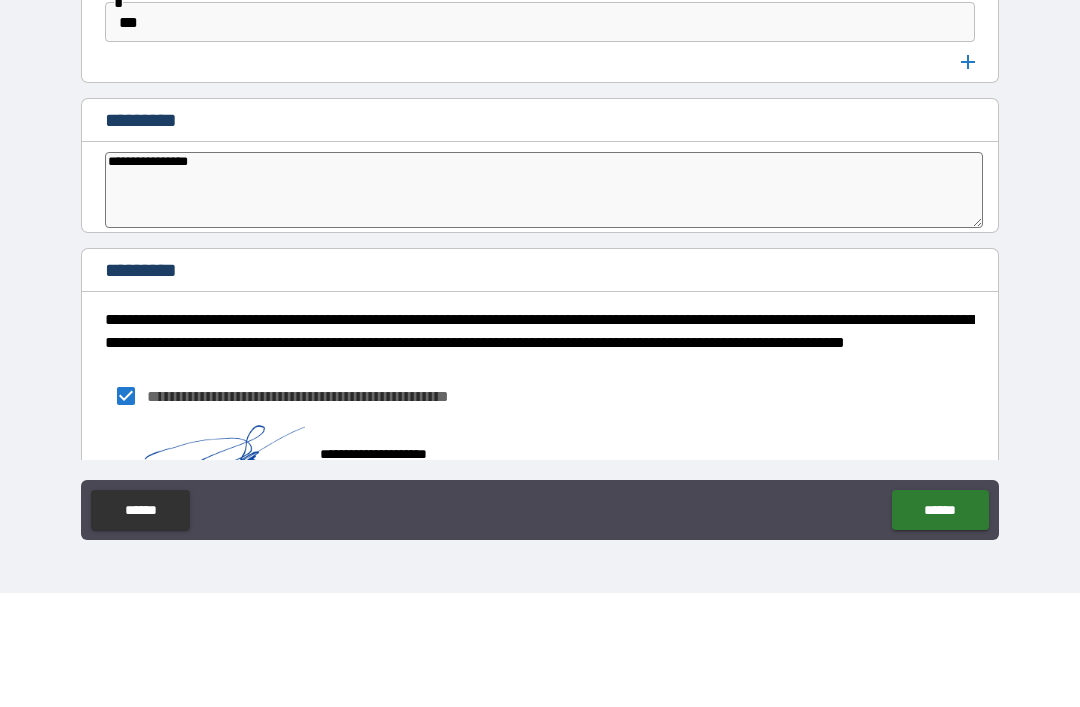 type on "**********" 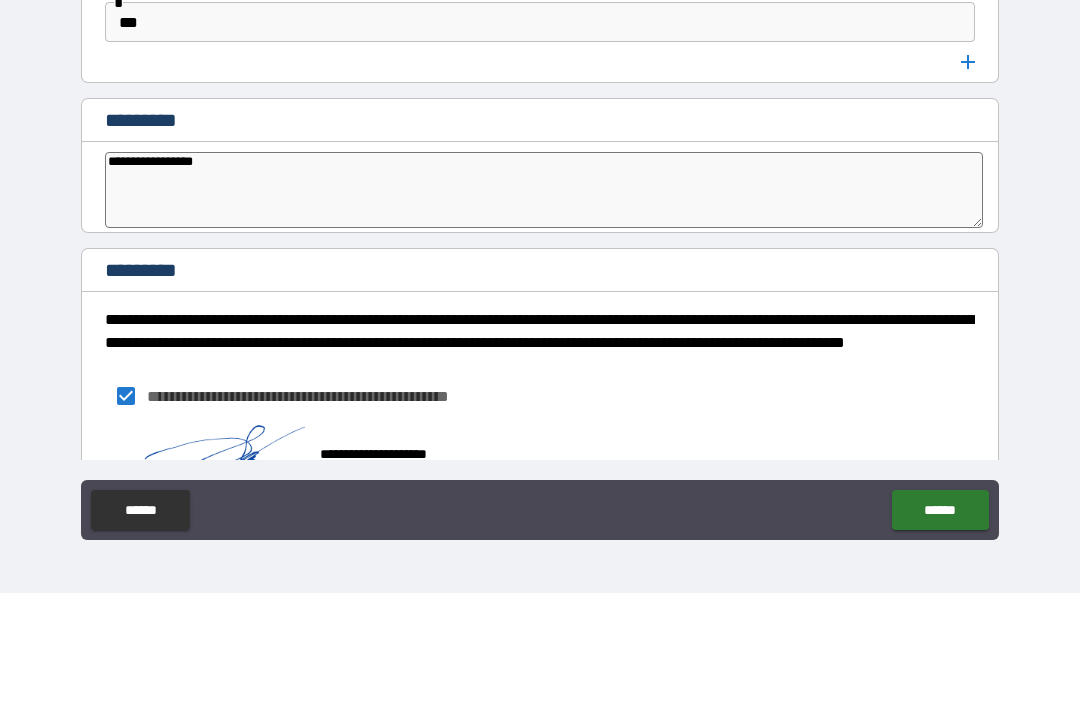 type on "*" 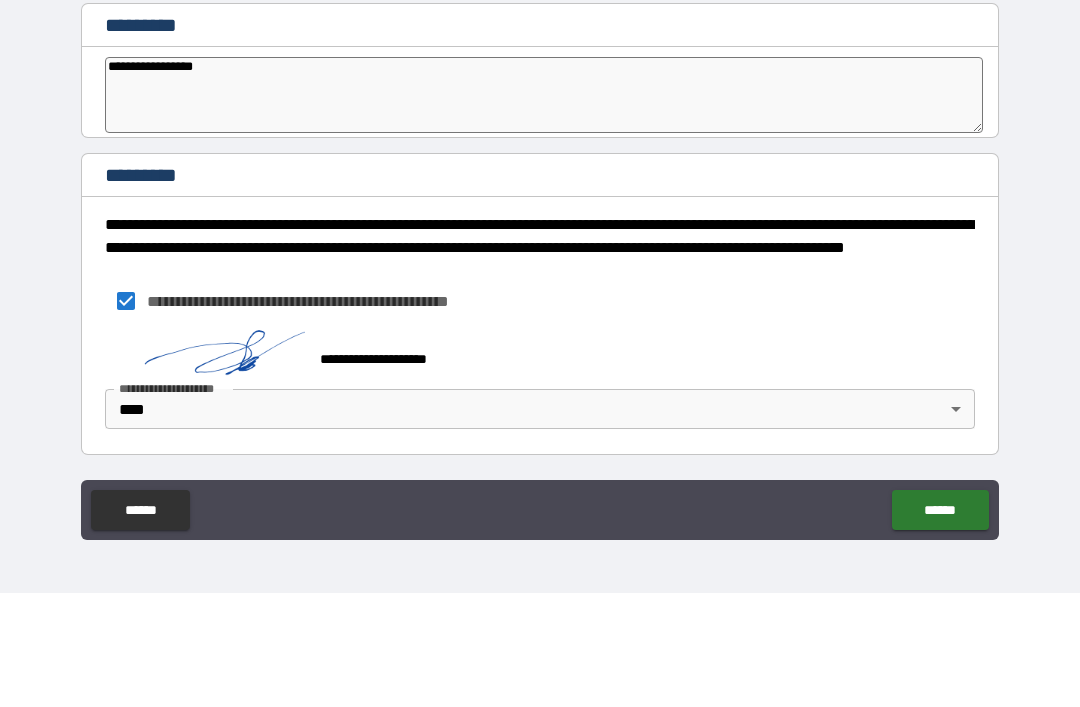 scroll, scrollTop: 10653, scrollLeft: 0, axis: vertical 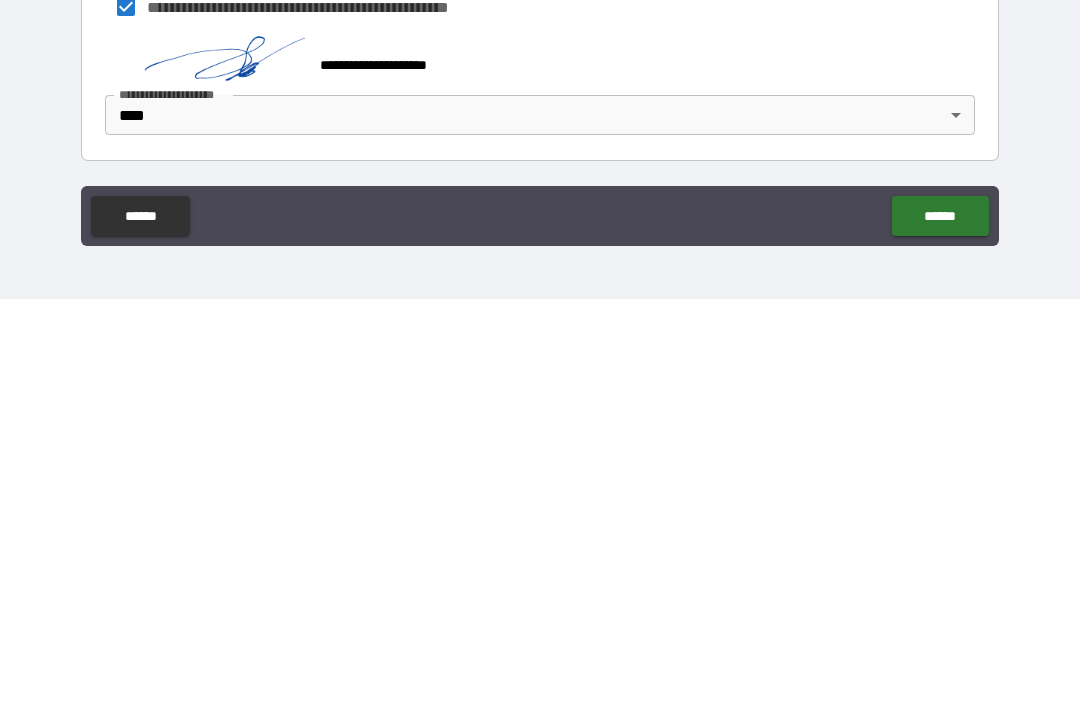 type on "**********" 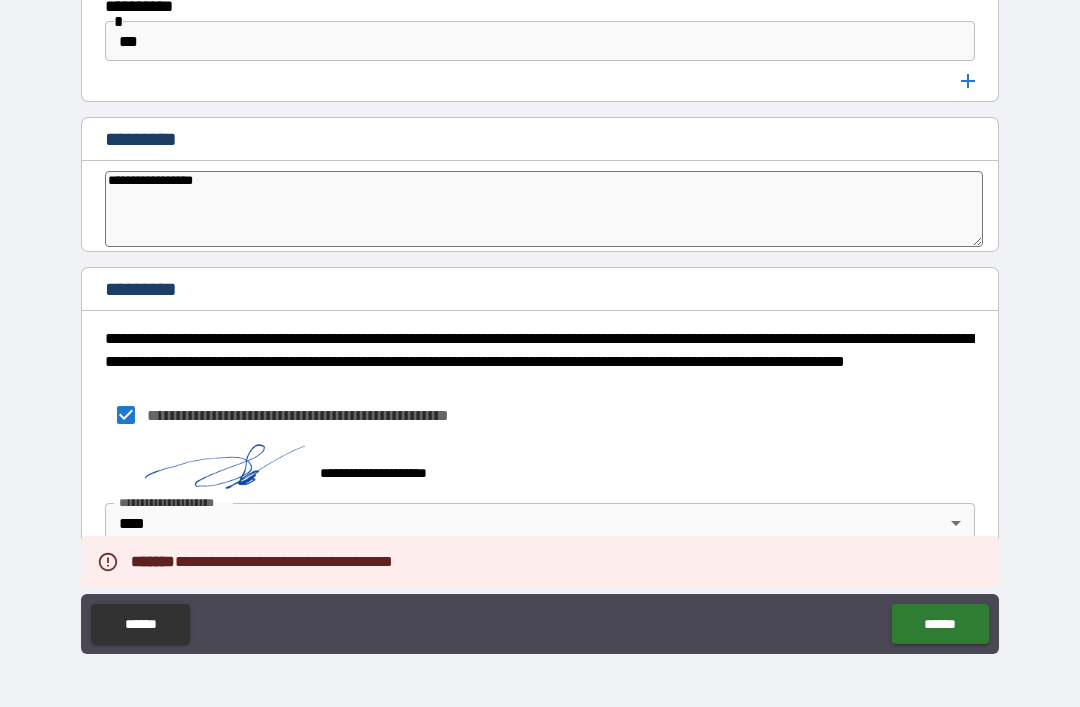 type on "*" 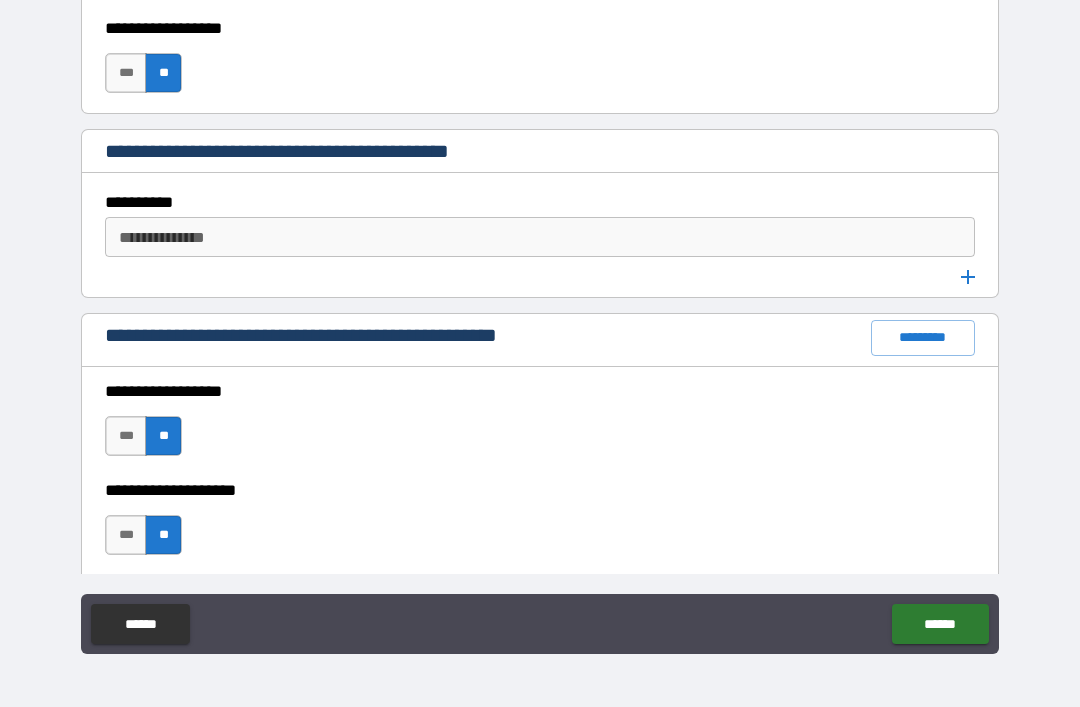 scroll, scrollTop: 2569, scrollLeft: 0, axis: vertical 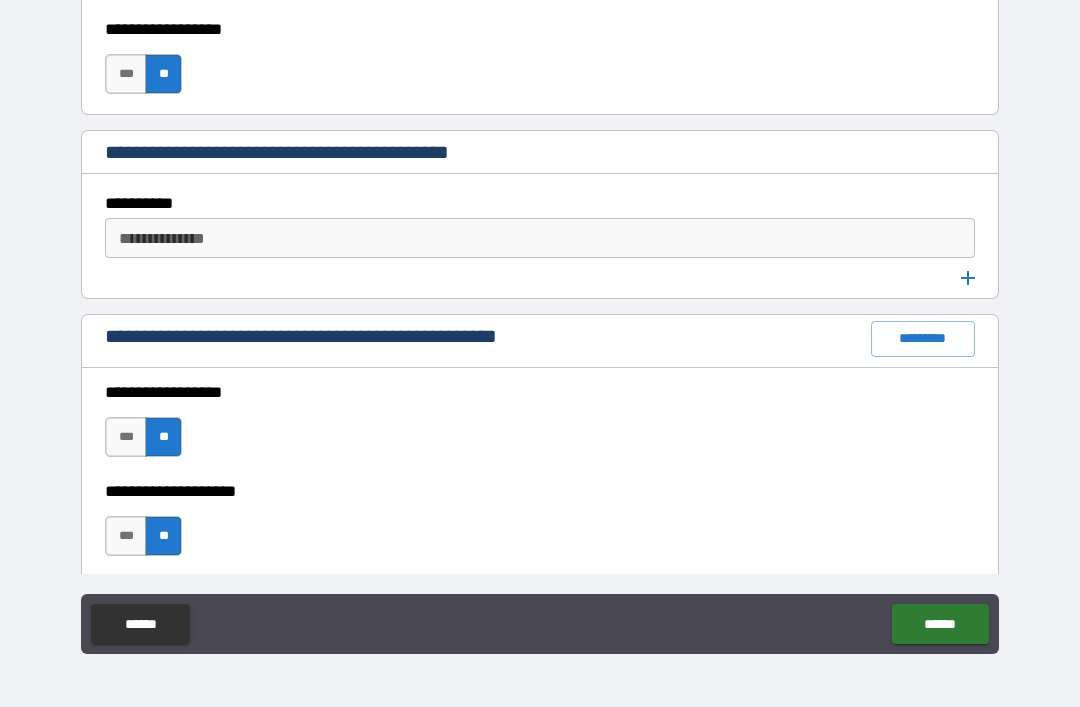 click on "**********" at bounding box center (538, 238) 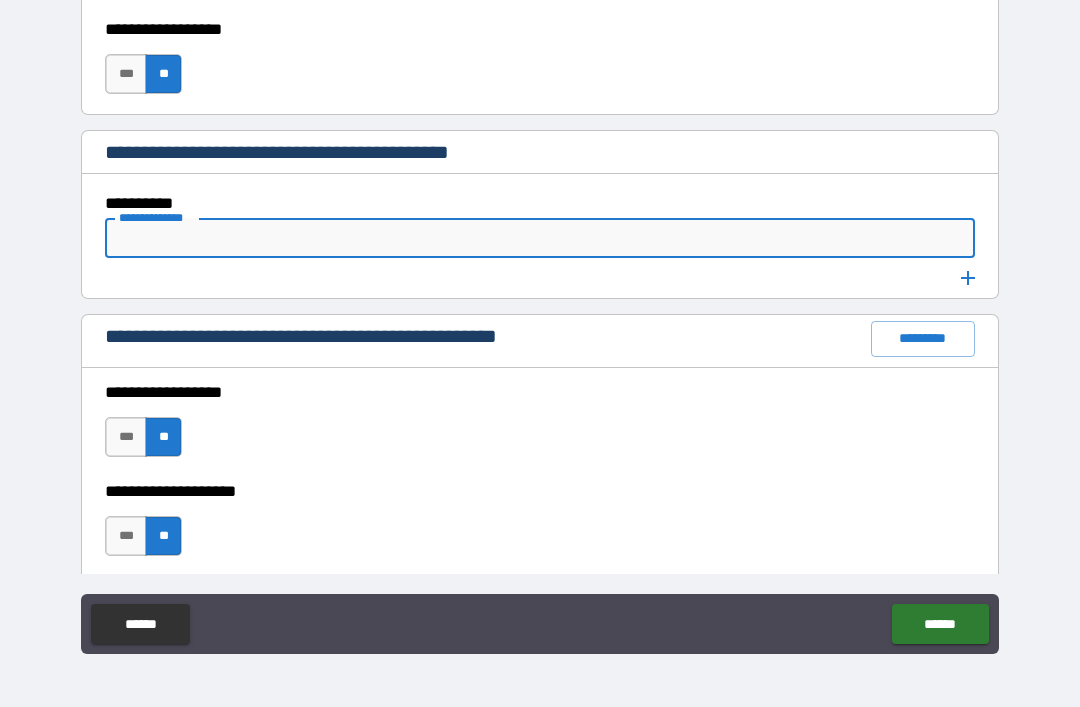 type on "*" 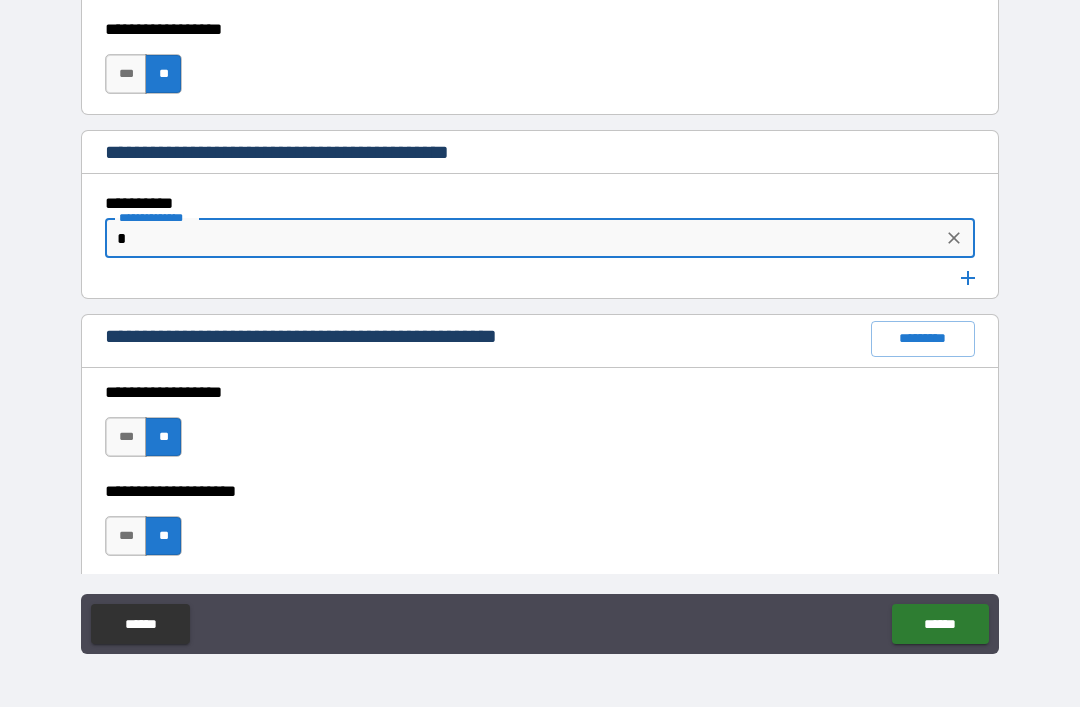 type on "*" 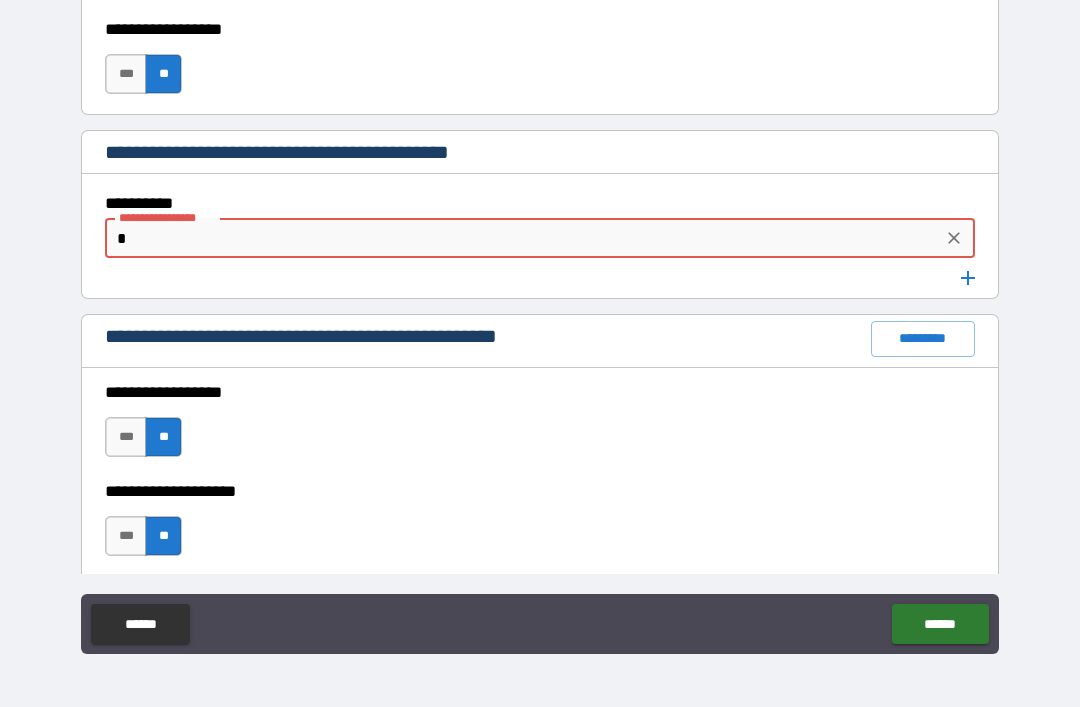 type on "**" 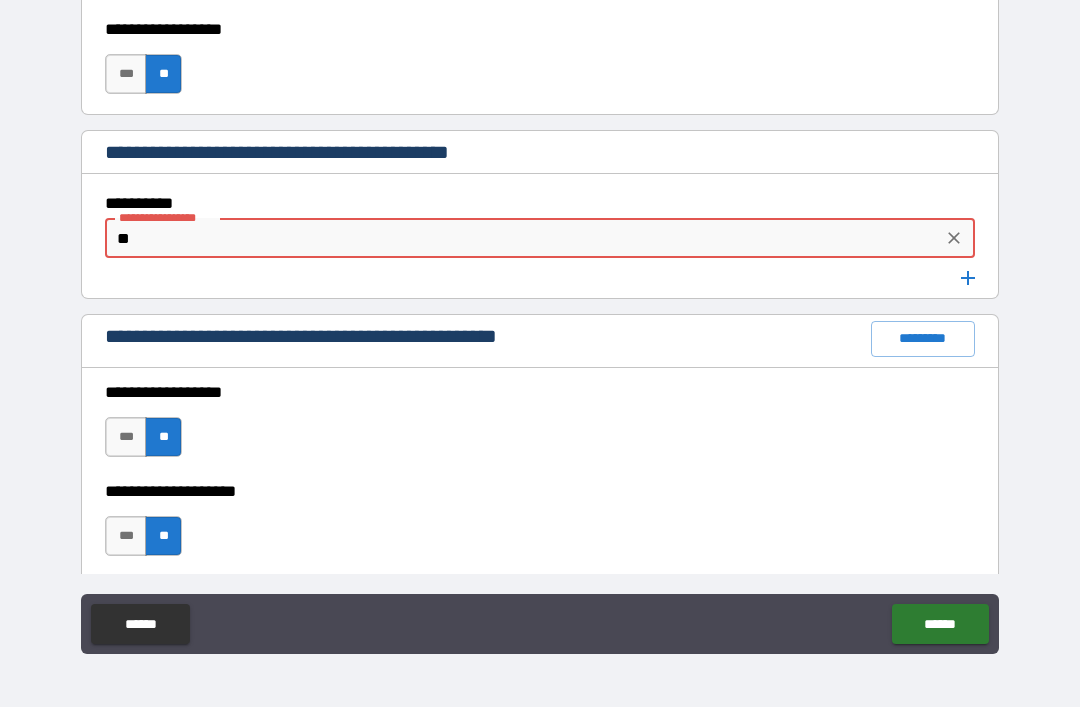 type on "*" 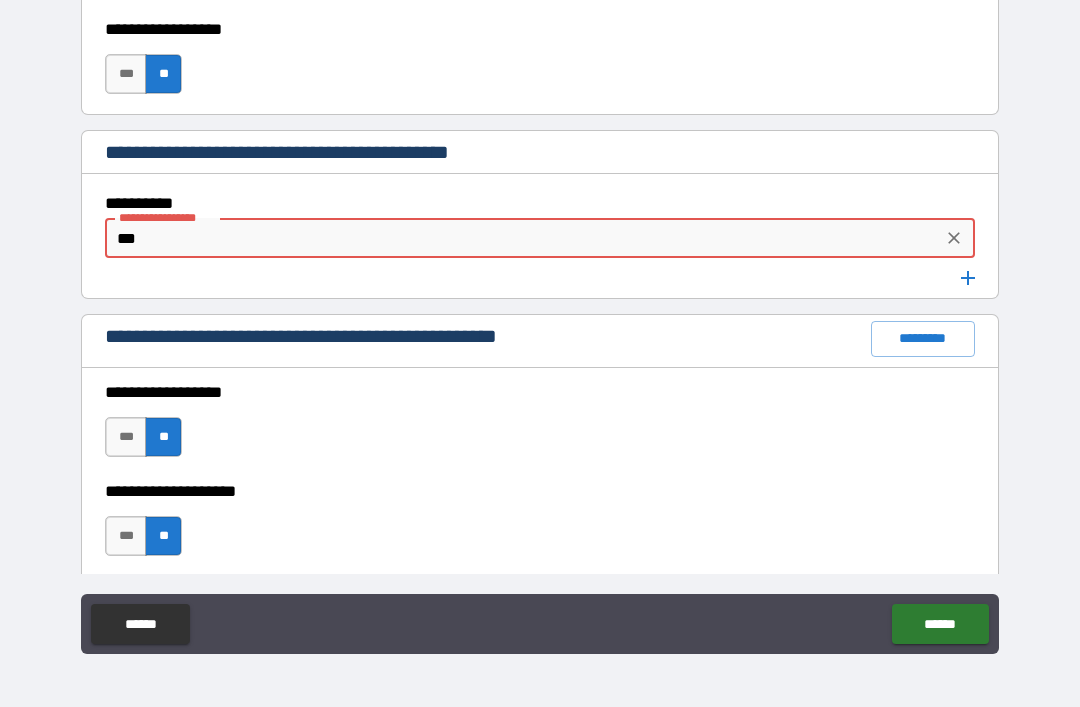 type on "*" 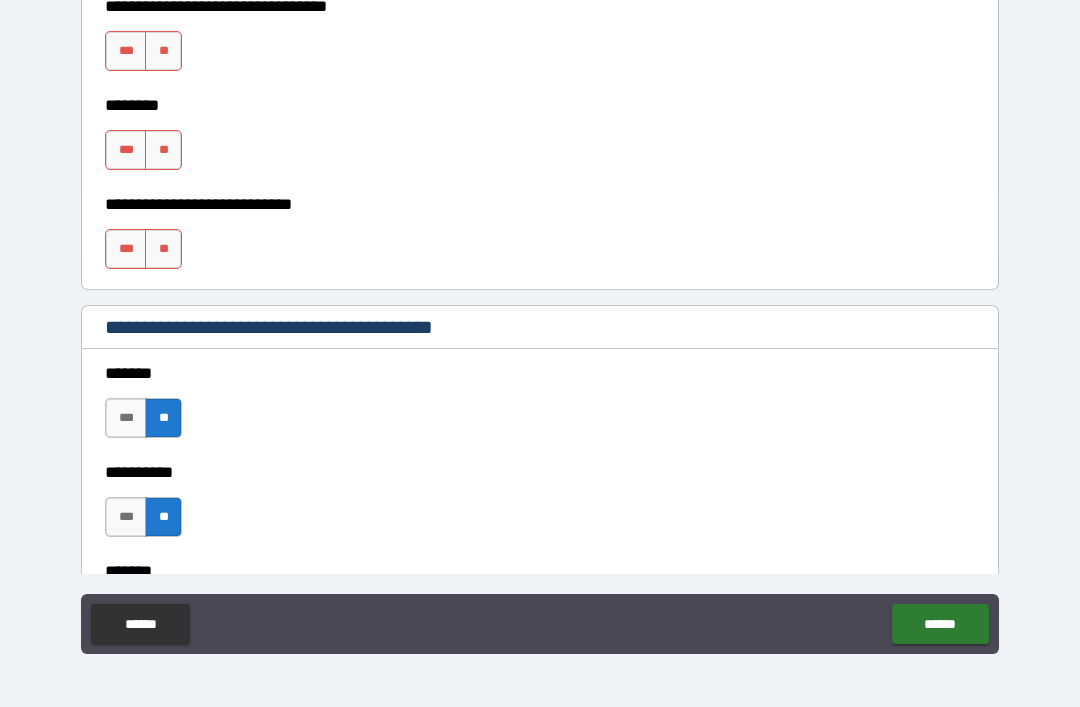 scroll, scrollTop: 1529, scrollLeft: 0, axis: vertical 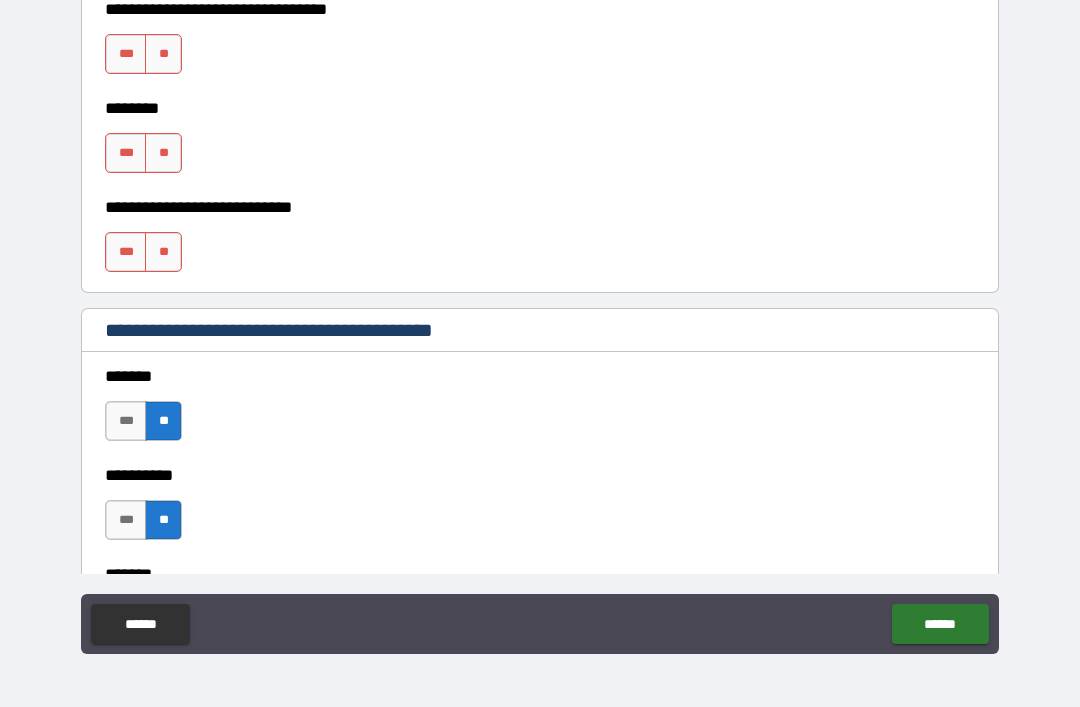 type on "***" 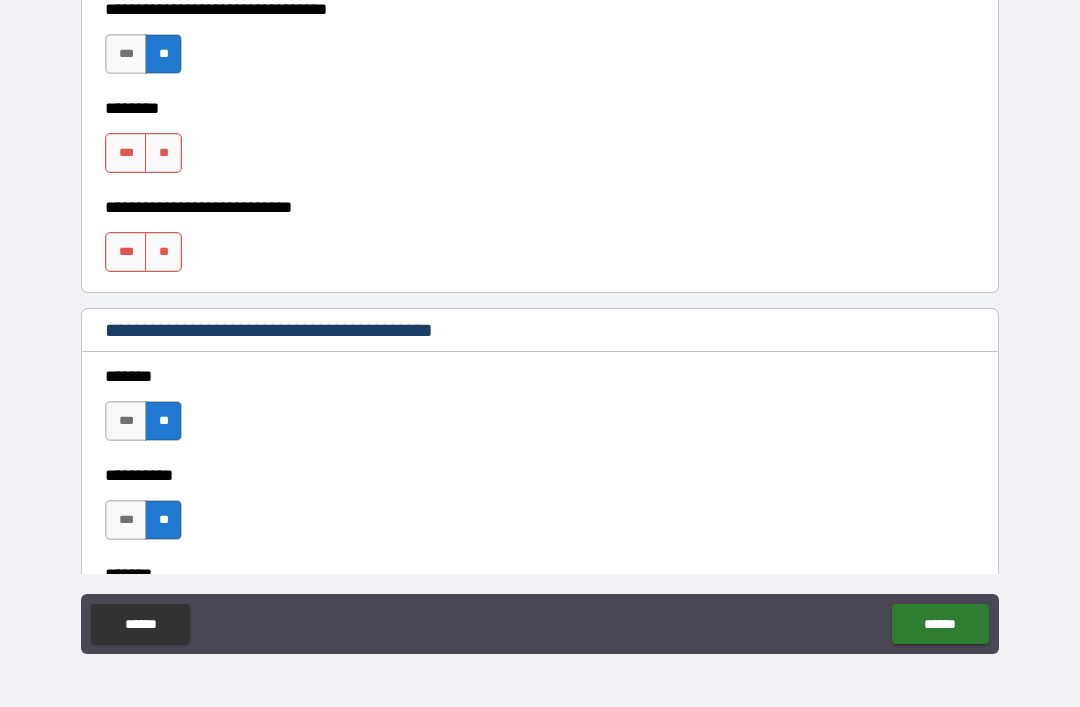 click on "**" at bounding box center (163, 153) 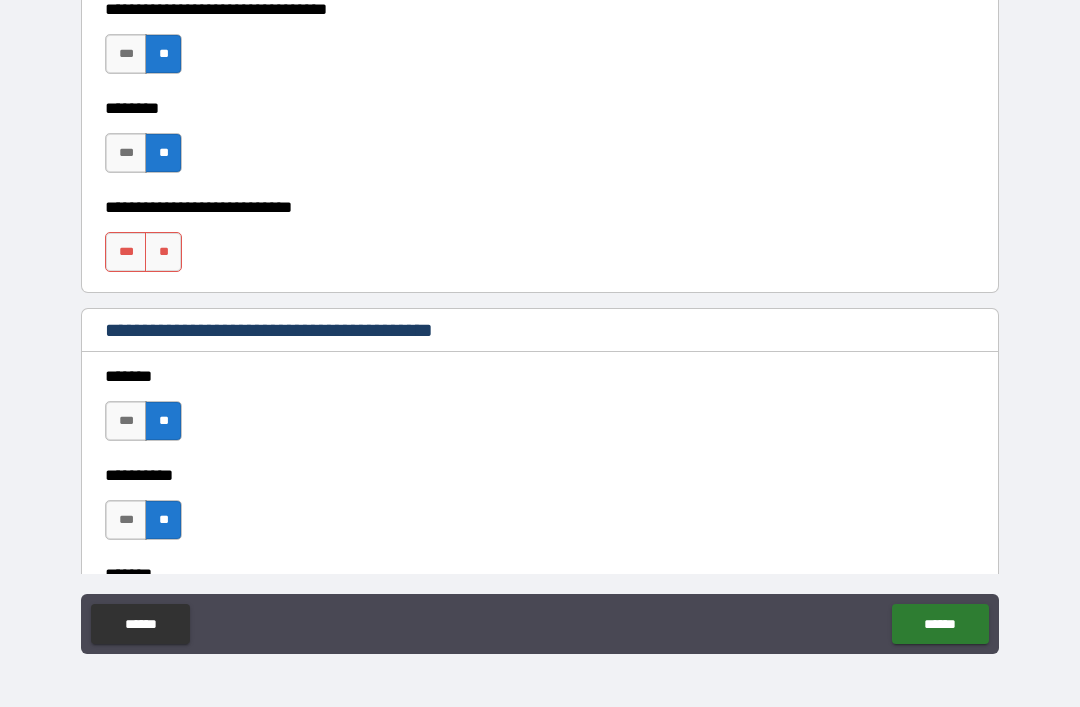 click on "**" at bounding box center (163, 252) 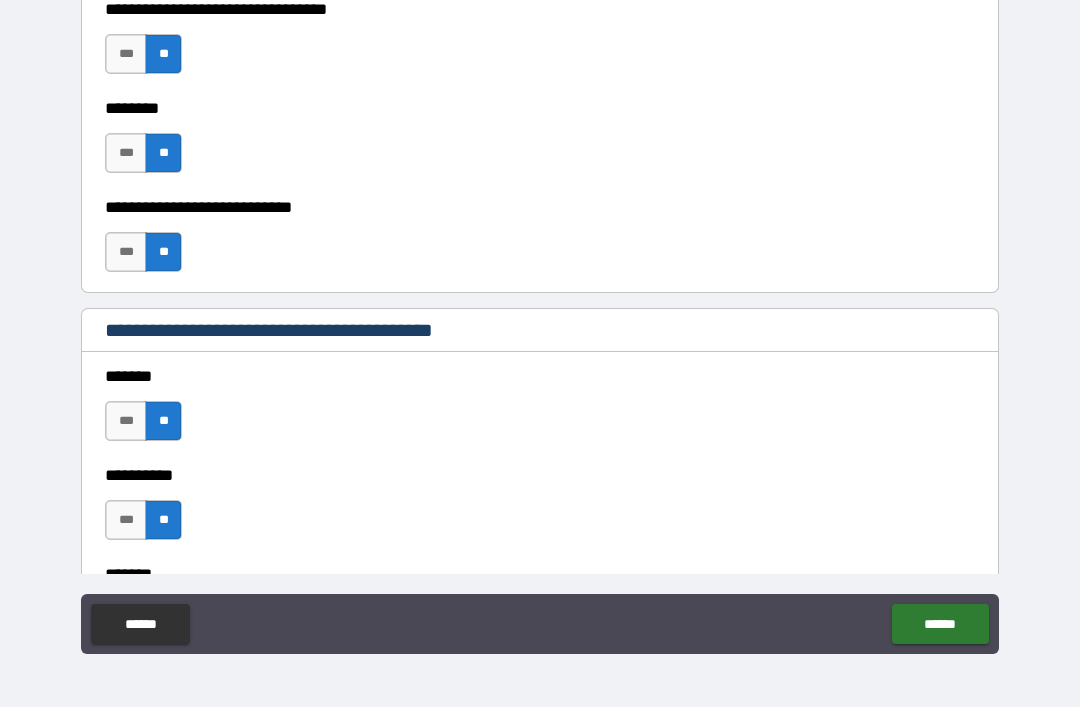click on "******" at bounding box center (940, 624) 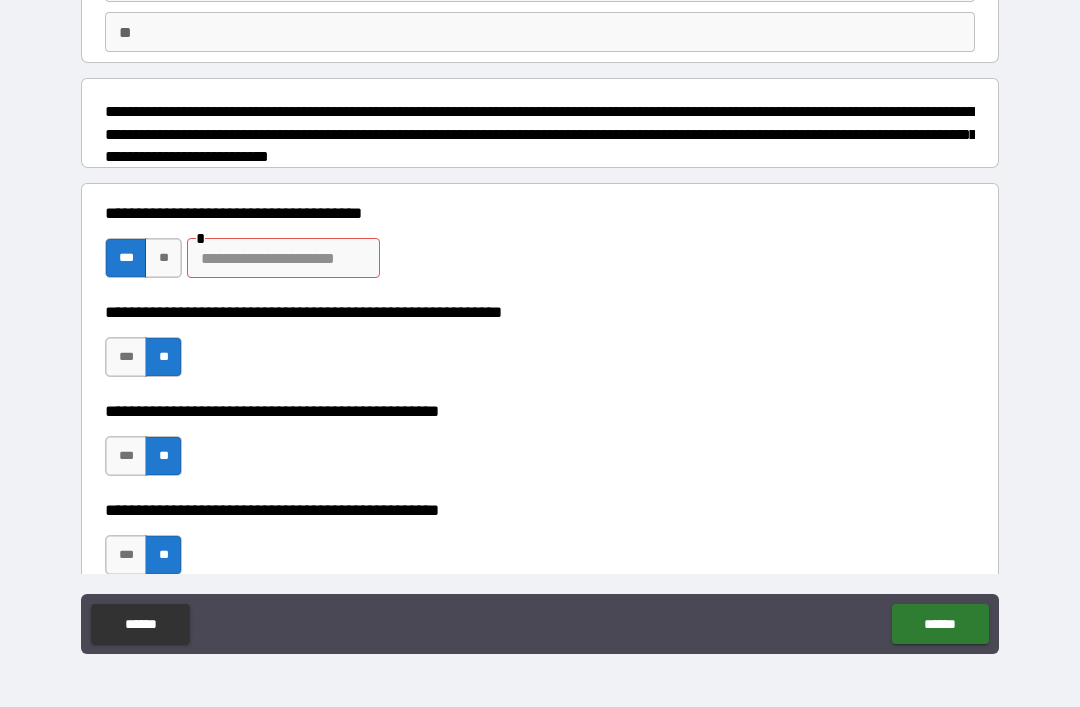 scroll, scrollTop: 168, scrollLeft: 0, axis: vertical 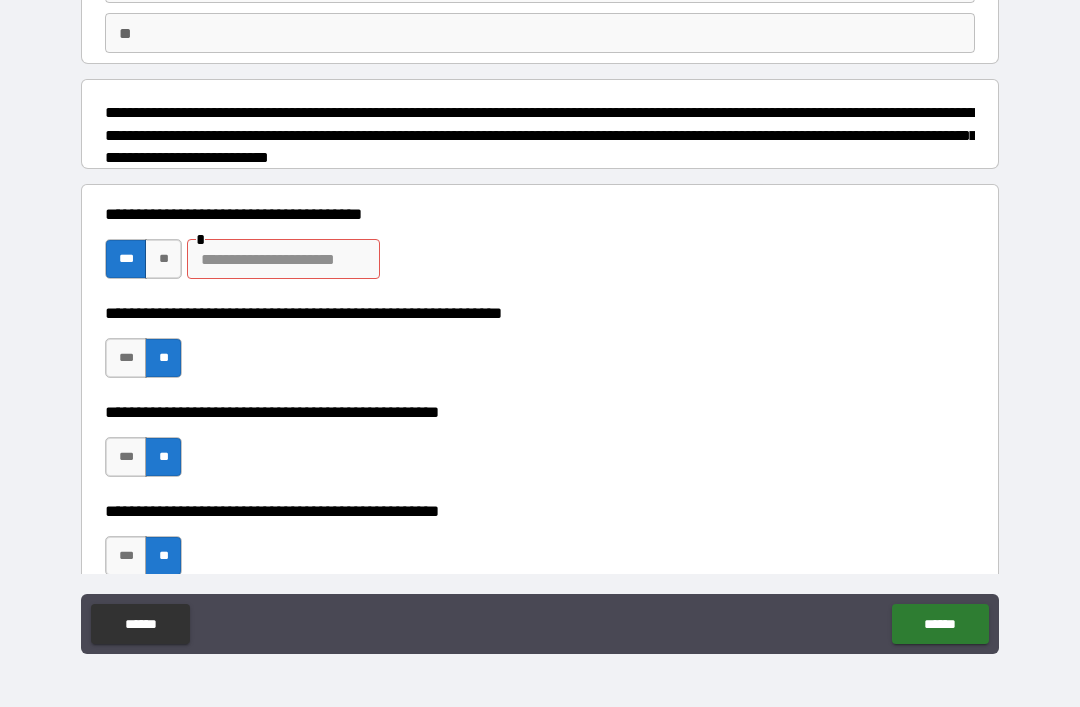 click on "**" at bounding box center (163, 259) 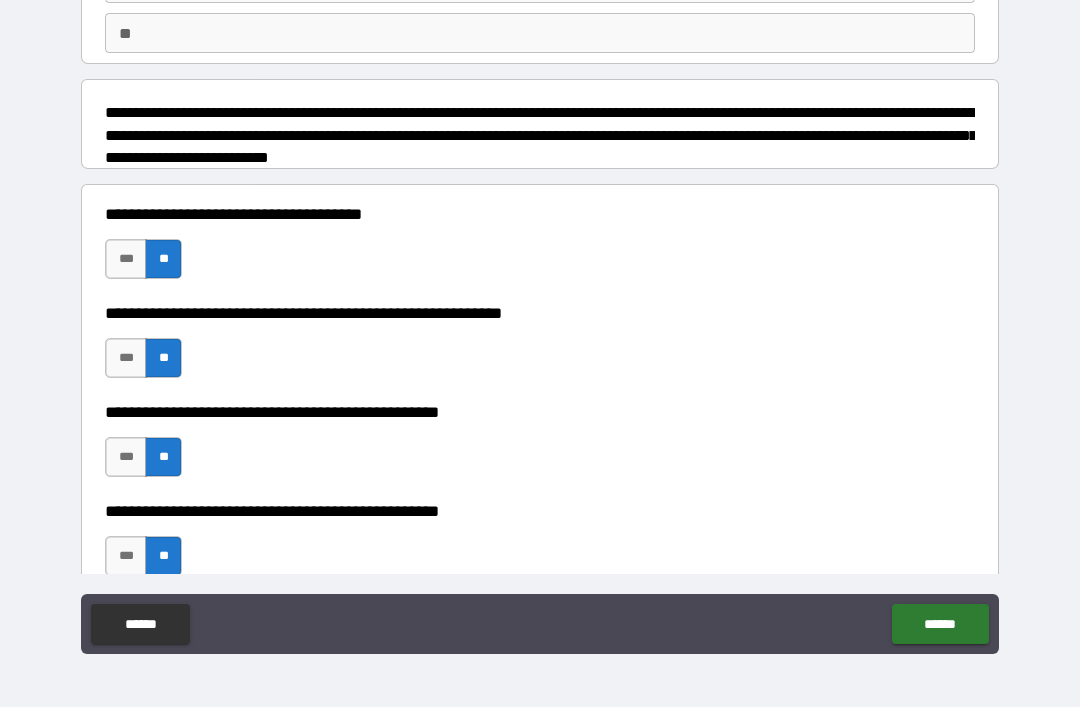type on "*" 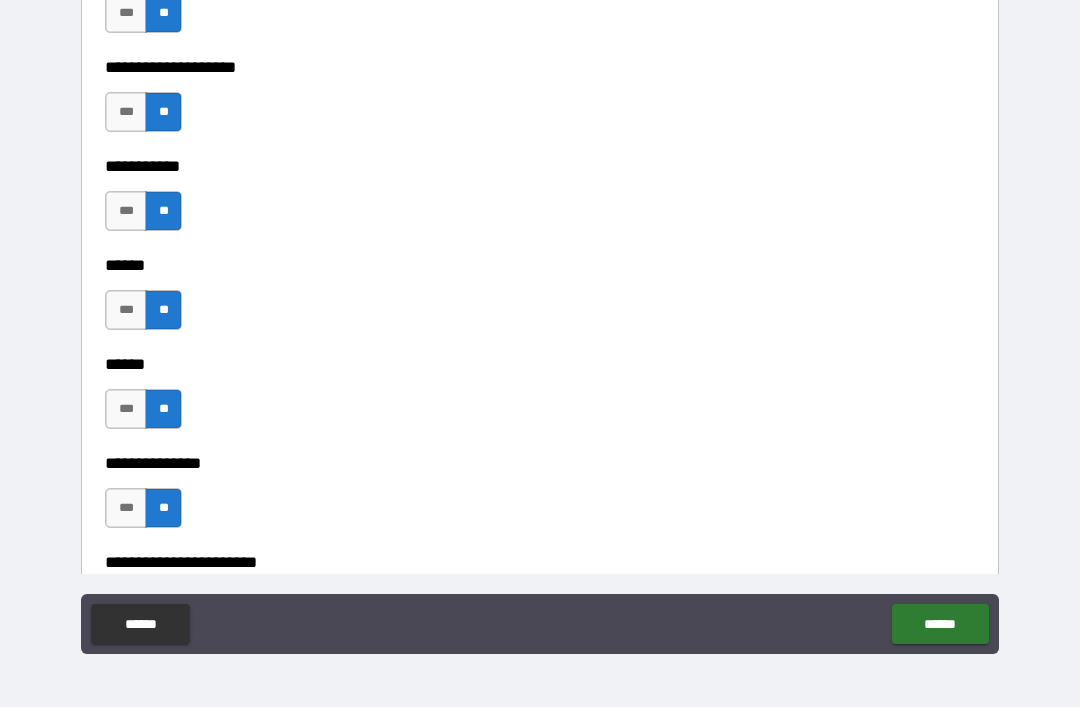 scroll, scrollTop: 2998, scrollLeft: 0, axis: vertical 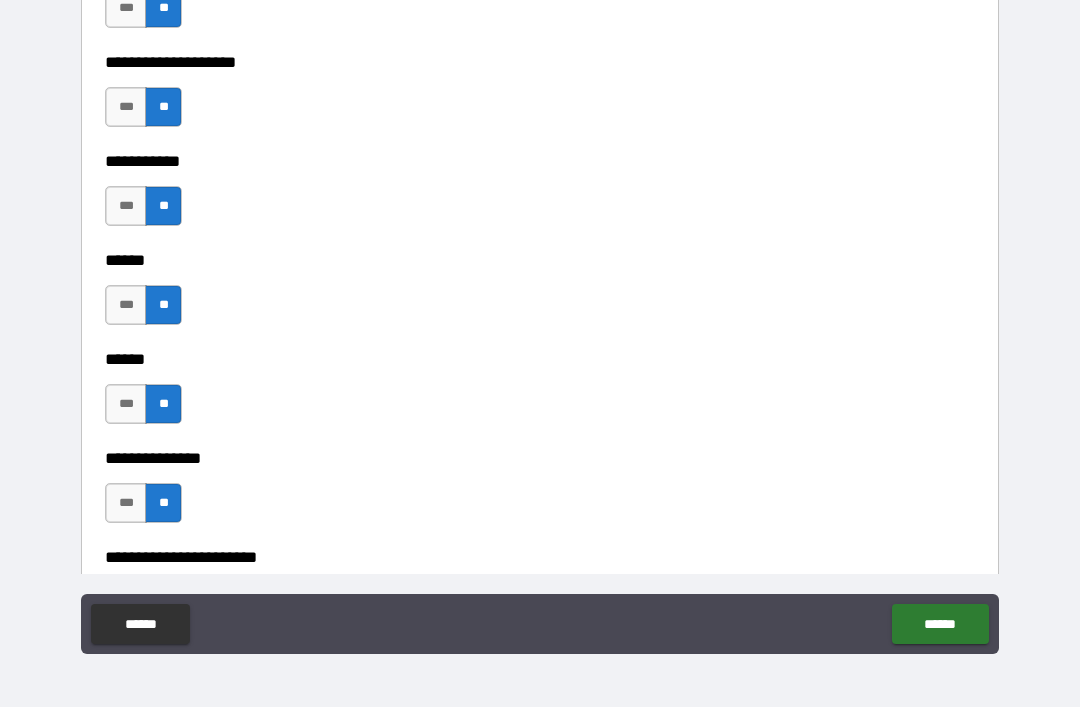 click on "******" at bounding box center (940, 624) 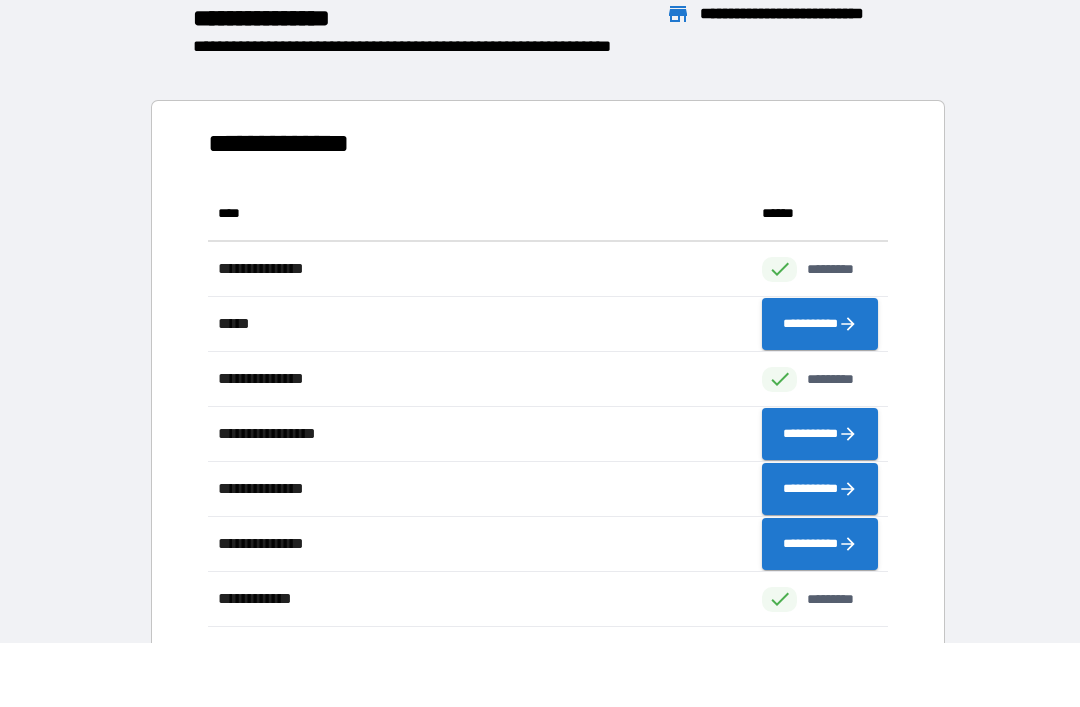 scroll, scrollTop: 441, scrollLeft: 680, axis: both 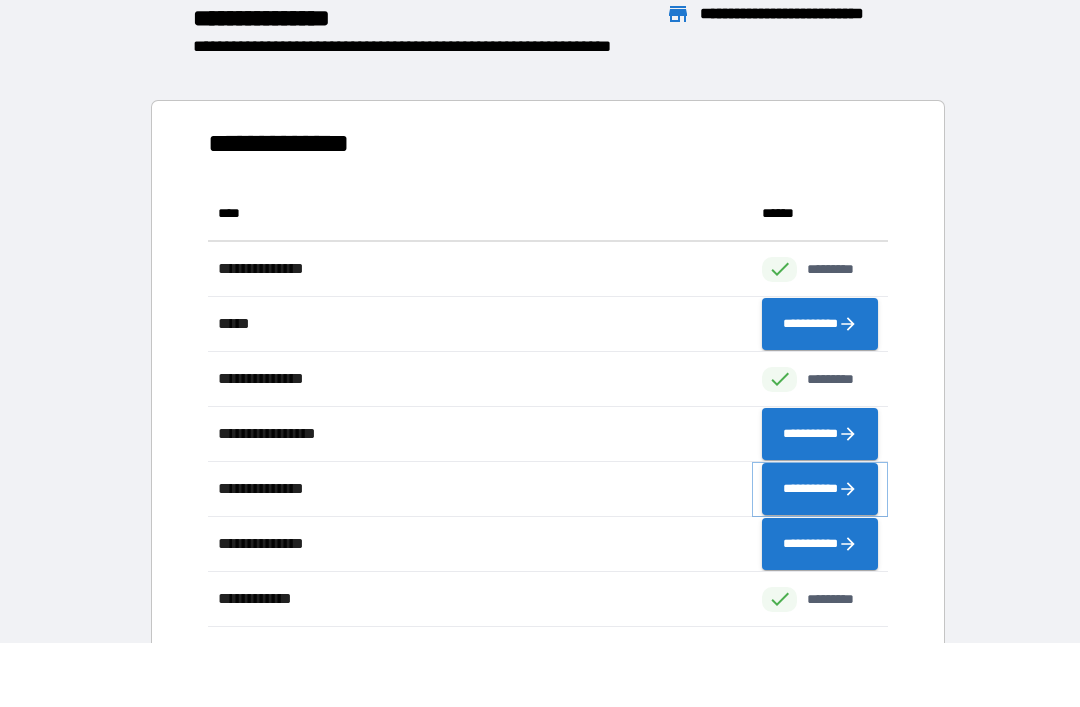 click on "**********" at bounding box center (820, 489) 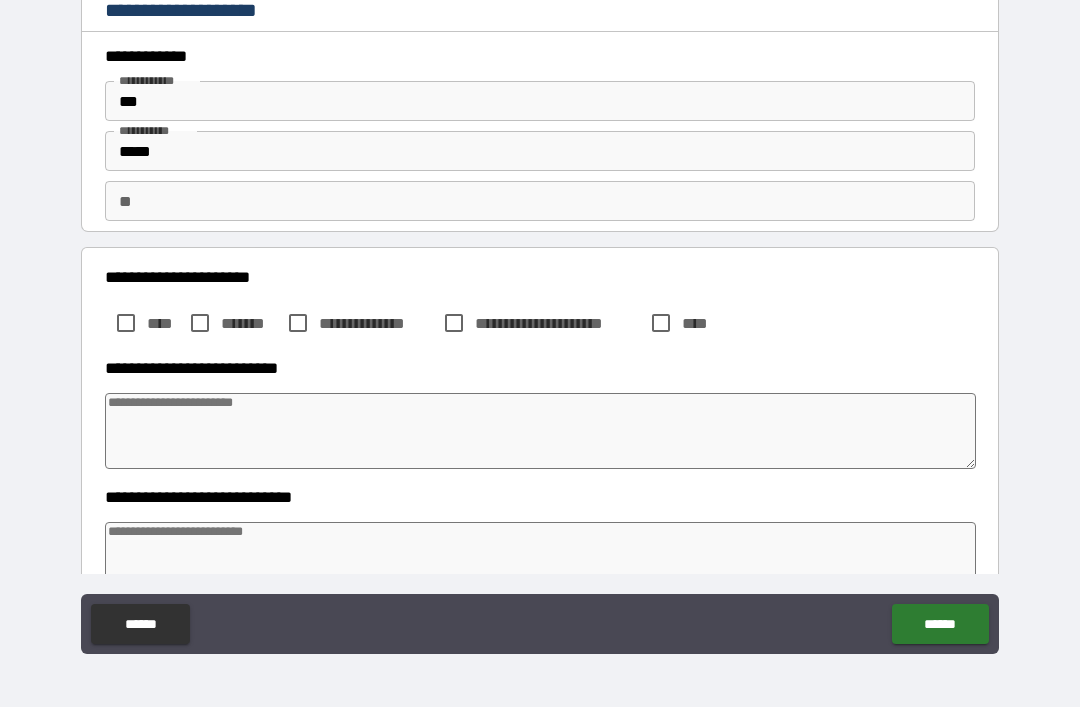 type on "*" 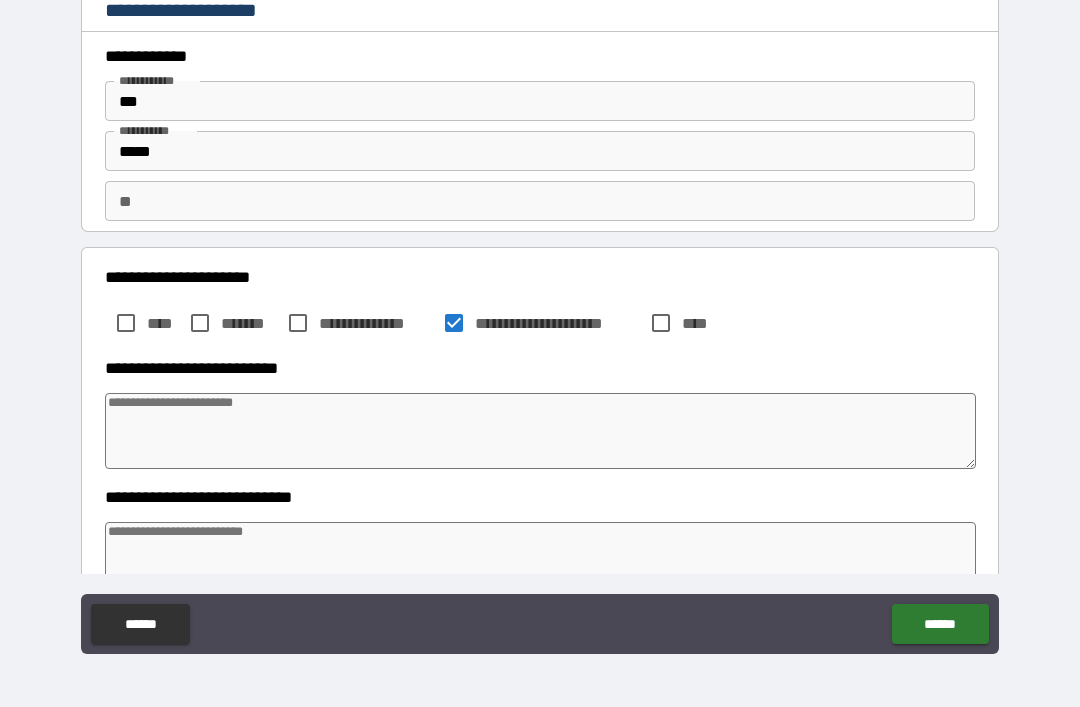 type on "*" 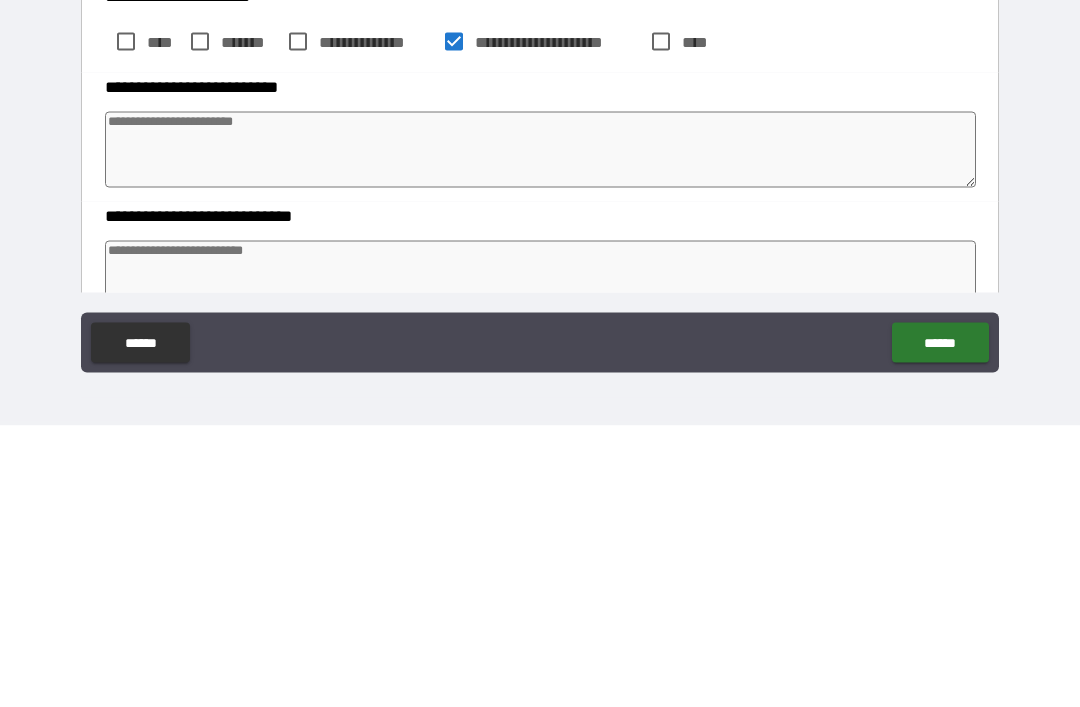 type on "*" 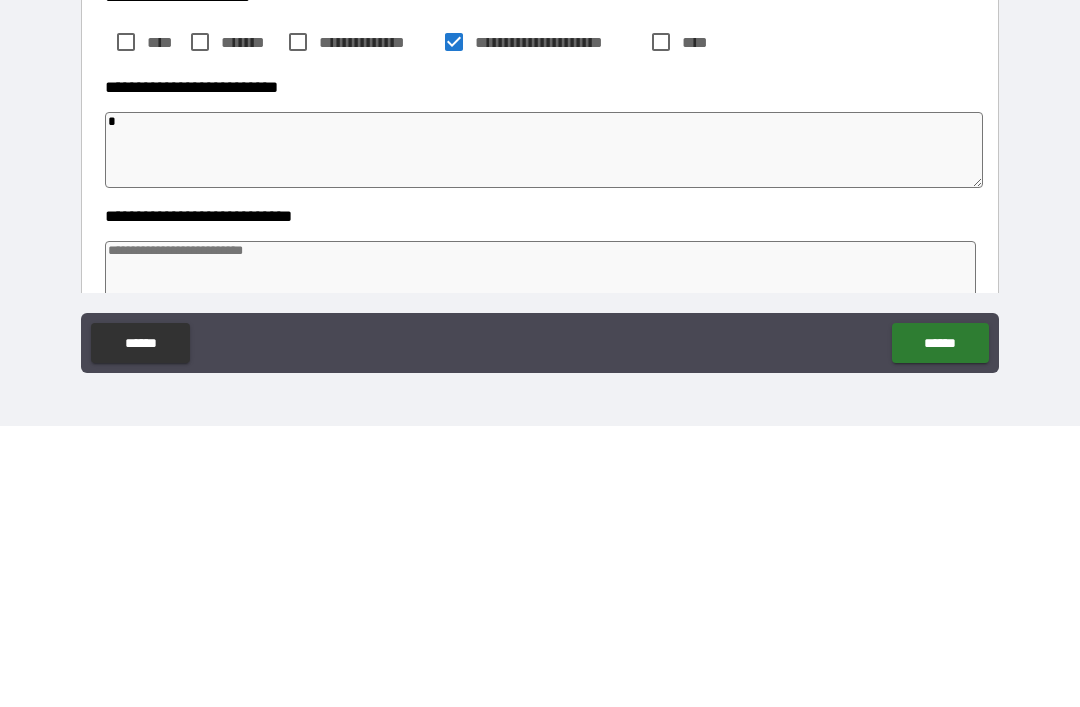 type on "*" 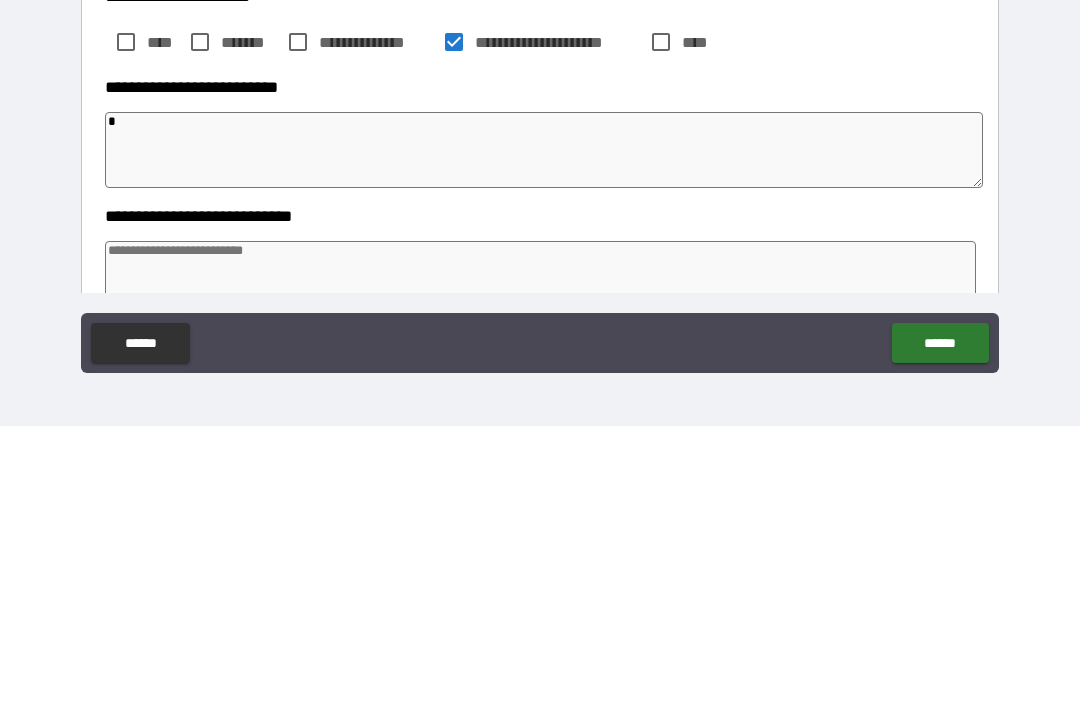 type on "*" 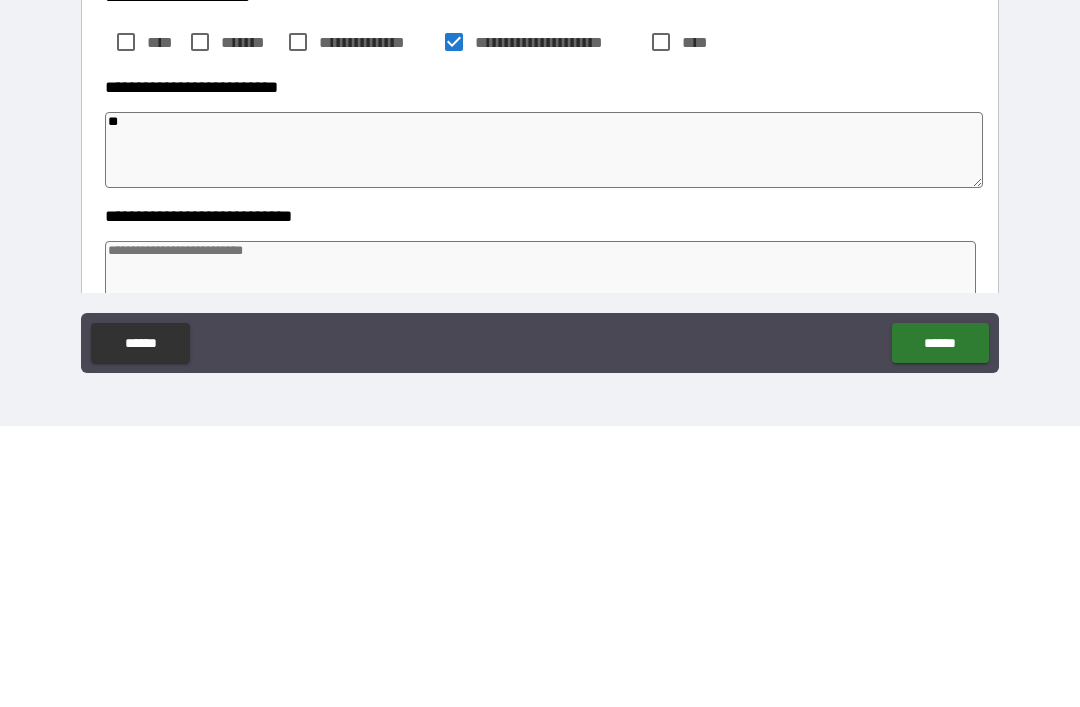 type on "*" 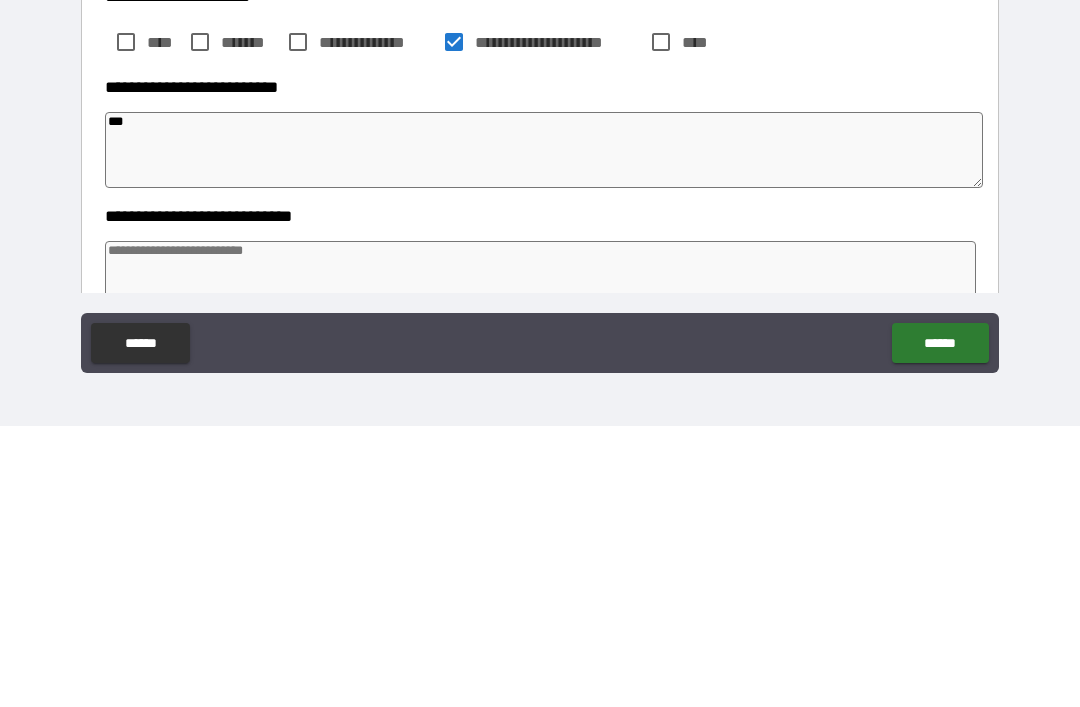 type on "*" 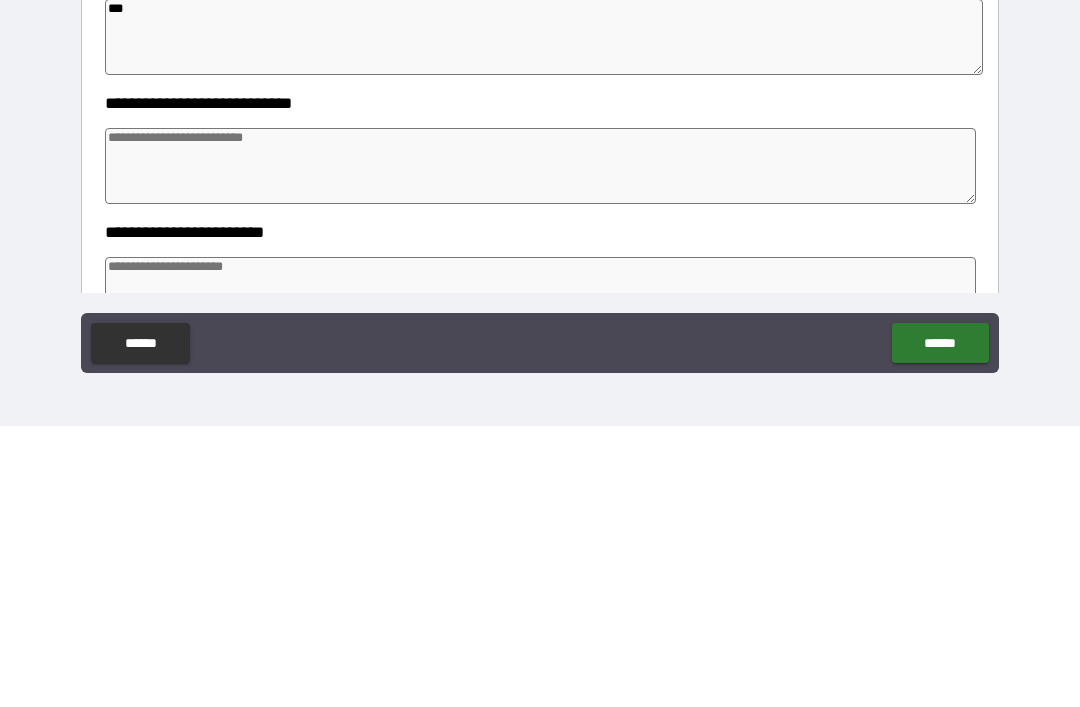scroll, scrollTop: 114, scrollLeft: 0, axis: vertical 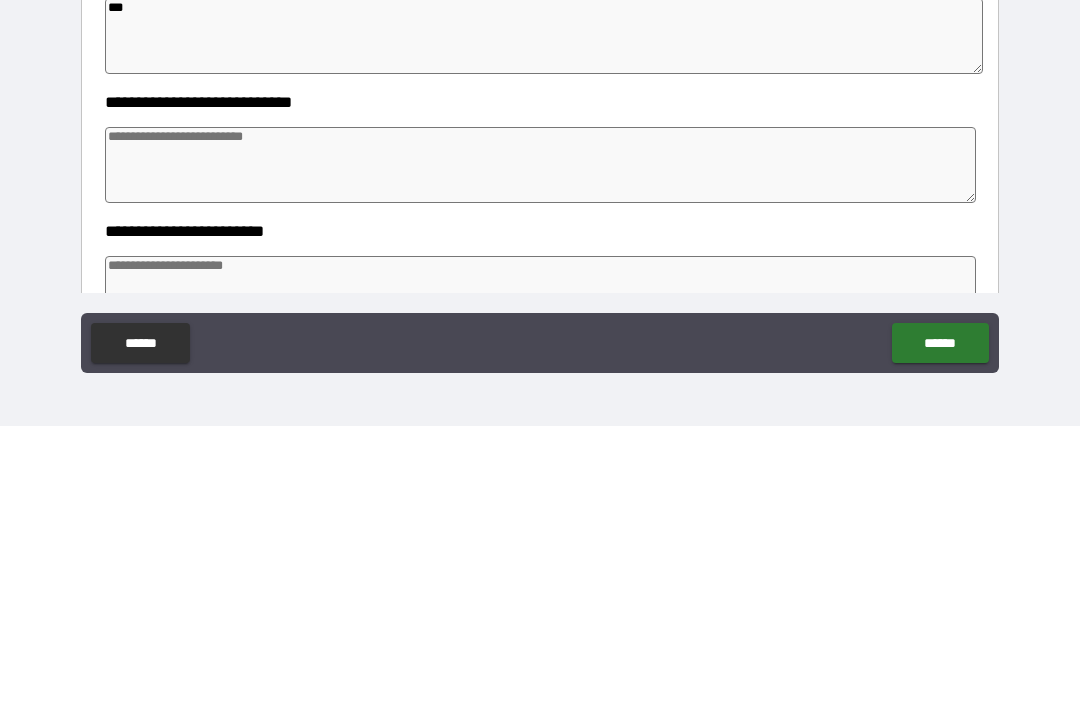 type on "***" 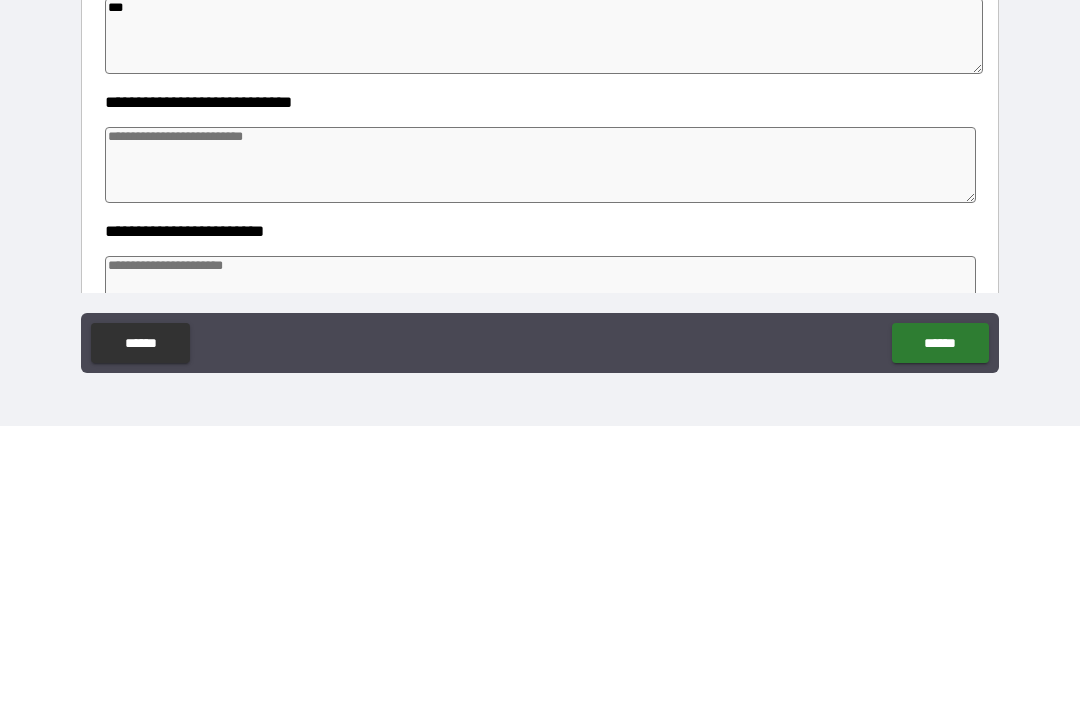 type on "*" 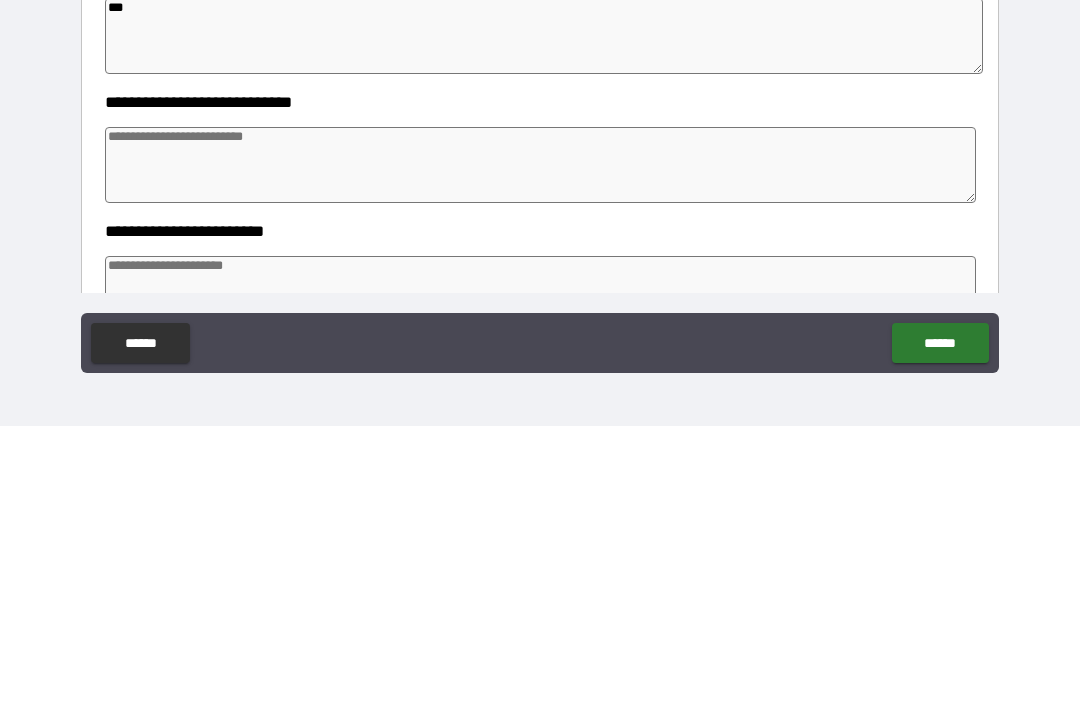 type on "*" 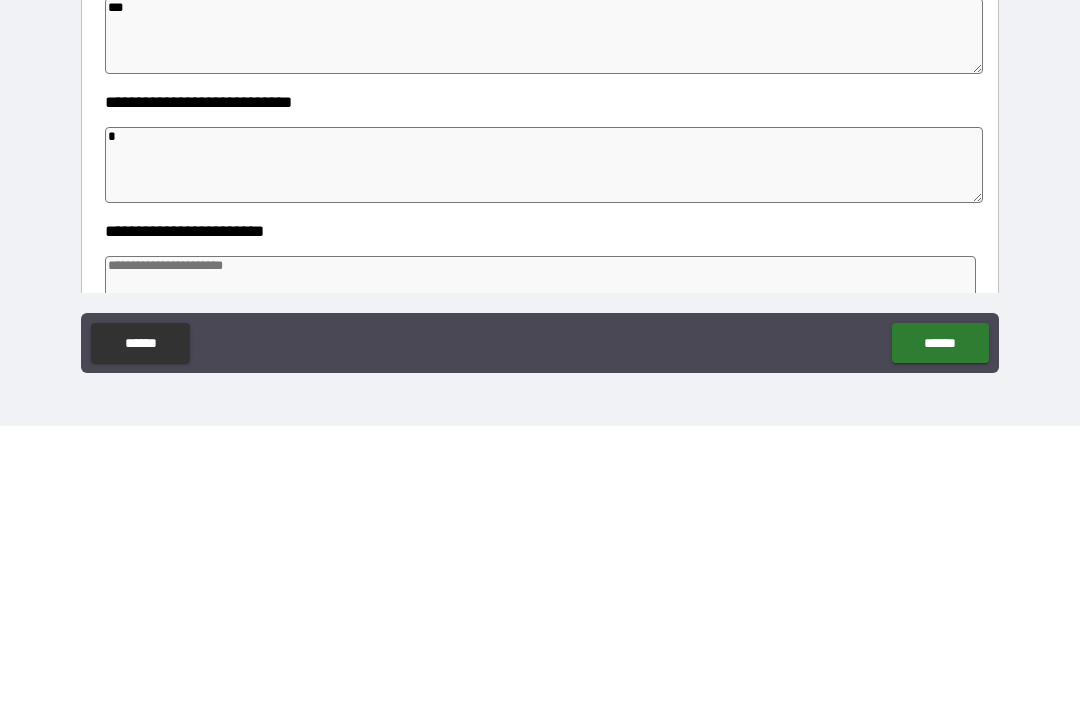 type on "*" 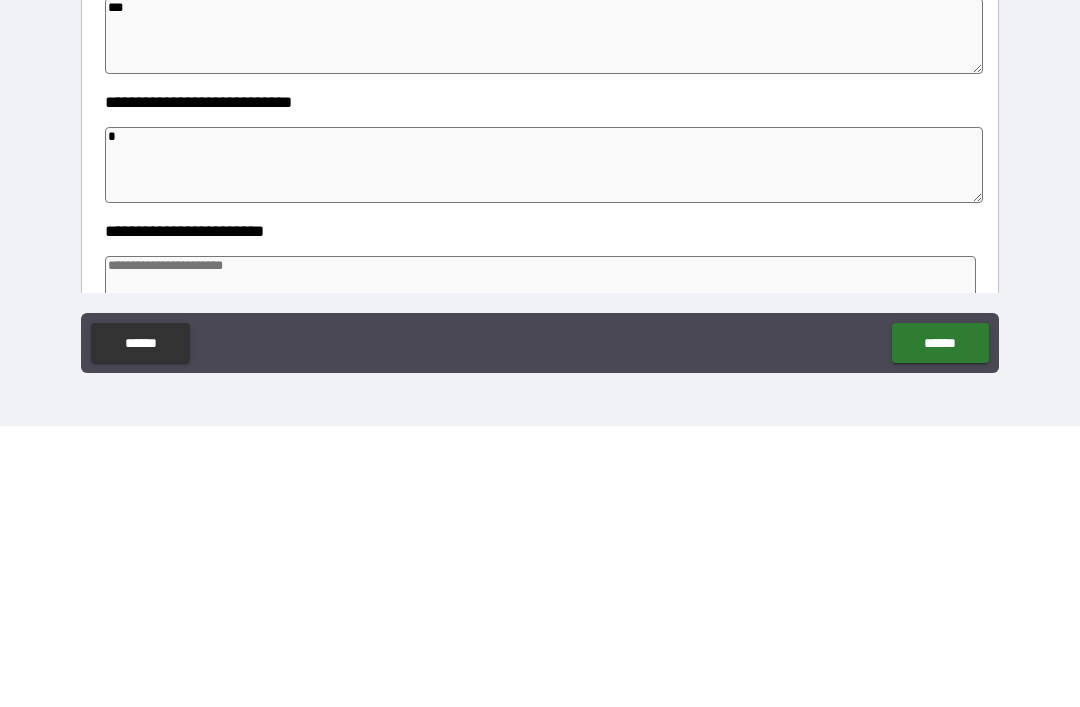 type on "*" 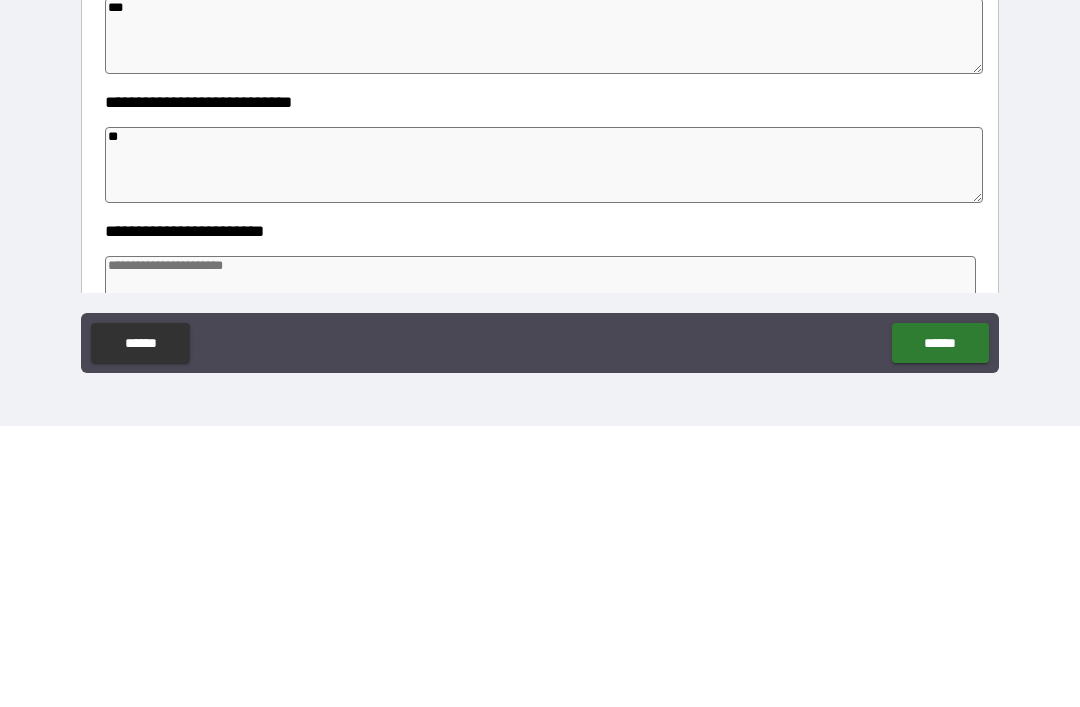 type on "*" 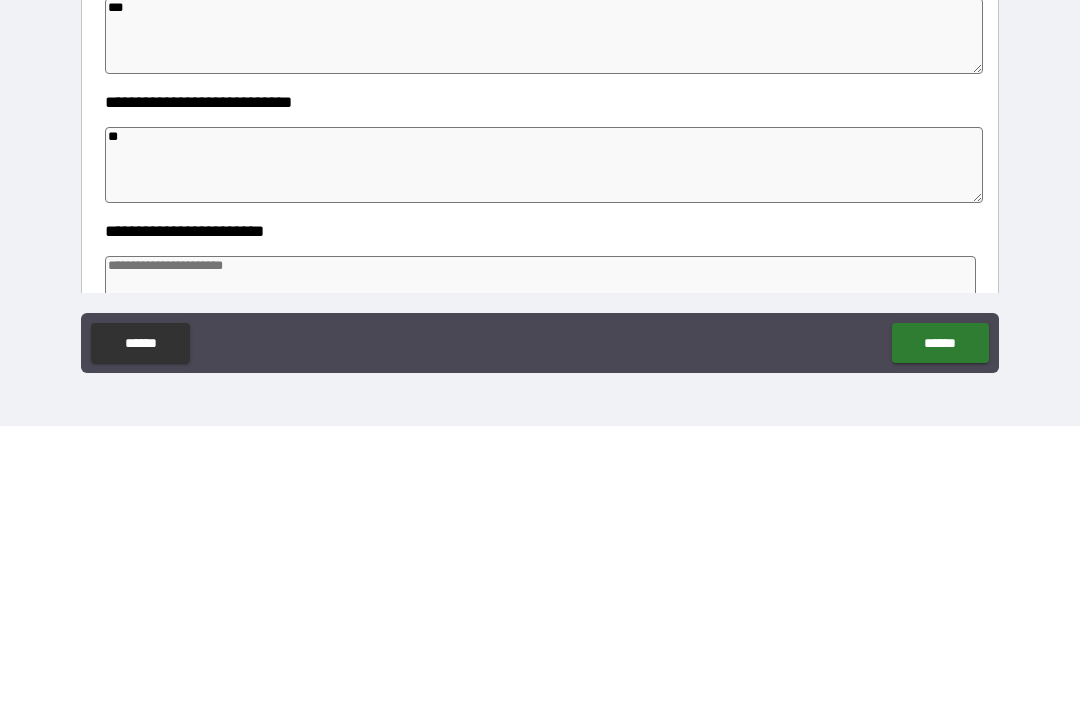 type on "*" 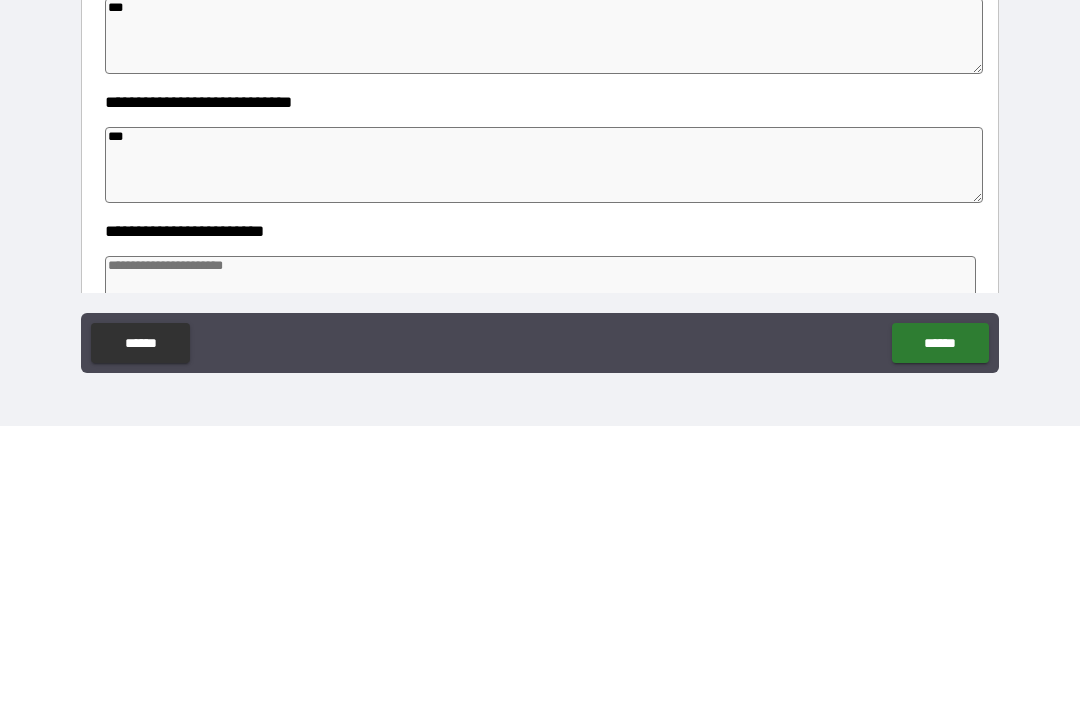 type on "*" 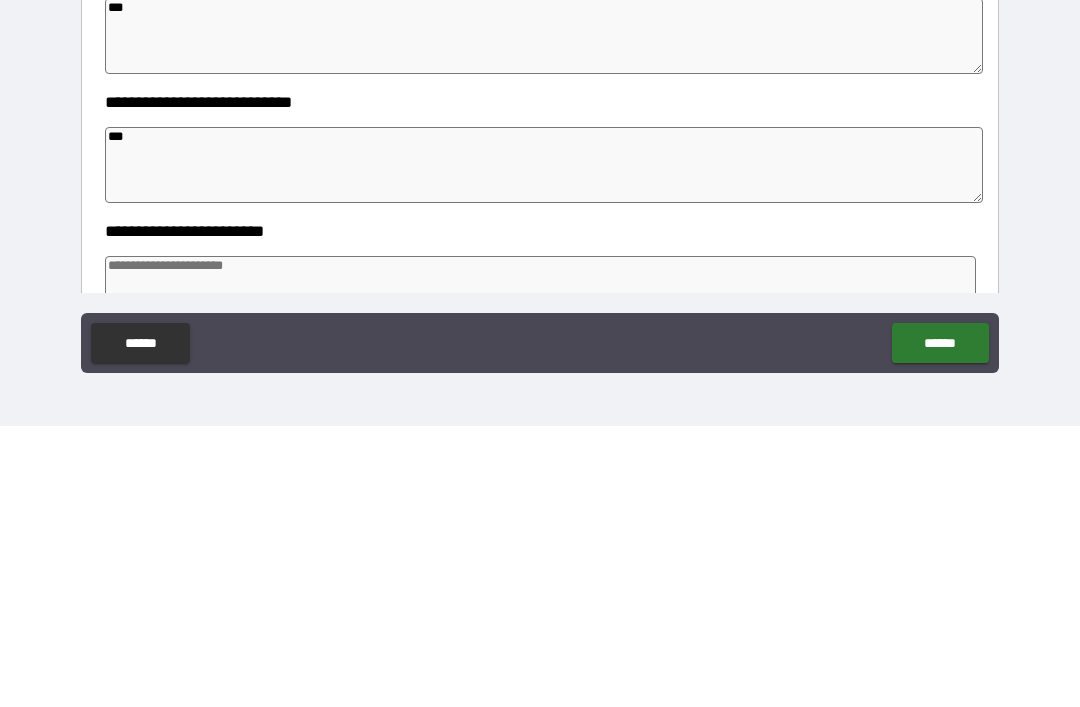 type on "*" 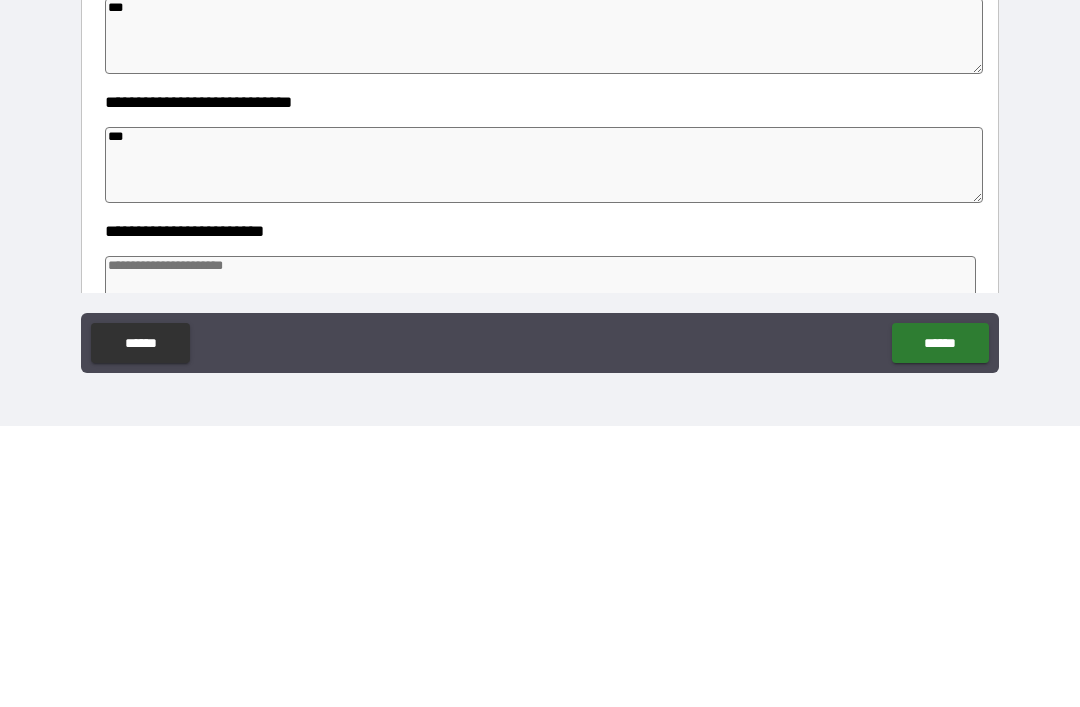 type on "*" 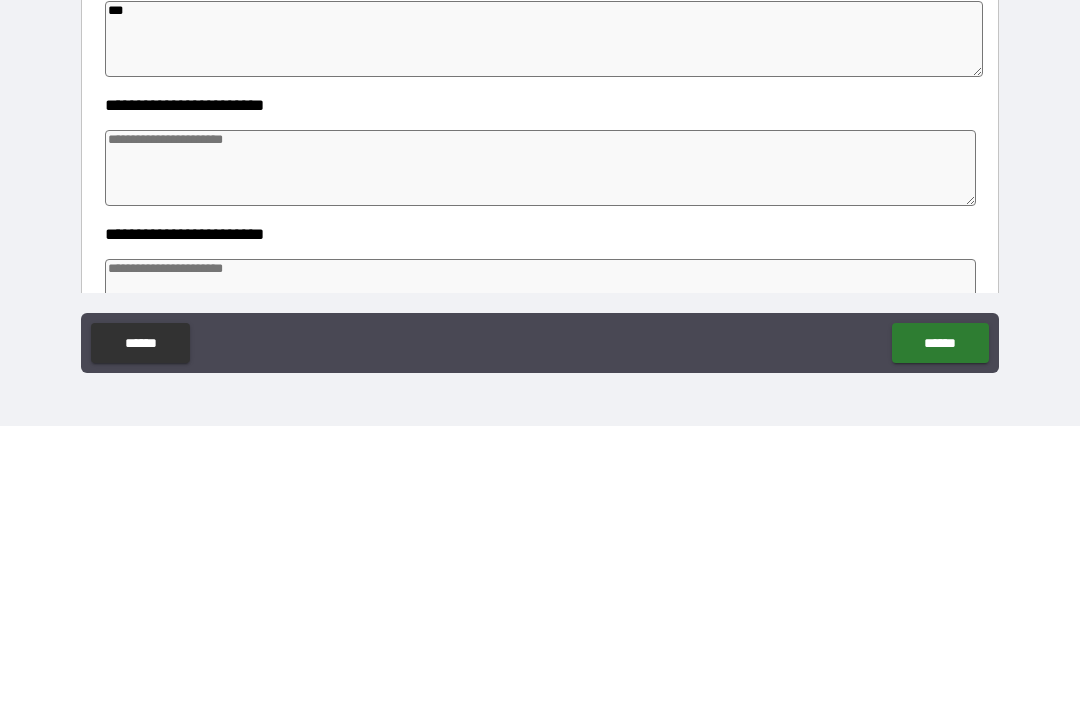 scroll, scrollTop: 247, scrollLeft: 0, axis: vertical 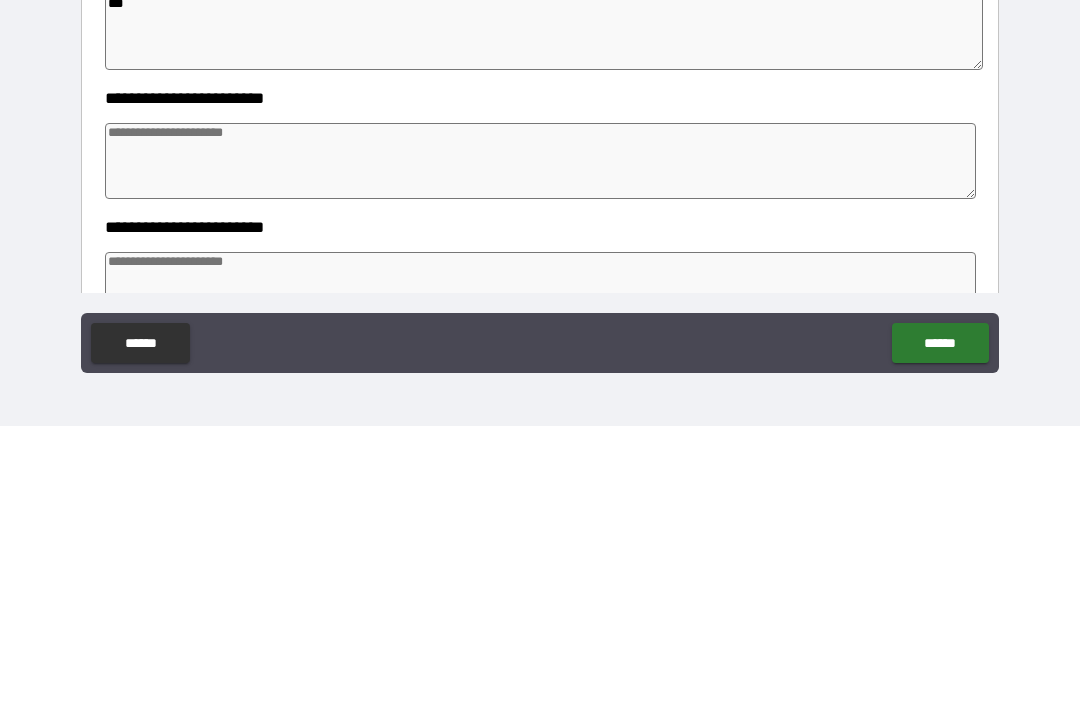 click at bounding box center [540, 442] 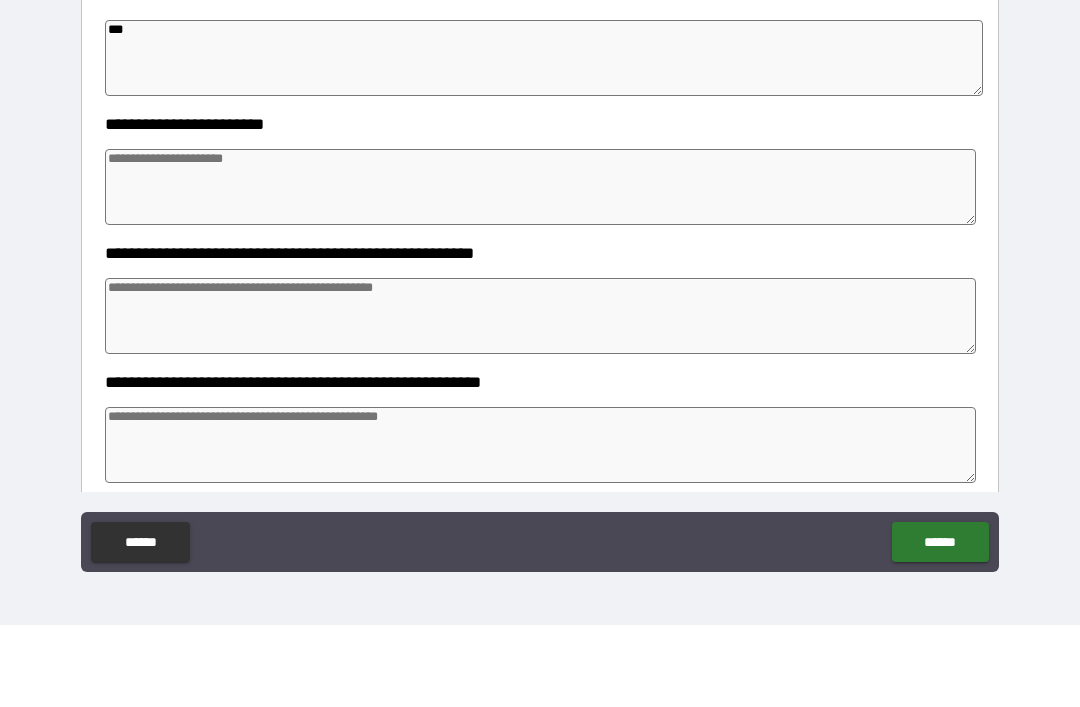 scroll, scrollTop: 551, scrollLeft: 0, axis: vertical 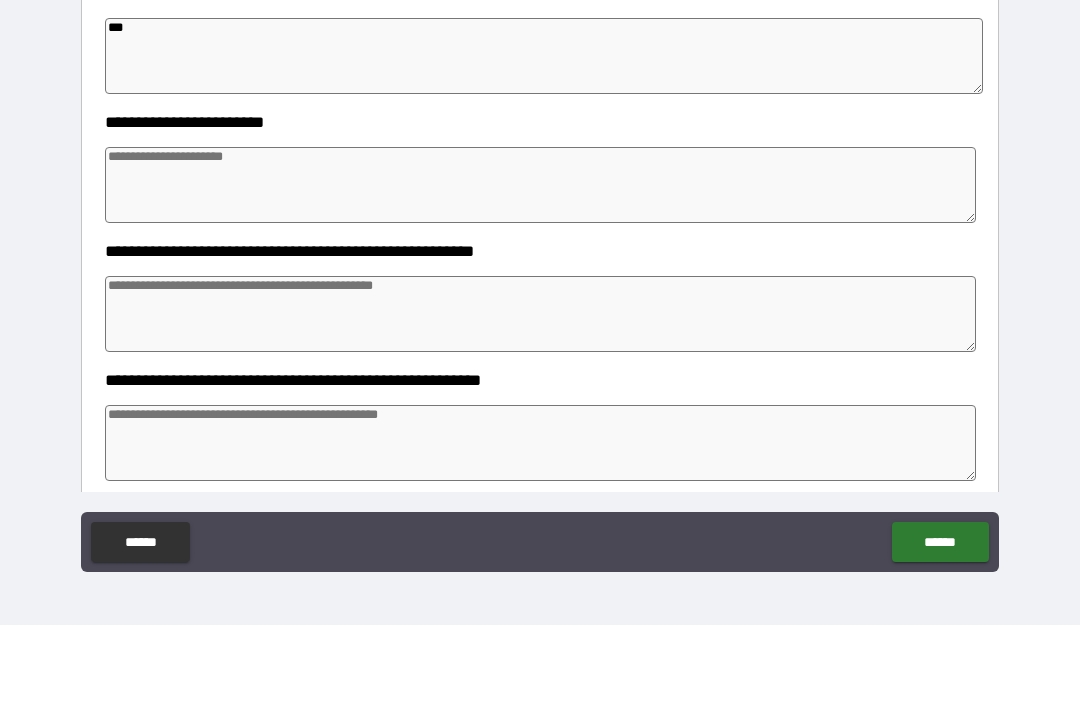 click at bounding box center (540, 267) 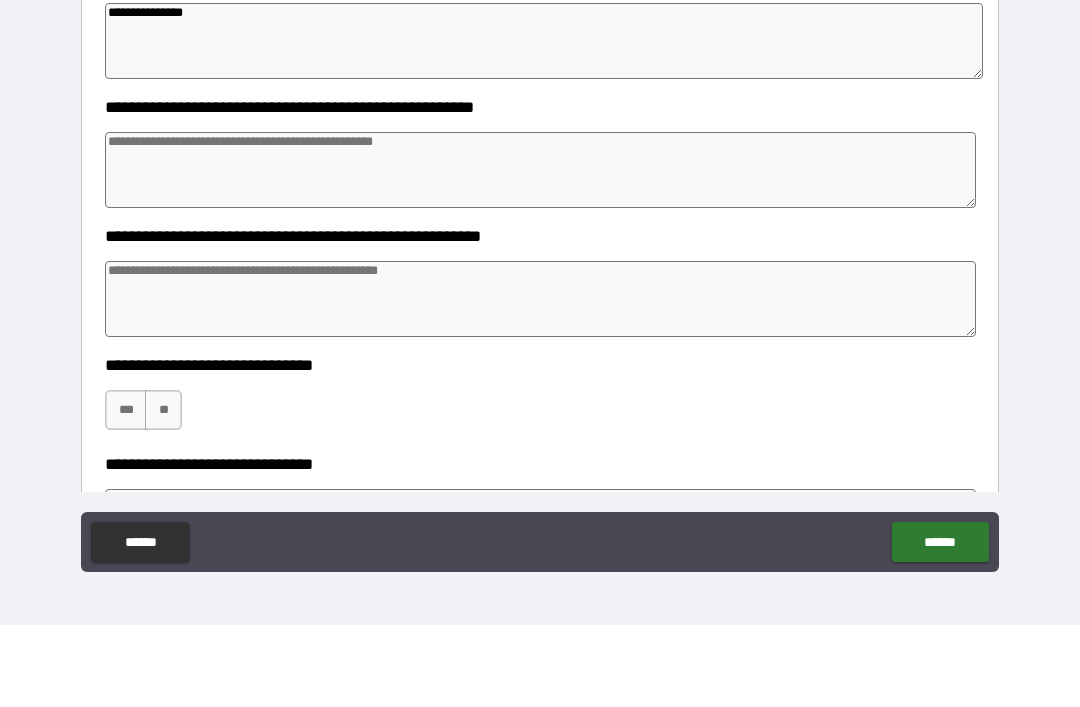 scroll, scrollTop: 698, scrollLeft: 0, axis: vertical 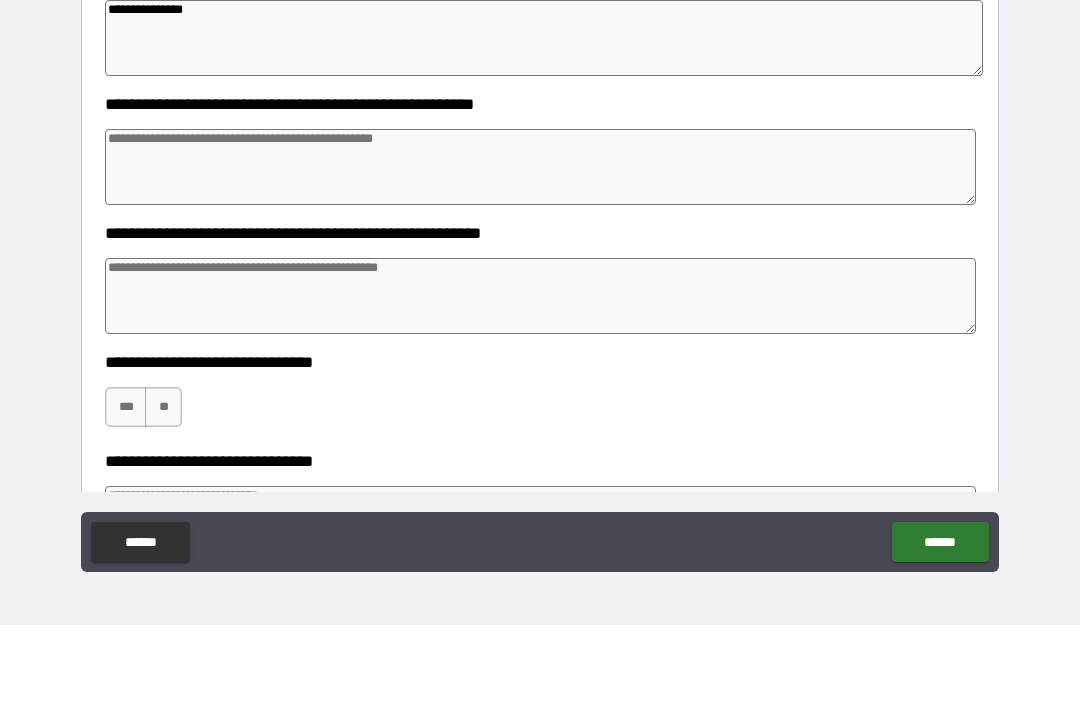 click at bounding box center [540, 249] 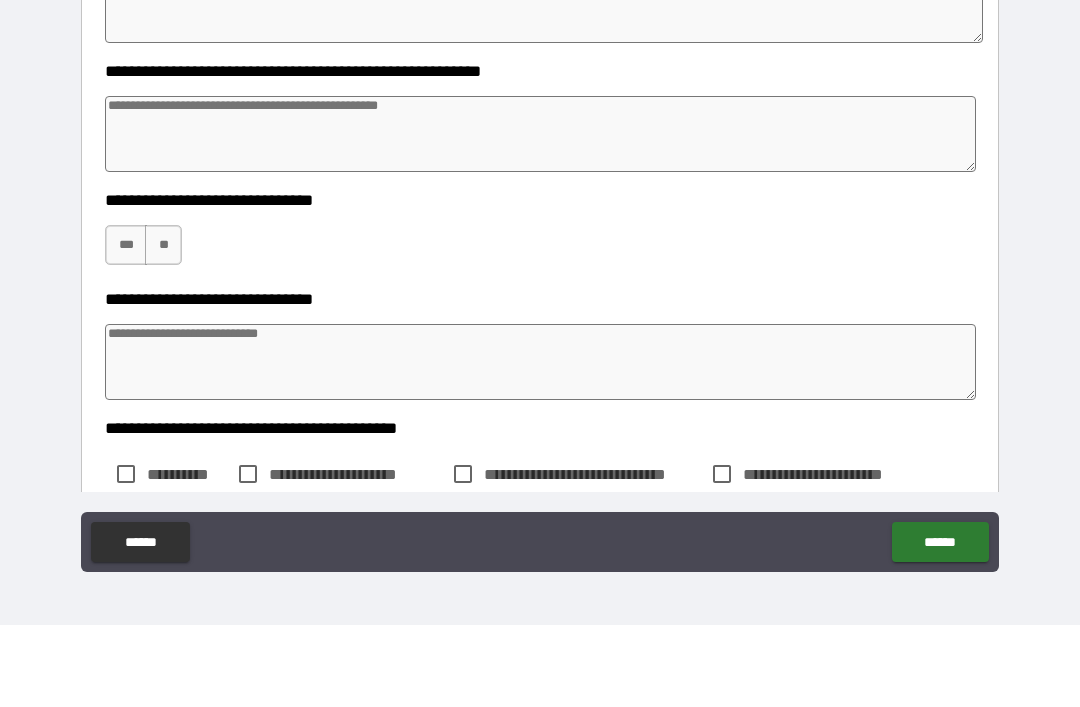 scroll, scrollTop: 862, scrollLeft: 0, axis: vertical 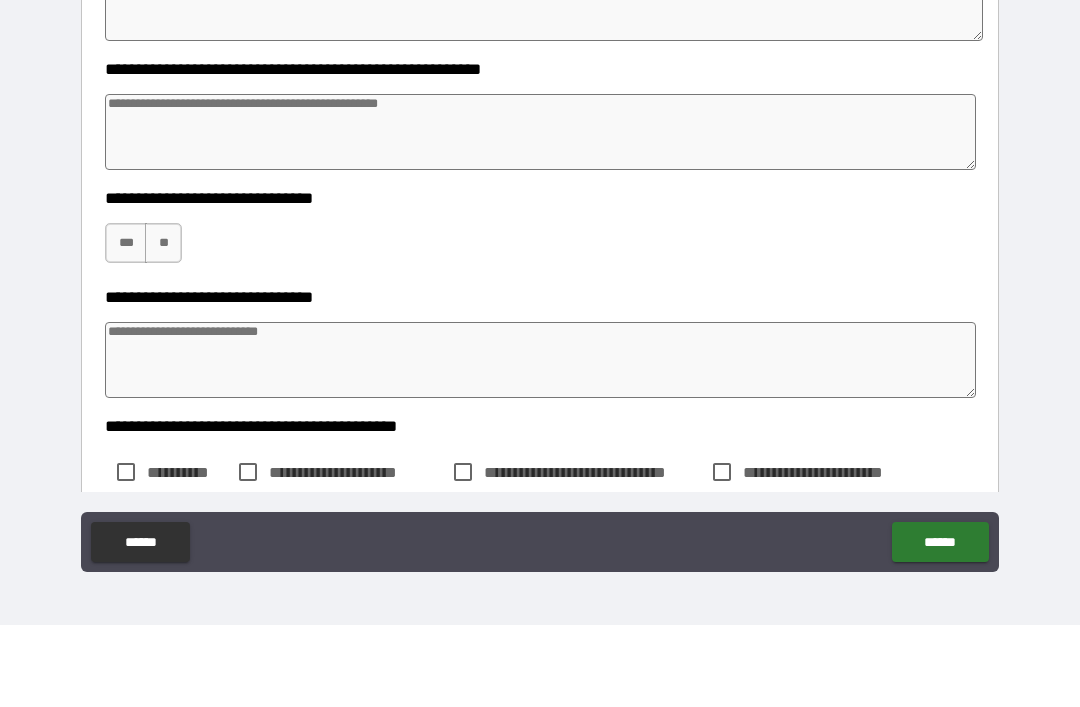 click at bounding box center (540, 214) 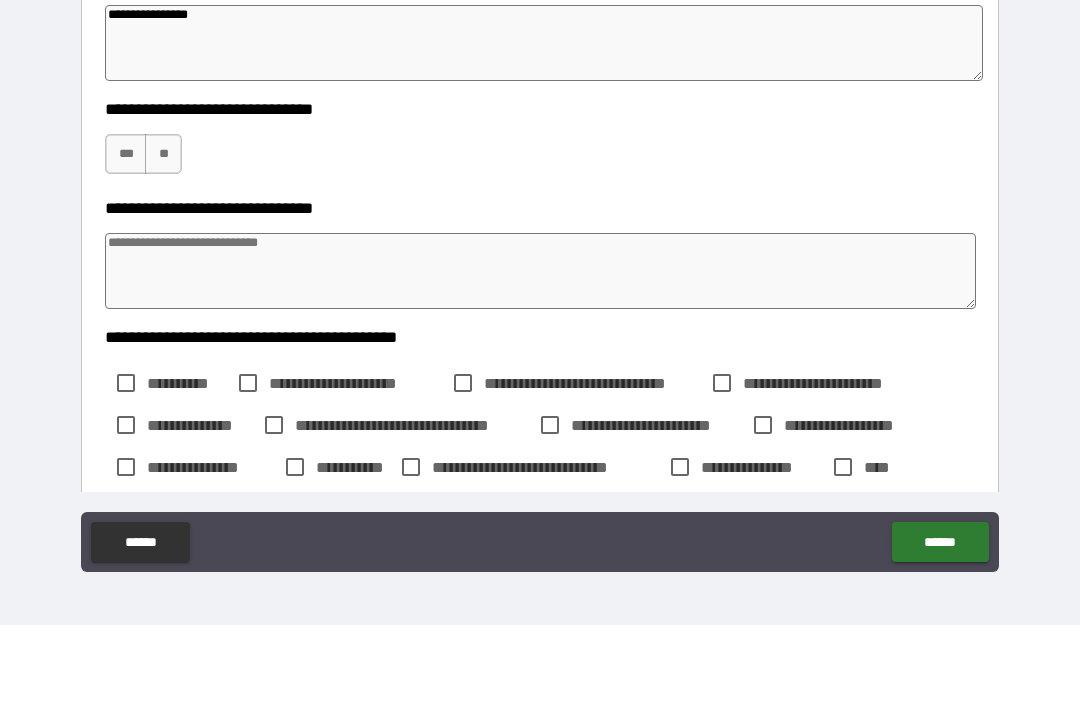 scroll, scrollTop: 956, scrollLeft: 0, axis: vertical 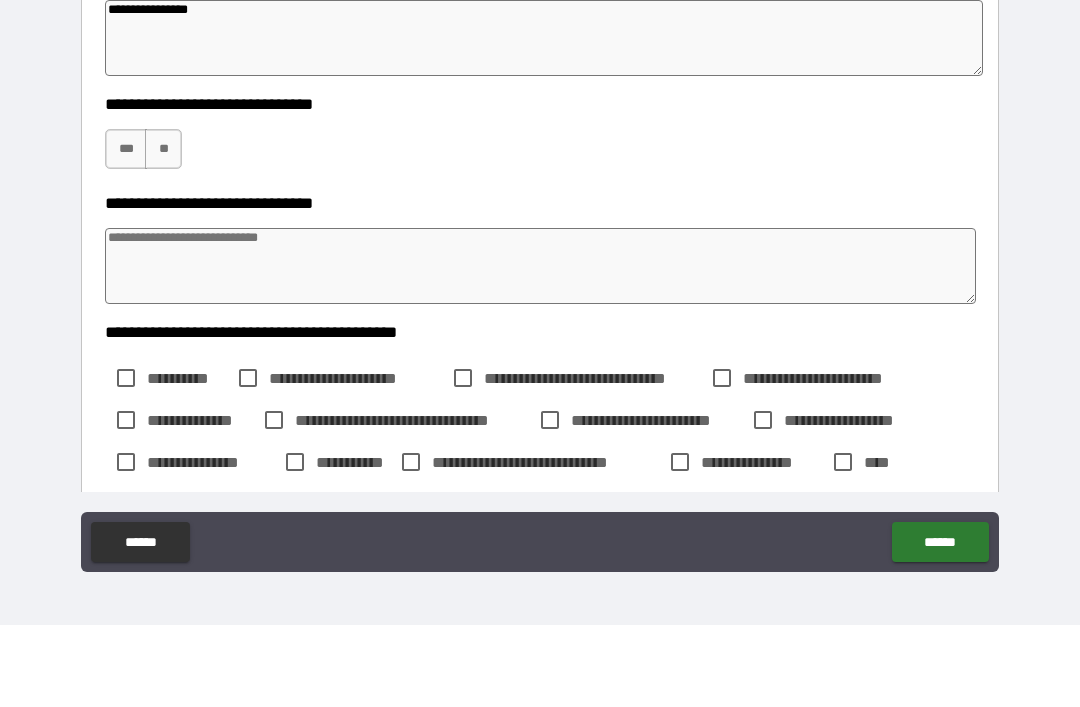 click on "***" at bounding box center (126, 231) 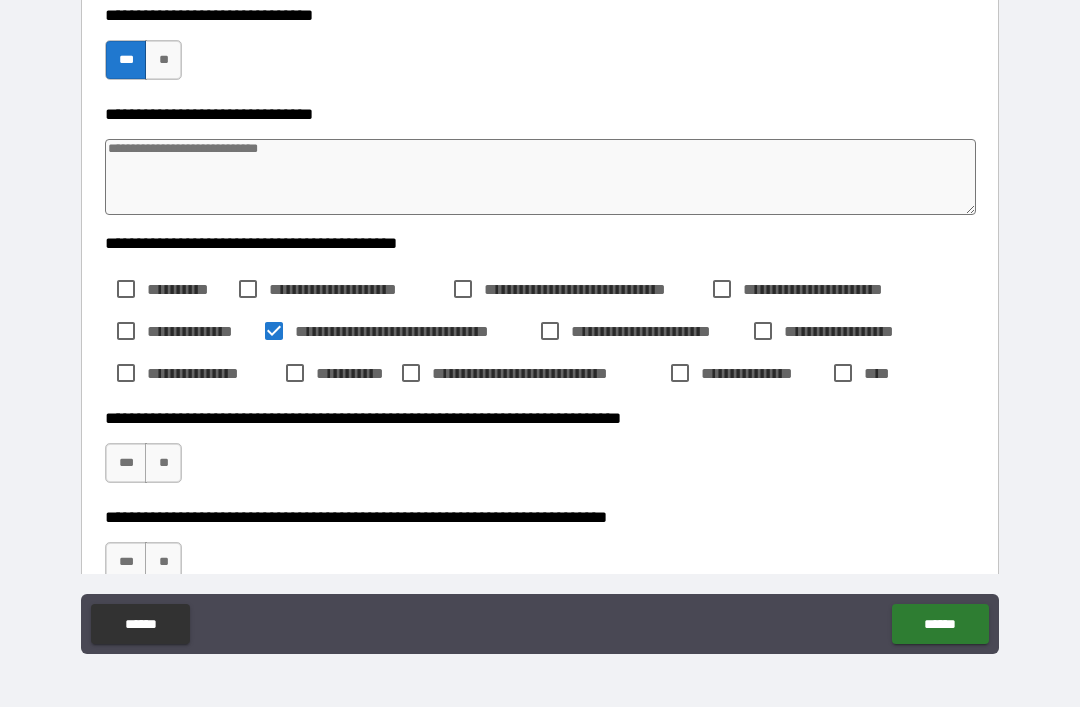 scroll, scrollTop: 1131, scrollLeft: 0, axis: vertical 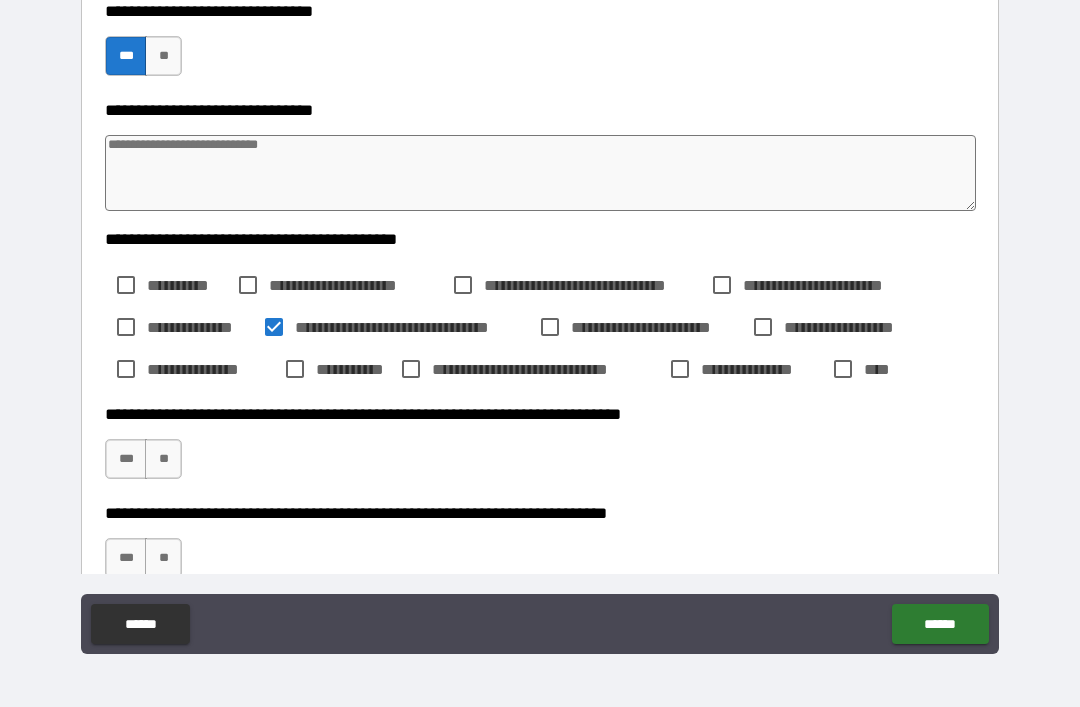 click on "**" at bounding box center [163, 459] 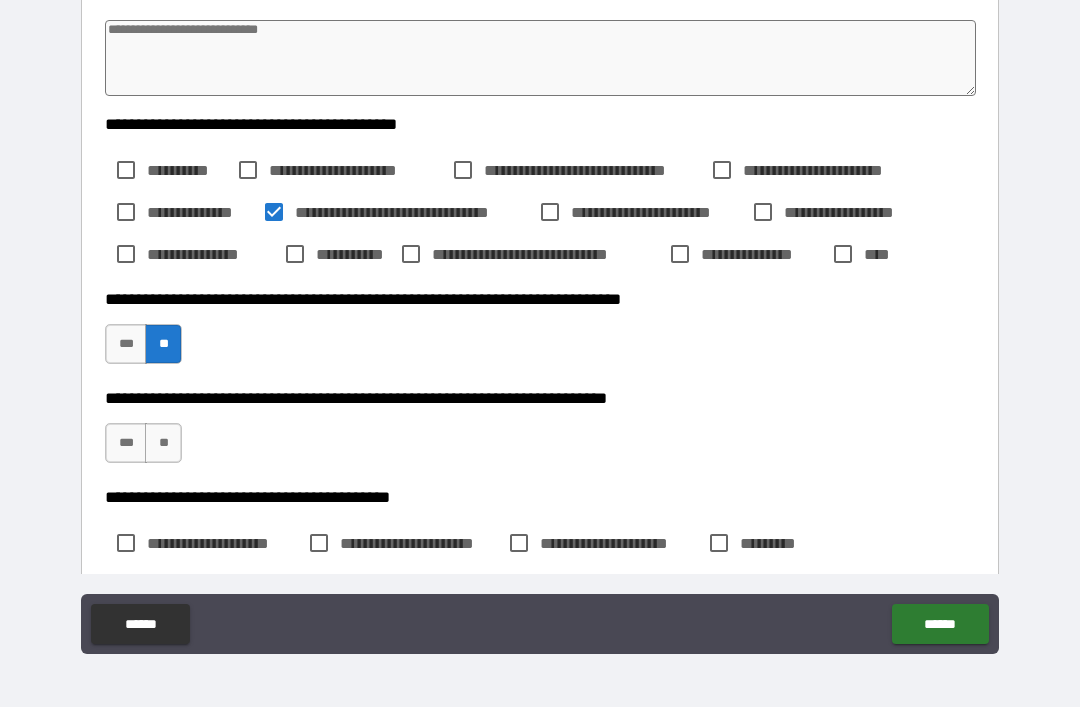 scroll, scrollTop: 1249, scrollLeft: 0, axis: vertical 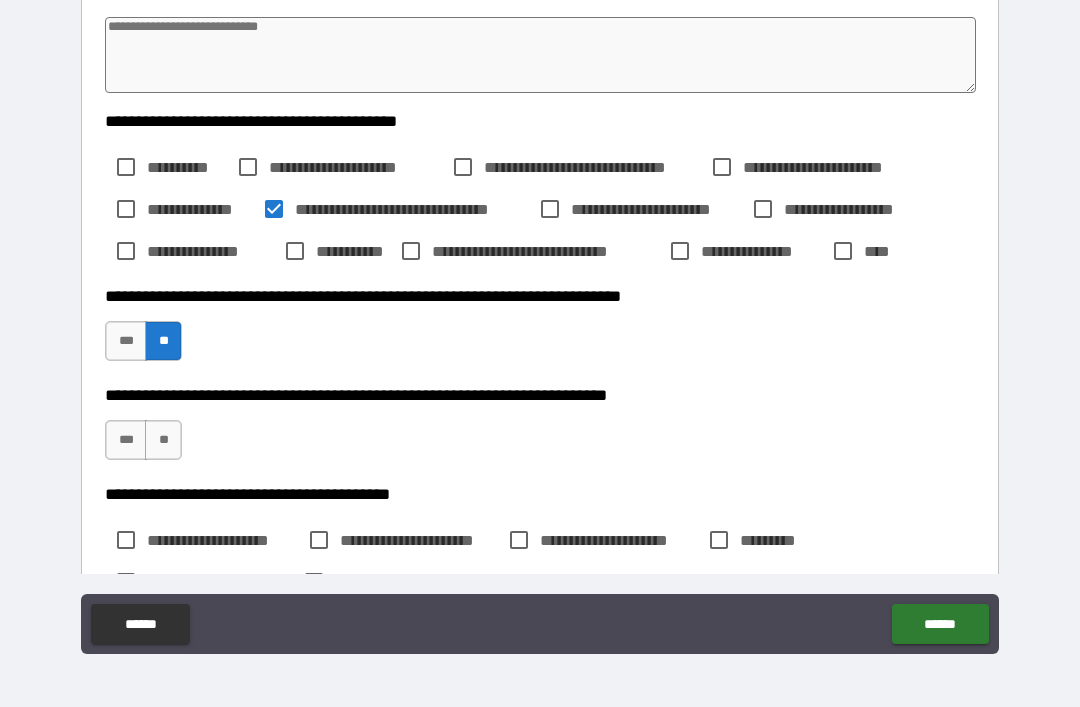 click on "**" at bounding box center (163, 440) 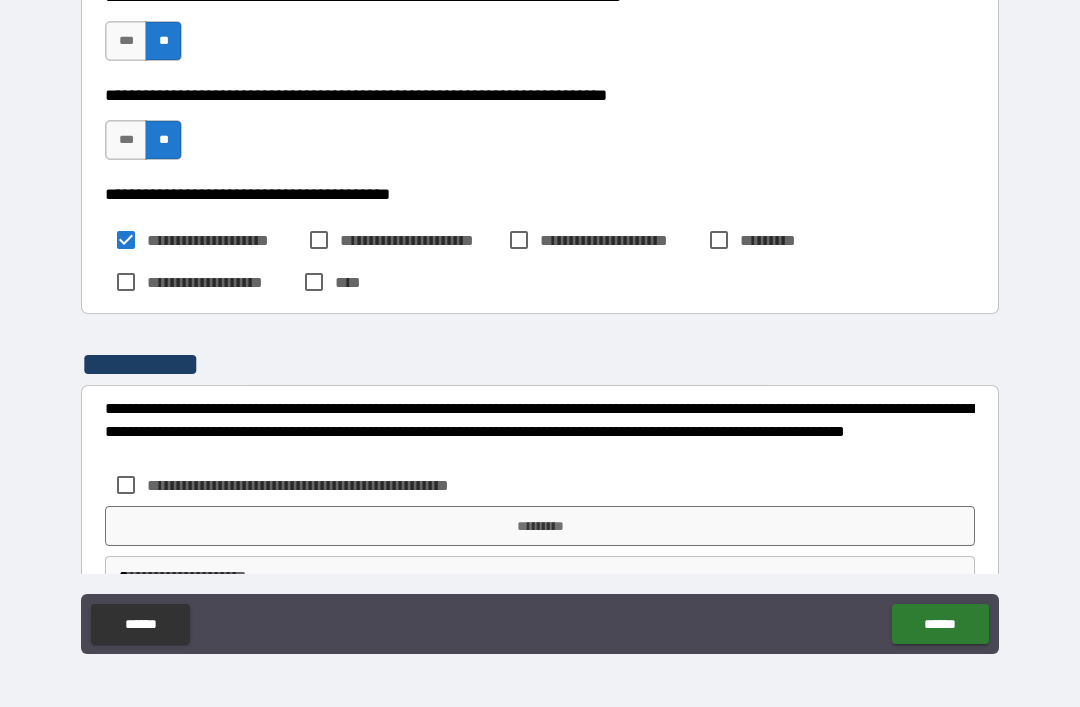 scroll, scrollTop: 1550, scrollLeft: 0, axis: vertical 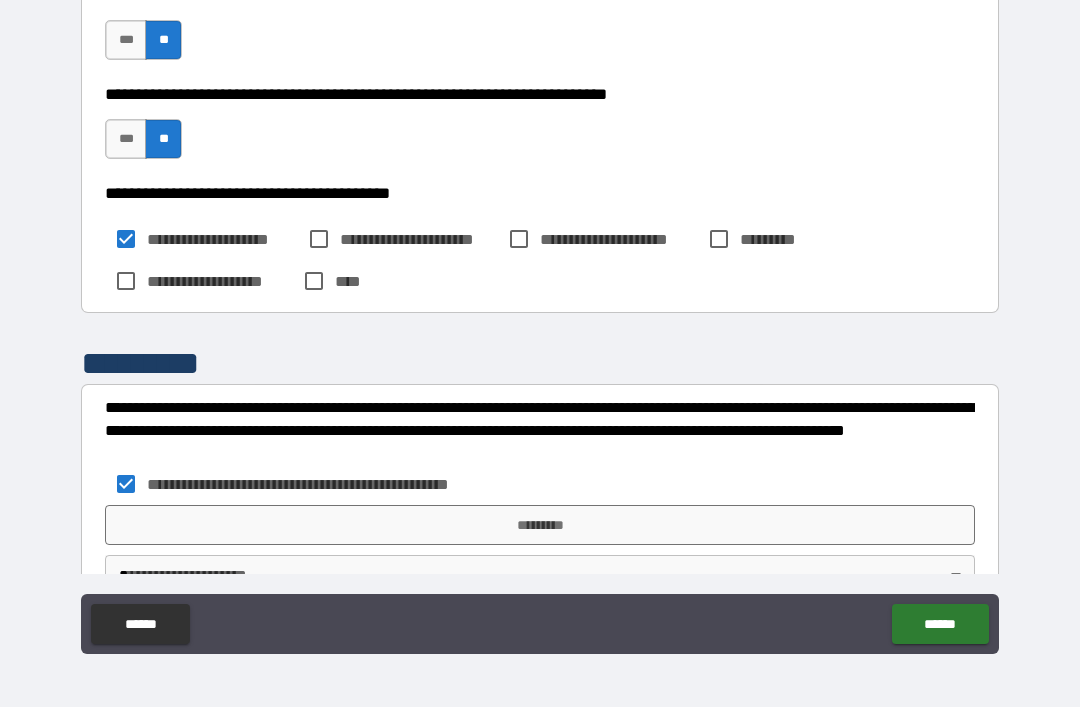 click on "*********" at bounding box center [540, 525] 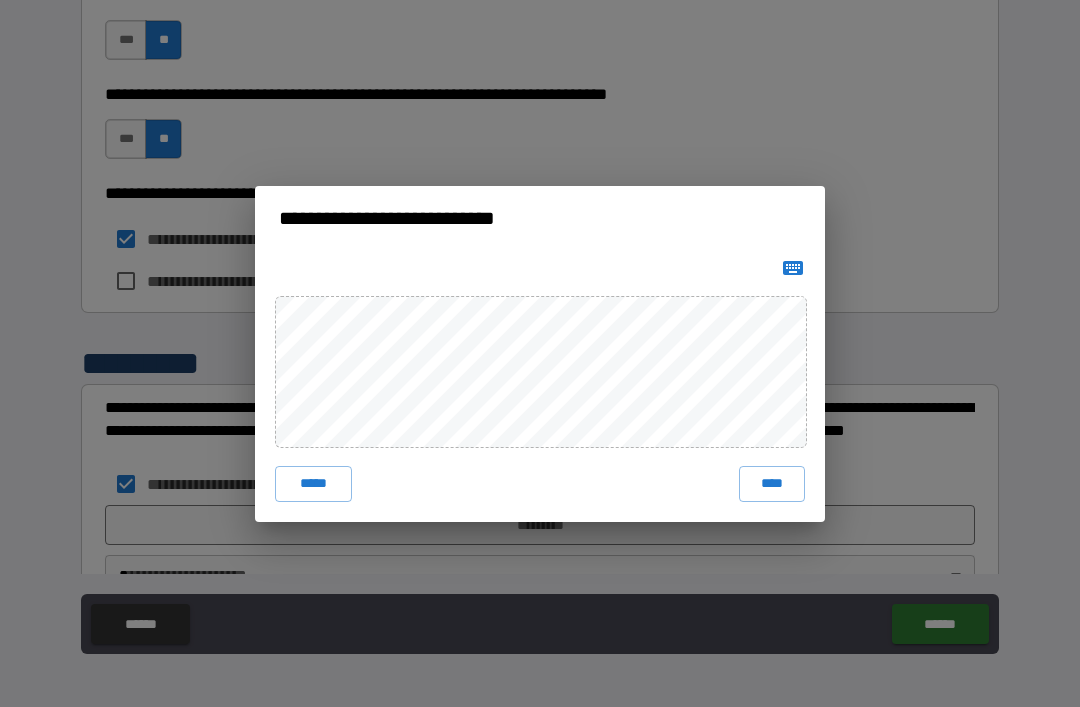 click on "****" at bounding box center (772, 484) 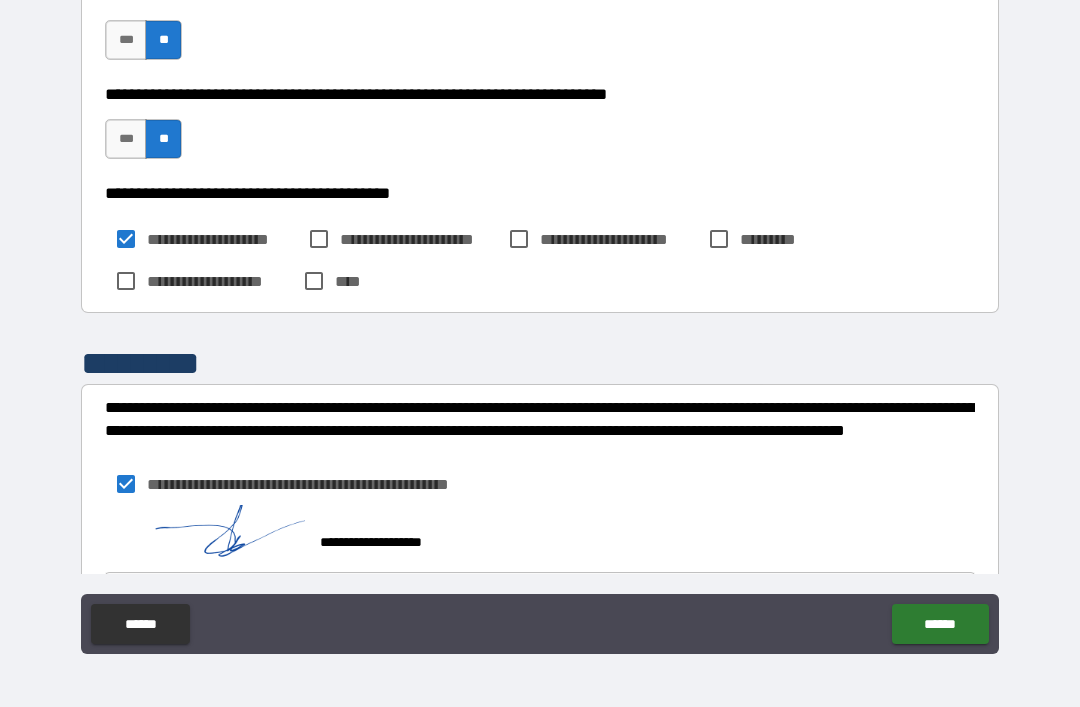 click on "******" at bounding box center (940, 624) 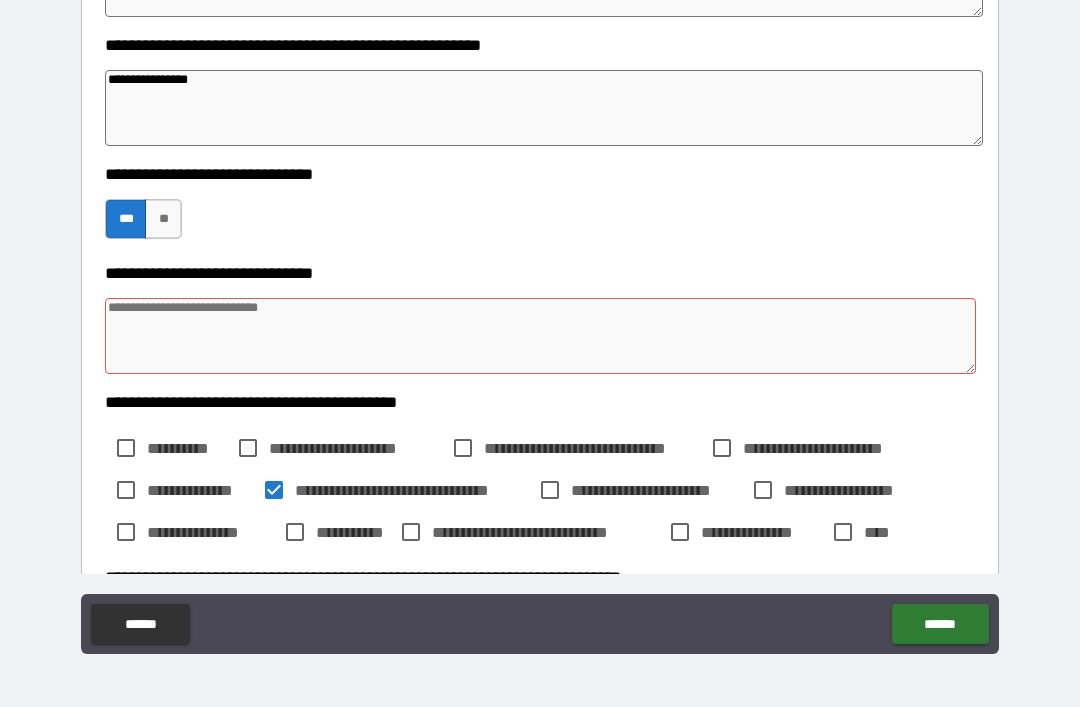 scroll, scrollTop: 965, scrollLeft: 0, axis: vertical 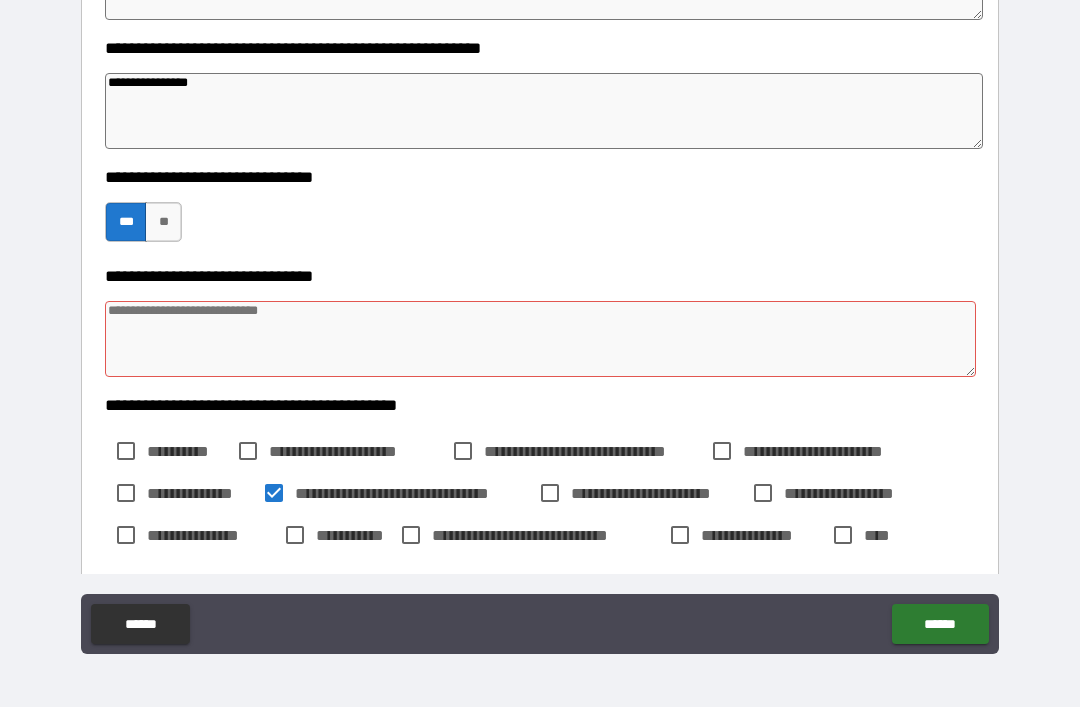 click at bounding box center (540, 339) 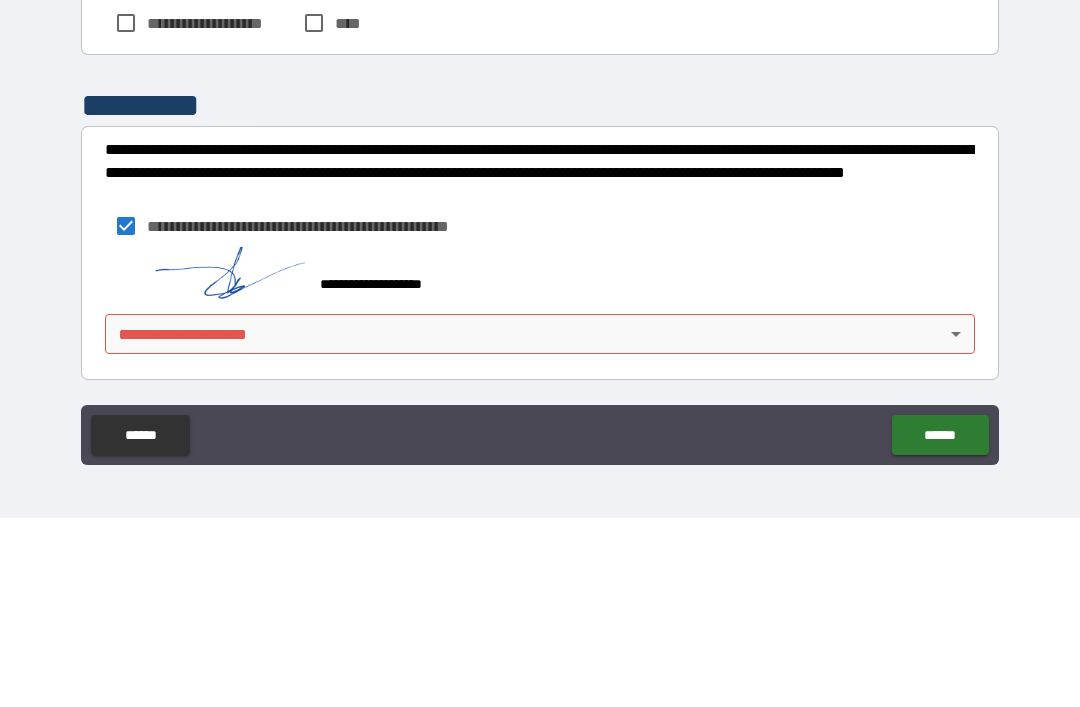 scroll, scrollTop: 1619, scrollLeft: 0, axis: vertical 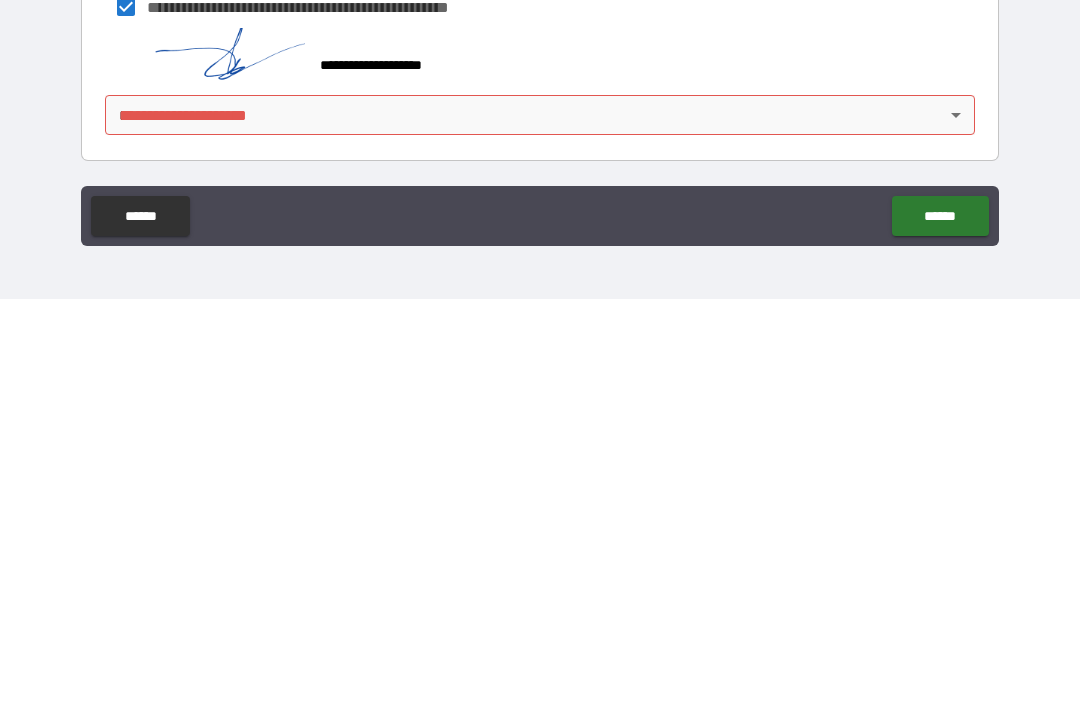 click on "******" at bounding box center (940, 624) 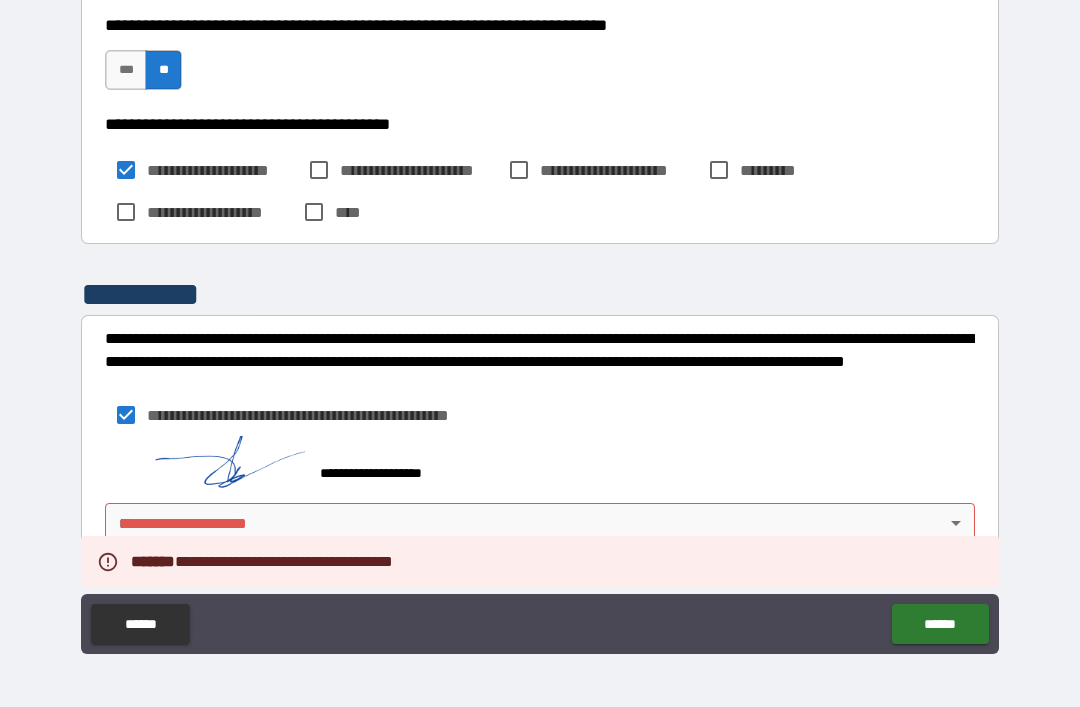 click on "**********" at bounding box center (540, 321) 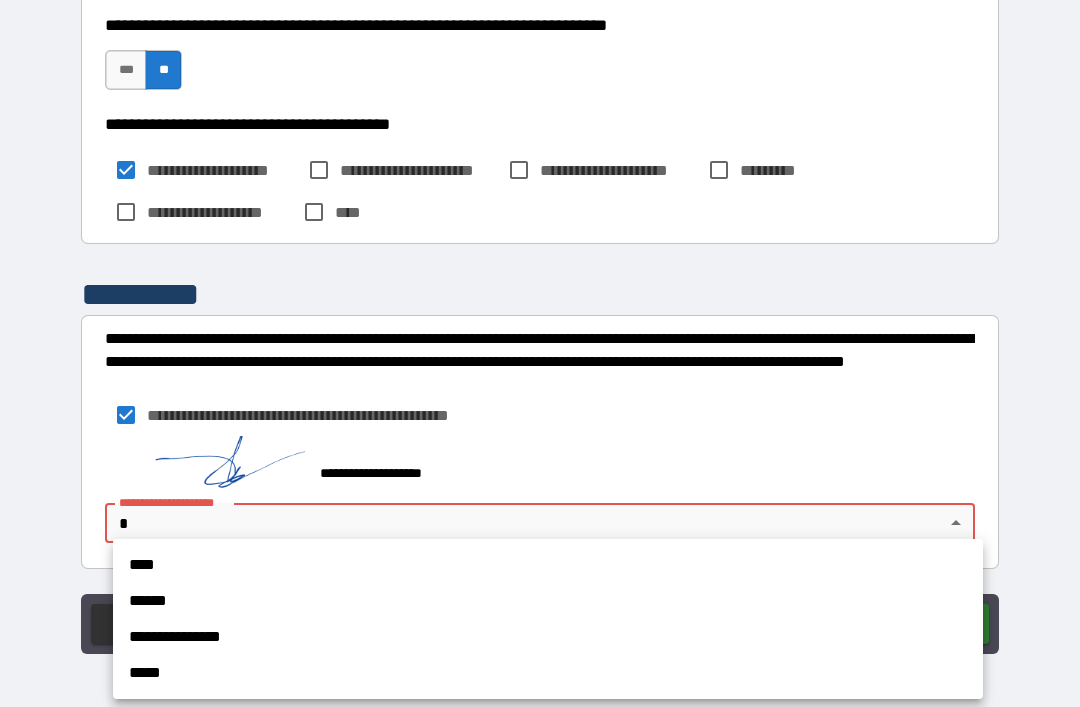 click on "****" at bounding box center (548, 565) 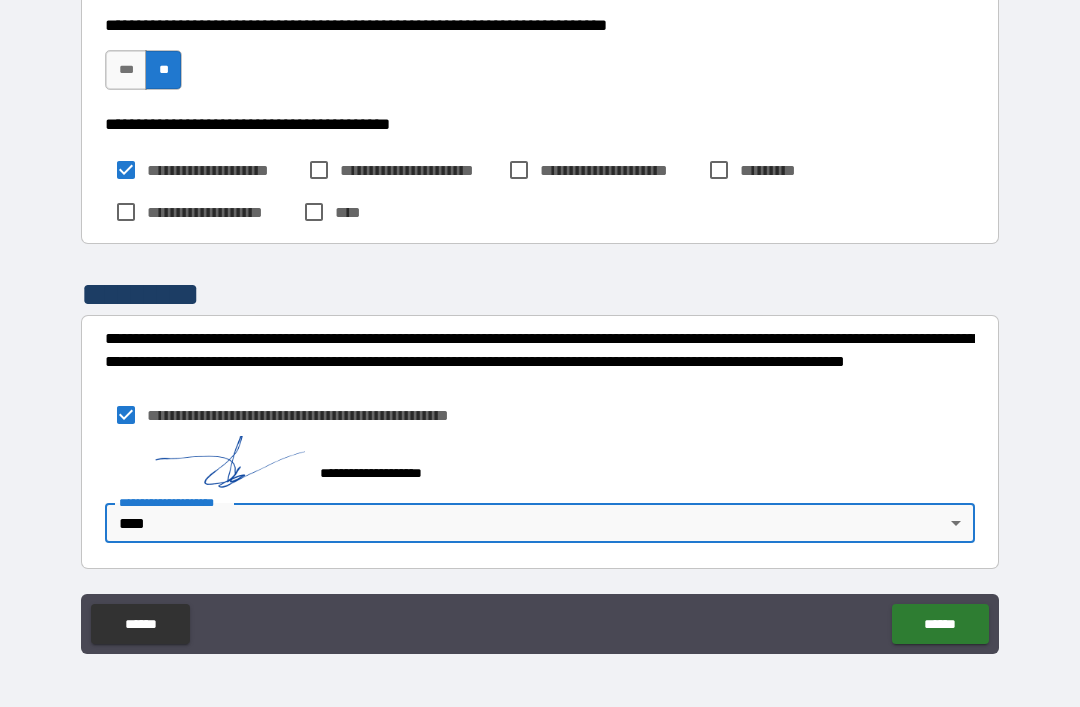 click on "******" at bounding box center (940, 624) 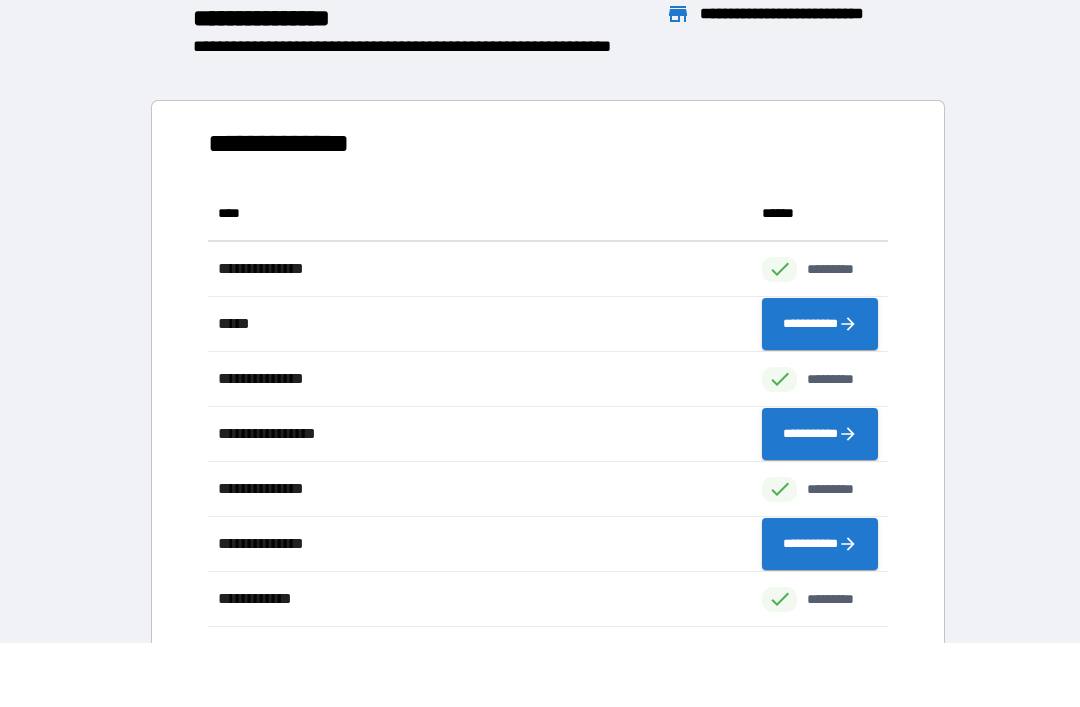 scroll, scrollTop: 441, scrollLeft: 680, axis: both 